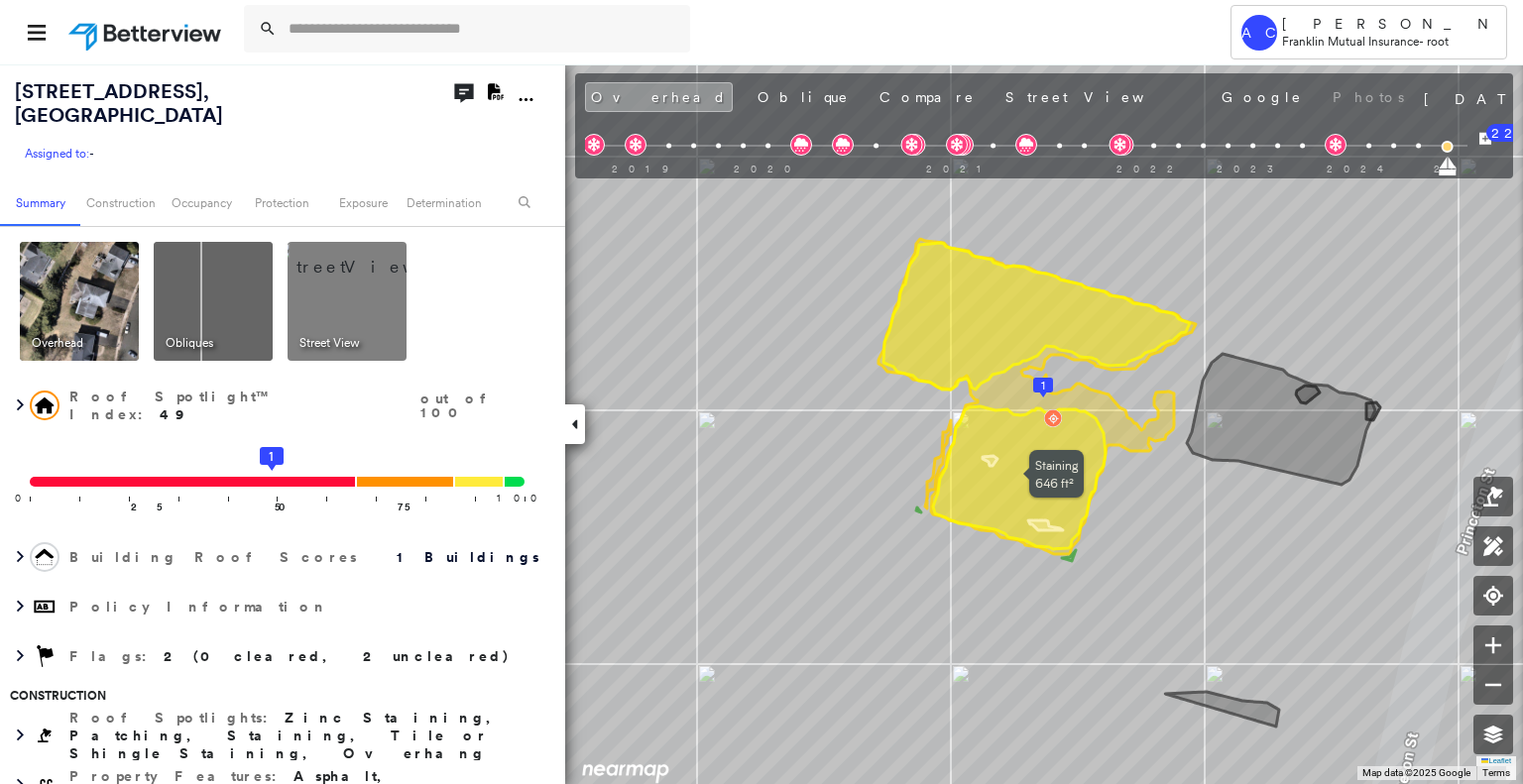 scroll, scrollTop: 0, scrollLeft: 0, axis: both 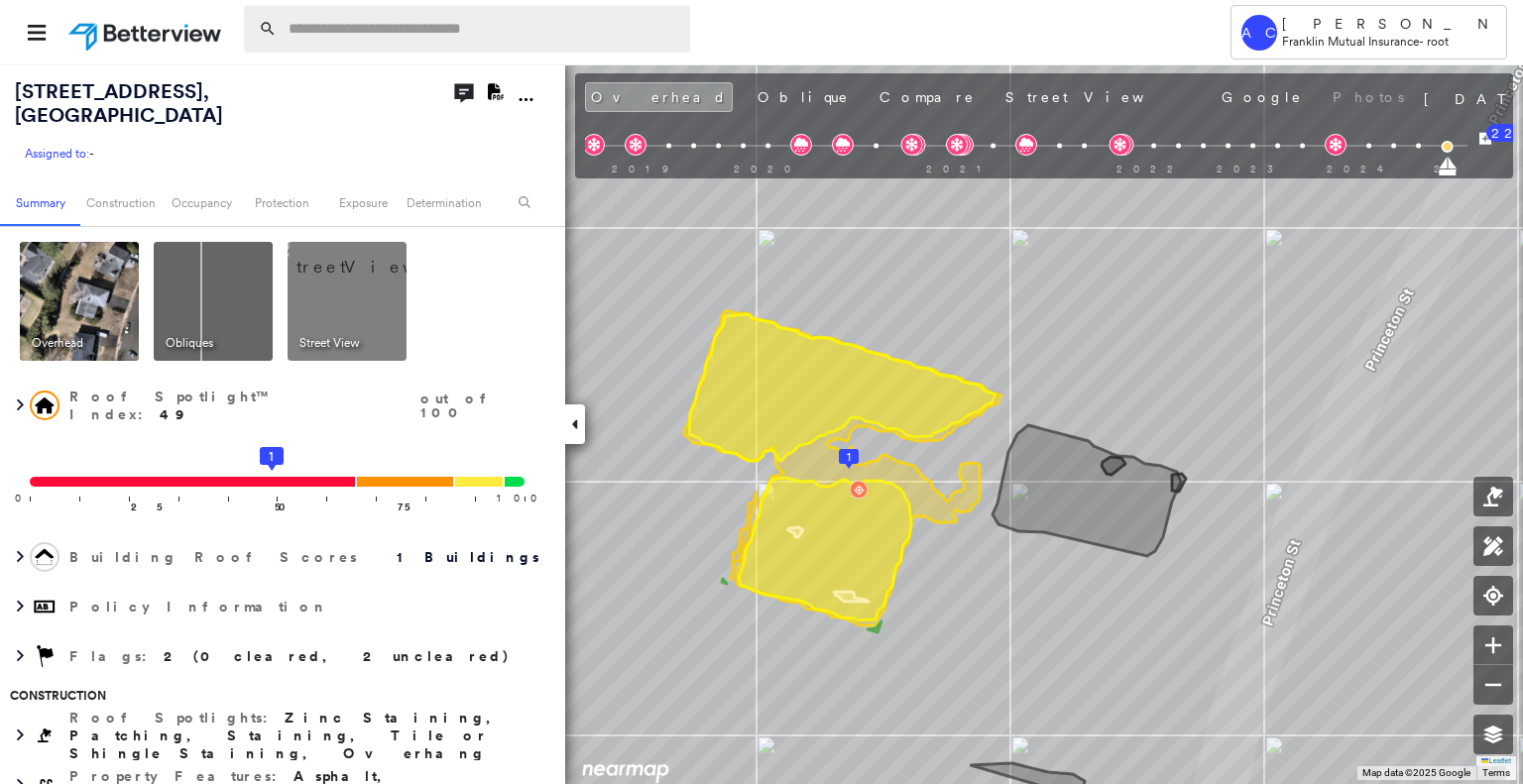 click at bounding box center (483, 29) 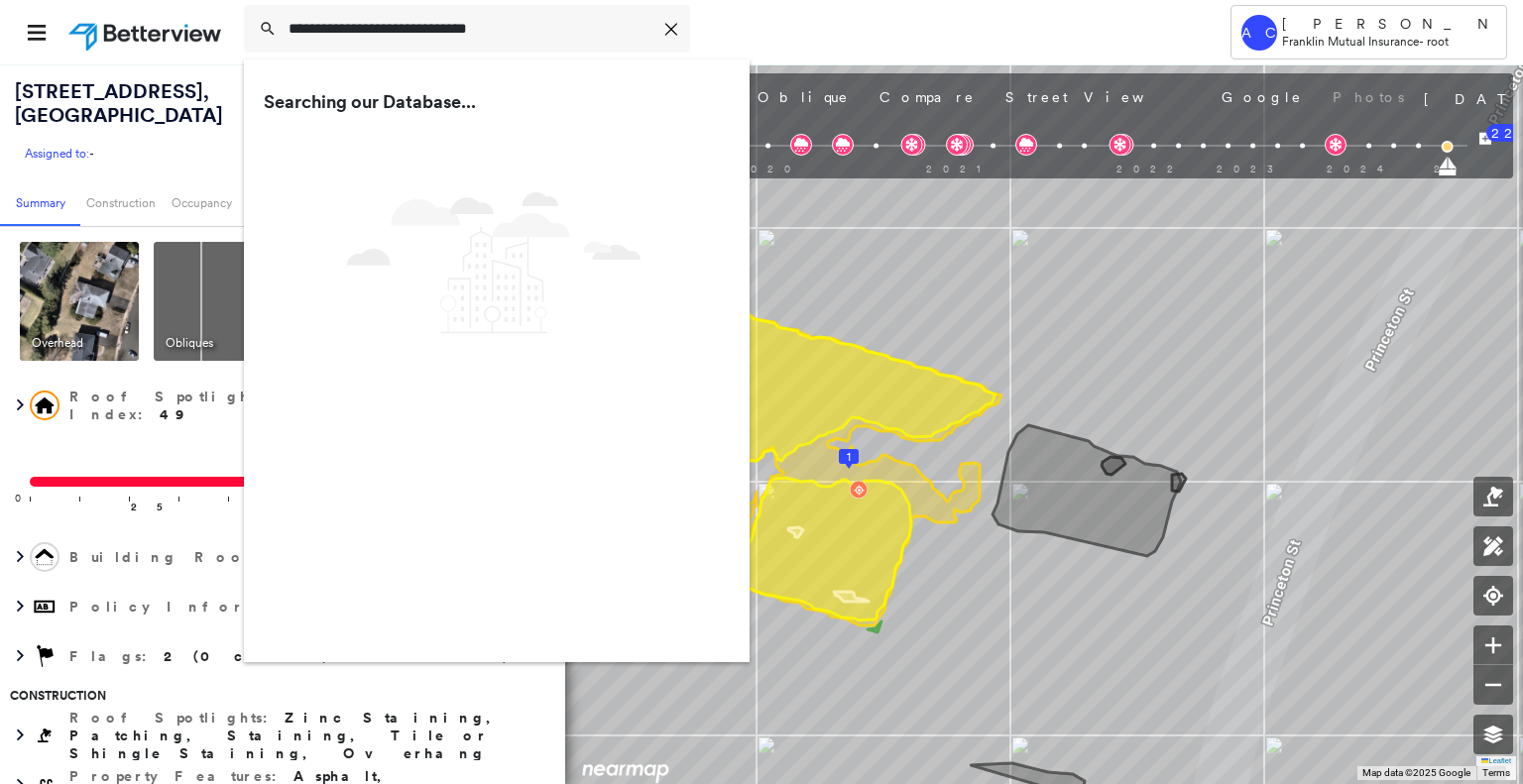 type on "**********" 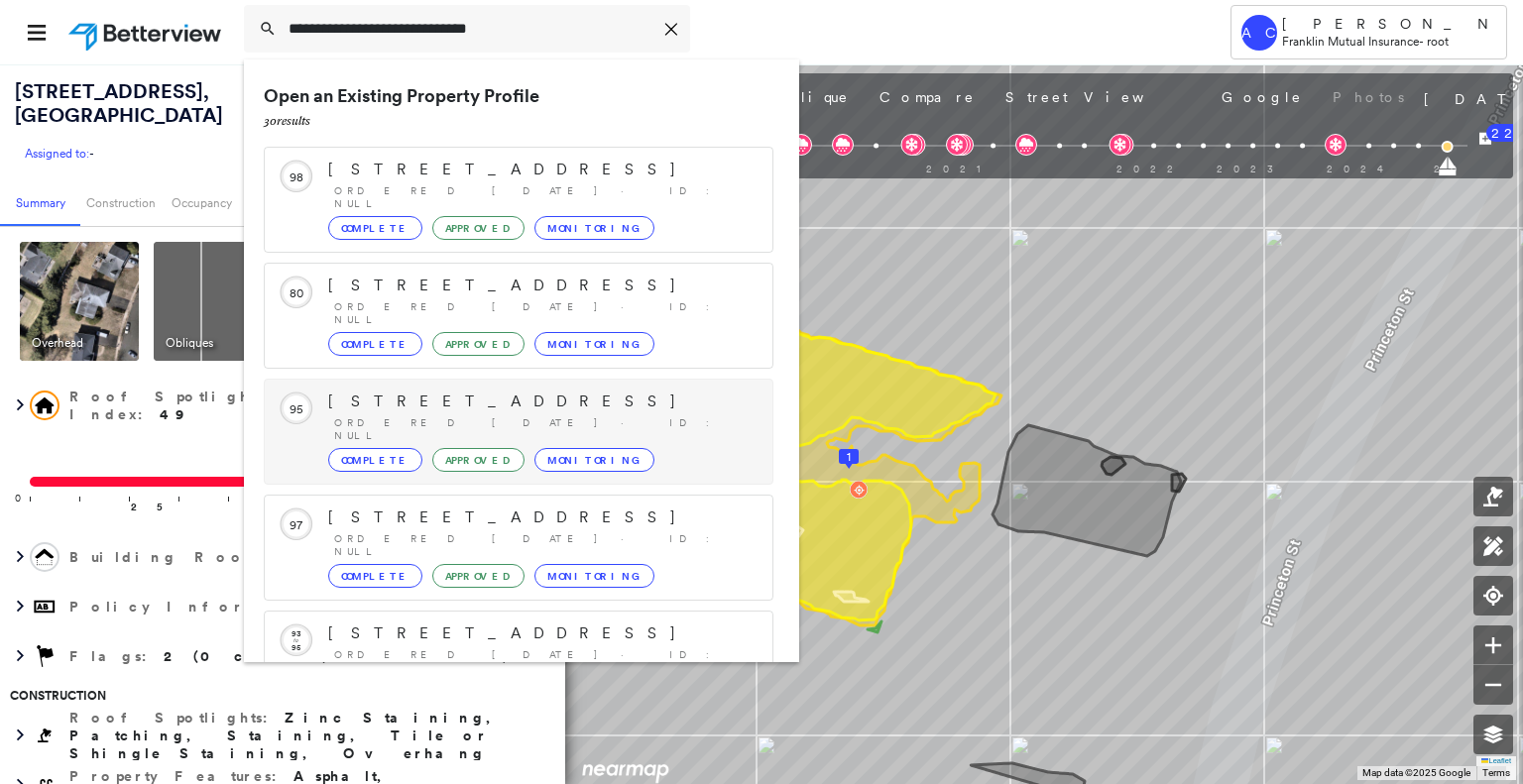 scroll, scrollTop: 206, scrollLeft: 0, axis: vertical 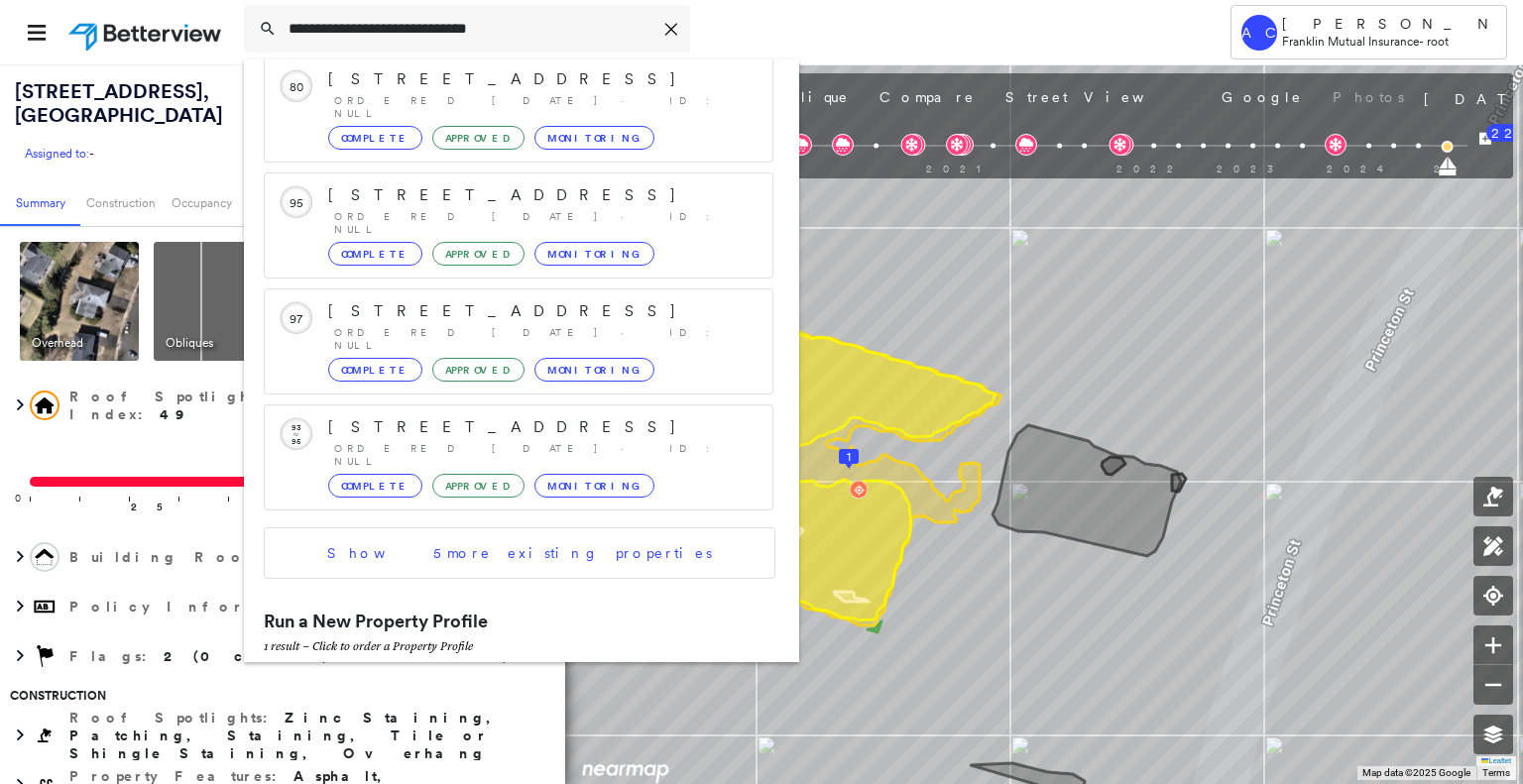 click on "220 Webster Ave, Lyndhurst, NJ 07071" at bounding box center [497, 690] 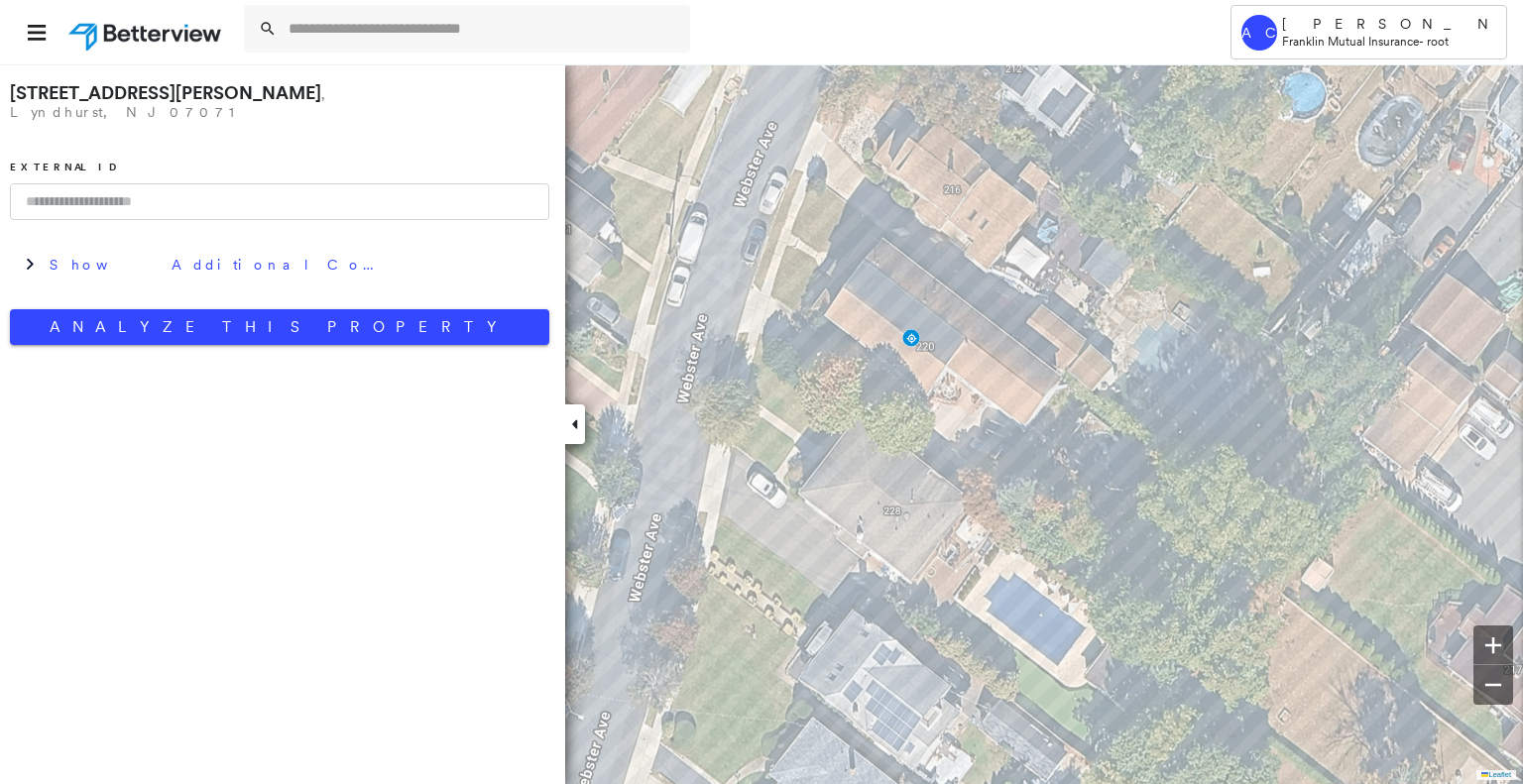 click on "220  Webster Ave , Lyndhurst,  NJ  07071 External ID   Show Additional Company Data Analyze This Property" at bounding box center [280, 209] 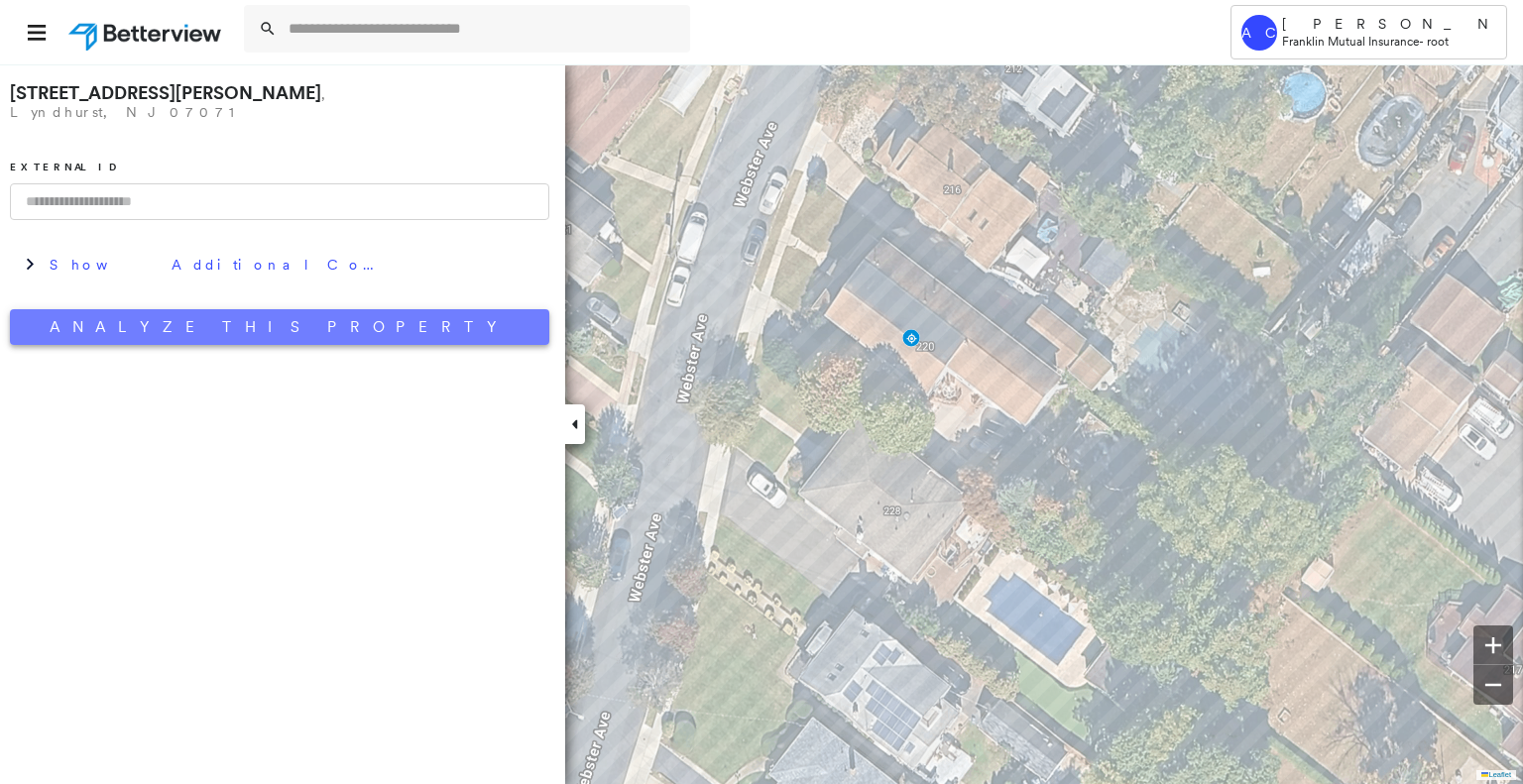 click on "Analyze This Property" at bounding box center [280, 327] 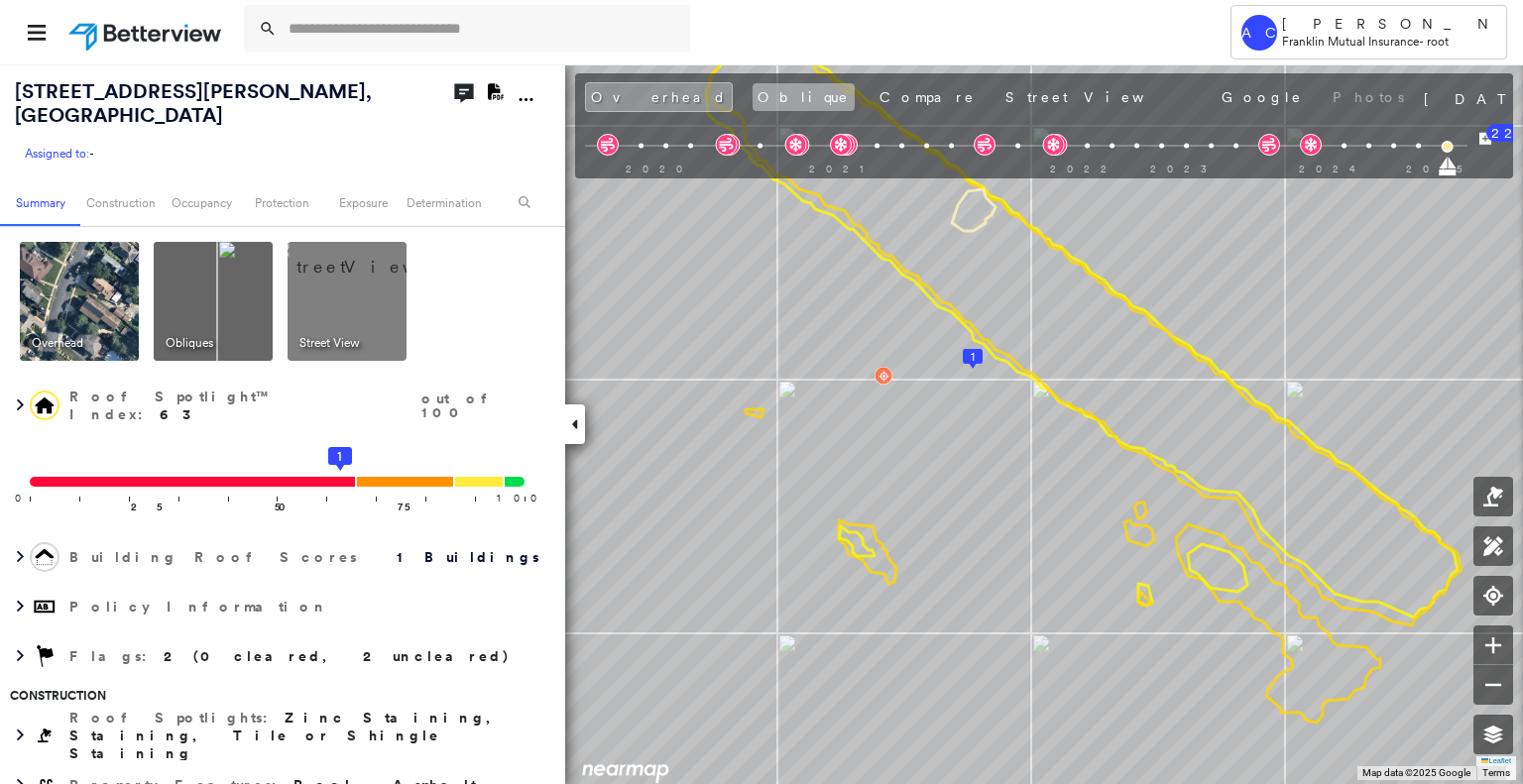 click on "Oblique" at bounding box center (803, 97) 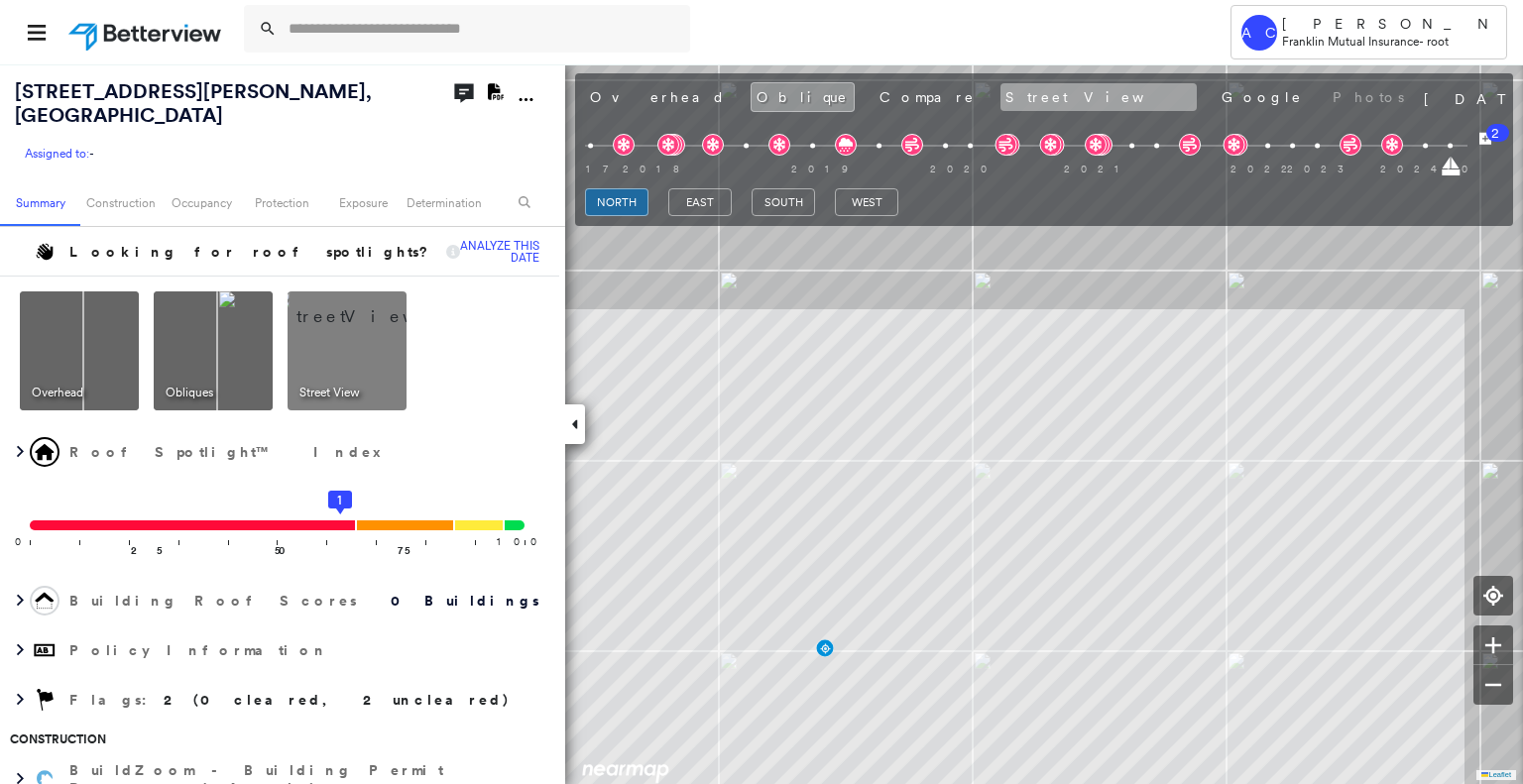 click on "Street View" at bounding box center (1099, 97) 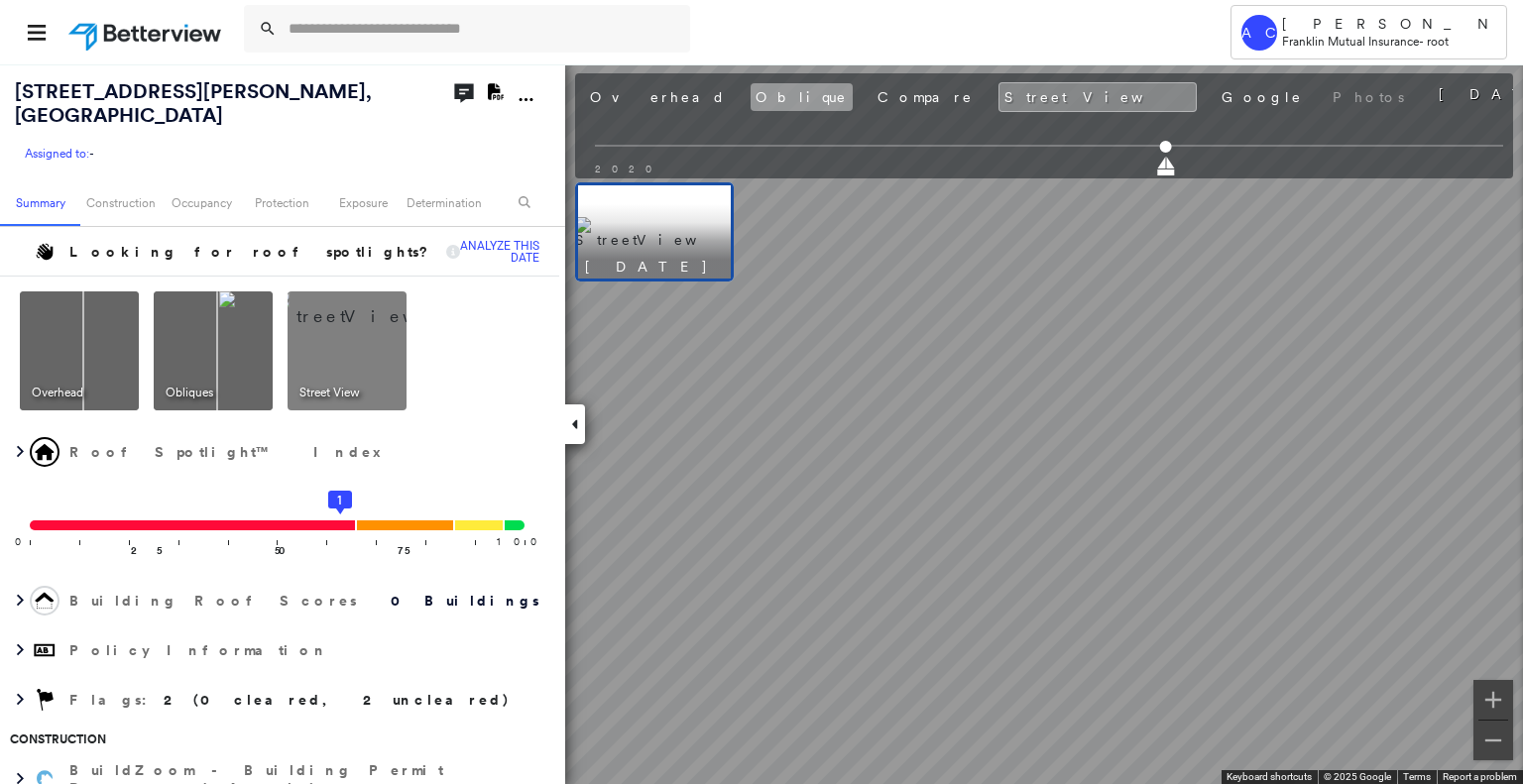 click on "Oblique" at bounding box center (801, 97) 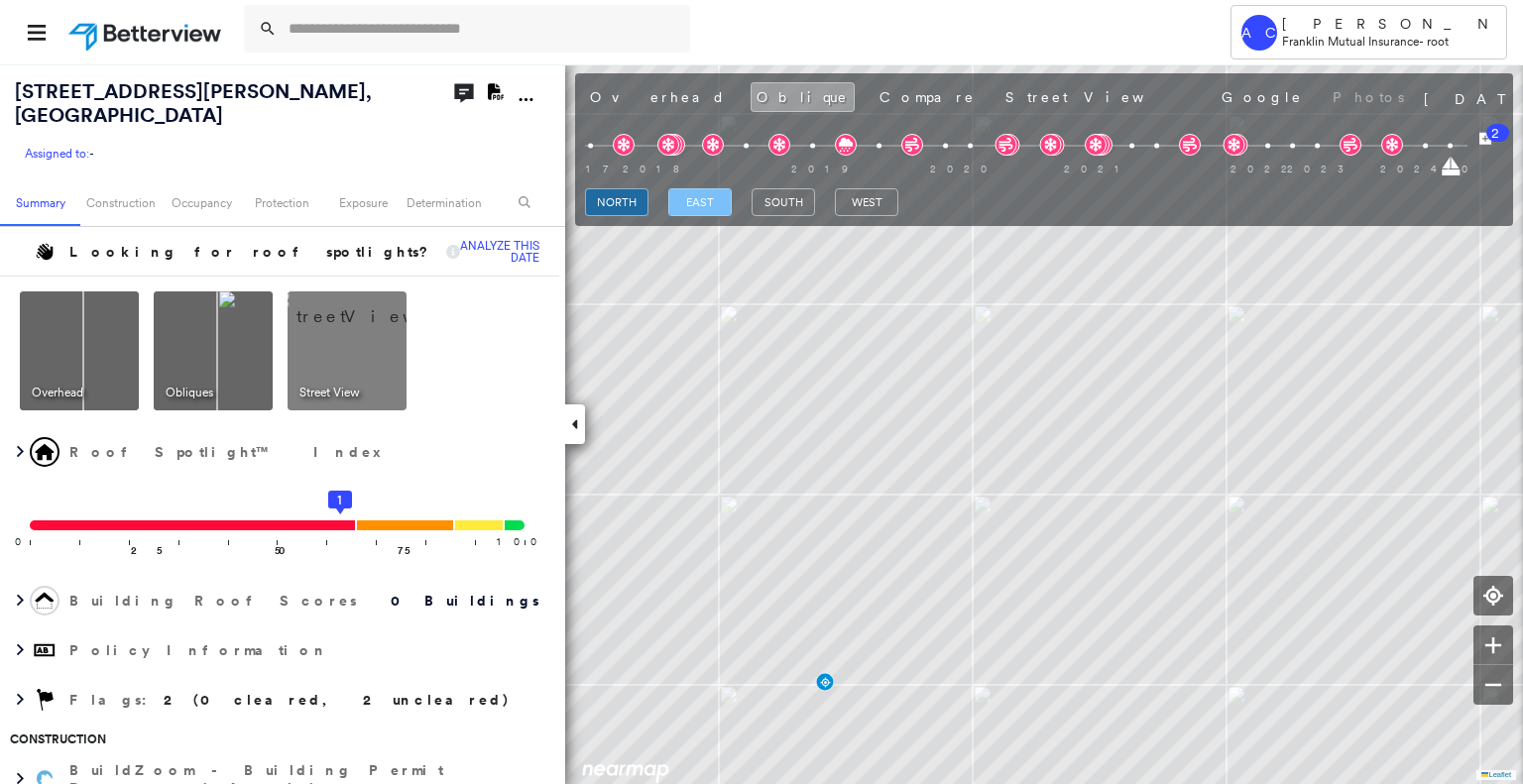 click on "east" at bounding box center (700, 202) 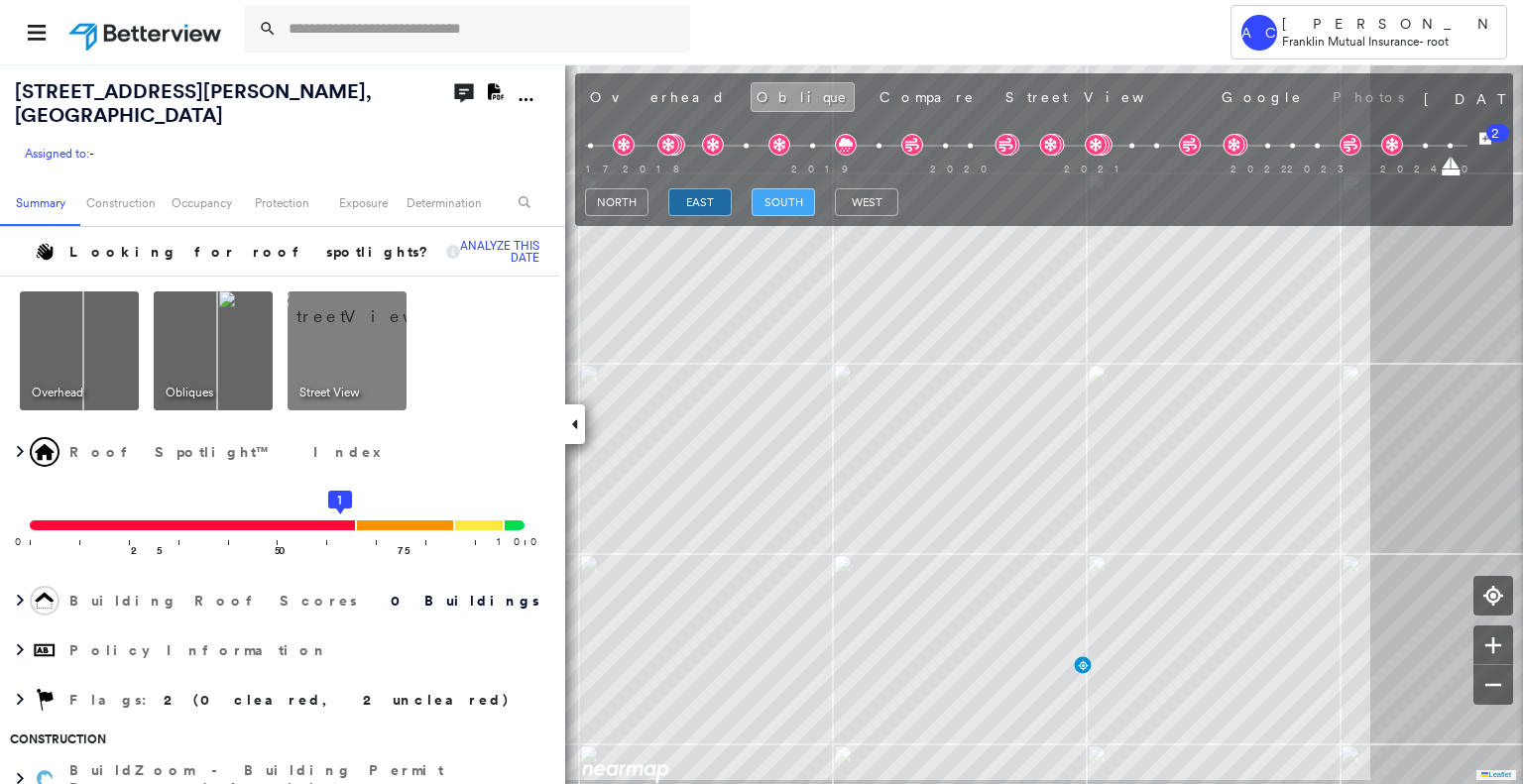click on "south" at bounding box center (783, 202) 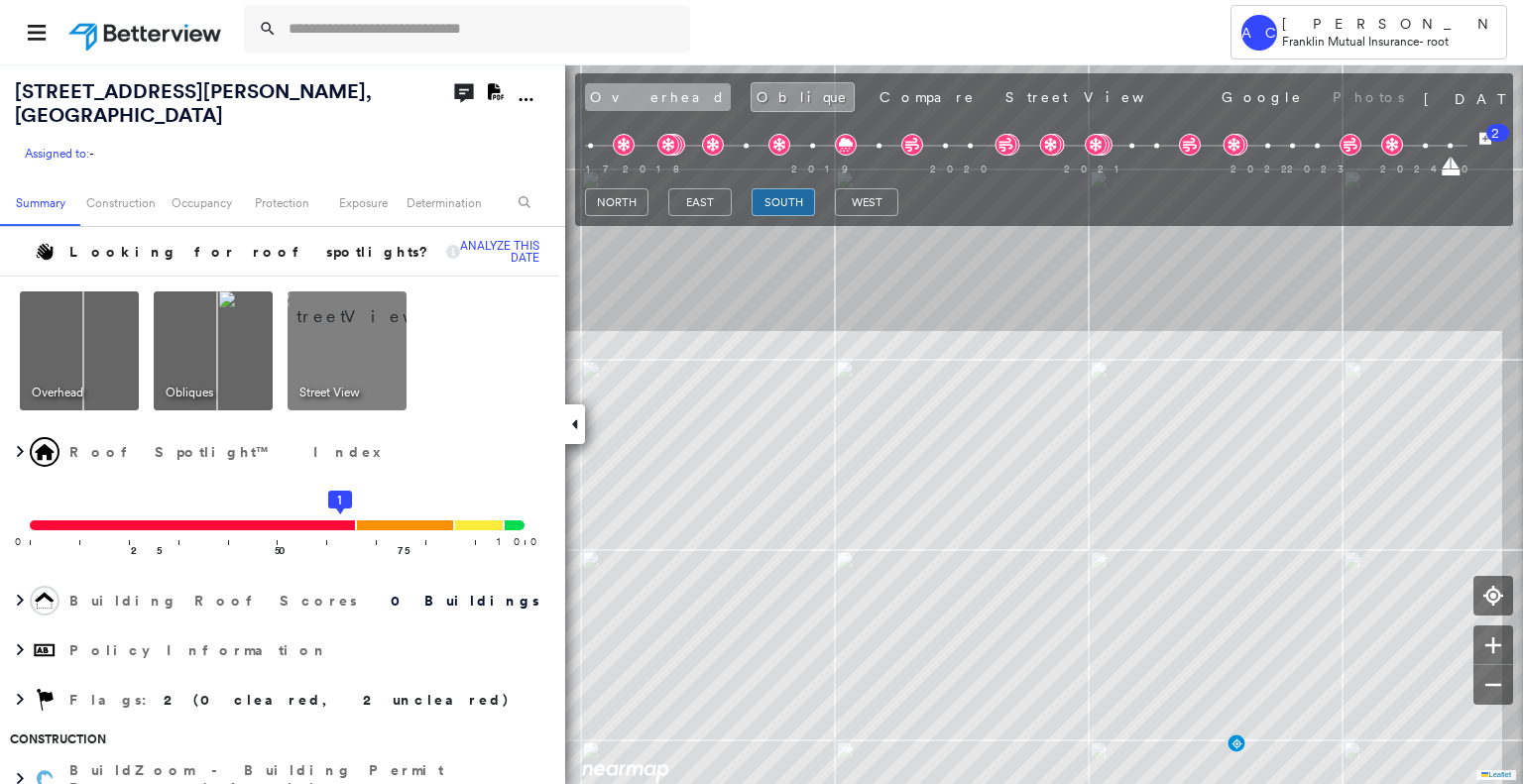 click on "Overhead" at bounding box center [657, 97] 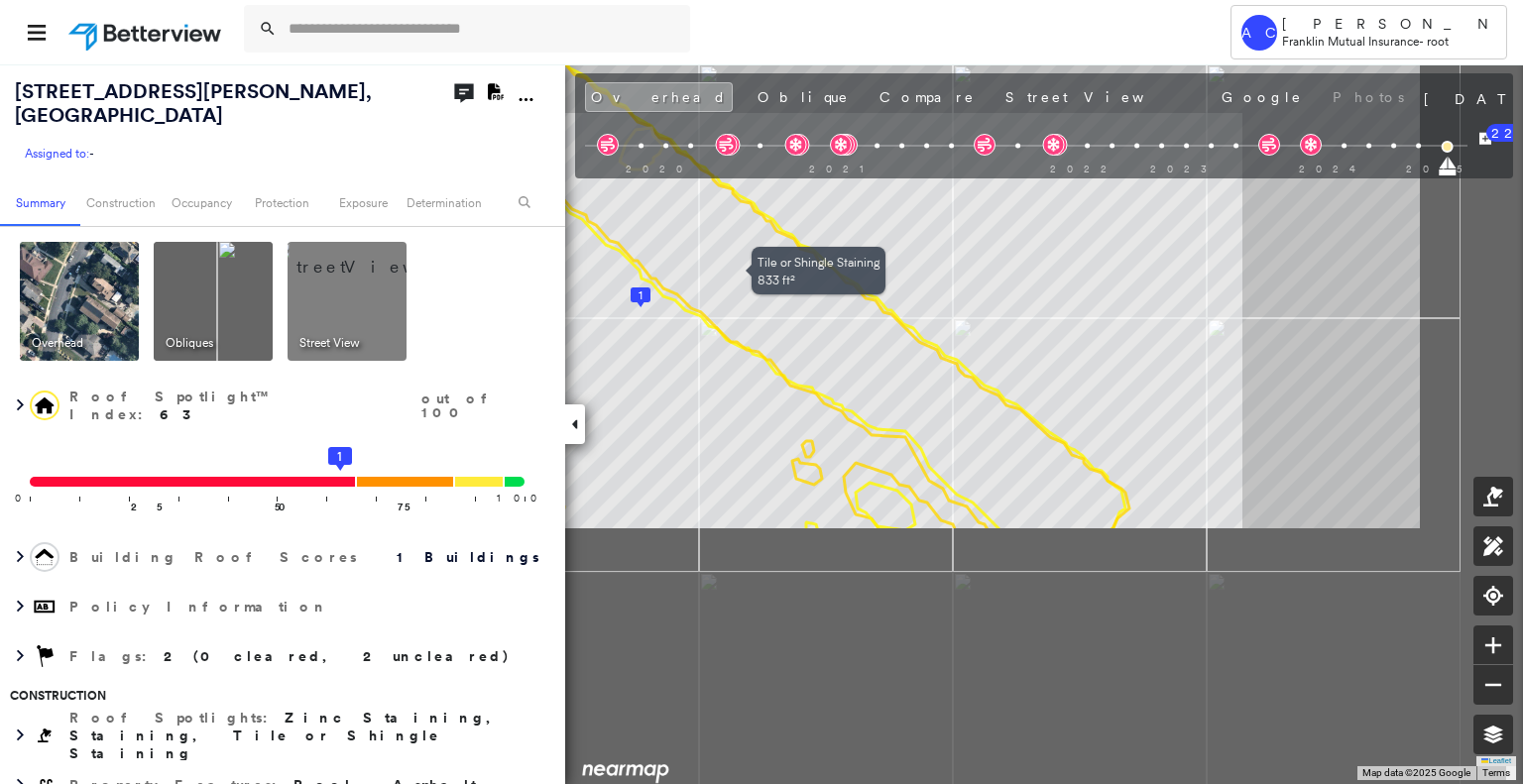 drag, startPoint x: 996, startPoint y: 610, endPoint x: 741, endPoint y: 282, distance: 415.46239 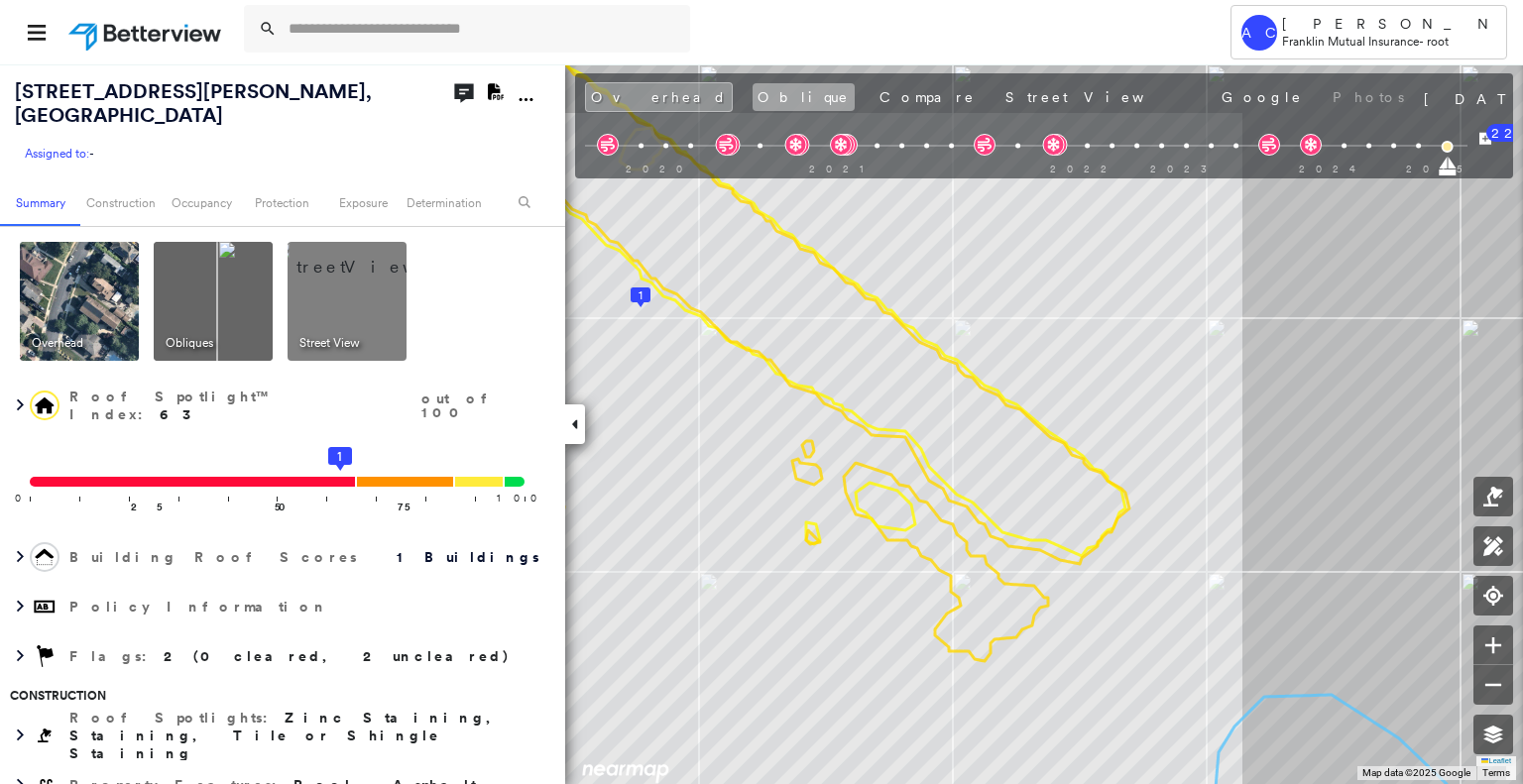 click on "Oblique" at bounding box center [803, 97] 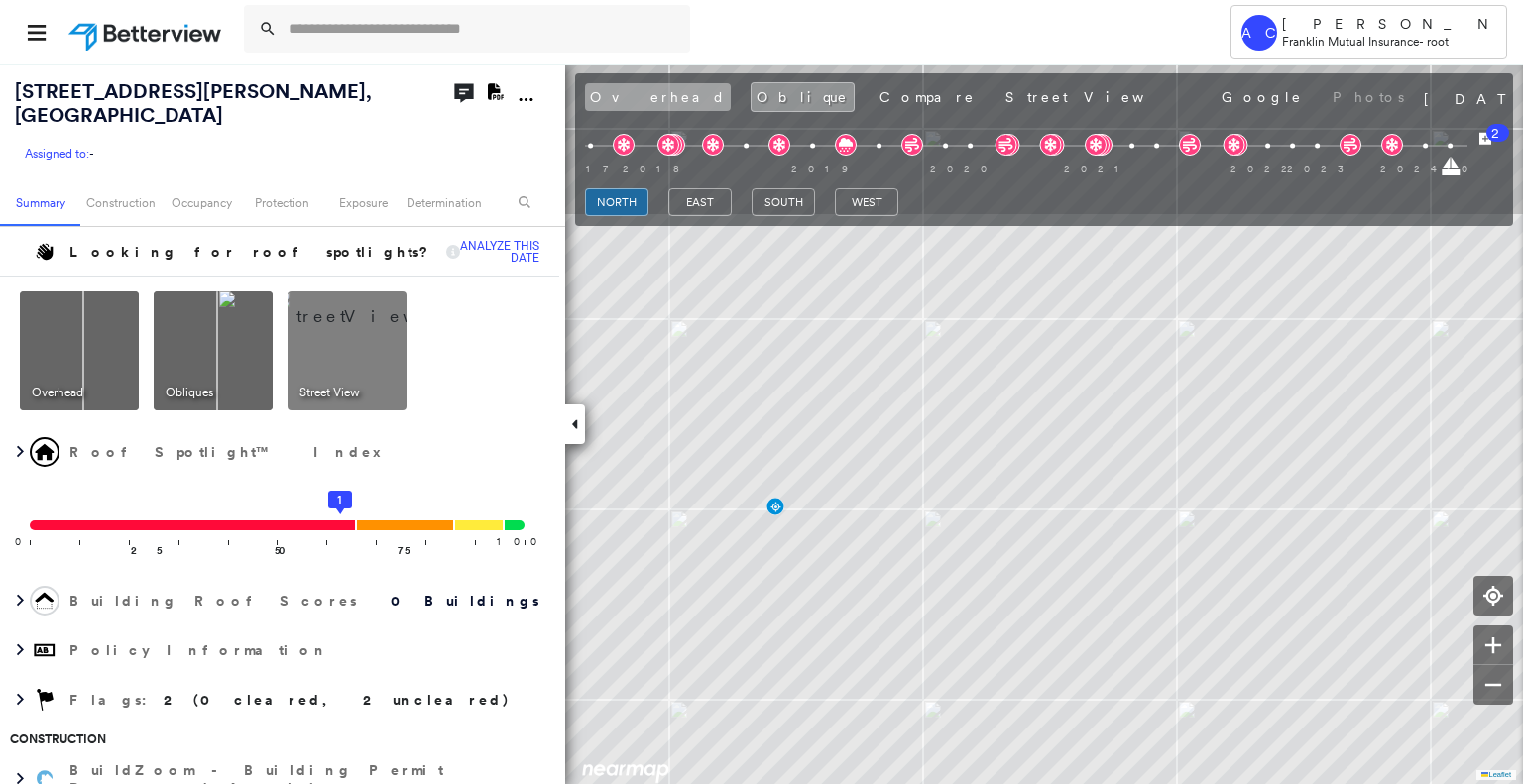 click on "Overhead" at bounding box center (657, 97) 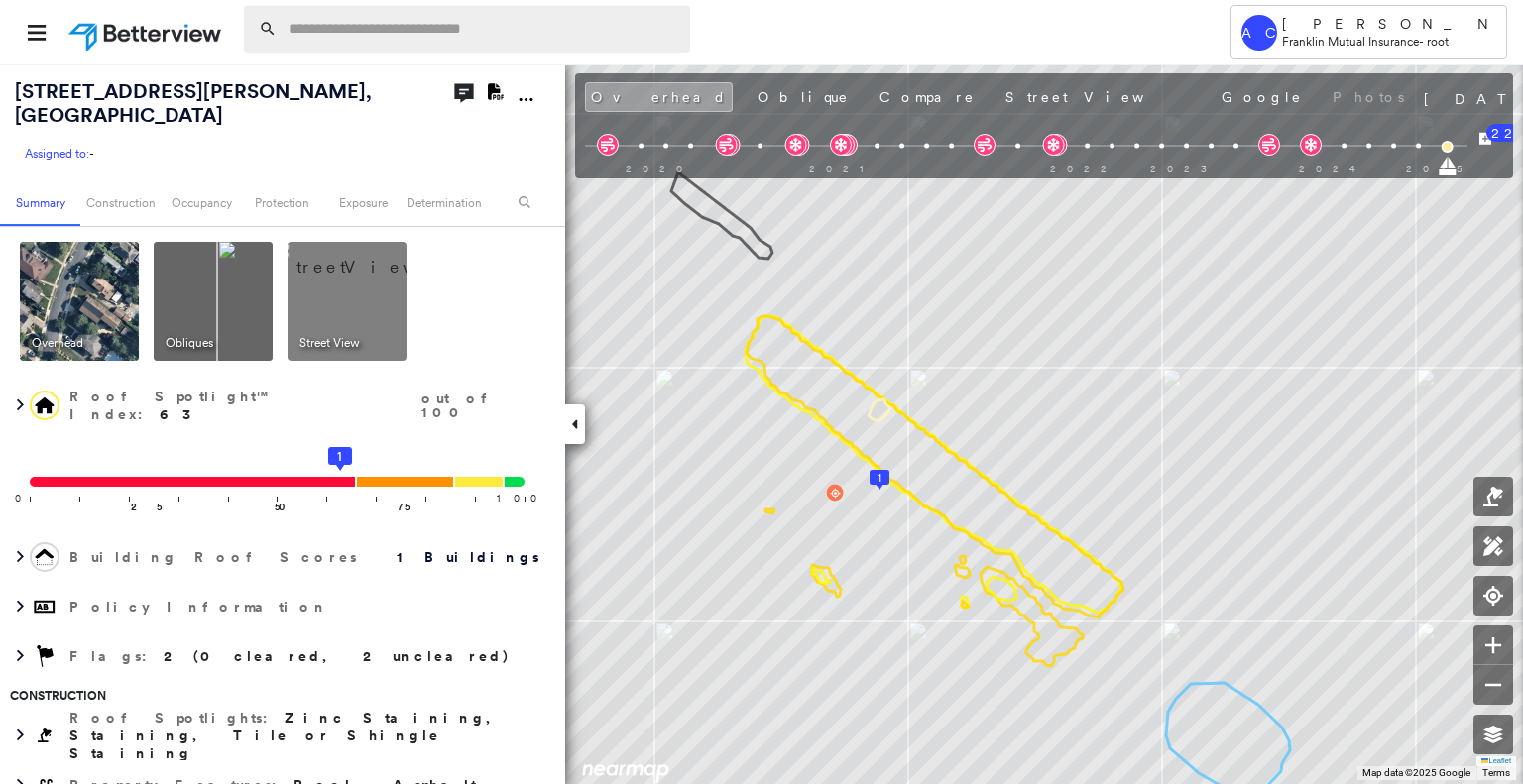 click at bounding box center (483, 29) 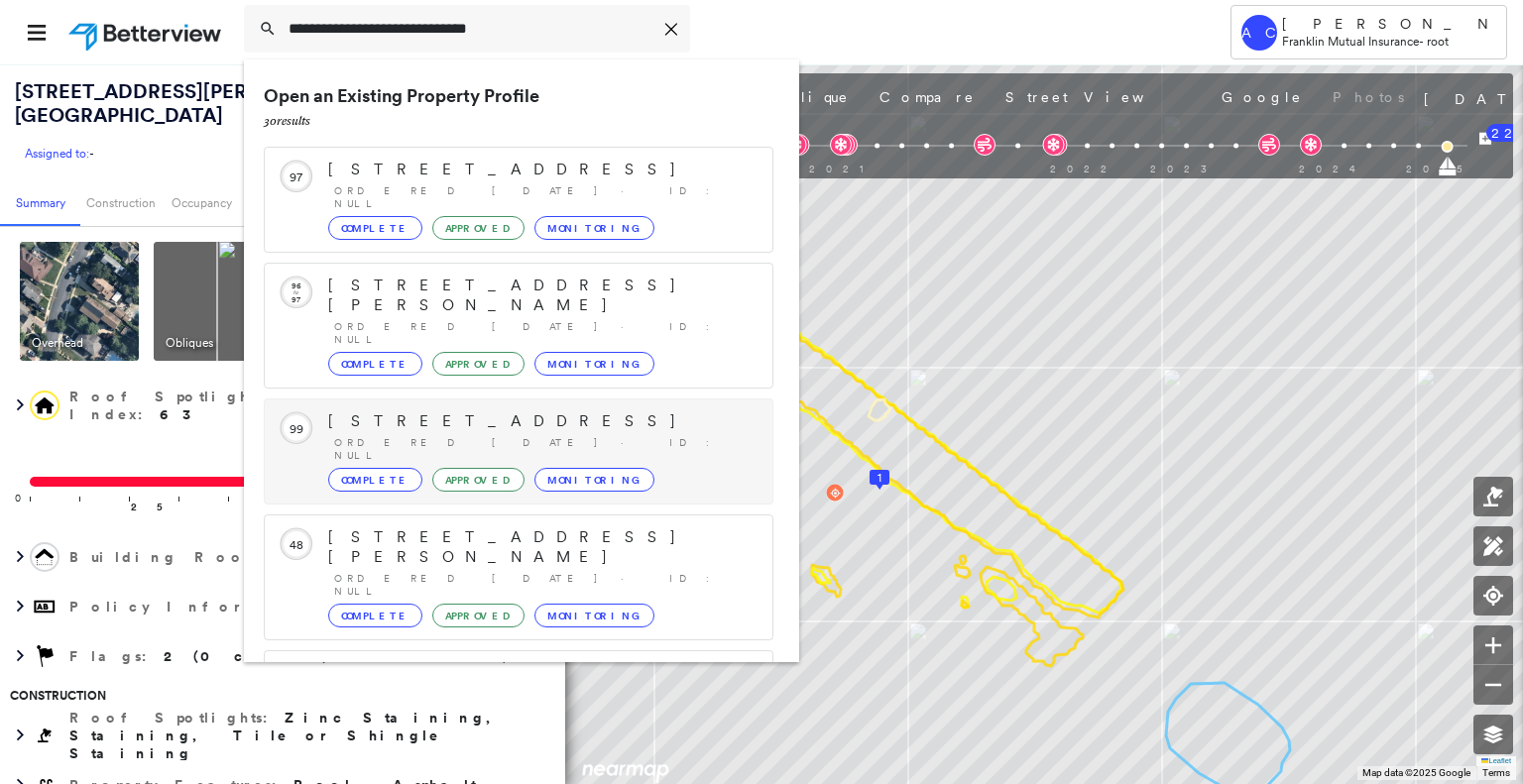 scroll, scrollTop: 206, scrollLeft: 0, axis: vertical 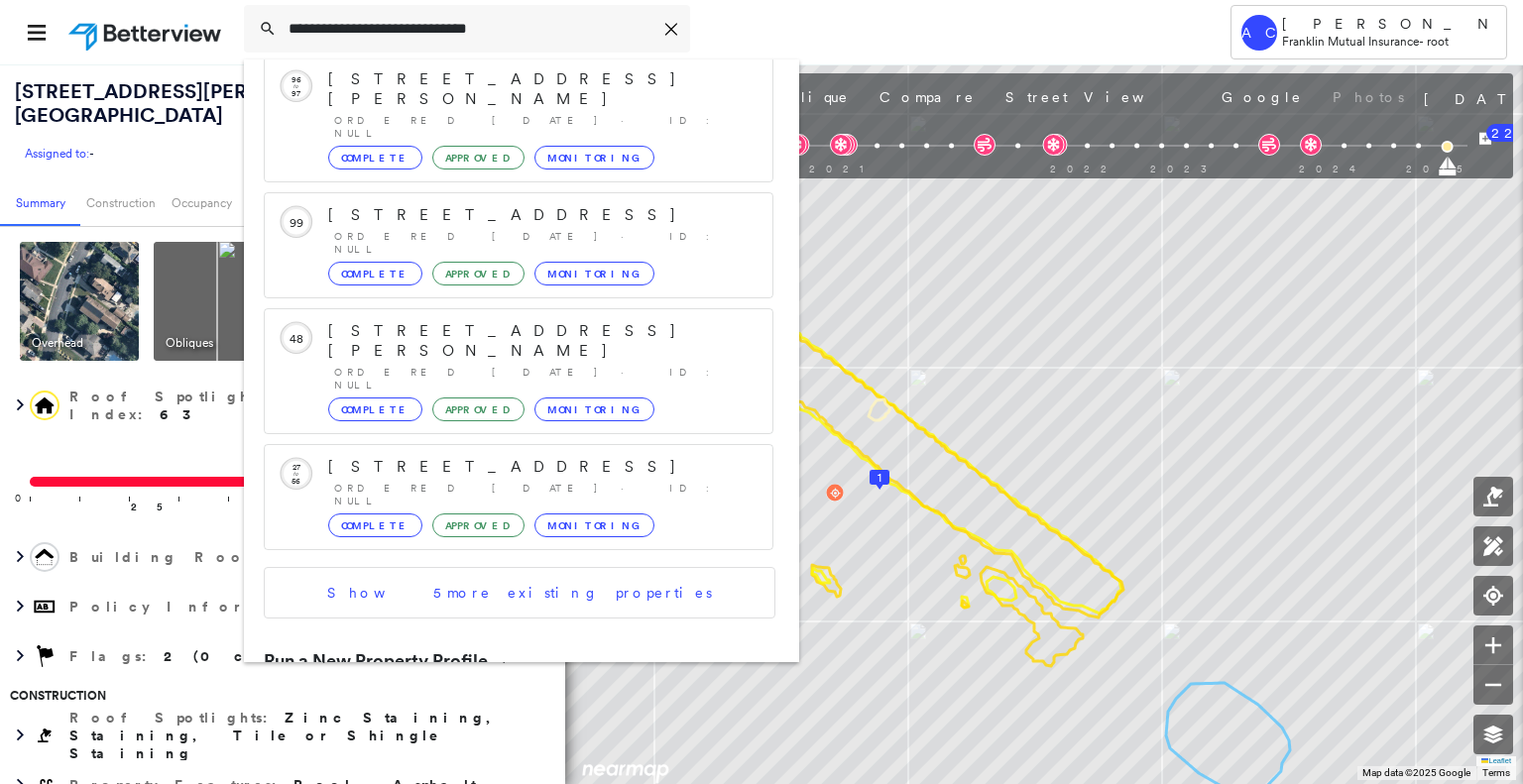 type on "**********" 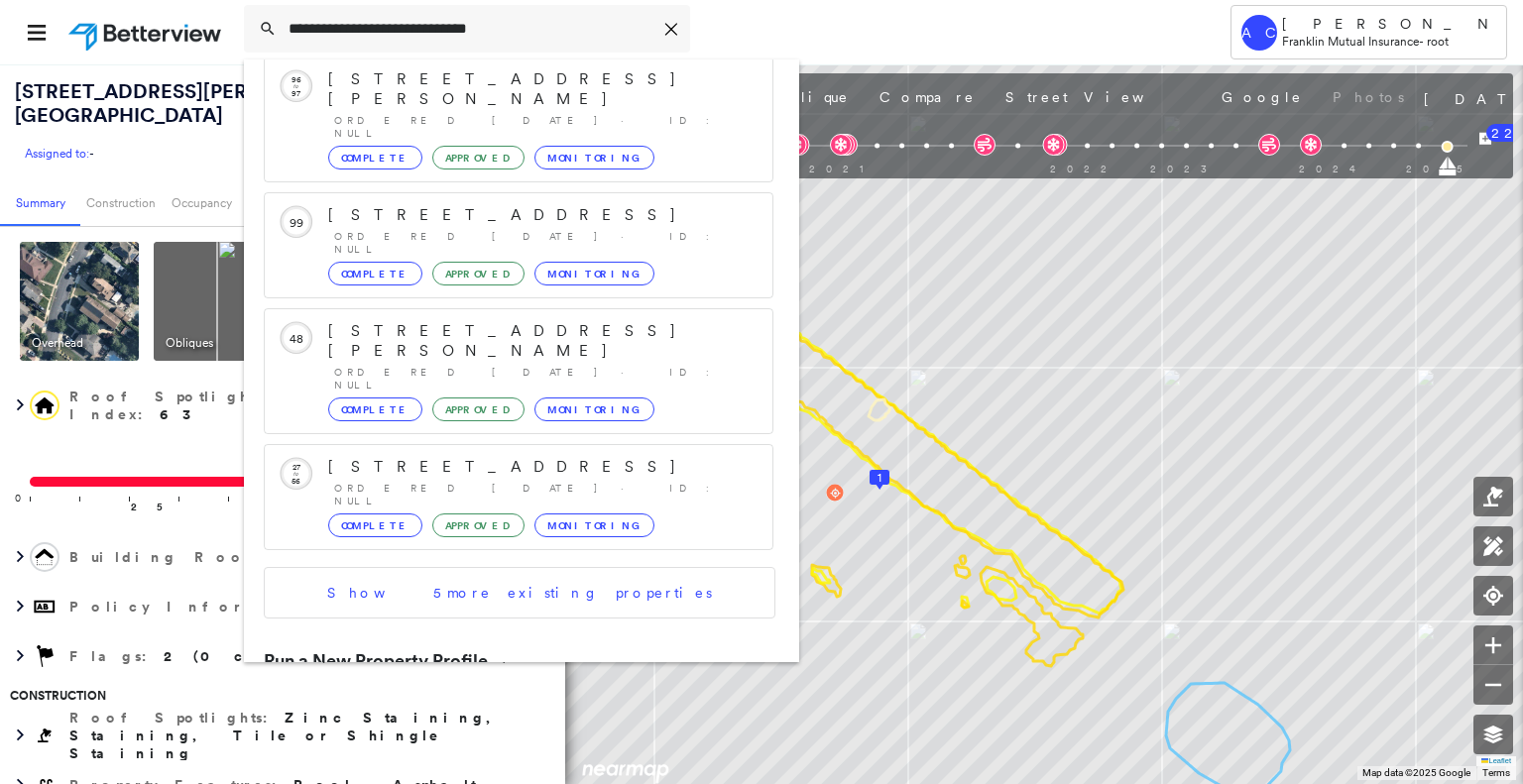 click on "130 Hemlock Hill, Montague, NJ, USA" at bounding box center [497, 729] 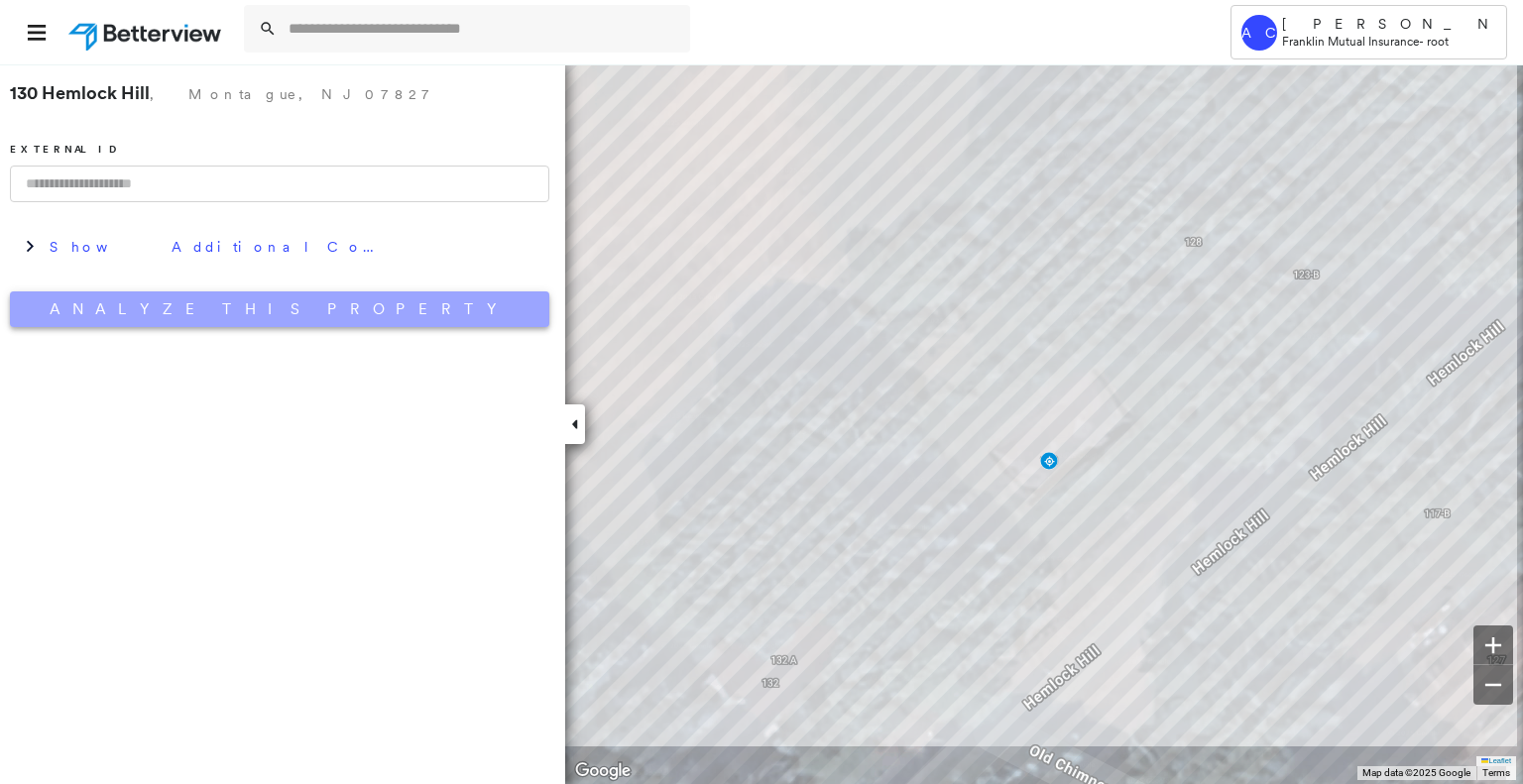 click on "Analyze This Property" at bounding box center [280, 309] 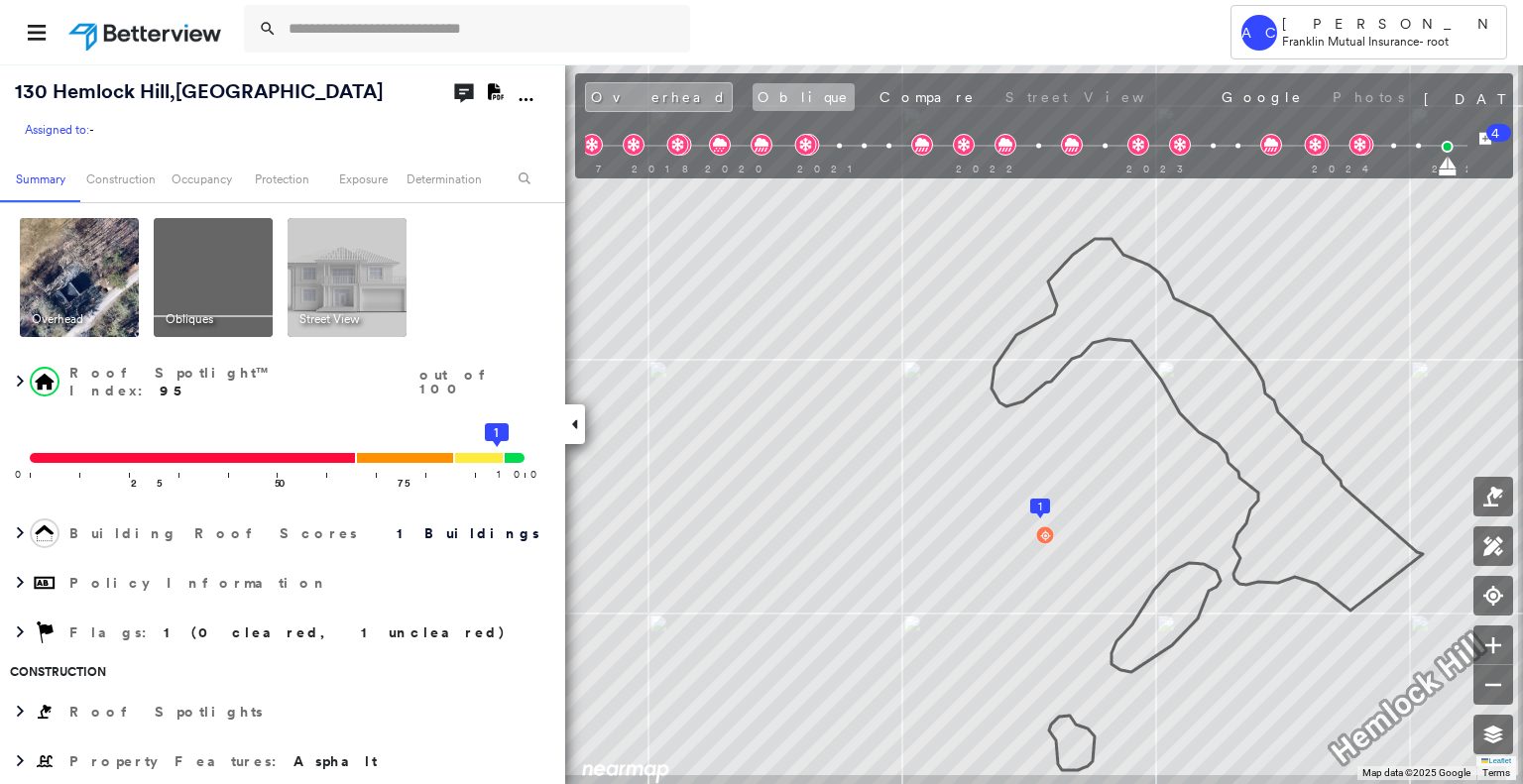 click on "Oblique" at bounding box center (803, 97) 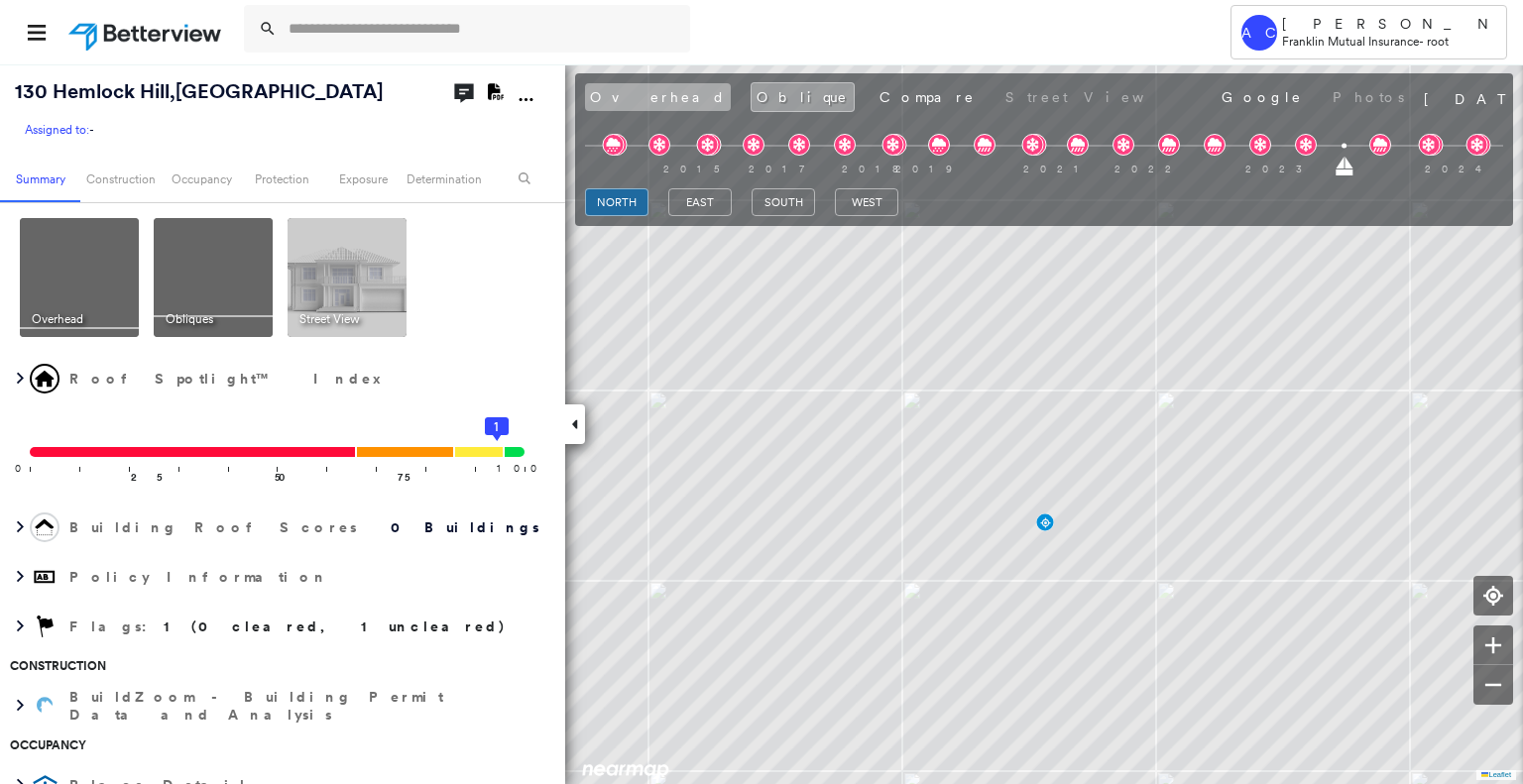 click on "Overhead" at bounding box center [657, 97] 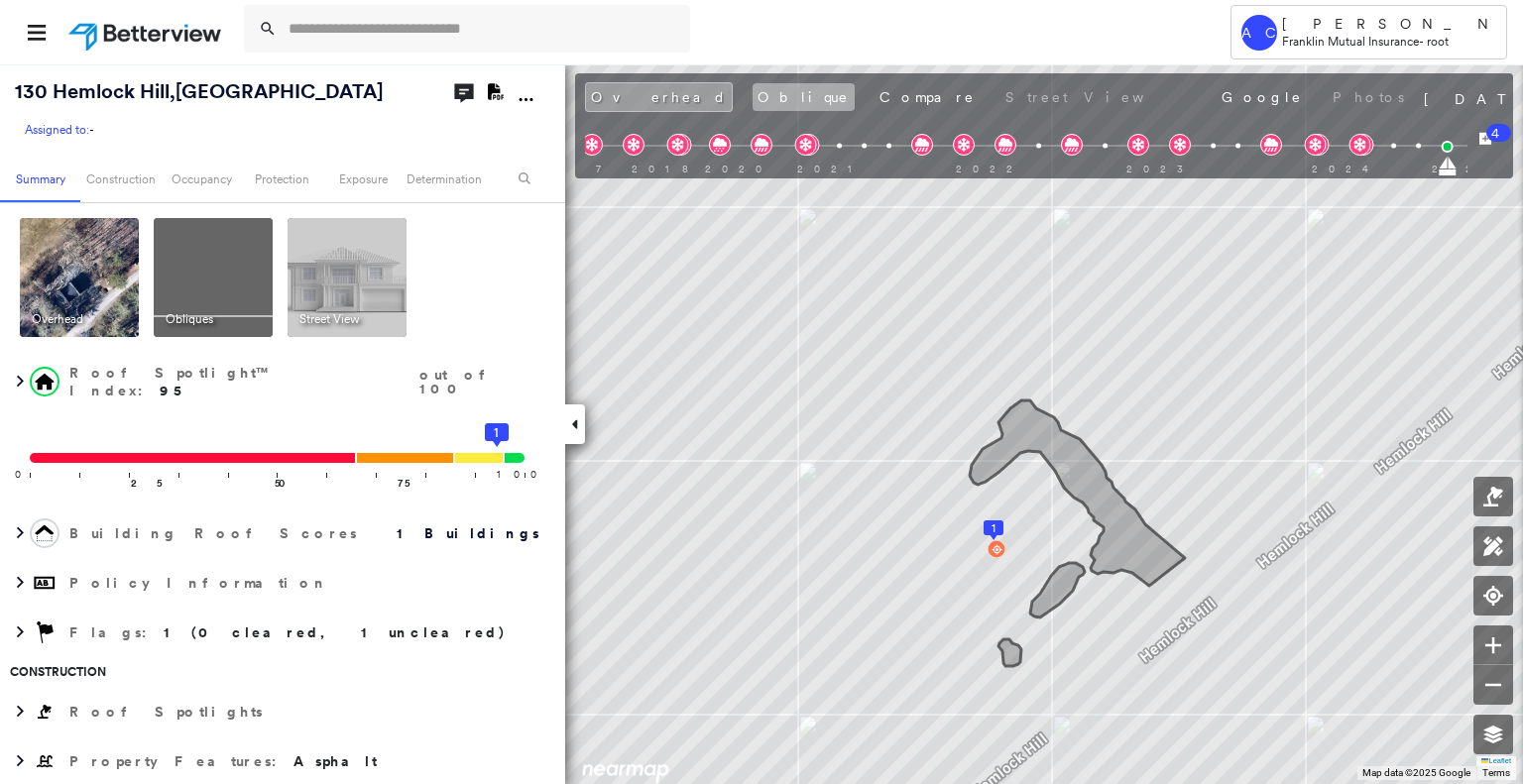click on "Oblique" at bounding box center (803, 97) 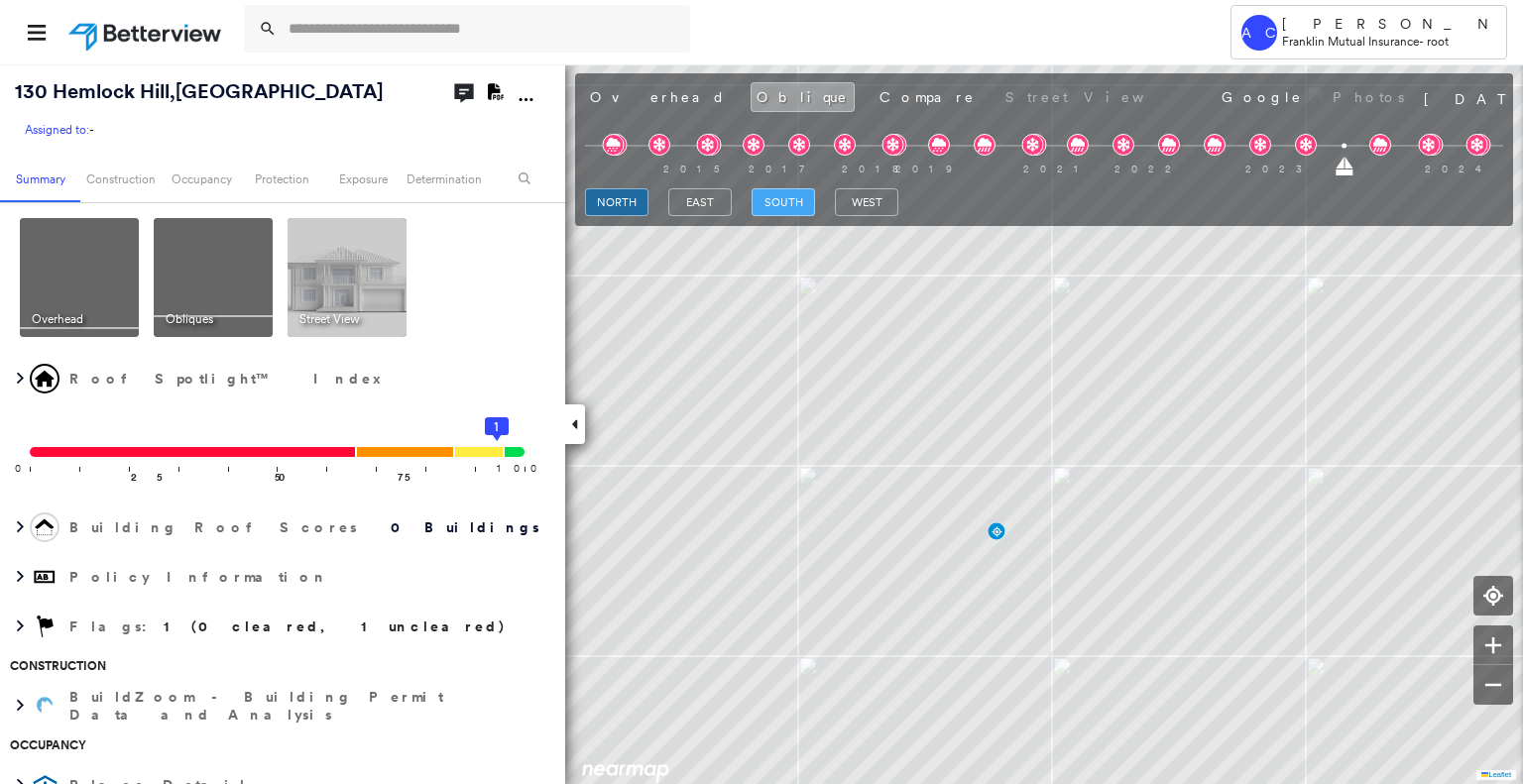 click on "south" at bounding box center [783, 202] 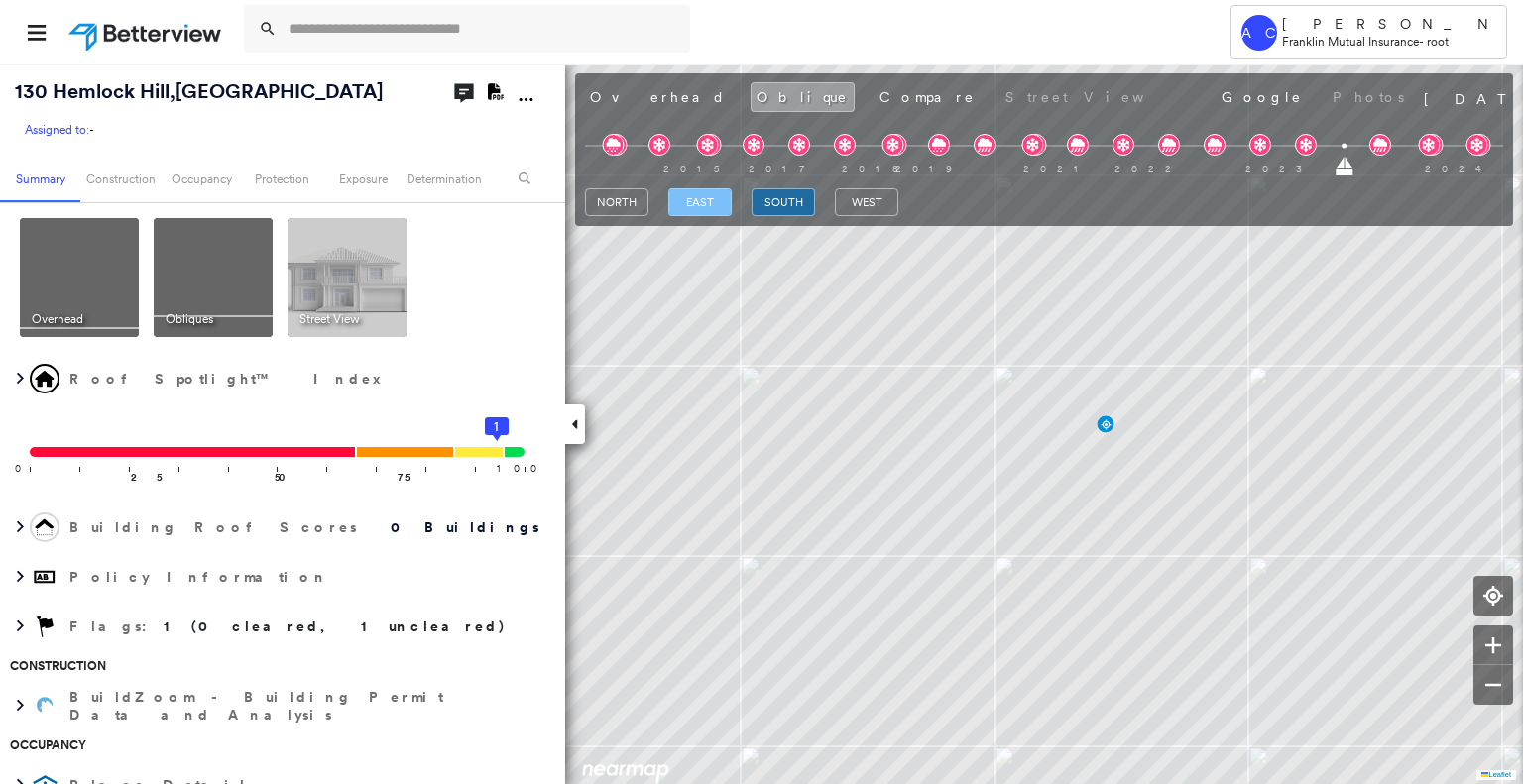 click on "east" at bounding box center [700, 202] 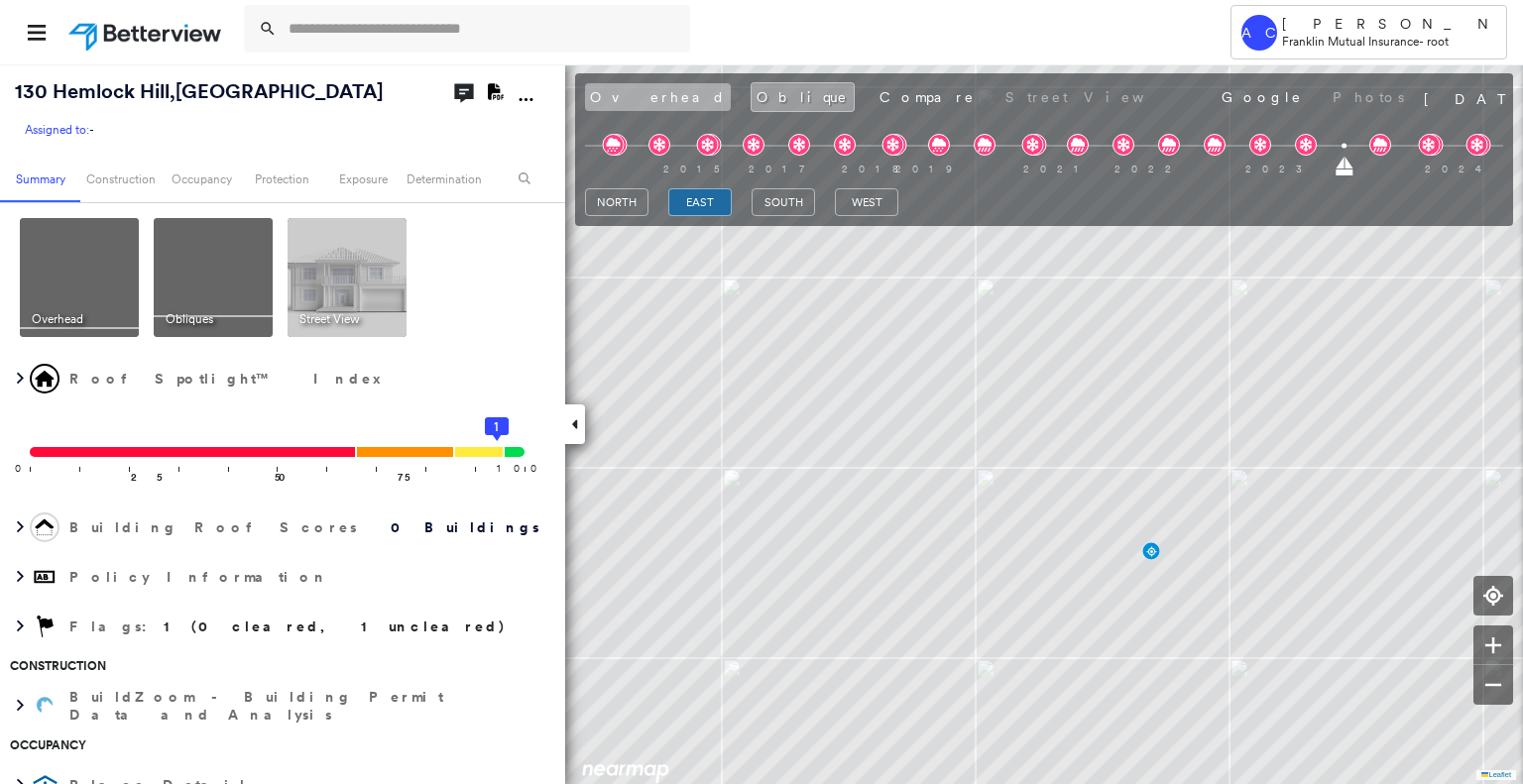 click on "Overhead" at bounding box center [657, 97] 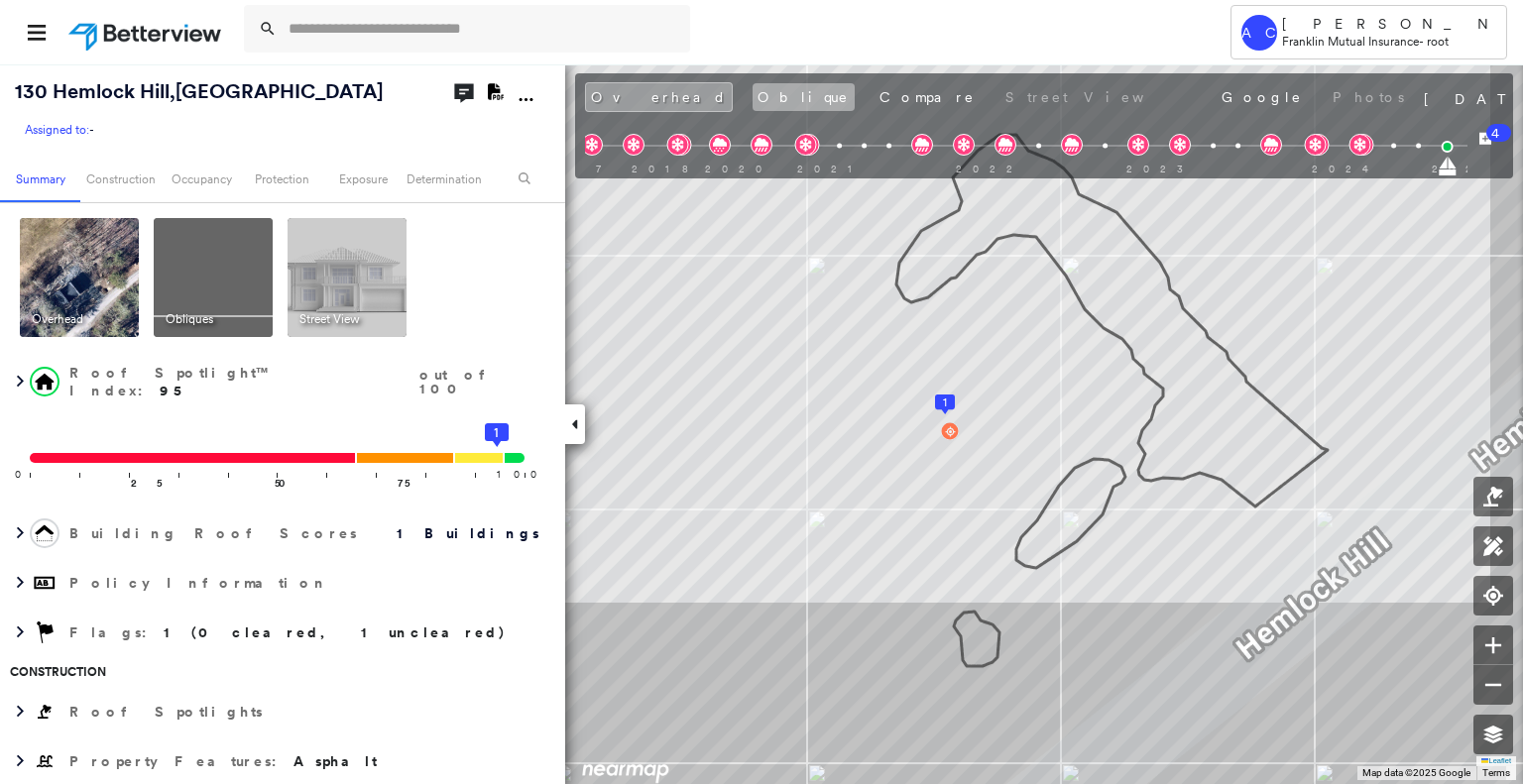 click on "Oblique" at bounding box center [803, 97] 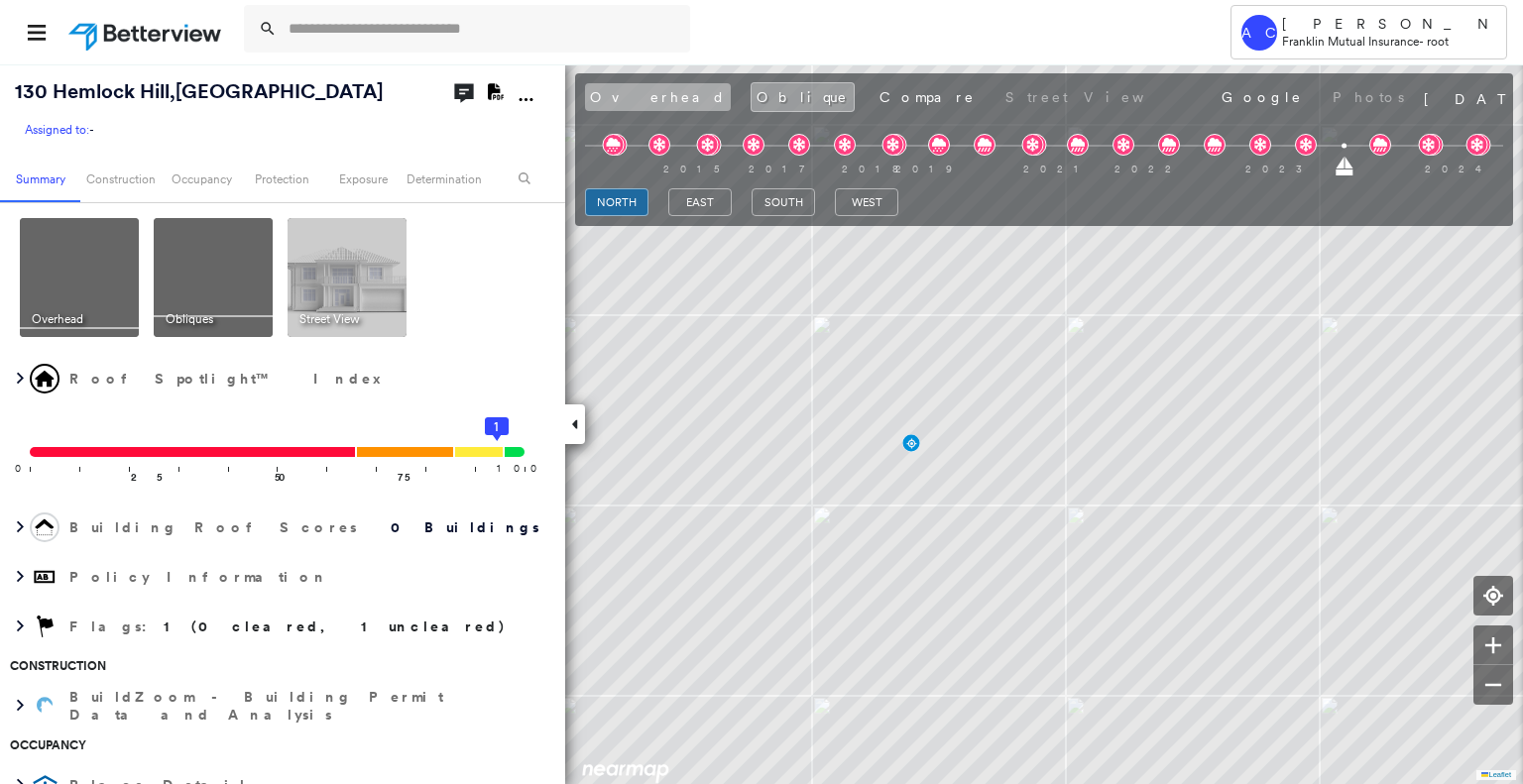 click on "Overhead" at bounding box center [657, 97] 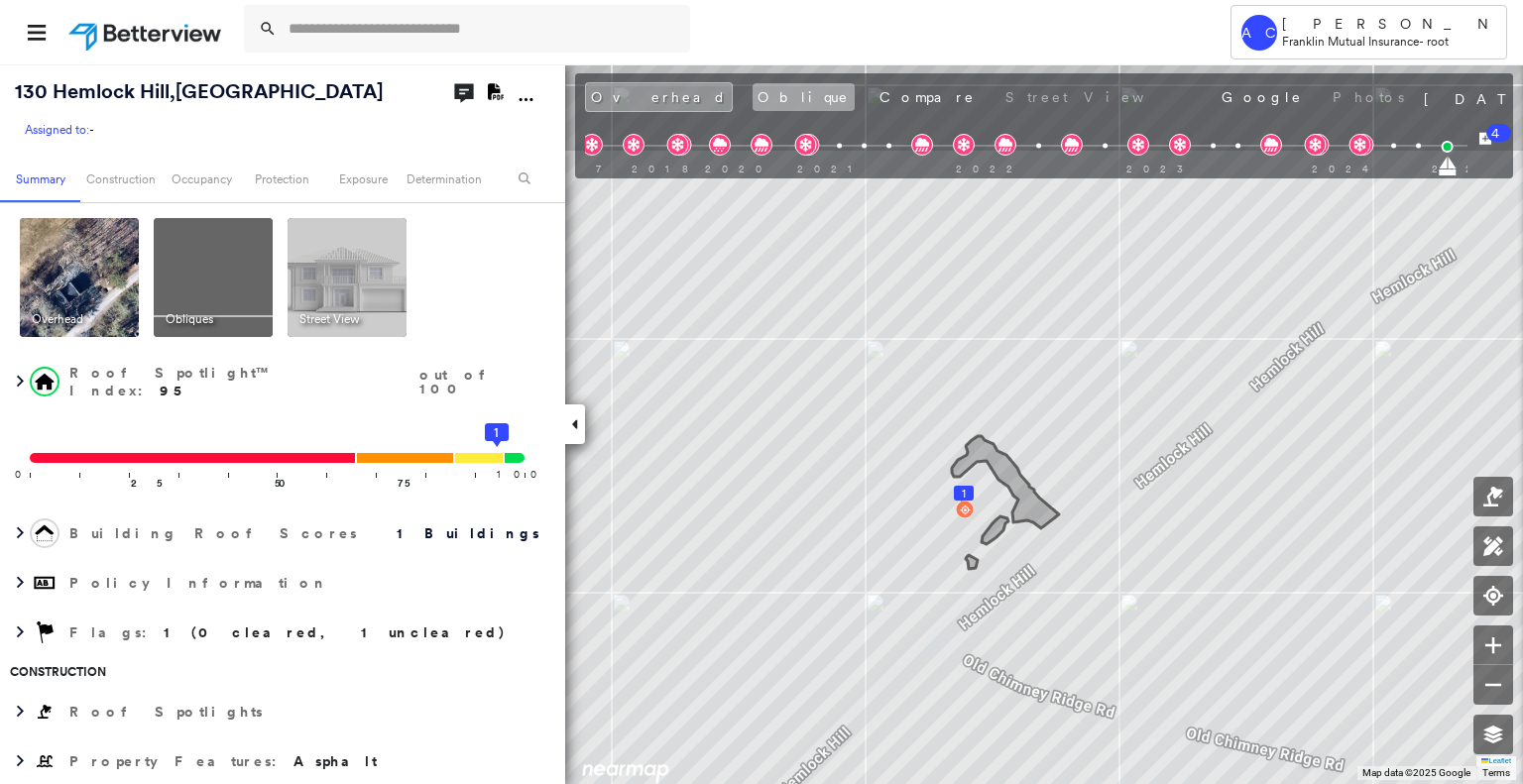 click on "Oblique" at bounding box center (803, 97) 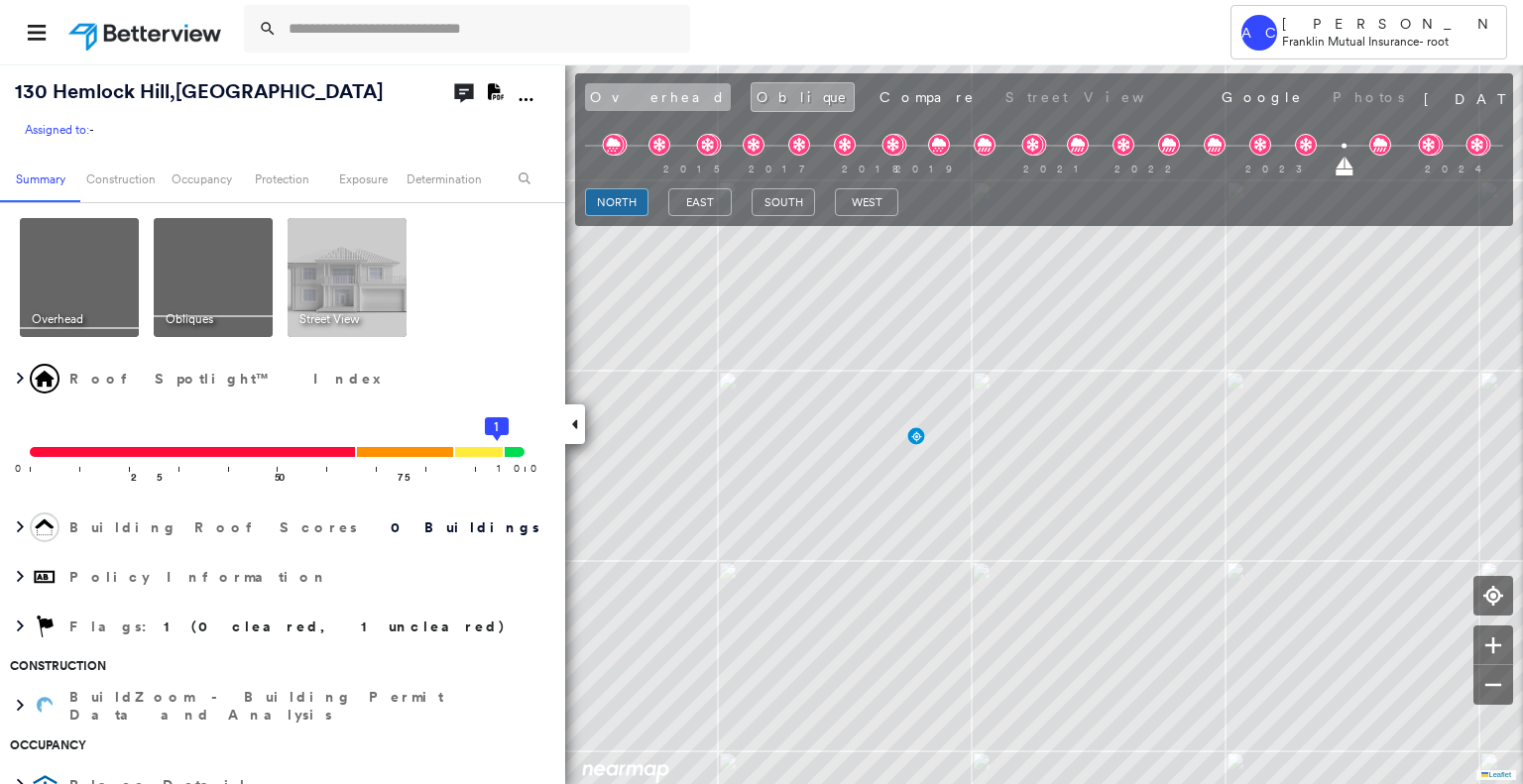 click on "Overhead" at bounding box center [657, 97] 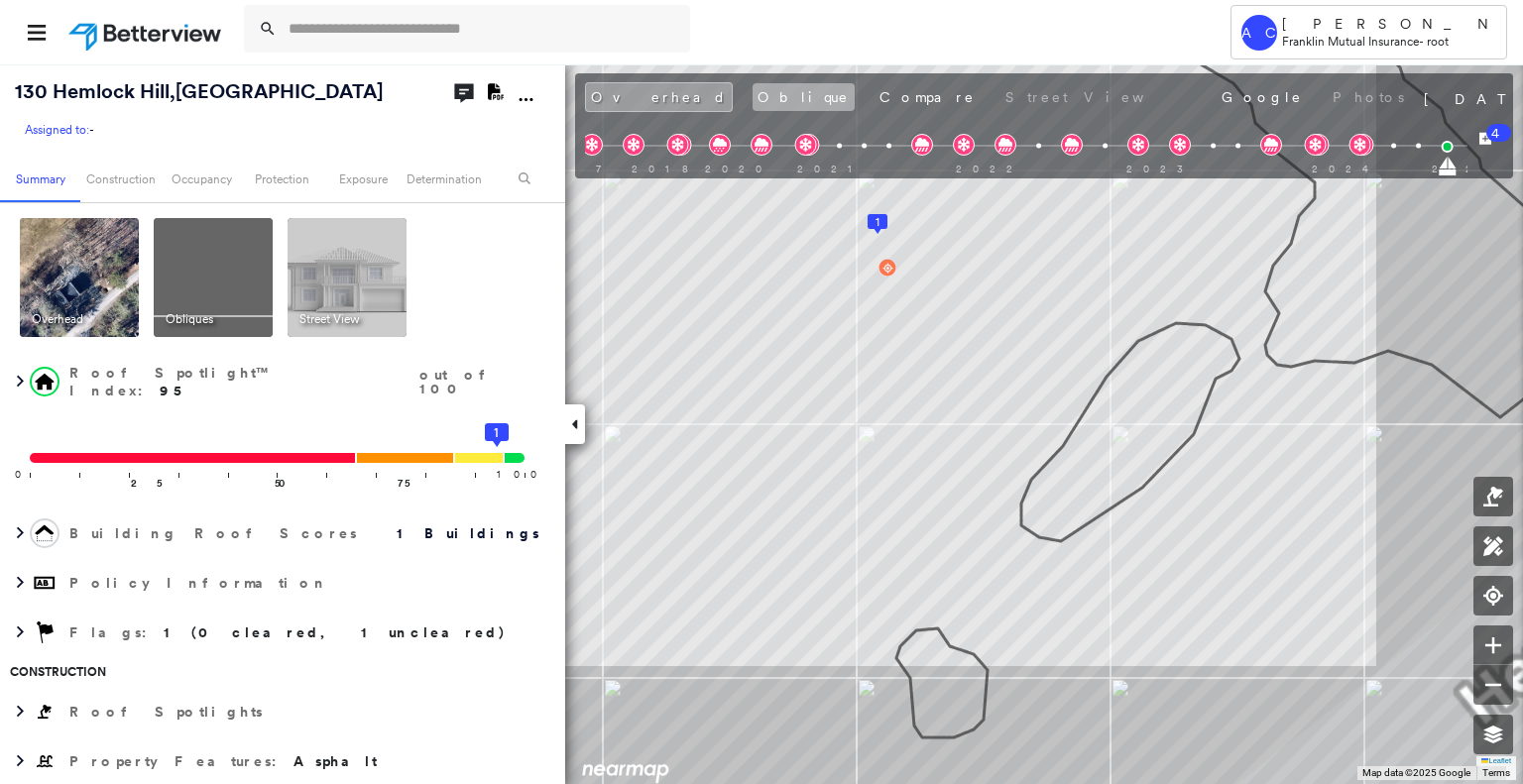 click on "Oblique" at bounding box center (803, 97) 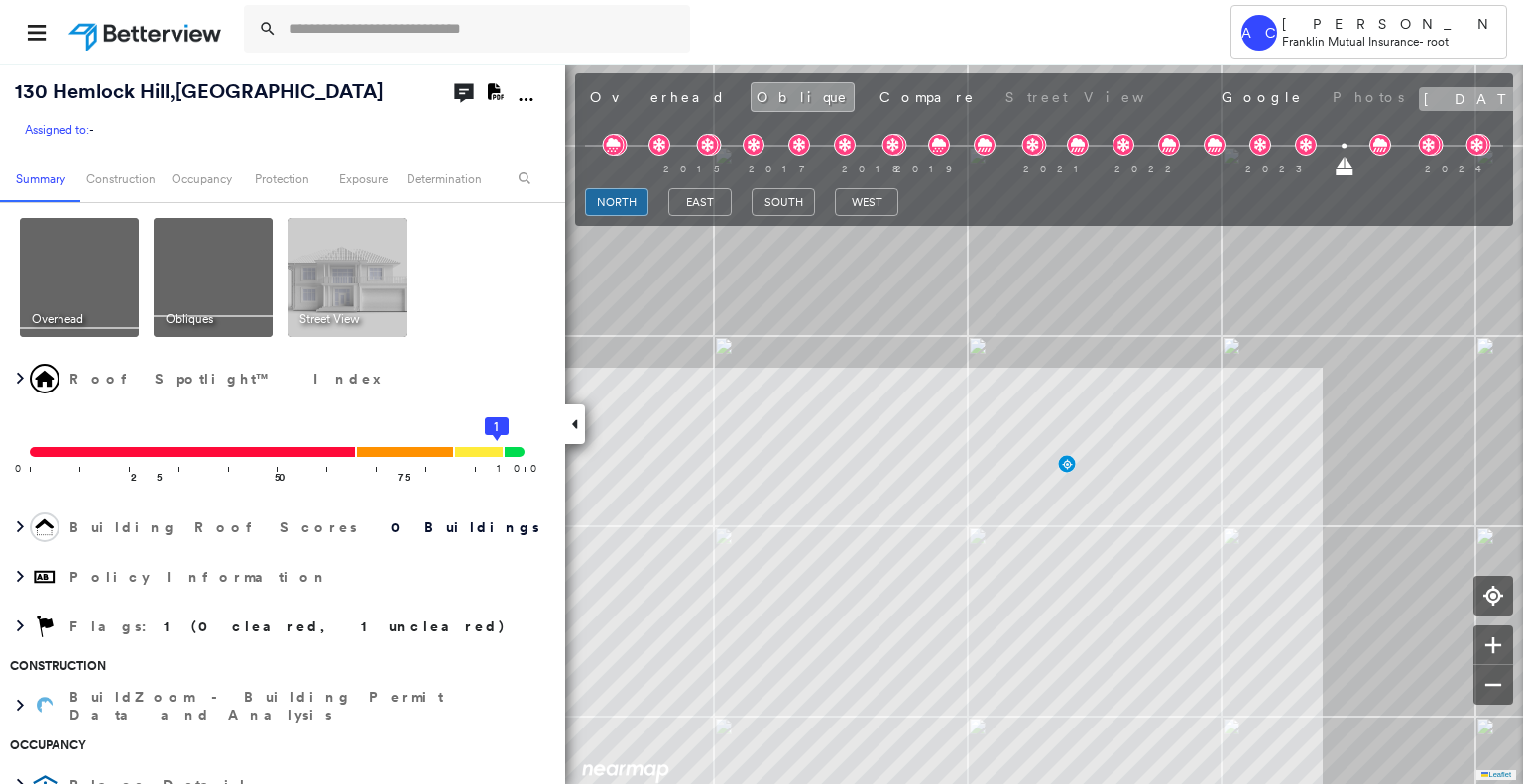 click on "June 01, 2023" at bounding box center [1485, 99] 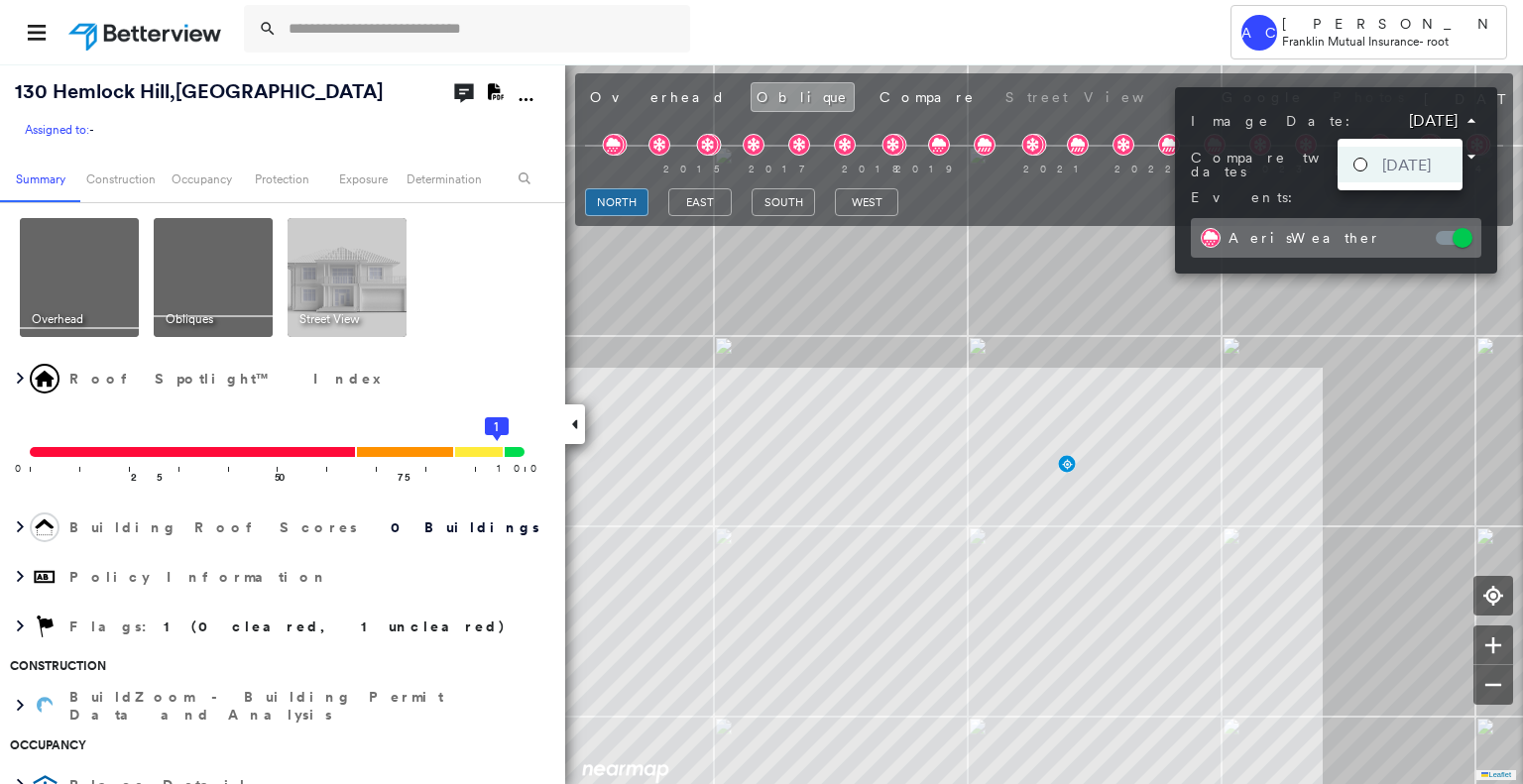 click on "Tower AC Anderson Cardona Franklin Mutual Insurance  -   root 130 Hemlock Hill ,  Montague, NJ 07827 Assigned to:  - Assigned to:  - Assigned to:  - Open Comments Download PDF Report Summary Construction Occupancy Protection Exposure Determination Overhead Obliques Street View Roof Spotlight™ Index 0 100 25 50 75 1 Building Roof Scores 0 Buildings Policy Information Flags :  1 (0 cleared, 1 uncleared) Construction BuildZoom - Building Permit Data and Analysis Occupancy Place Detail Protection Exposure FEMA Risk Index Additional Perils Determination Flags :  1 (0 cleared, 1 uncleared) Uncleared Flags (1) Cleared Flags  (0) LOW Low Priority Flagged 07/23/25 Clear Action Taken New Entry History Quote/New Business Terms & Conditions Added ACV Endorsement Added Cosmetic Endorsement Inspection/Loss Control Report Information Added to Inspection Survey Onsite Inspection Ordered Determined No Inspection Needed General Used Report to Further Agent/Insured Discussion Reject/Decline - New Business Save Renewal General" at bounding box center [762, 392] 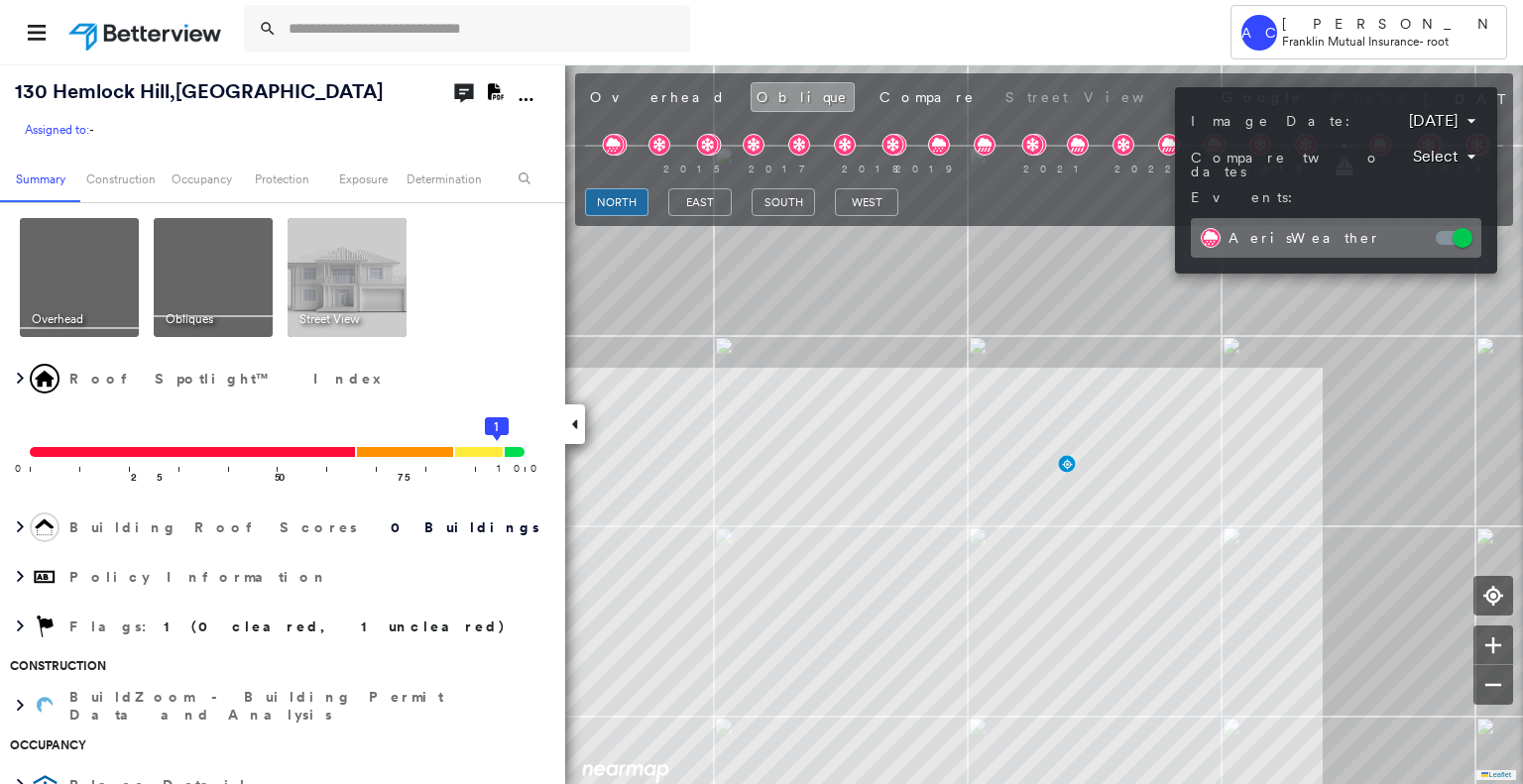 drag, startPoint x: 1238, startPoint y: 430, endPoint x: 1035, endPoint y: 564, distance: 243.23857 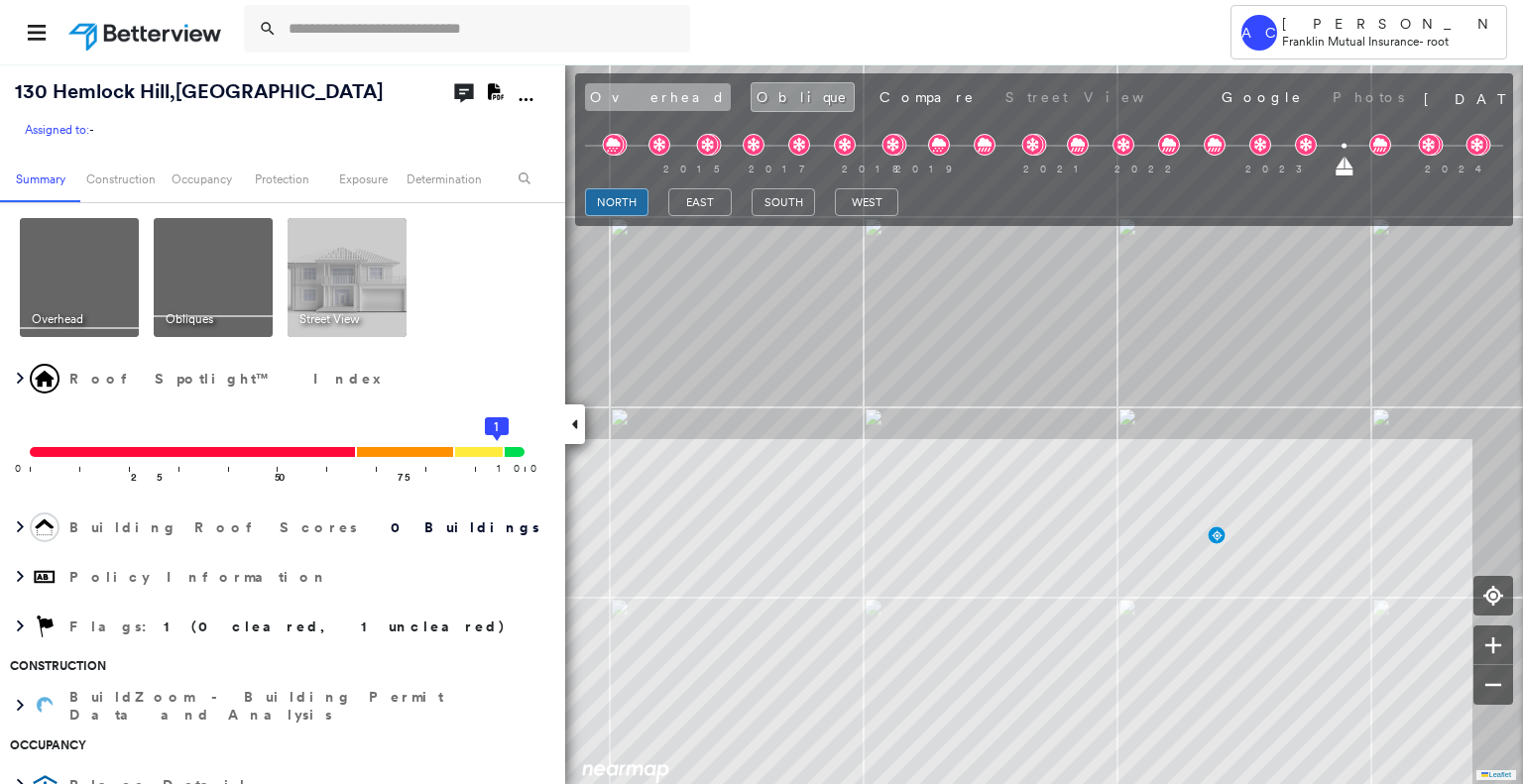 click on "Overhead" at bounding box center [657, 97] 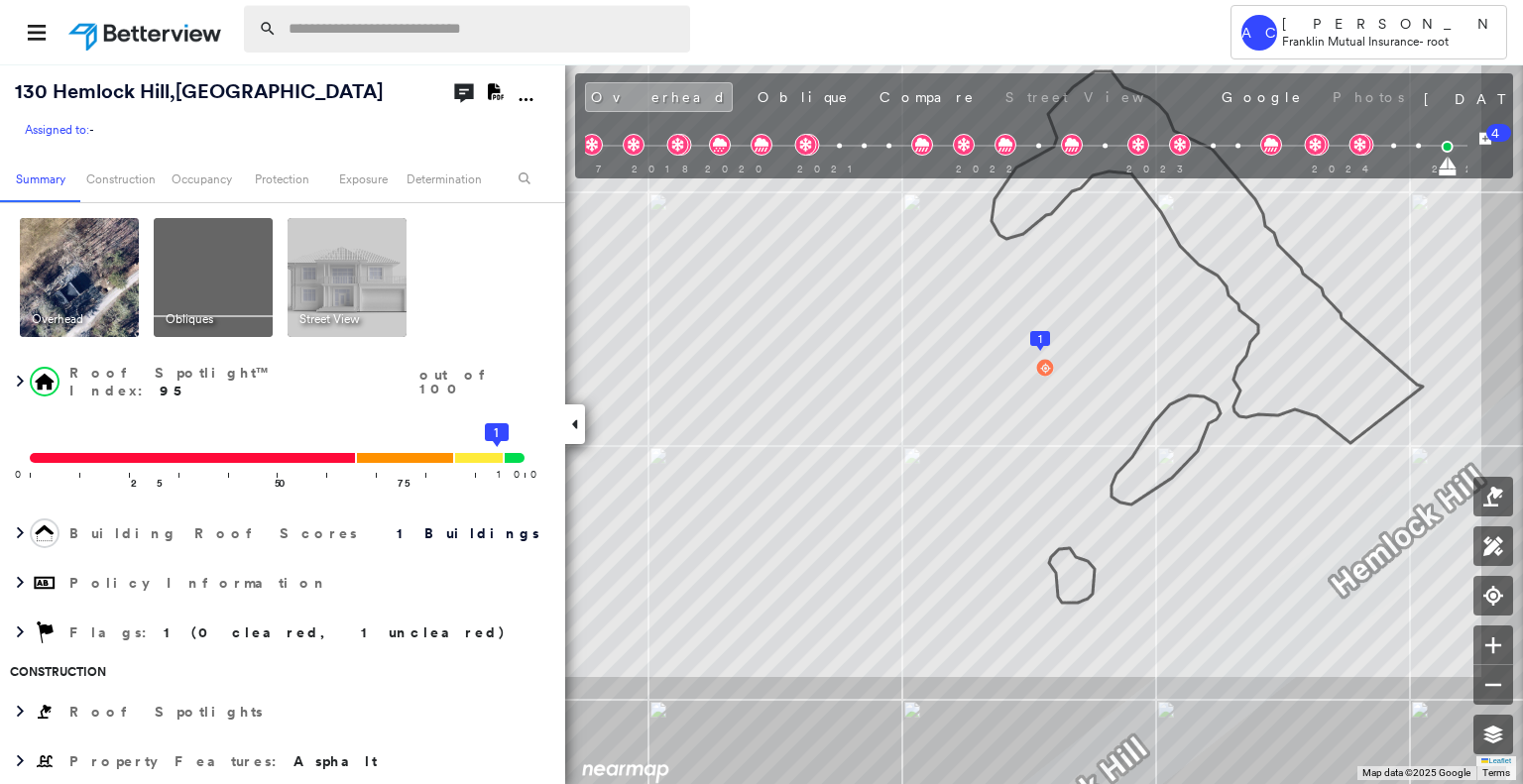 click at bounding box center (483, 29) 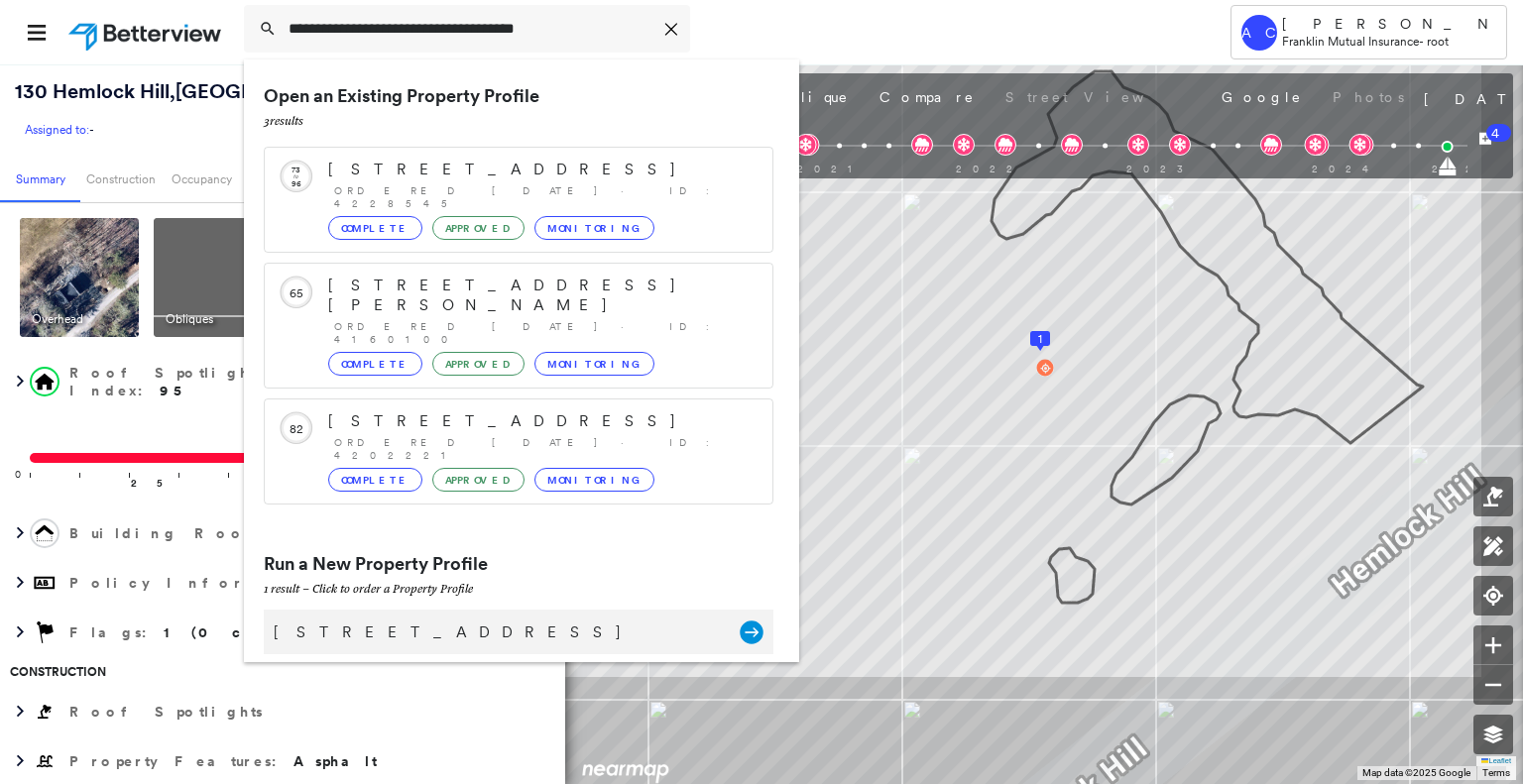 scroll, scrollTop: 0, scrollLeft: 0, axis: both 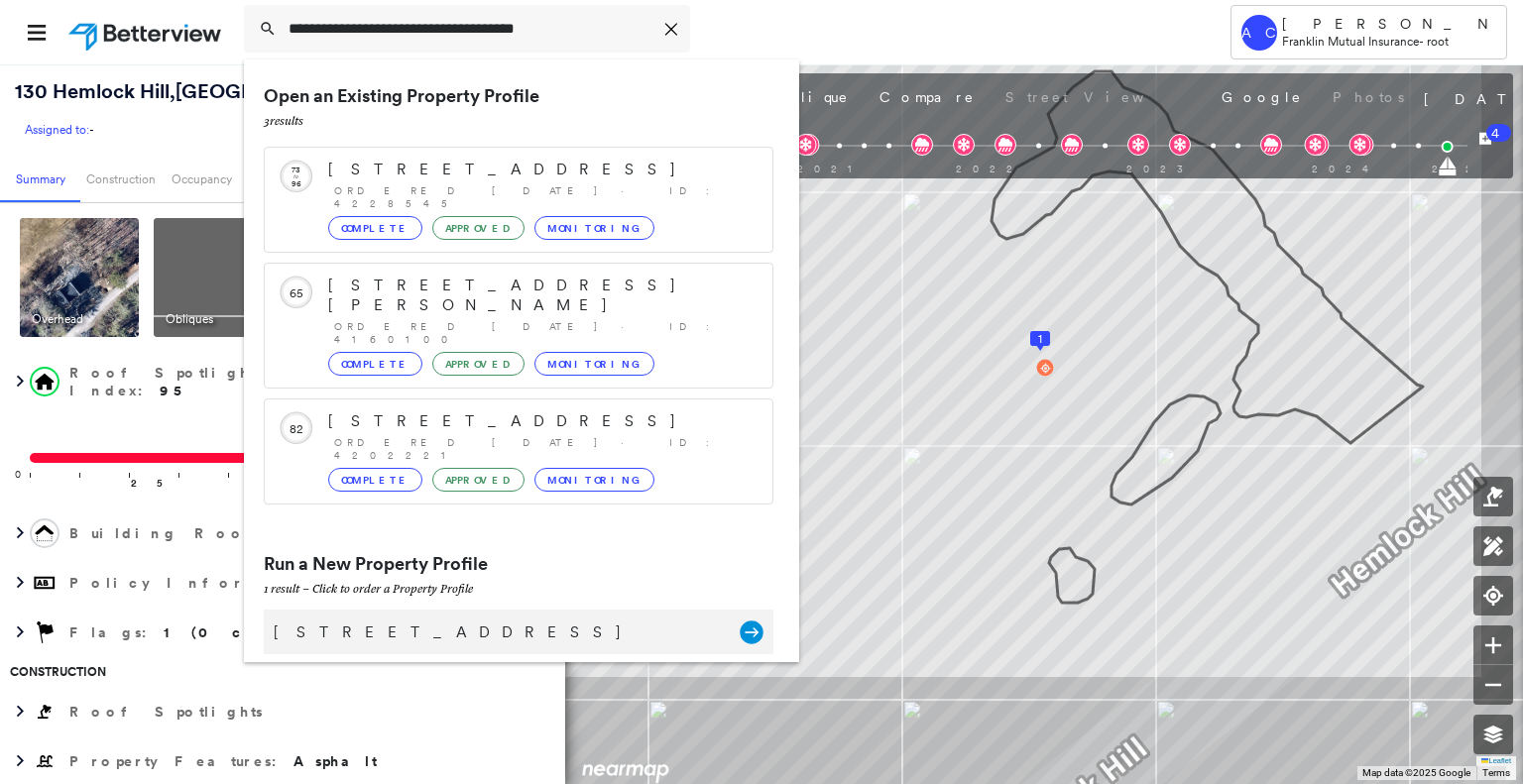 type on "**********" 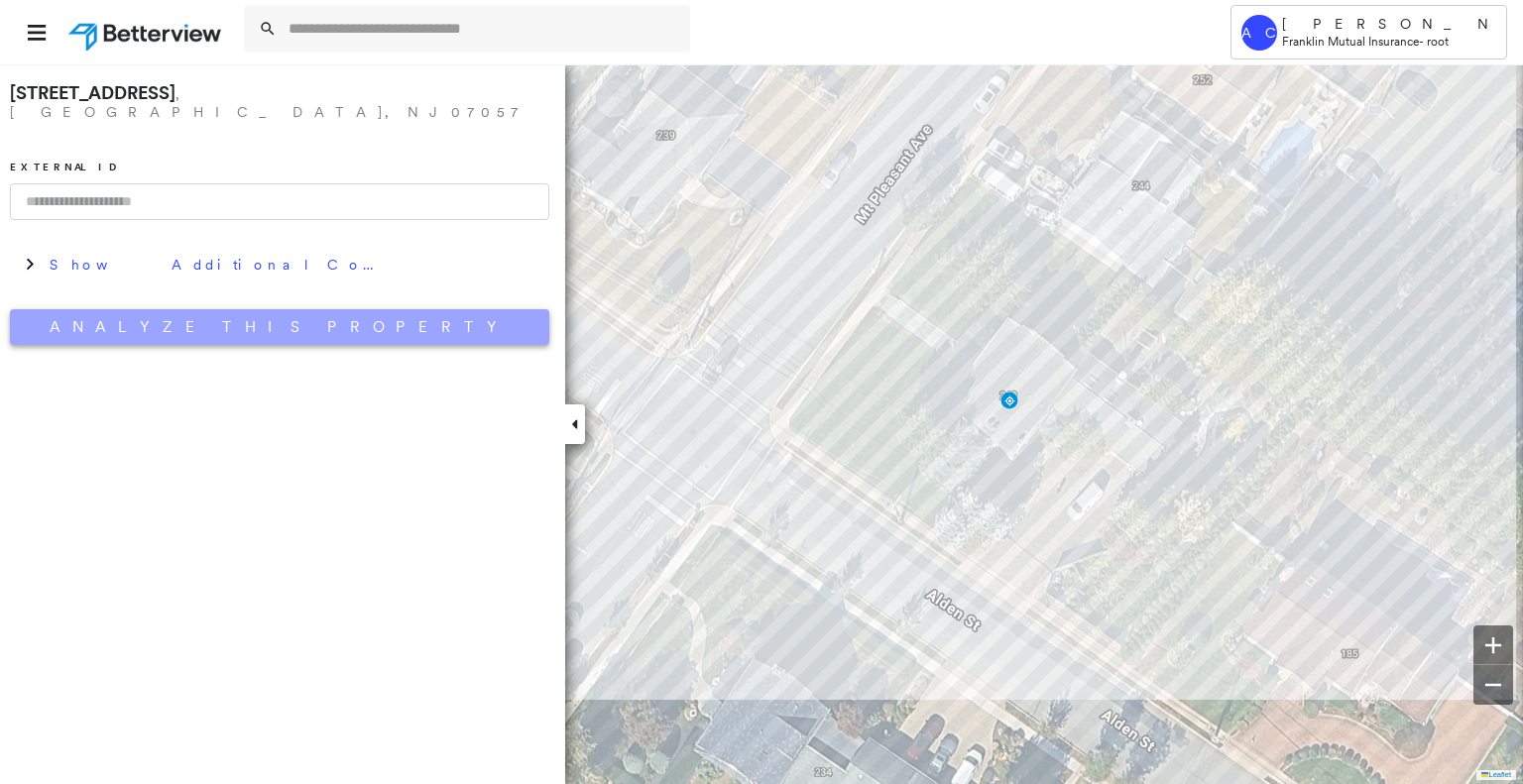 click on "Analyze This Property" at bounding box center [280, 327] 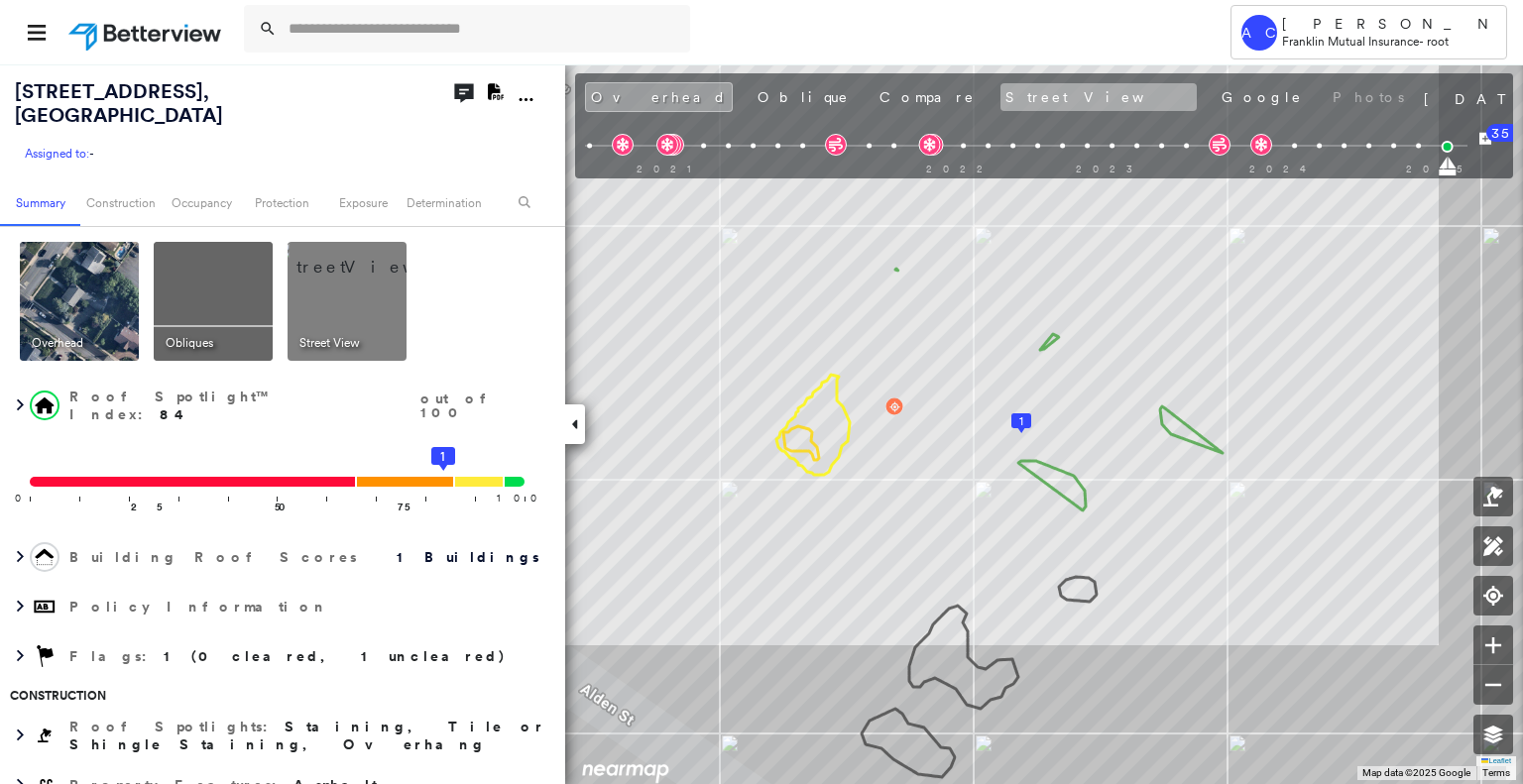 click on "Street View" at bounding box center (1099, 97) 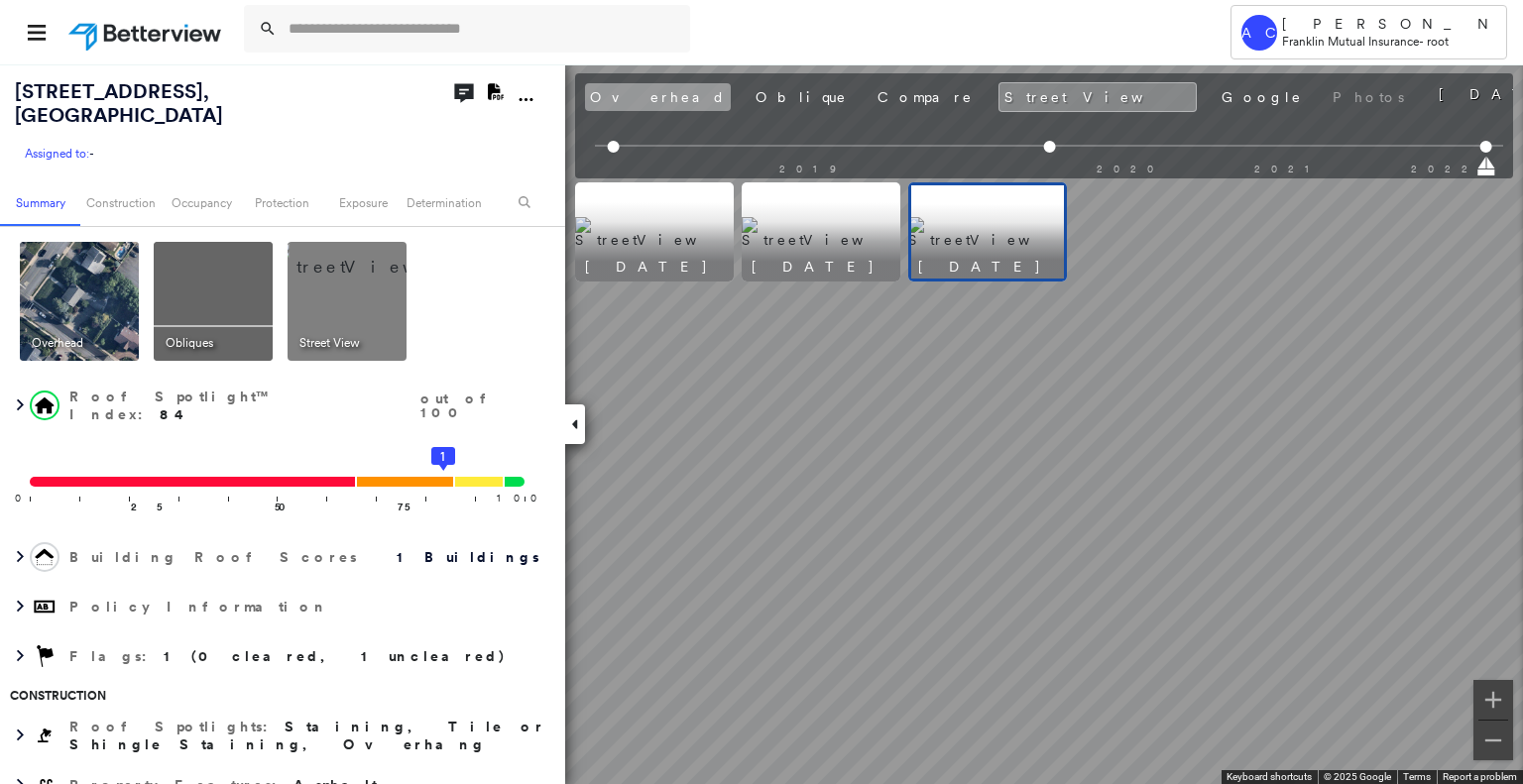 click on "Overhead" at bounding box center [657, 97] 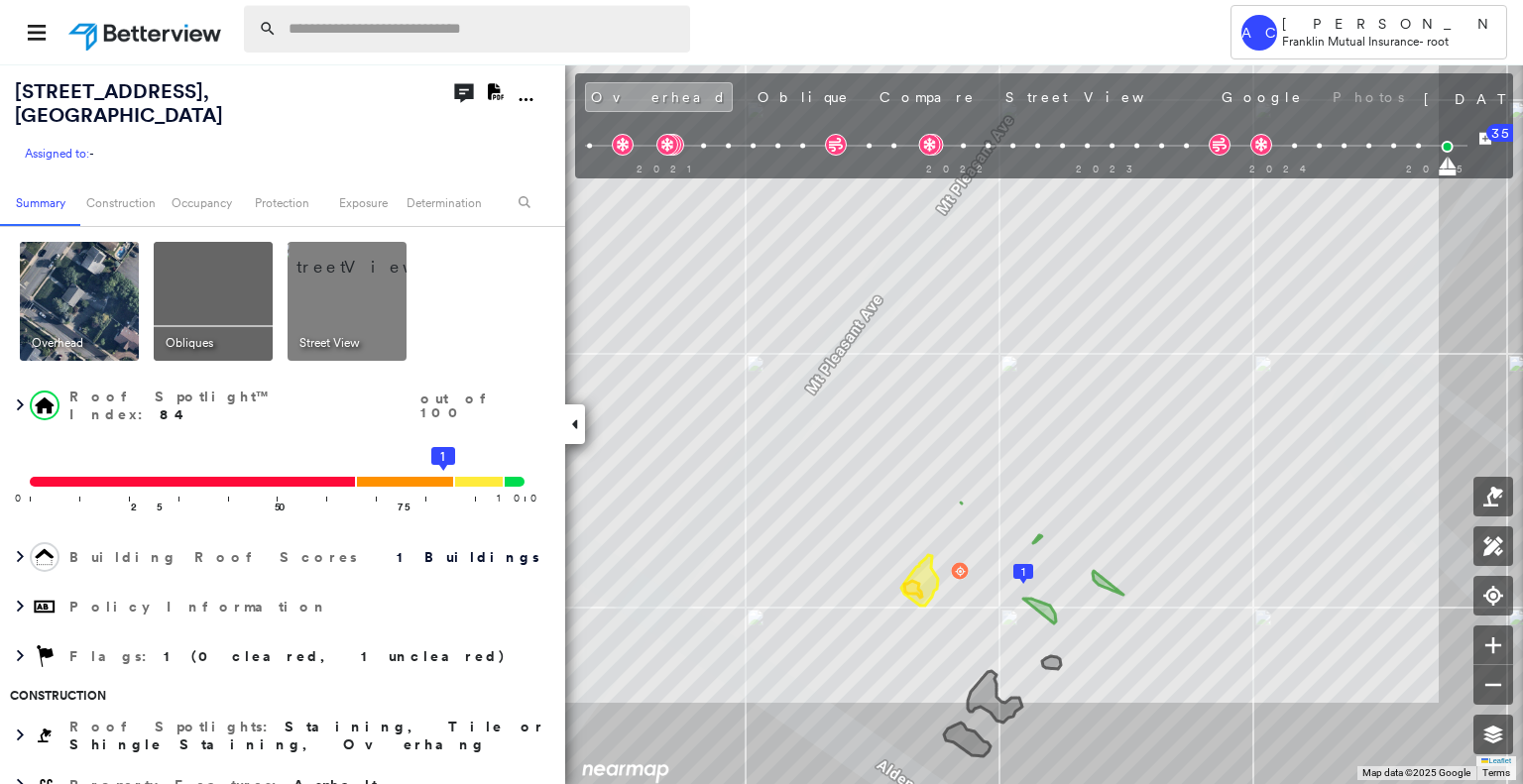 click at bounding box center (483, 29) 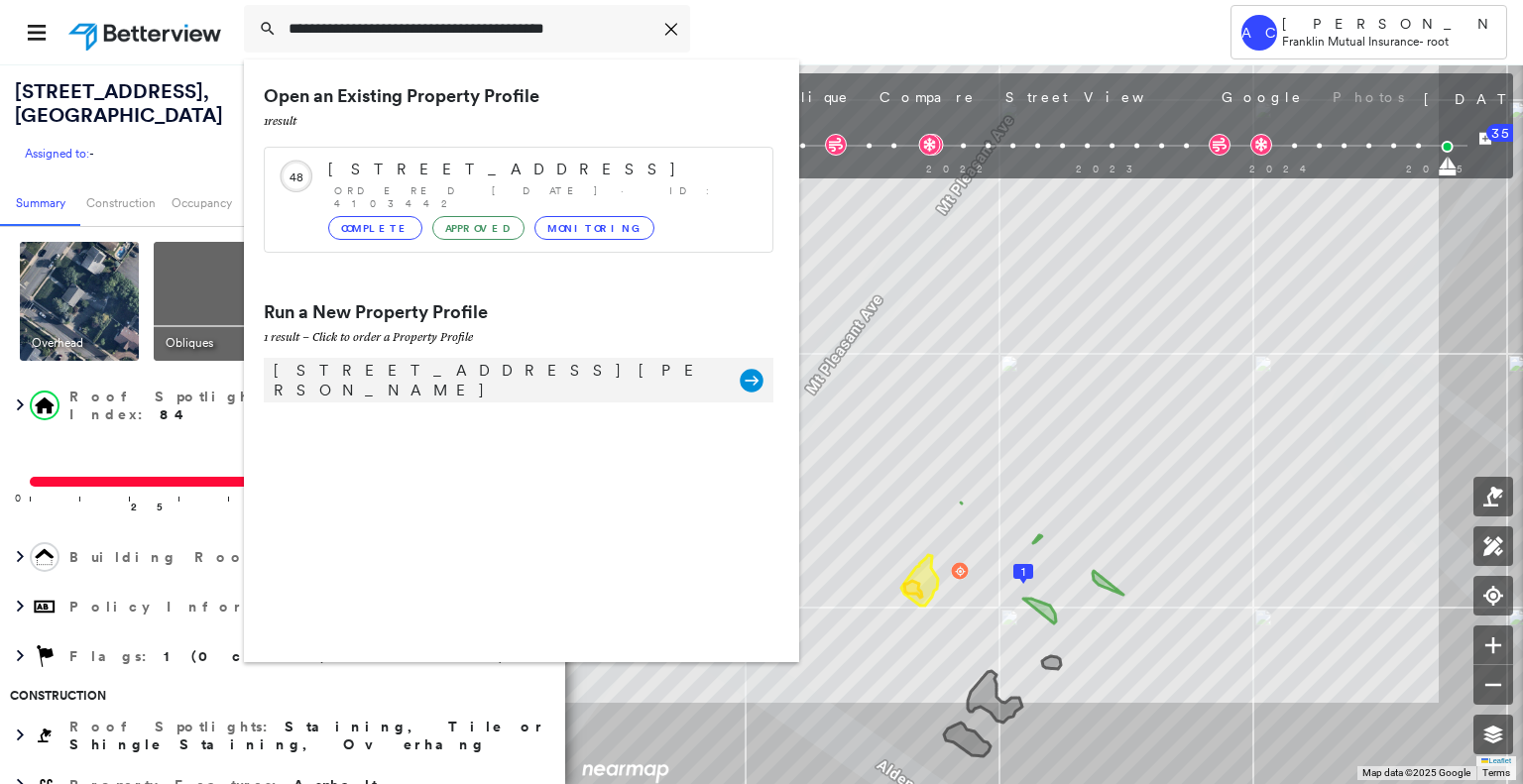 type on "**********" 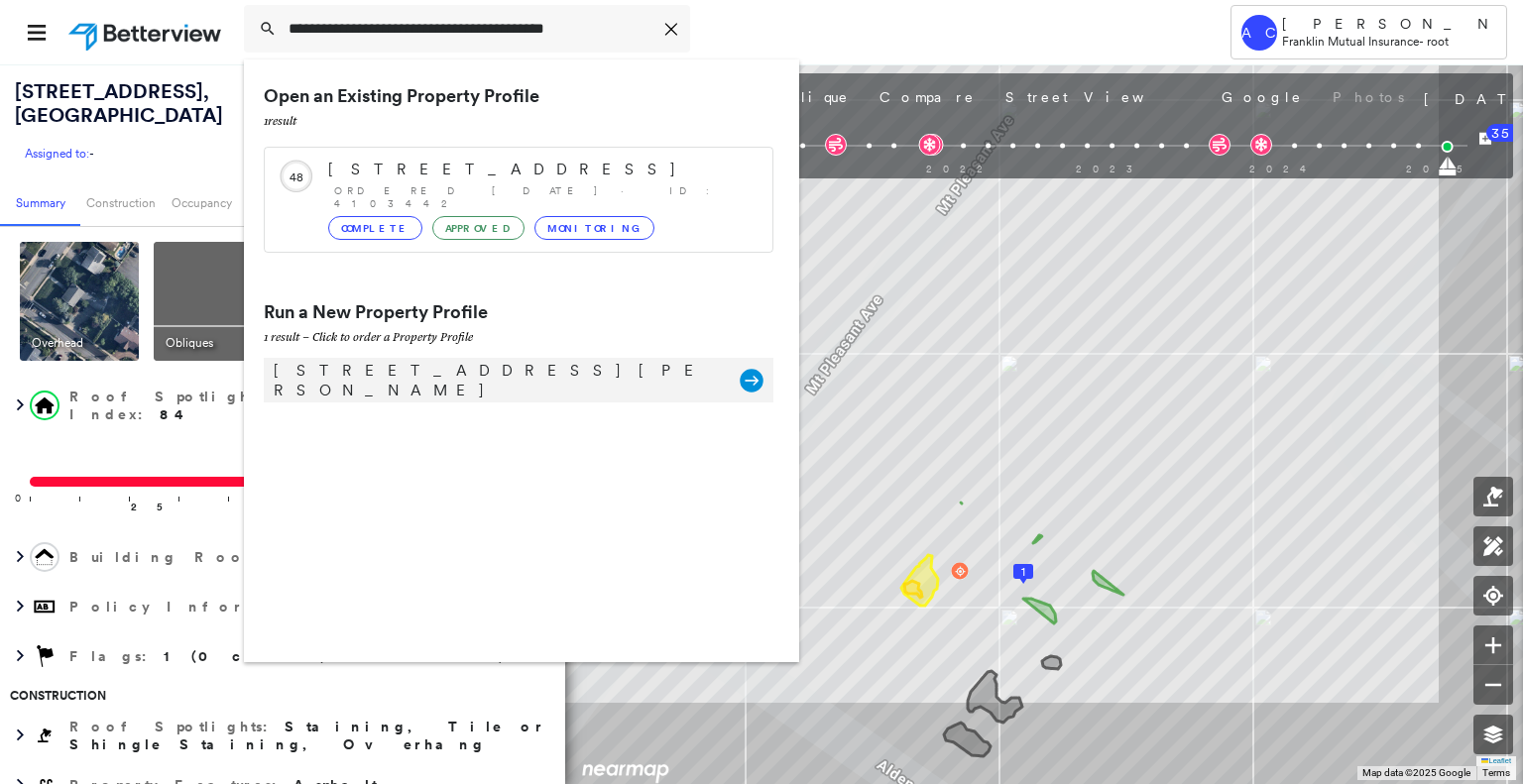 click on "[STREET_ADDRESS][PERSON_NAME]" at bounding box center [497, 381] 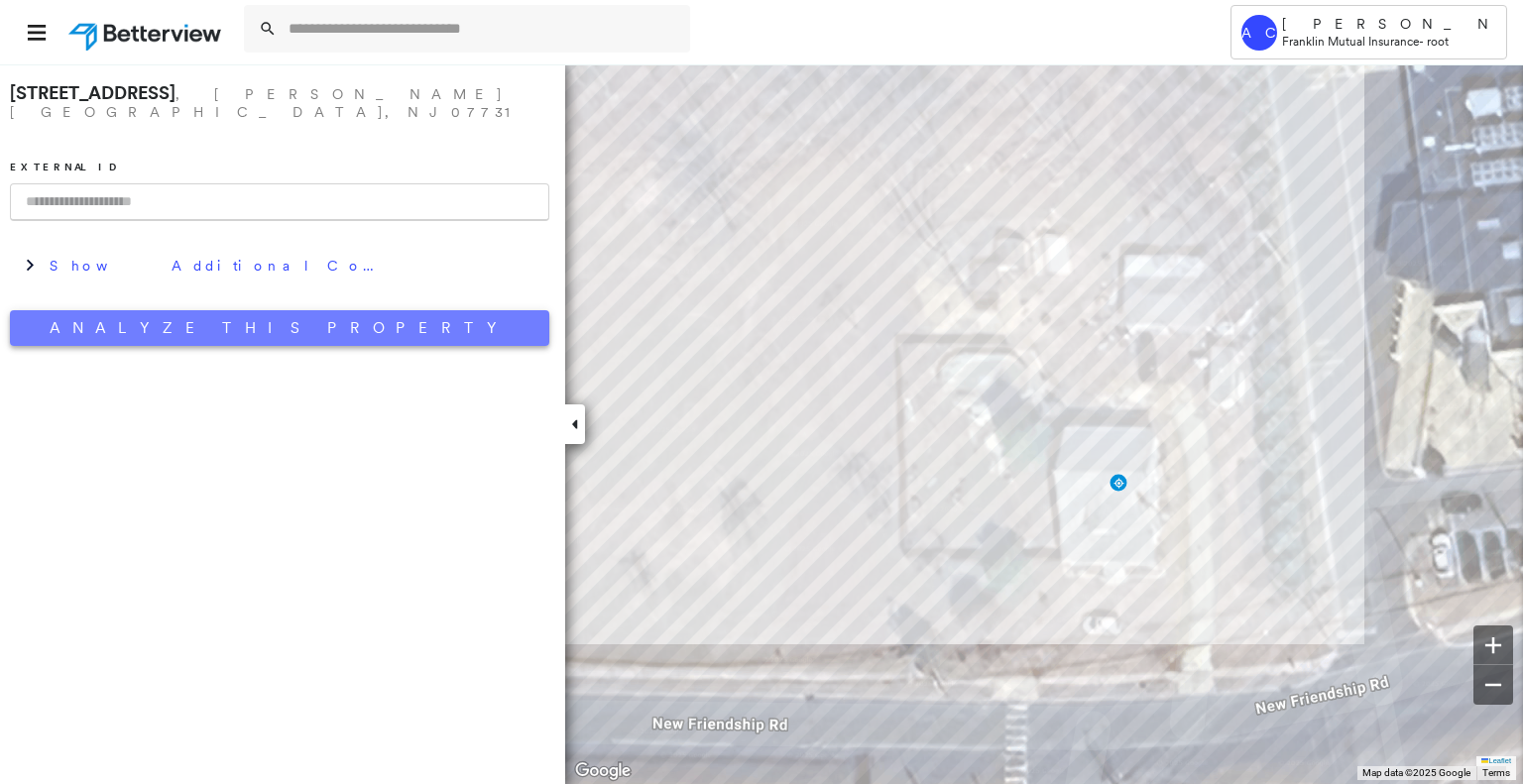 click on "Analyze This Property" at bounding box center [280, 328] 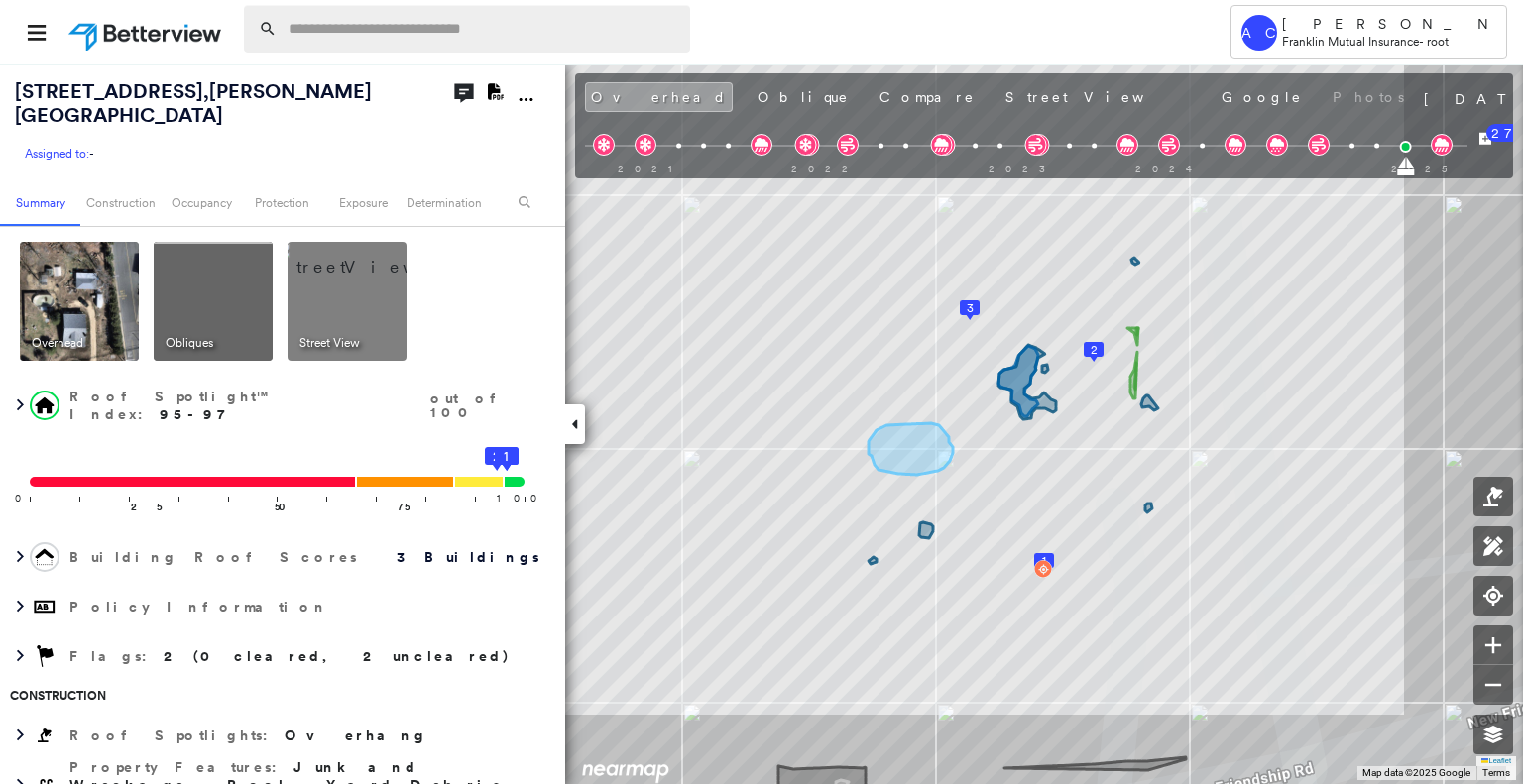 click at bounding box center [483, 29] 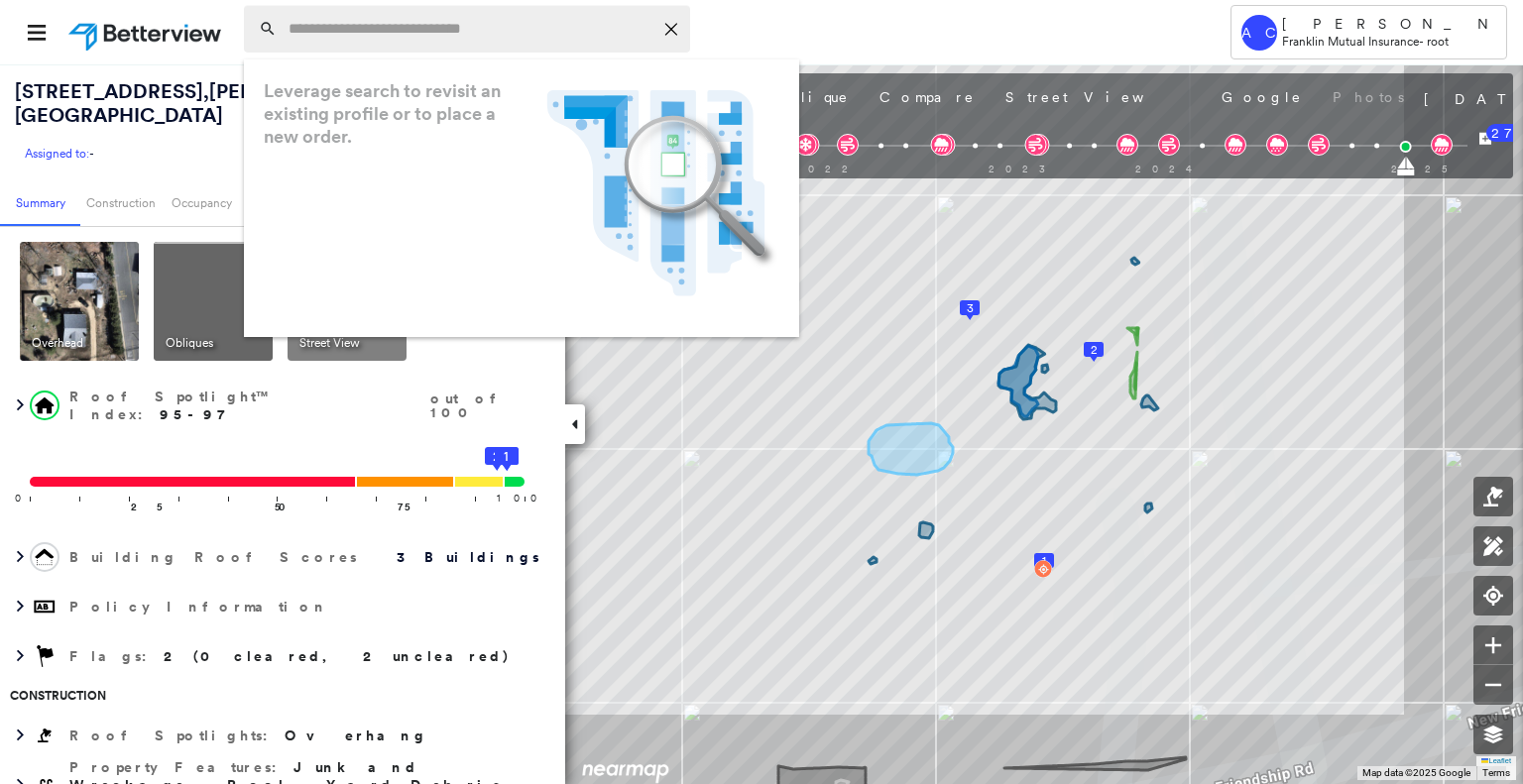 paste on "**********" 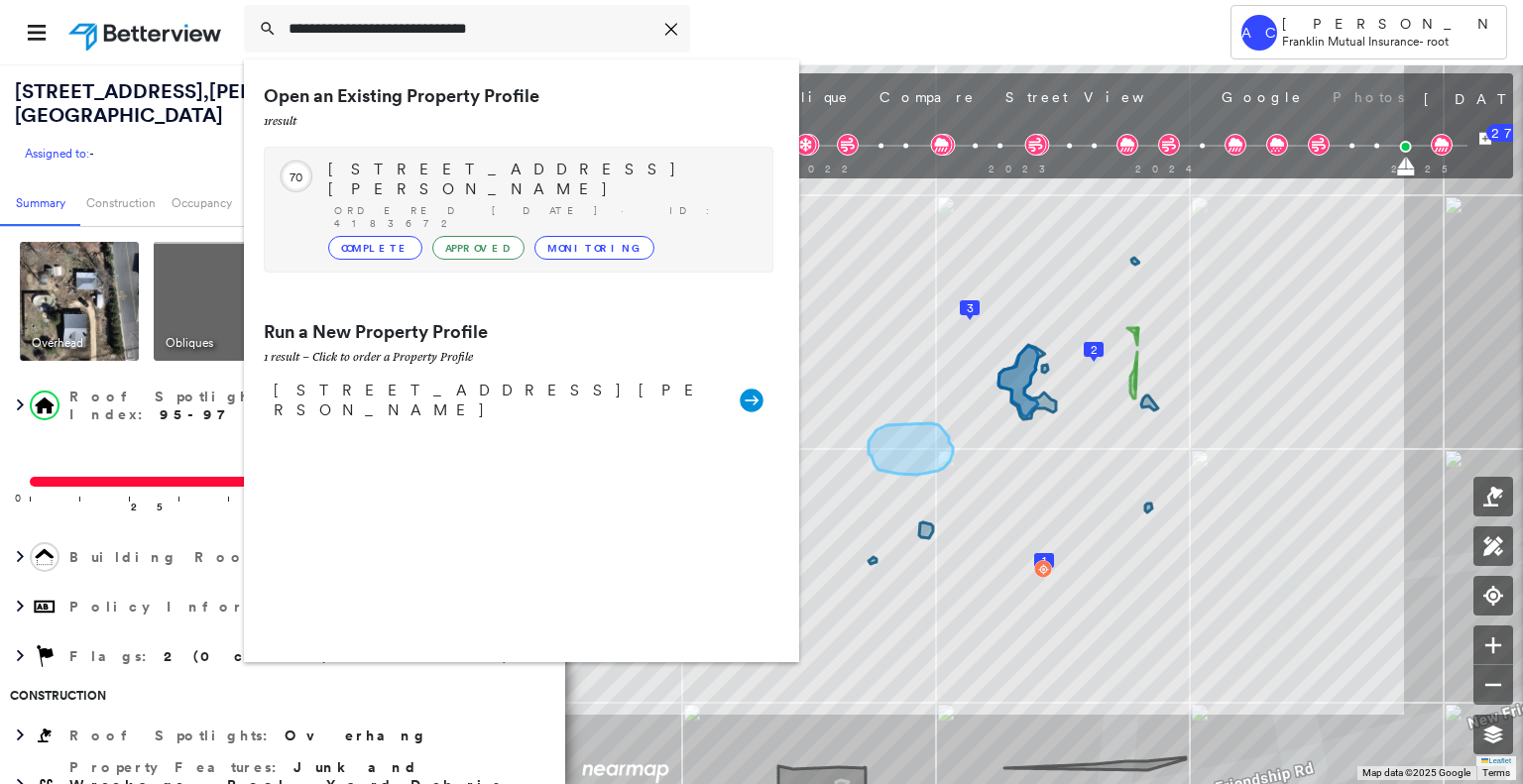 type on "**********" 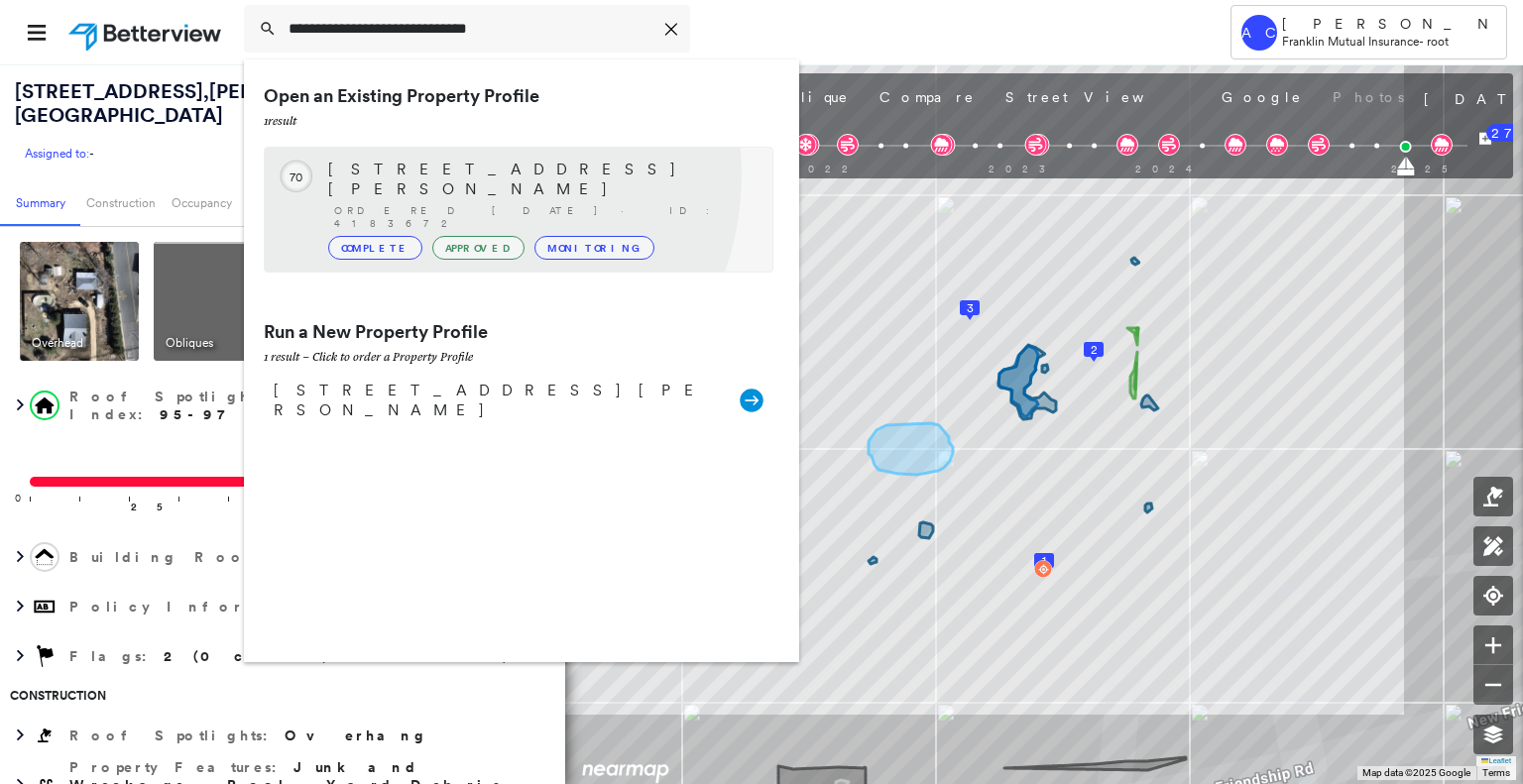 click on "[STREET_ADDRESS][PERSON_NAME]" at bounding box center (540, 179) 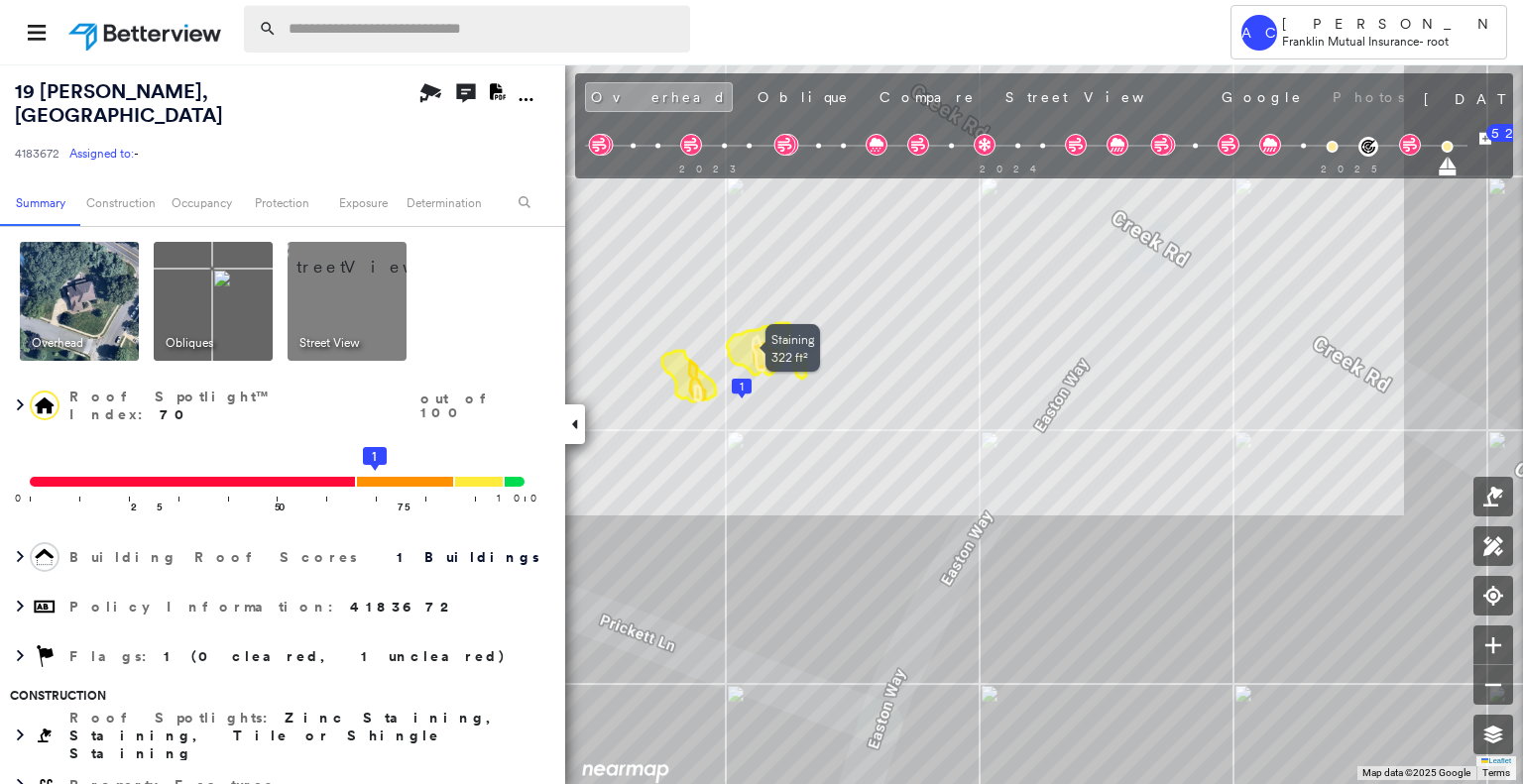 click at bounding box center [483, 29] 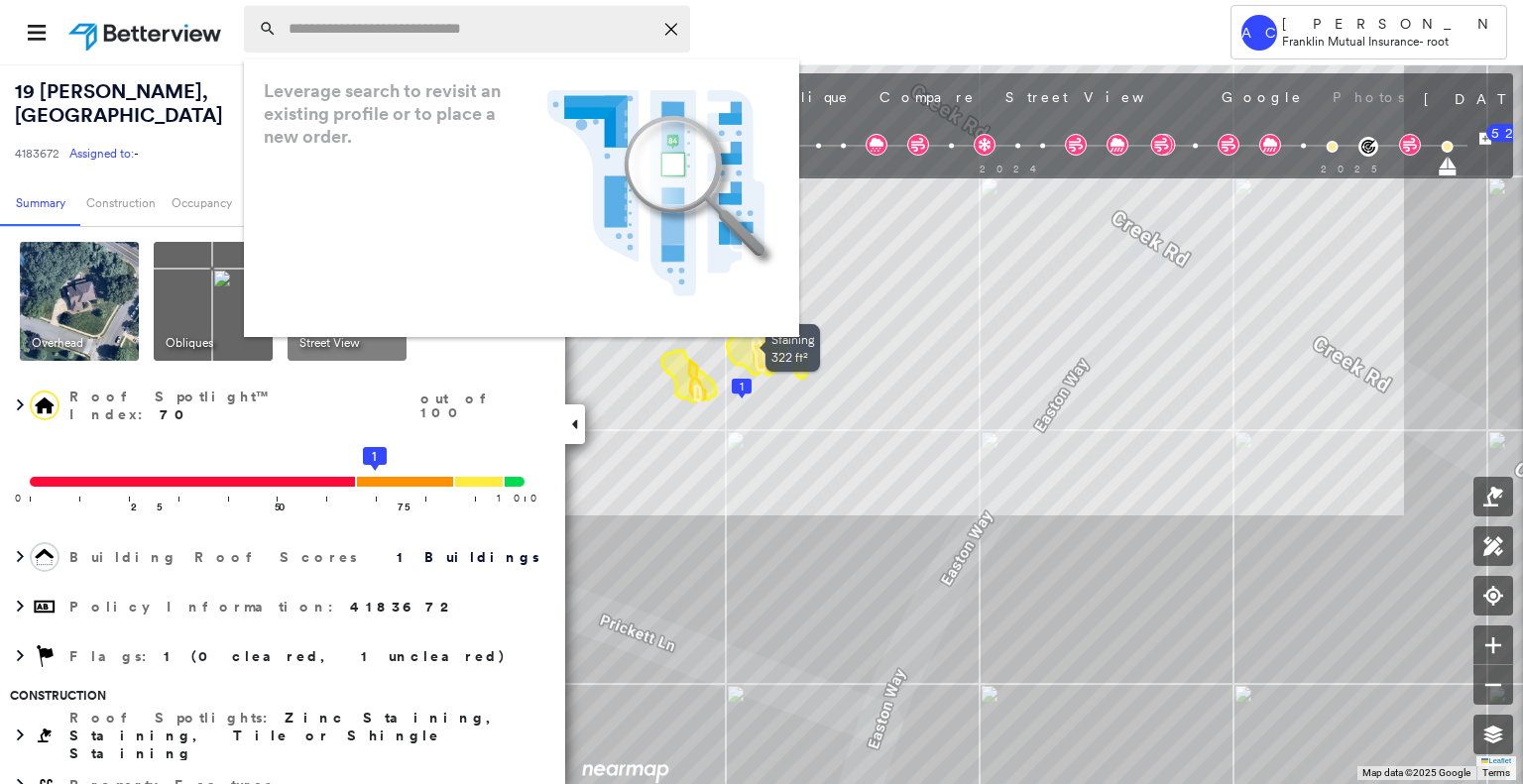 paste on "**********" 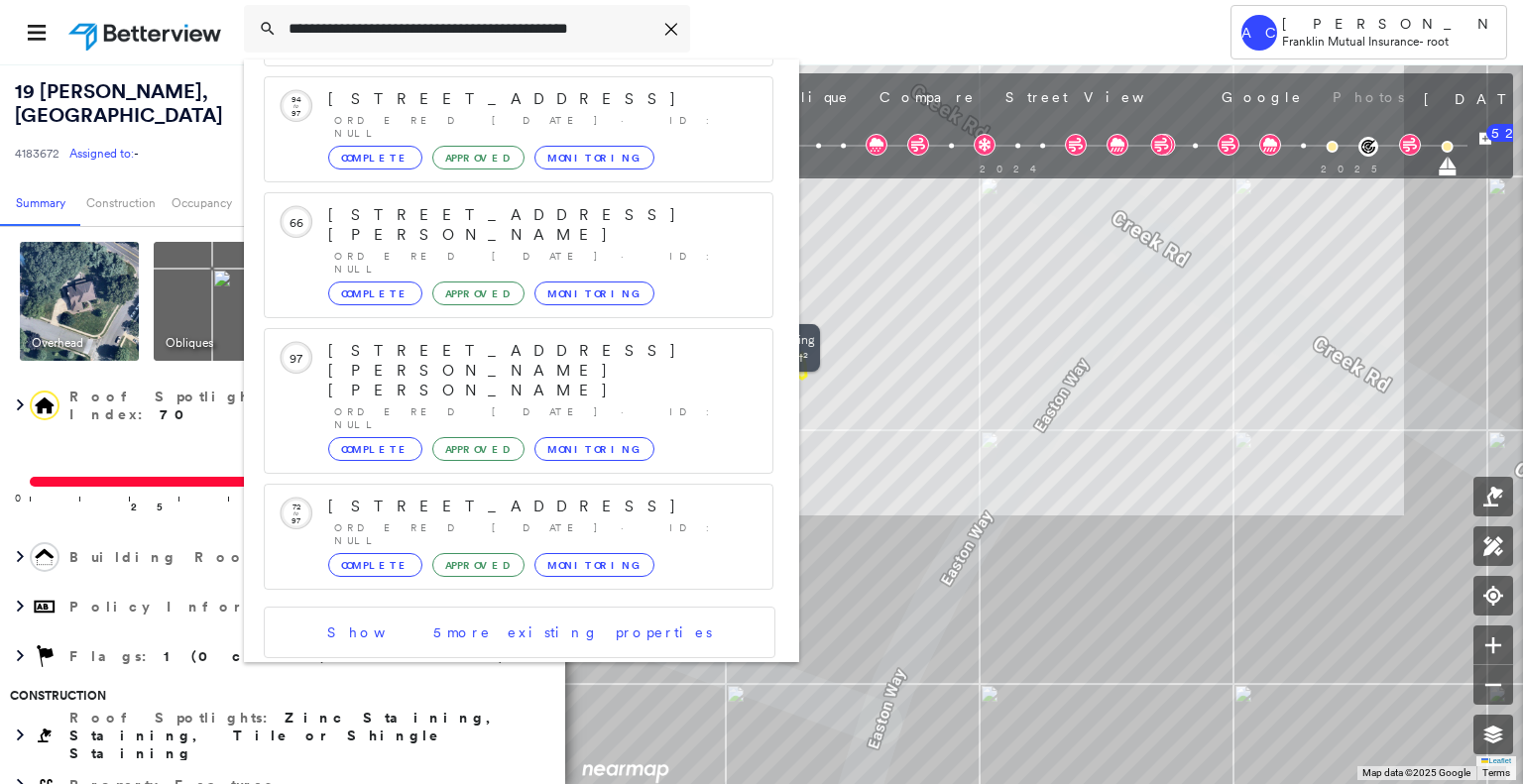 scroll, scrollTop: 205, scrollLeft: 0, axis: vertical 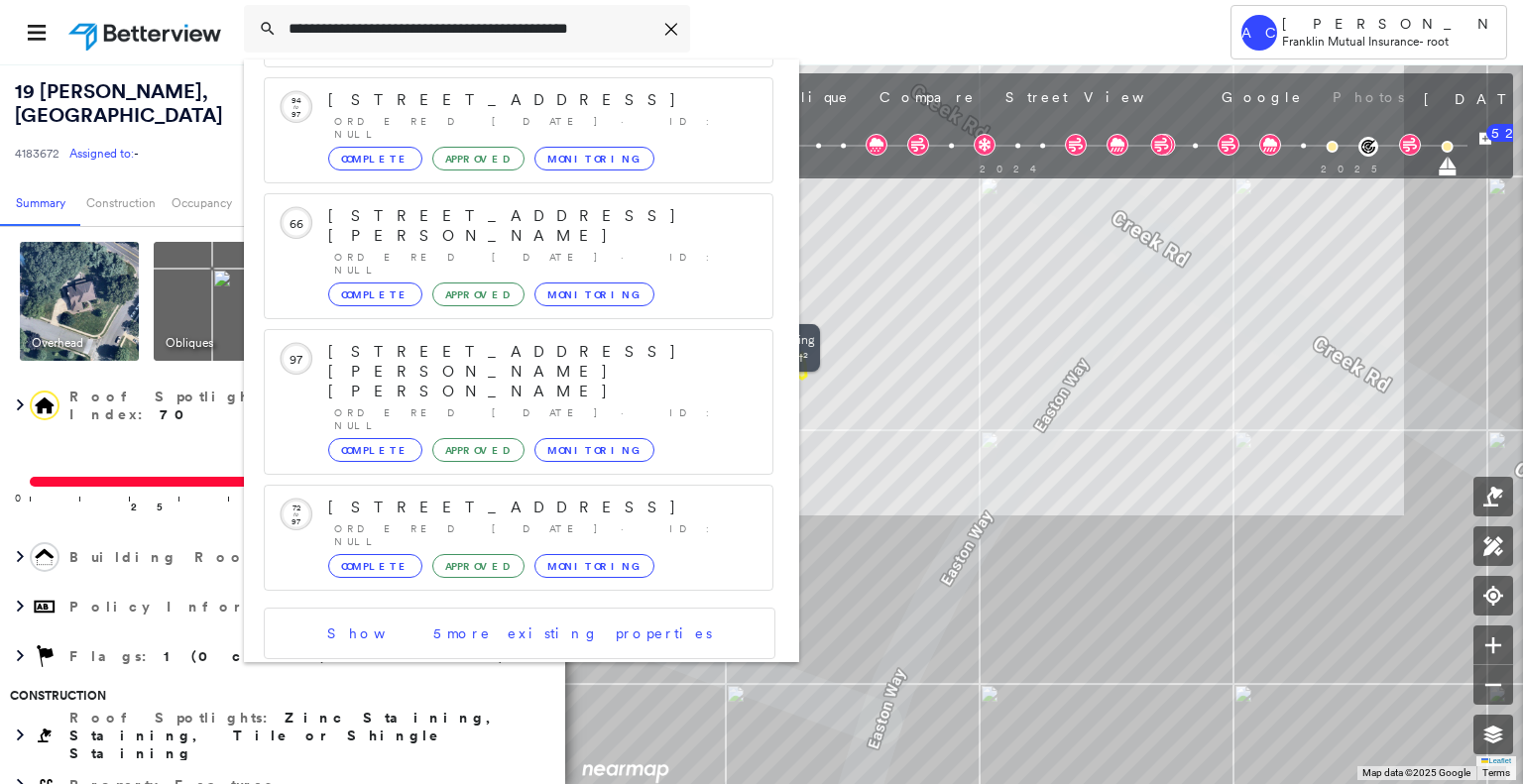 type on "**********" 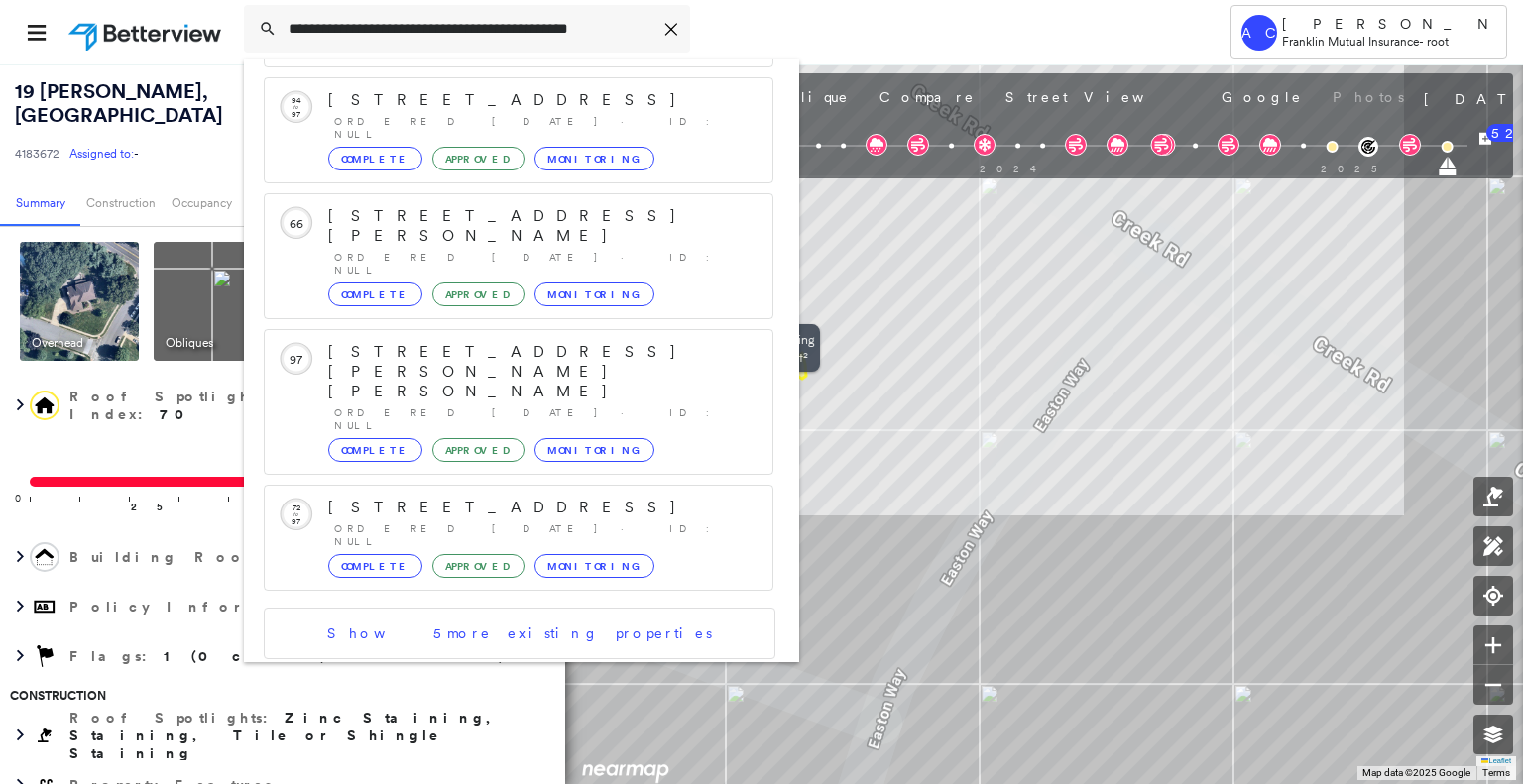 click on "[STREET_ADDRESS][PERSON_NAME], [PERSON_NAME][GEOGRAPHIC_DATA], [GEOGRAPHIC_DATA], [GEOGRAPHIC_DATA], [GEOGRAPHIC_DATA]" at bounding box center [497, 817] 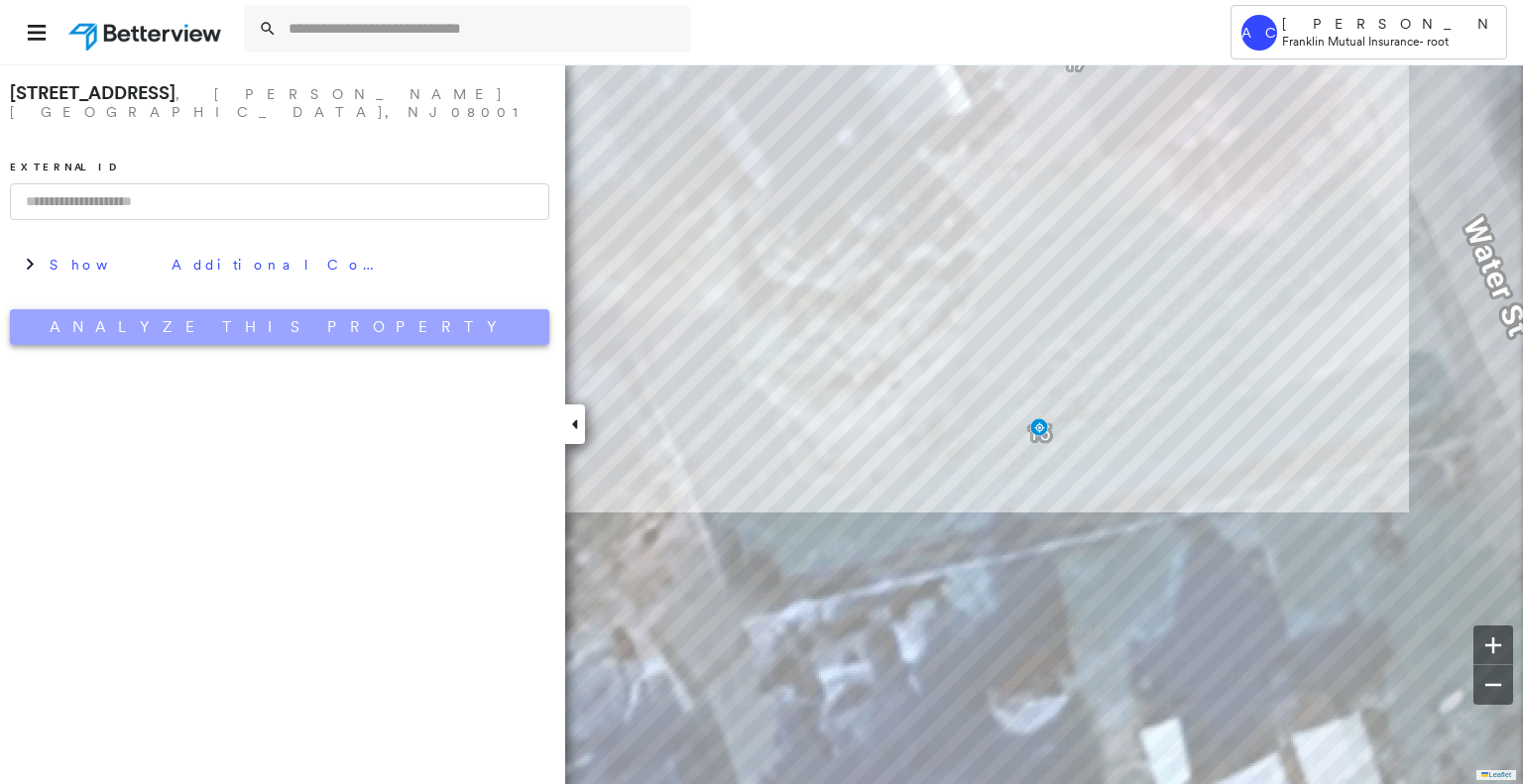 click on "Analyze This Property" at bounding box center (280, 327) 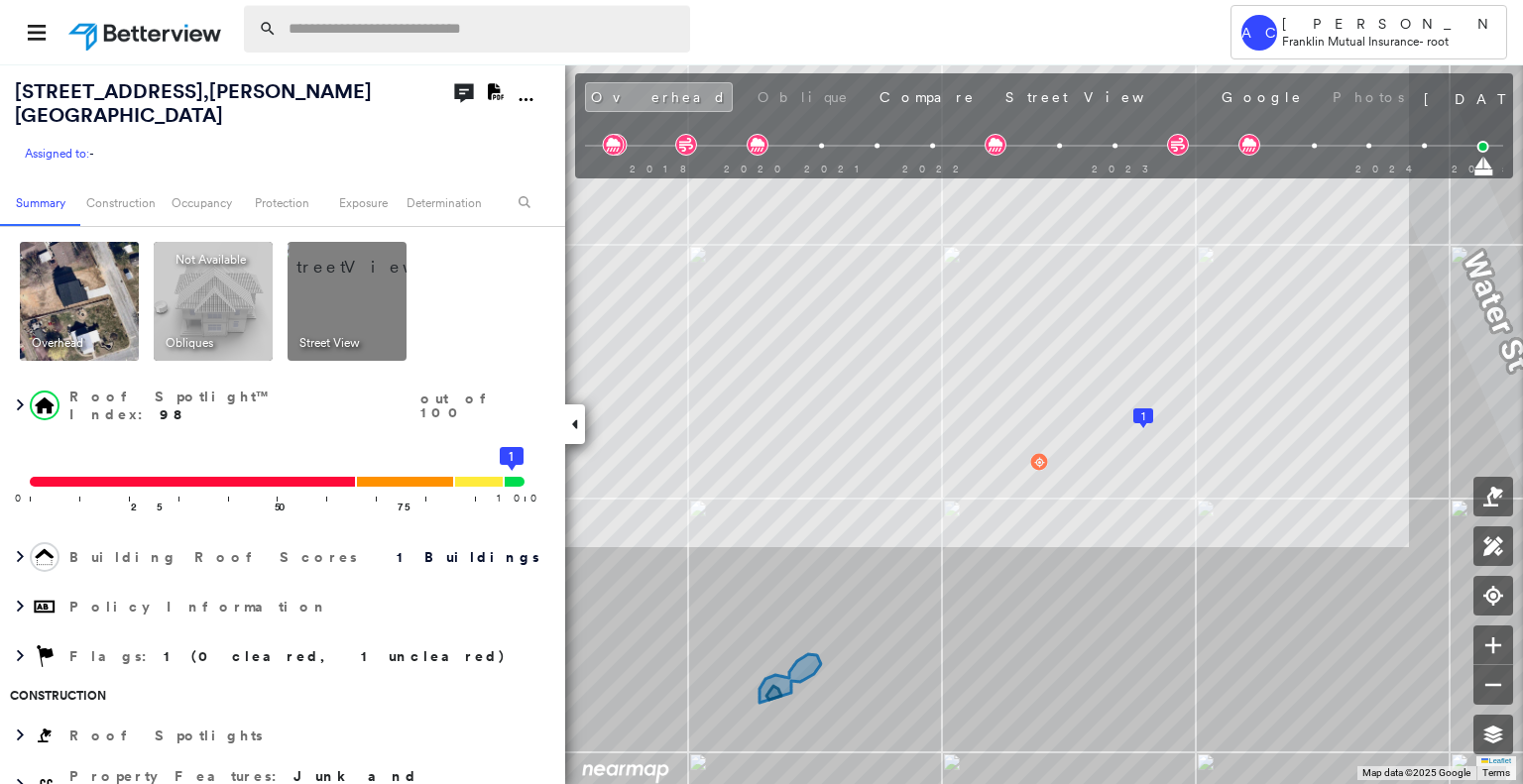 click at bounding box center (483, 29) 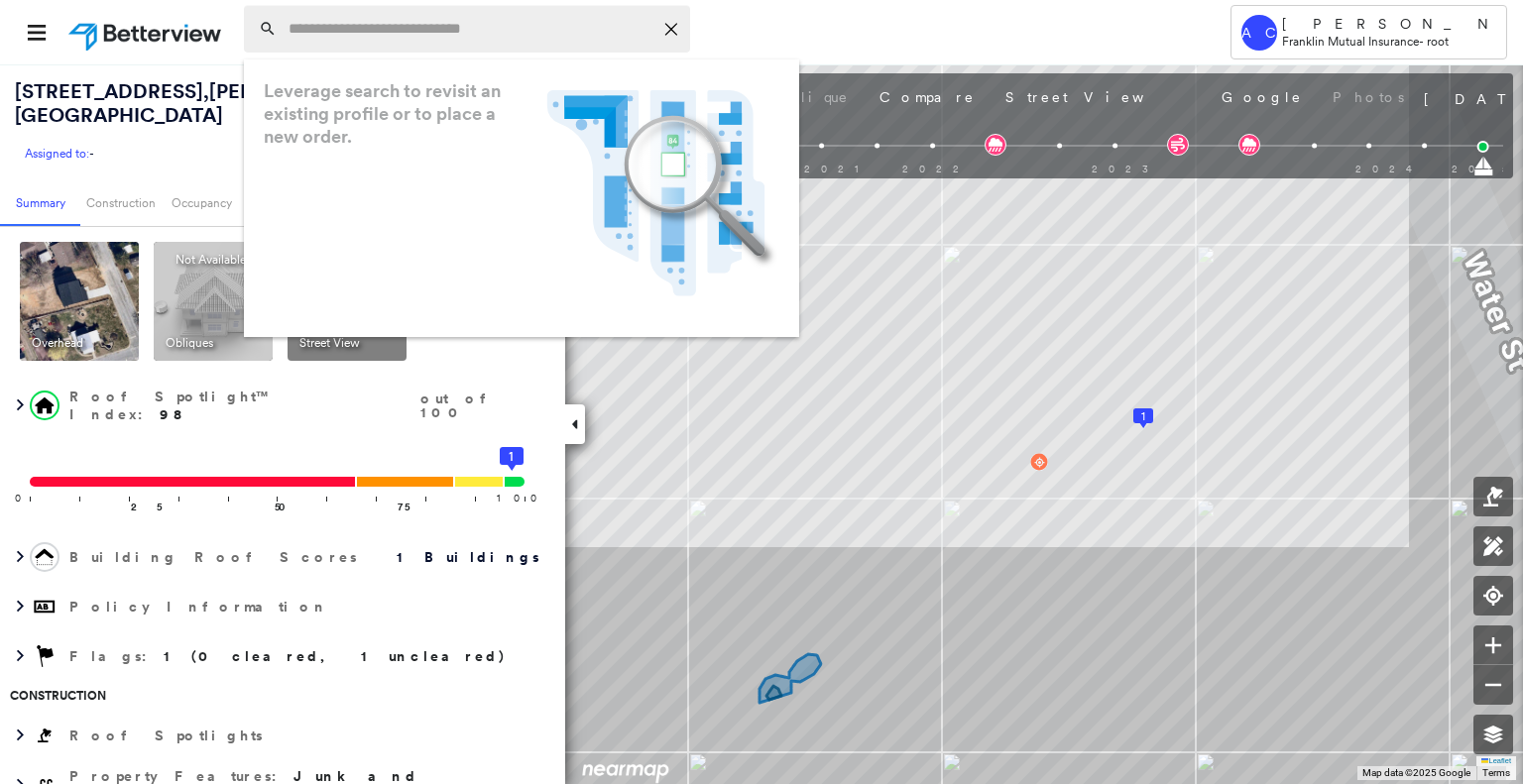 paste on "**********" 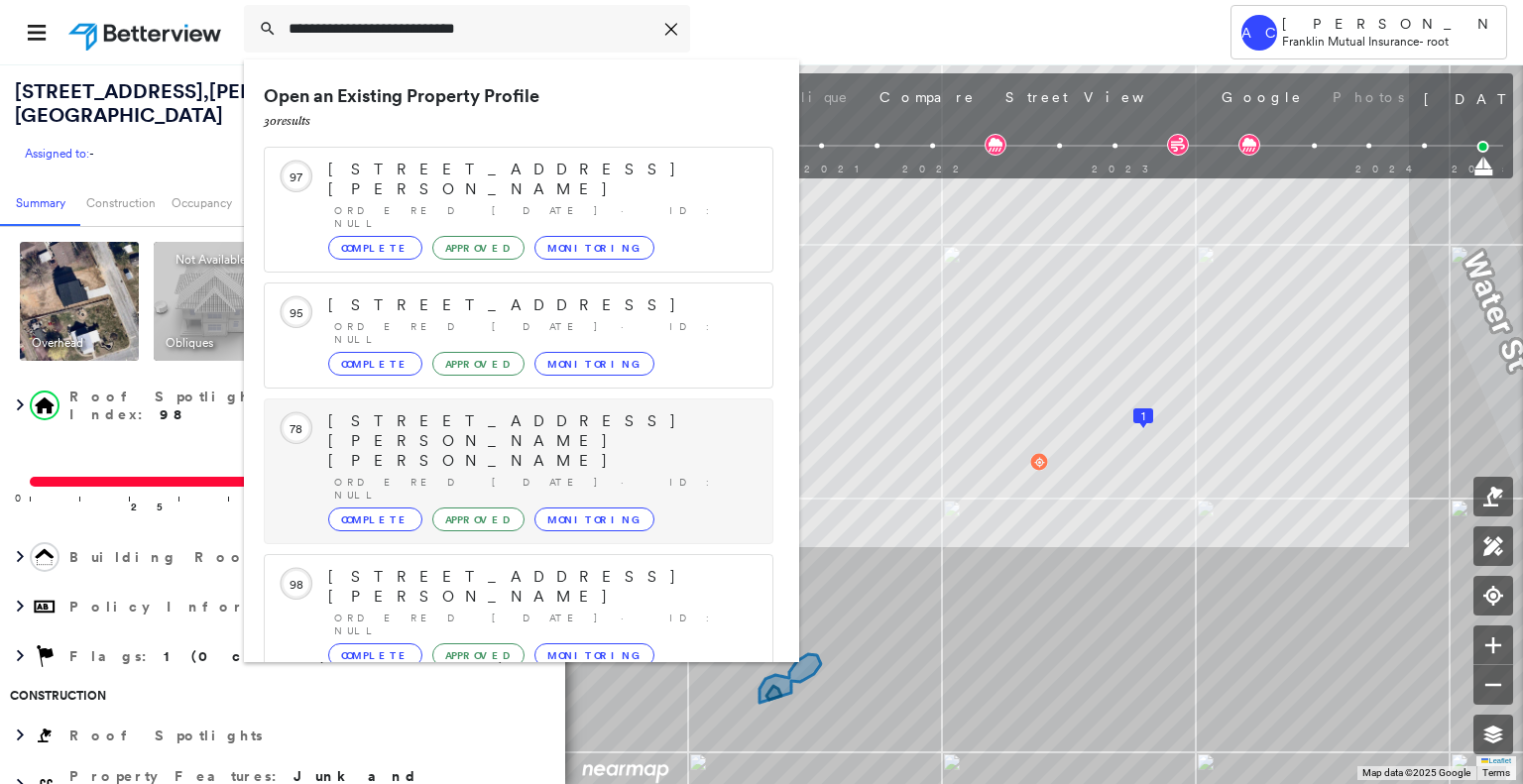 scroll, scrollTop: 206, scrollLeft: 0, axis: vertical 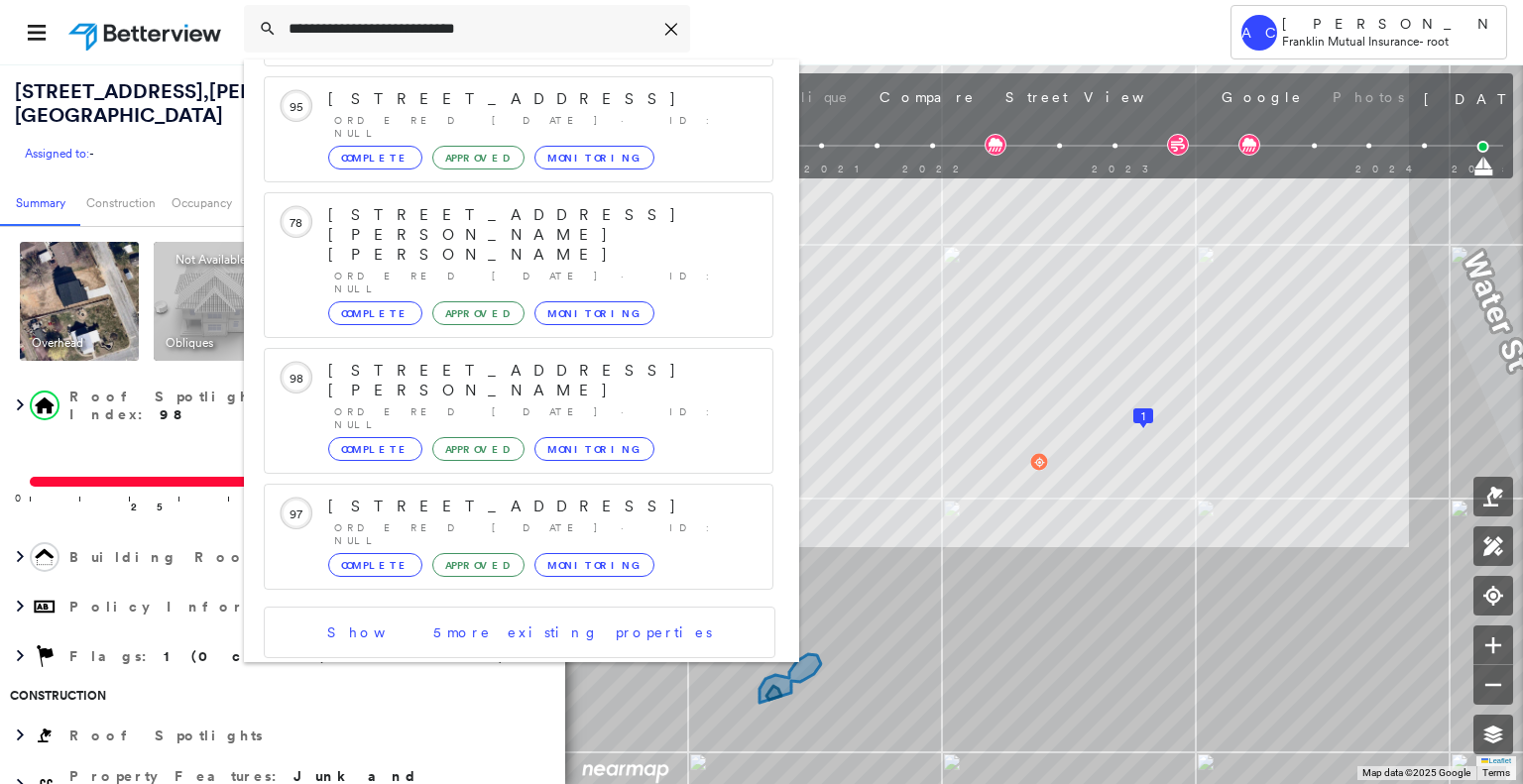 type on "**********" 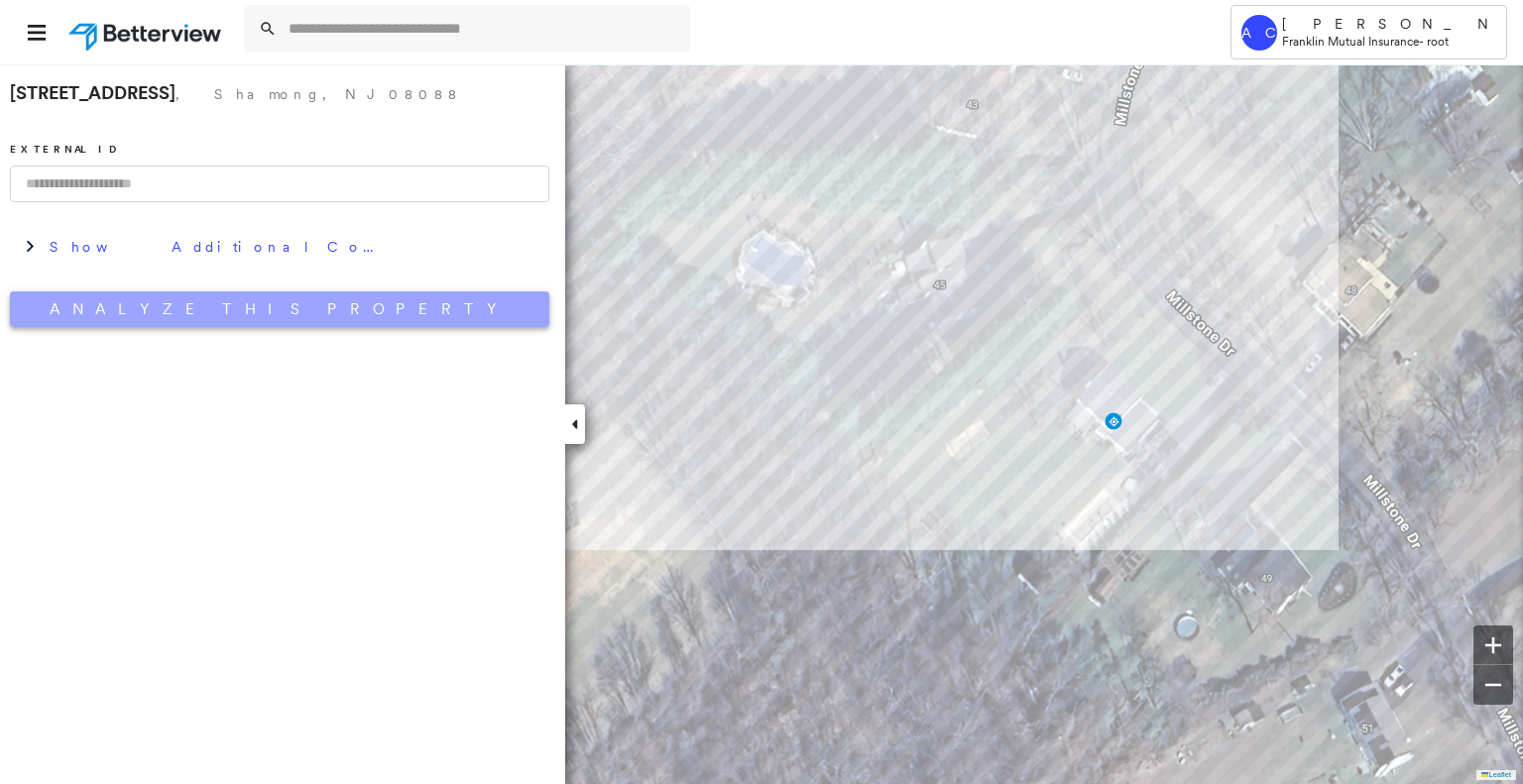 click on "Analyze This Property" at bounding box center (280, 309) 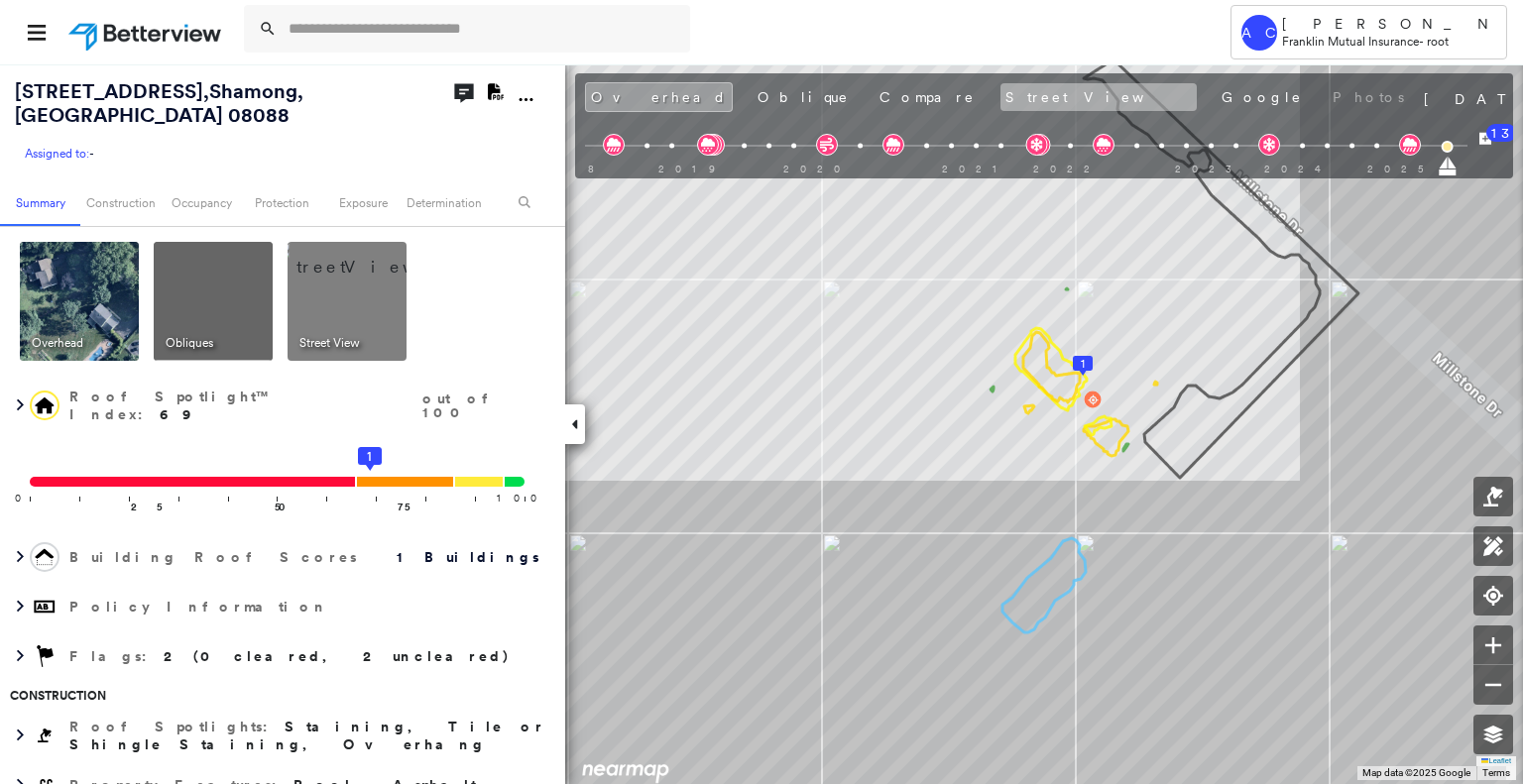 click on "Street View" at bounding box center (1099, 97) 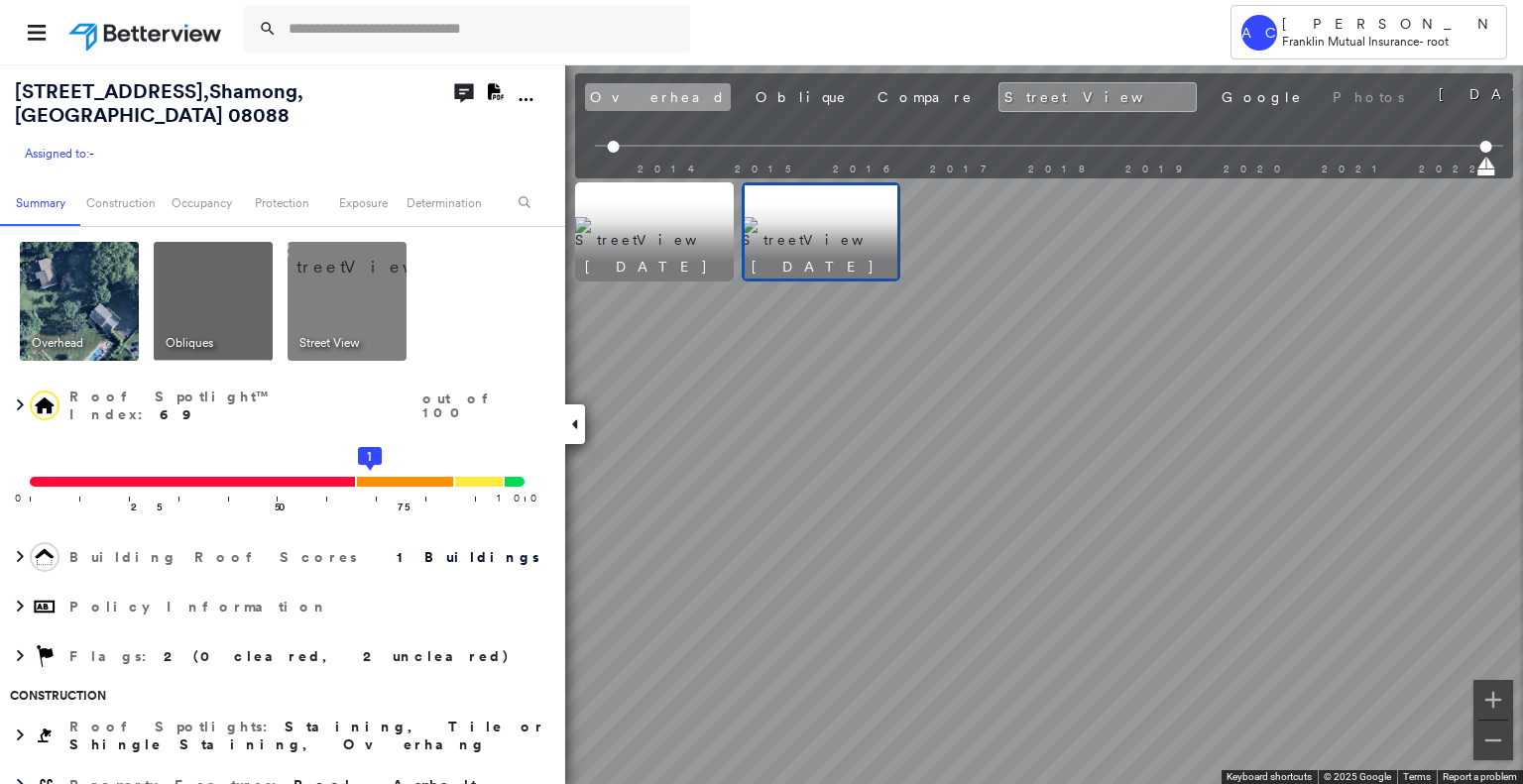 click on "Overhead" at bounding box center [657, 97] 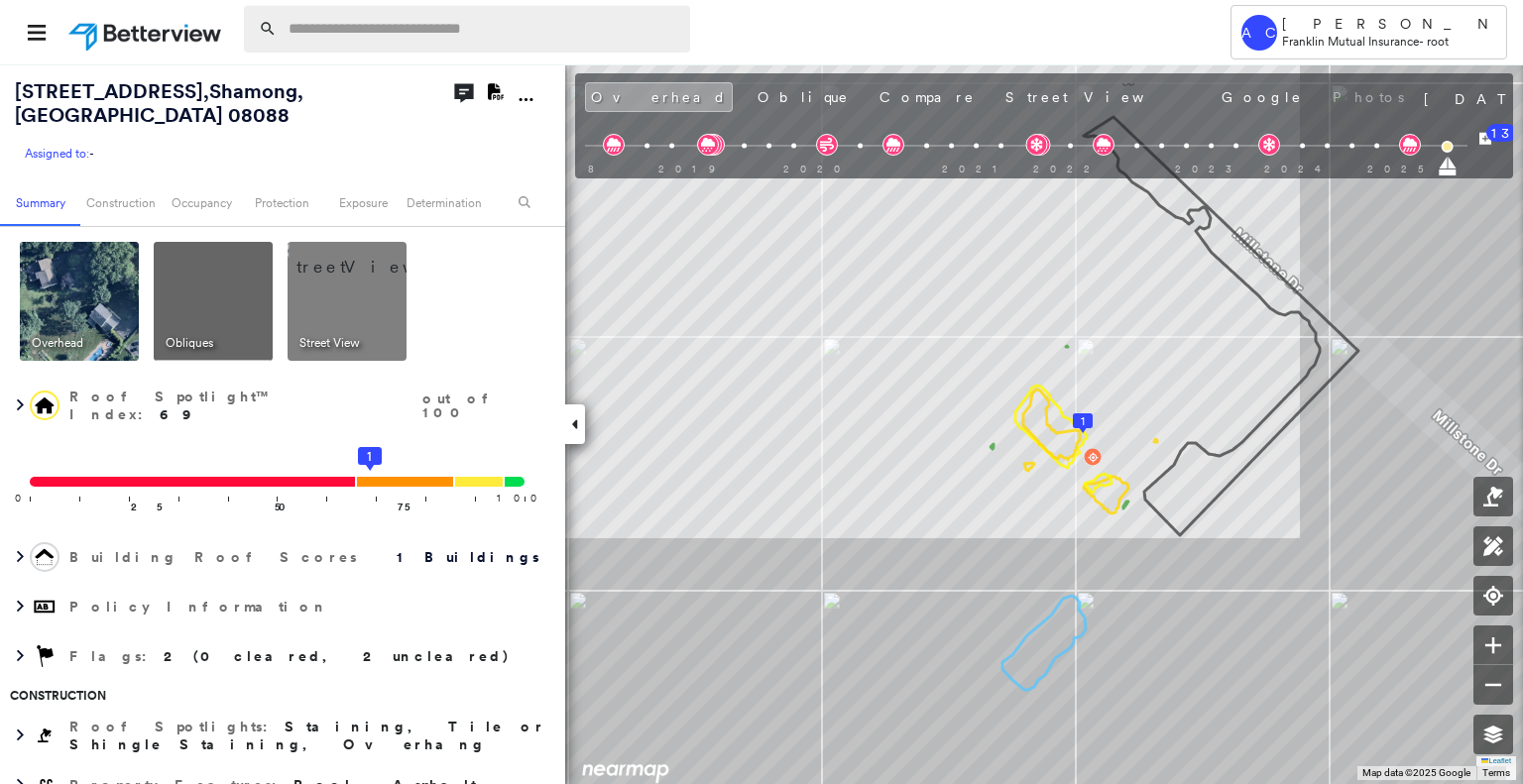 click at bounding box center [483, 29] 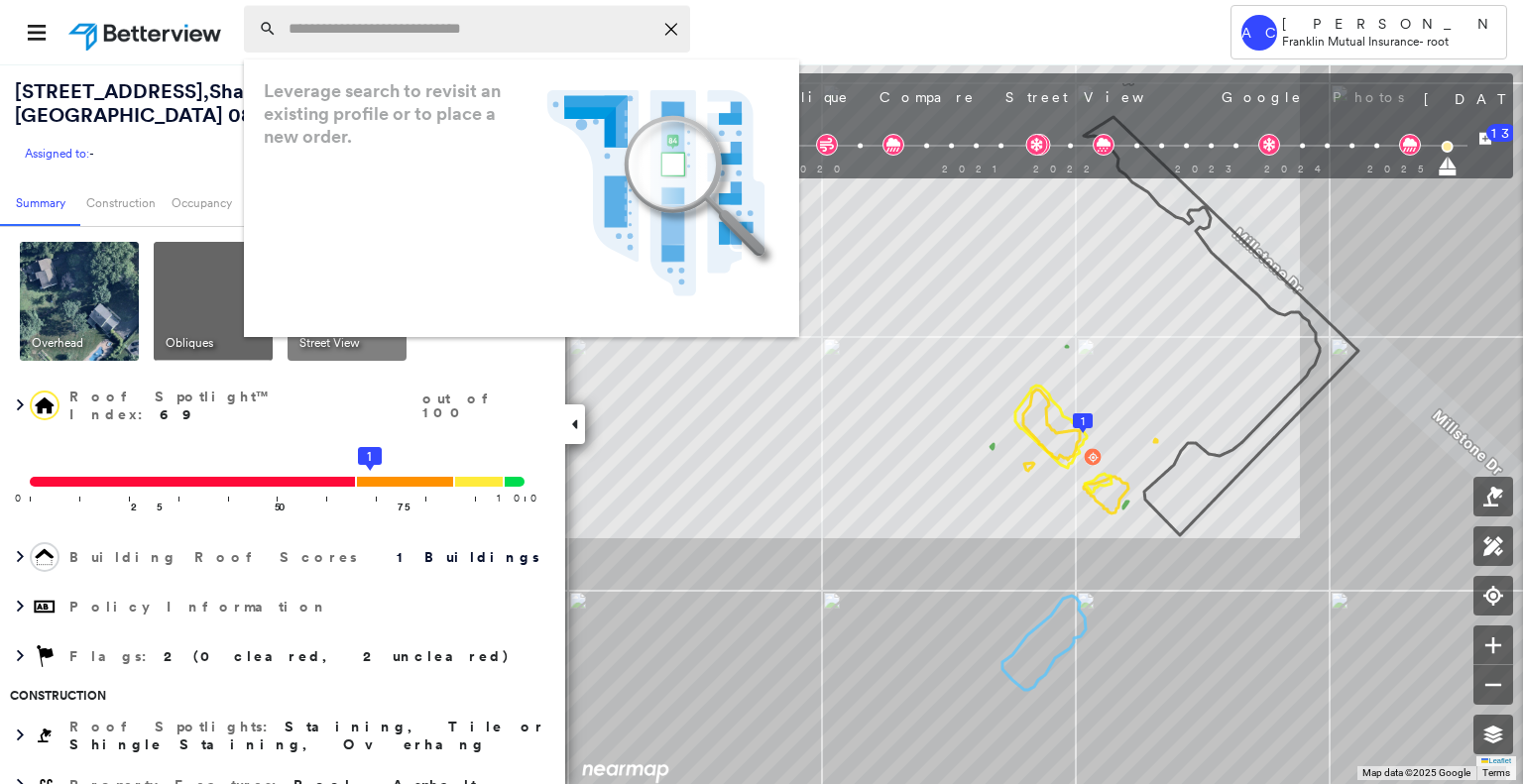 paste on "**********" 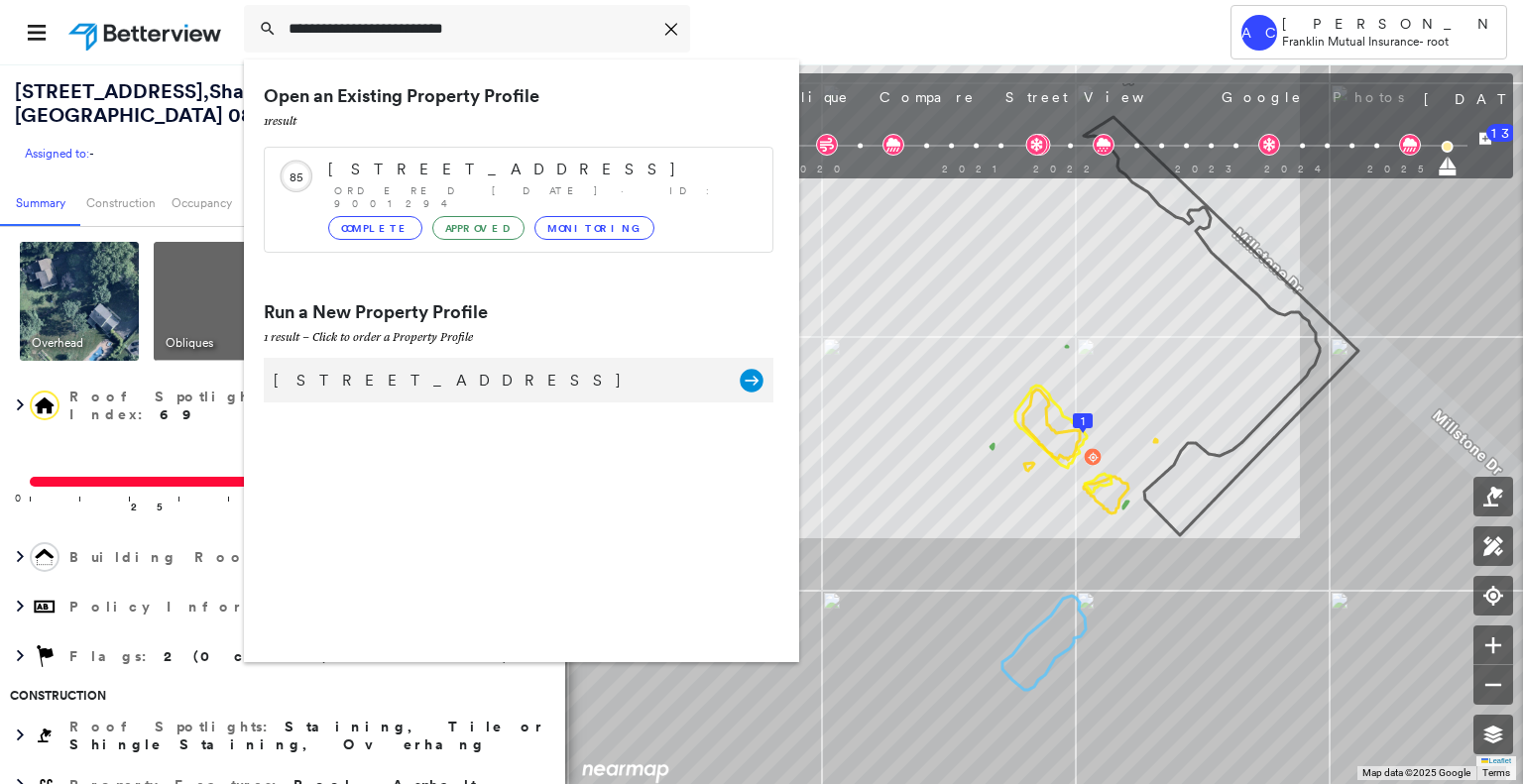 type on "**********" 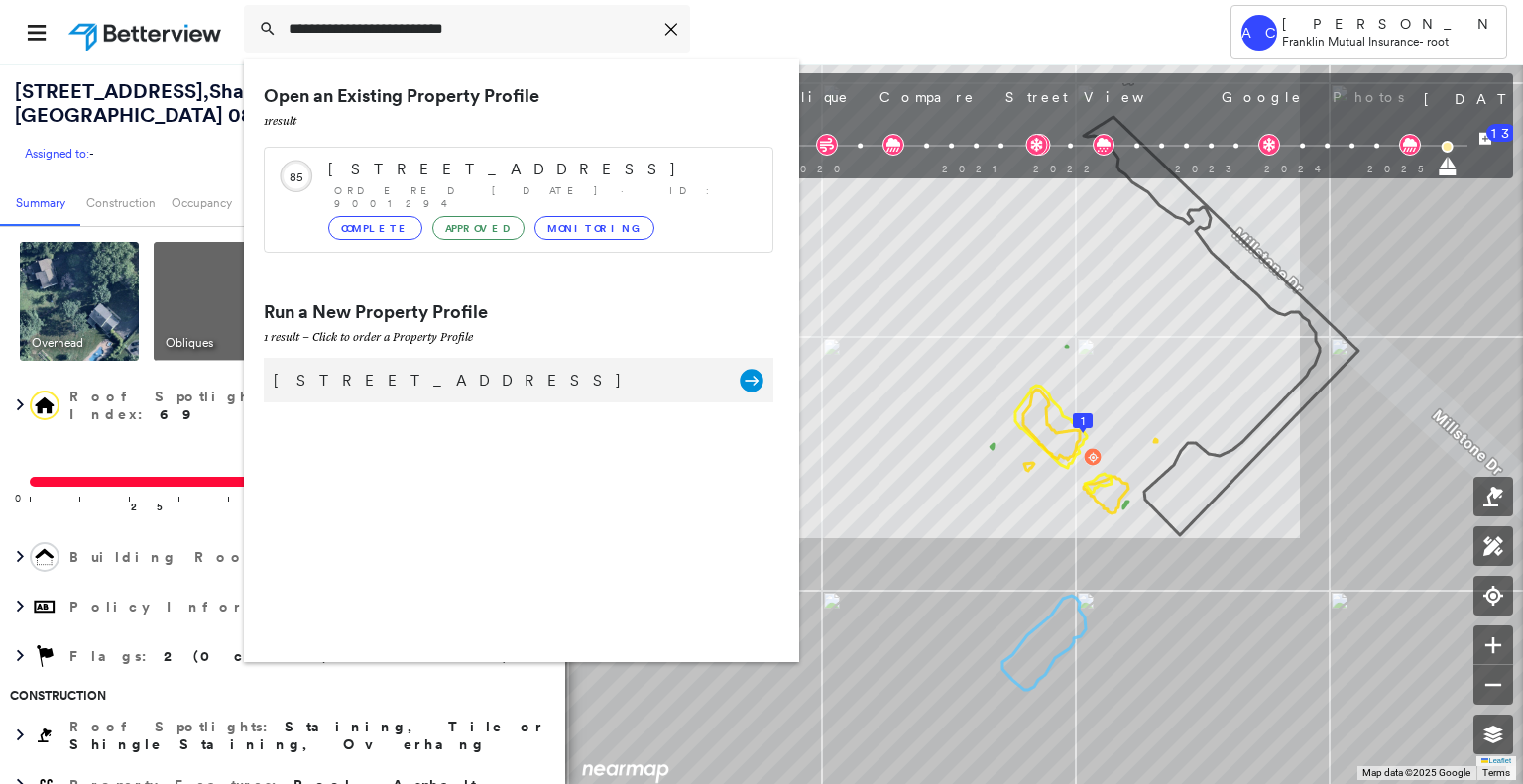 click on "317 Sylvan Ave, Leonia, NJ 07605 Group Created with Sketch." at bounding box center (519, 380) 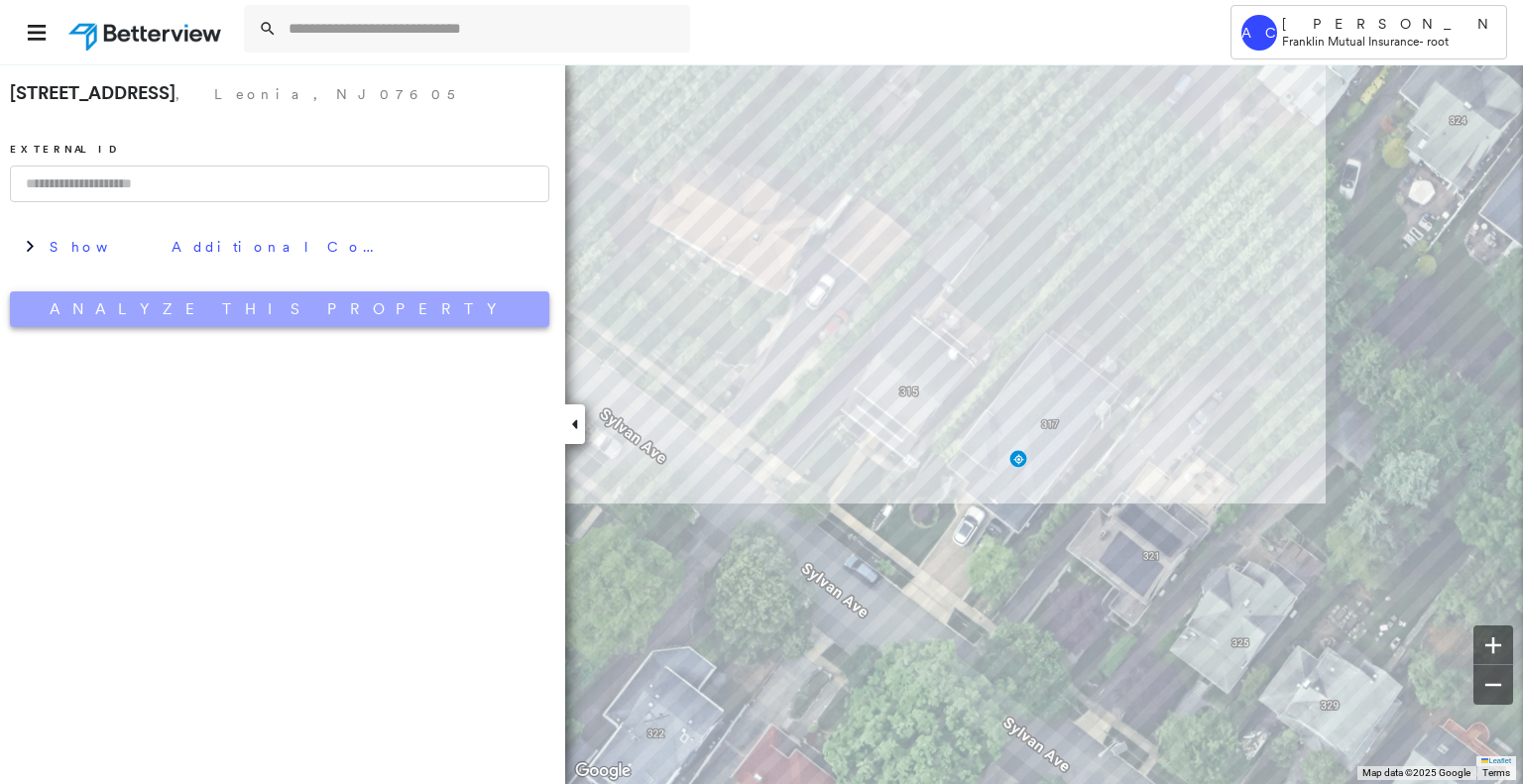 click on "Analyze This Property" at bounding box center (280, 309) 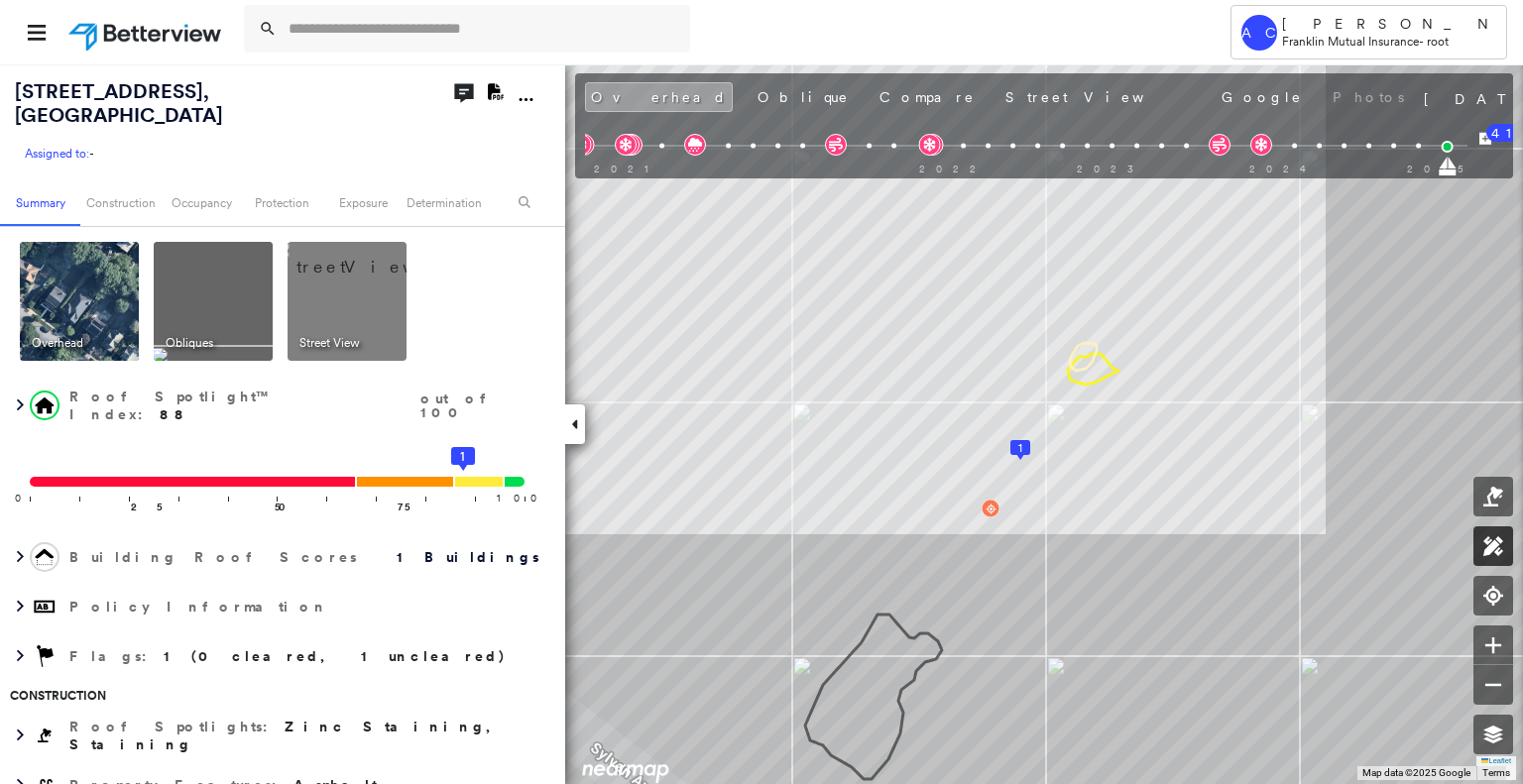 click 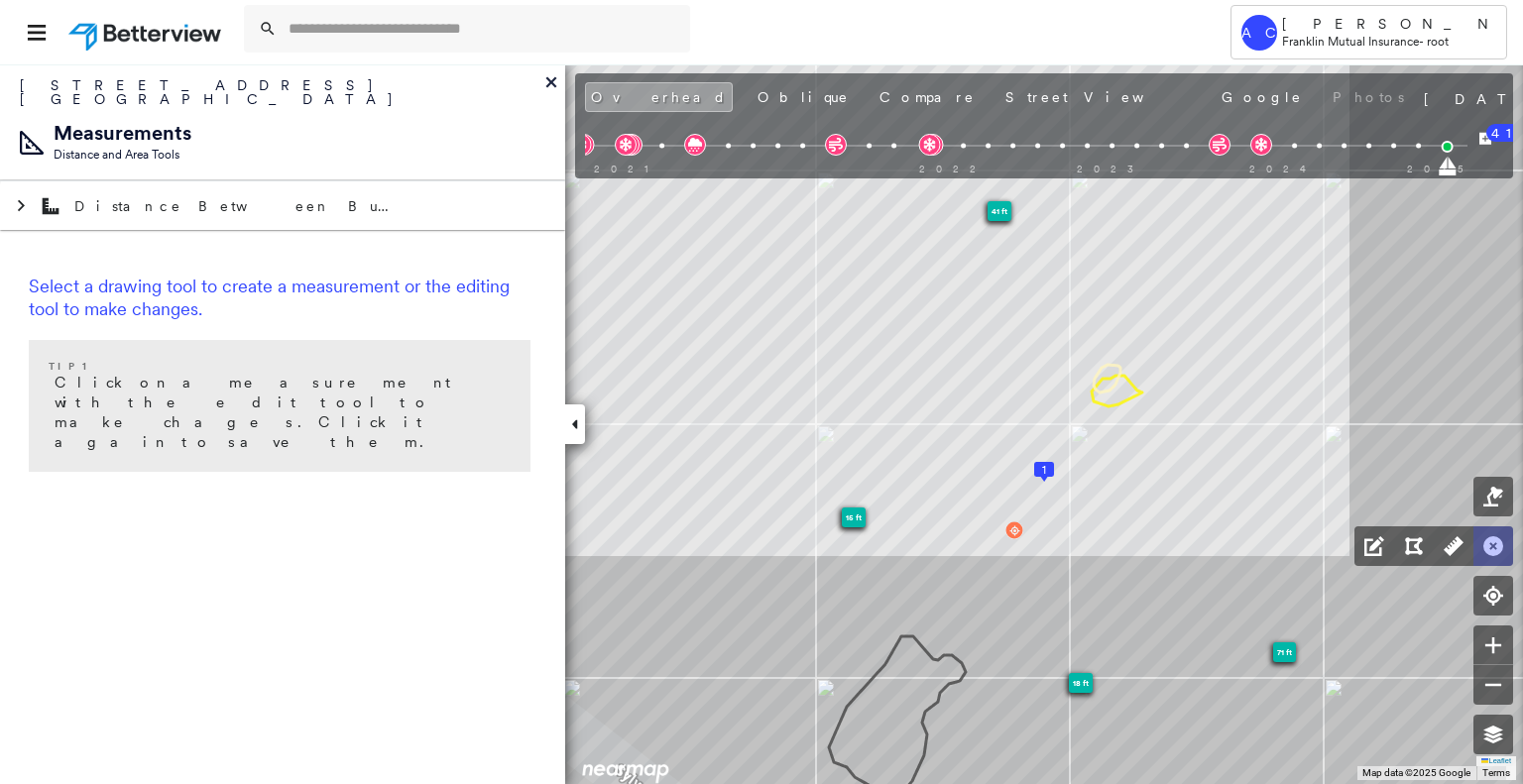 click 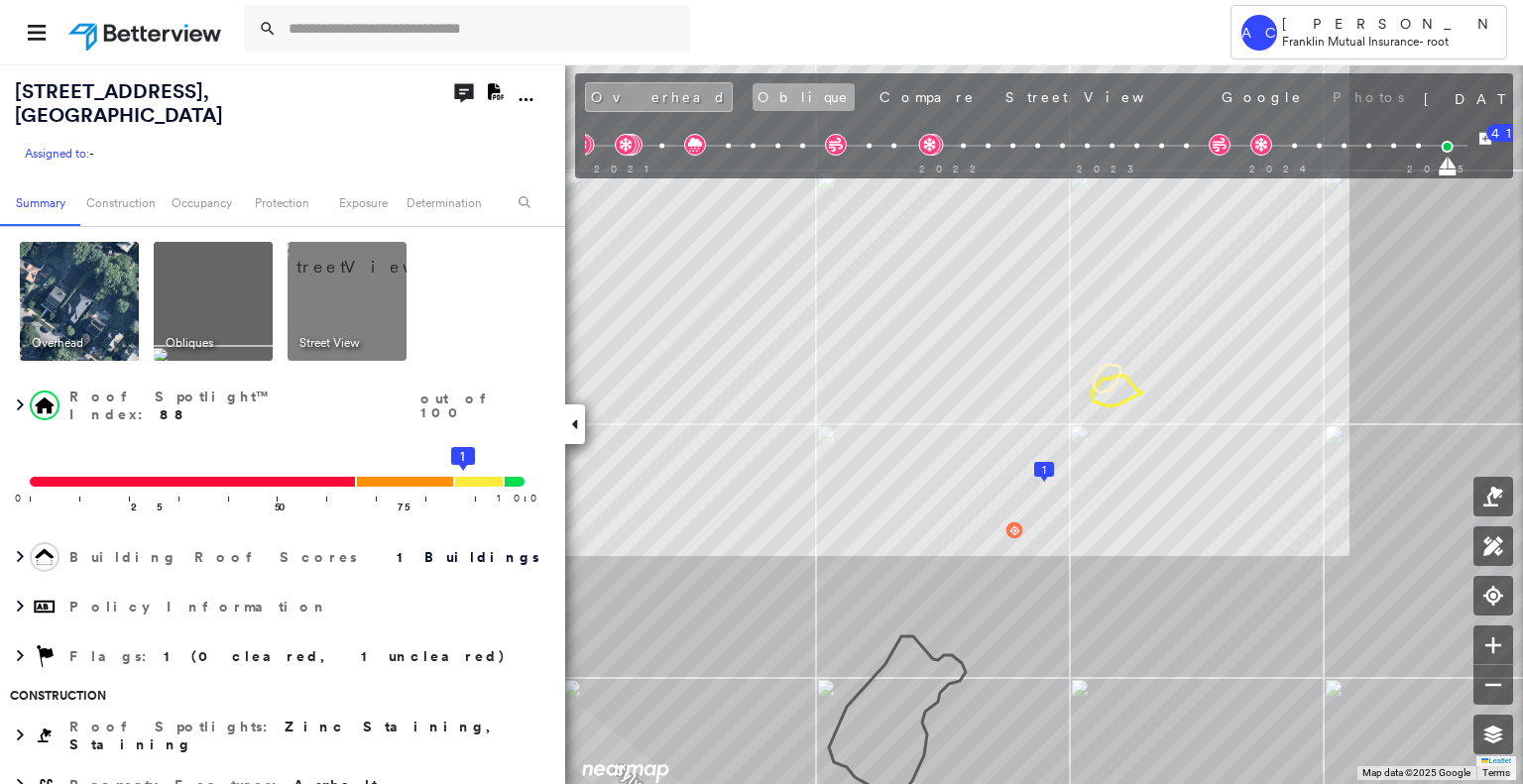 click on "Oblique" at bounding box center (803, 97) 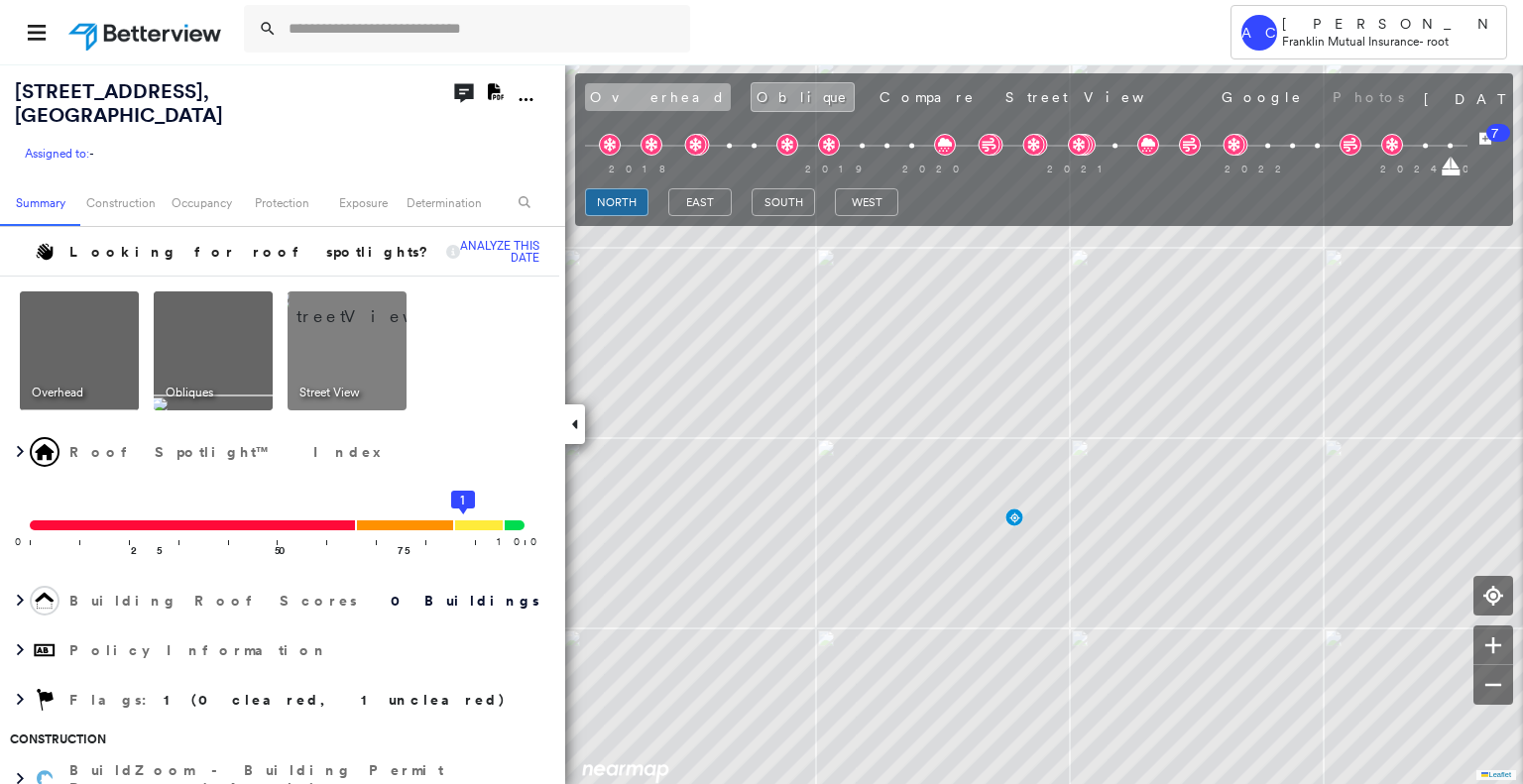 click on "Overhead" at bounding box center (657, 97) 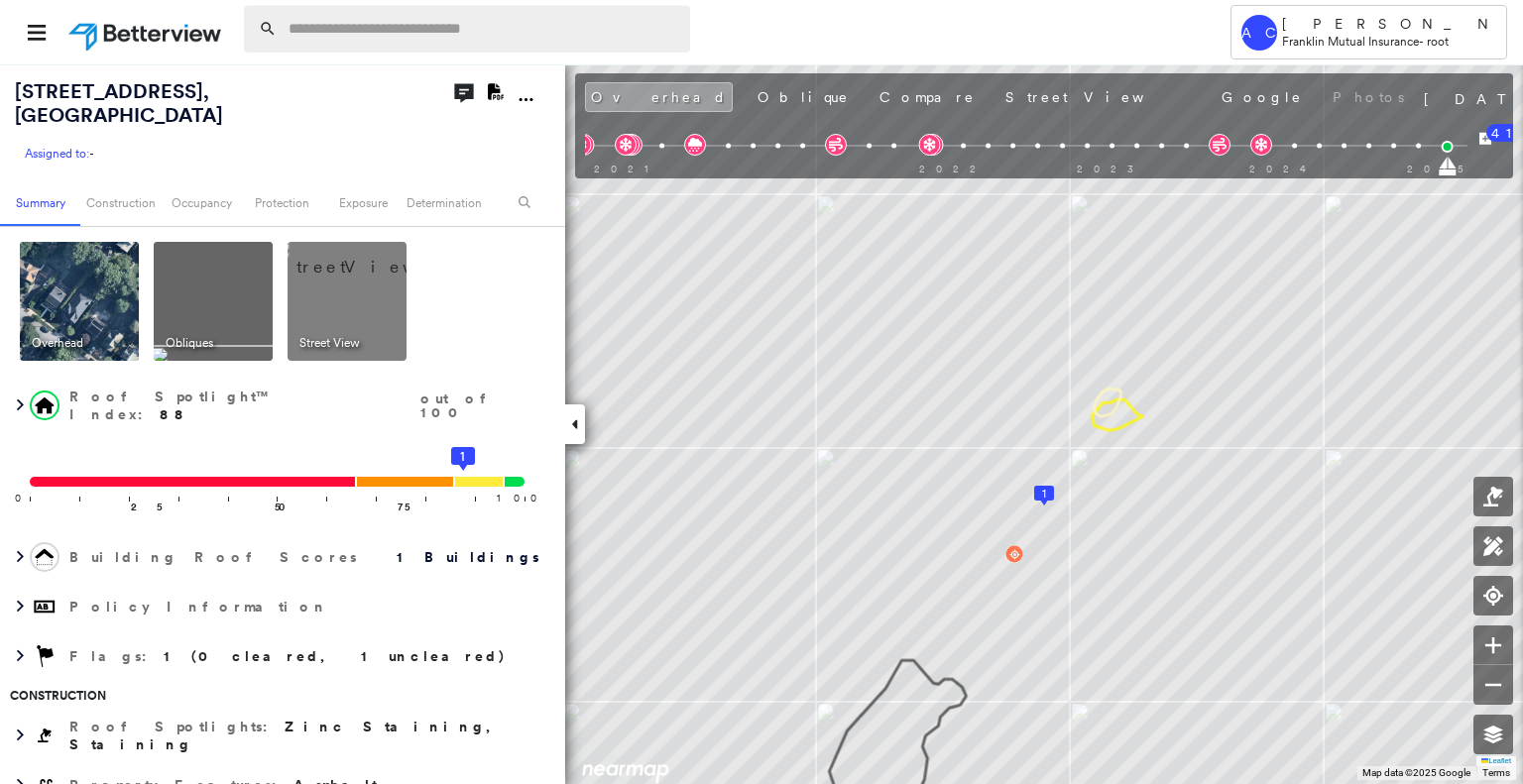 click at bounding box center (483, 29) 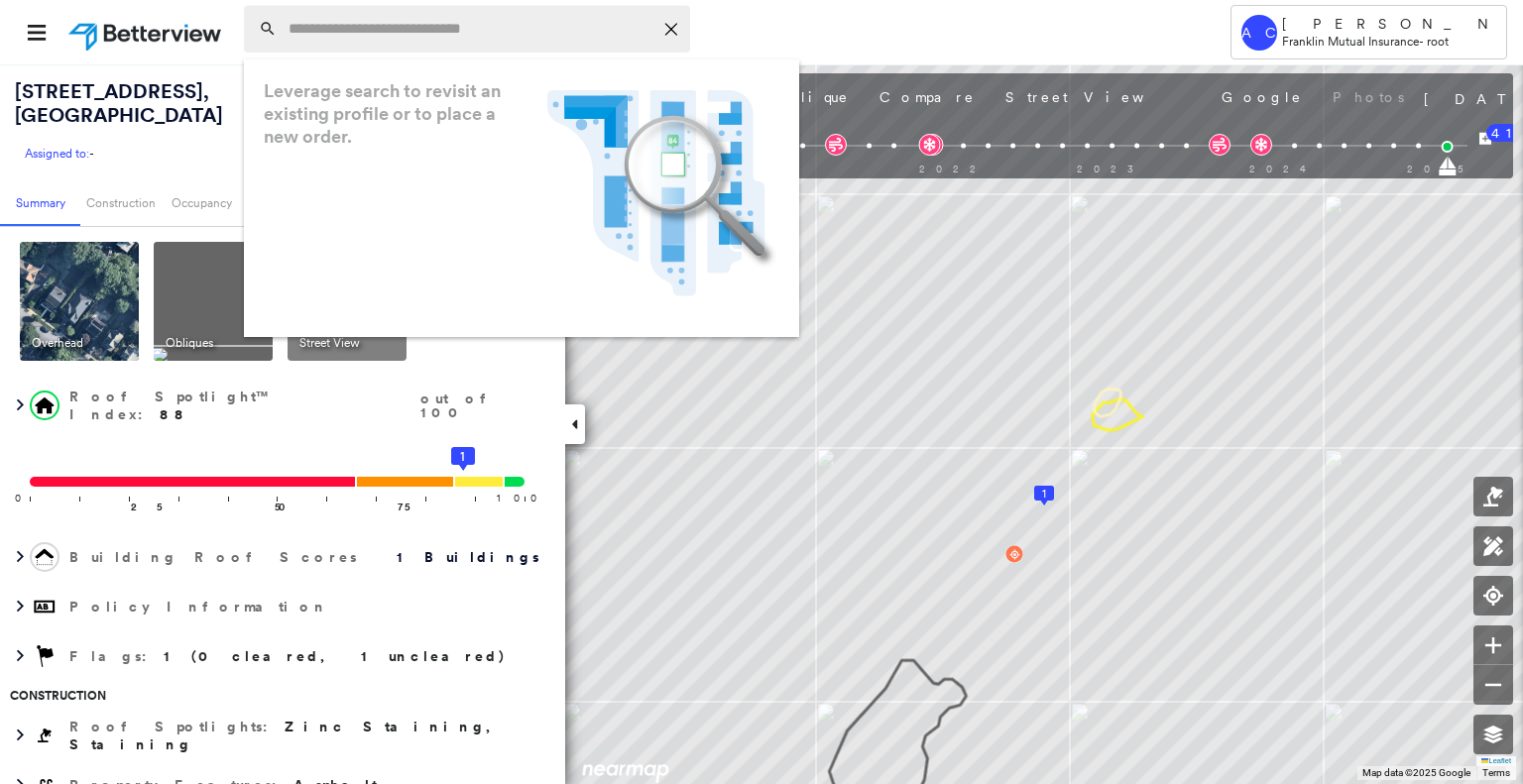 paste on "**********" 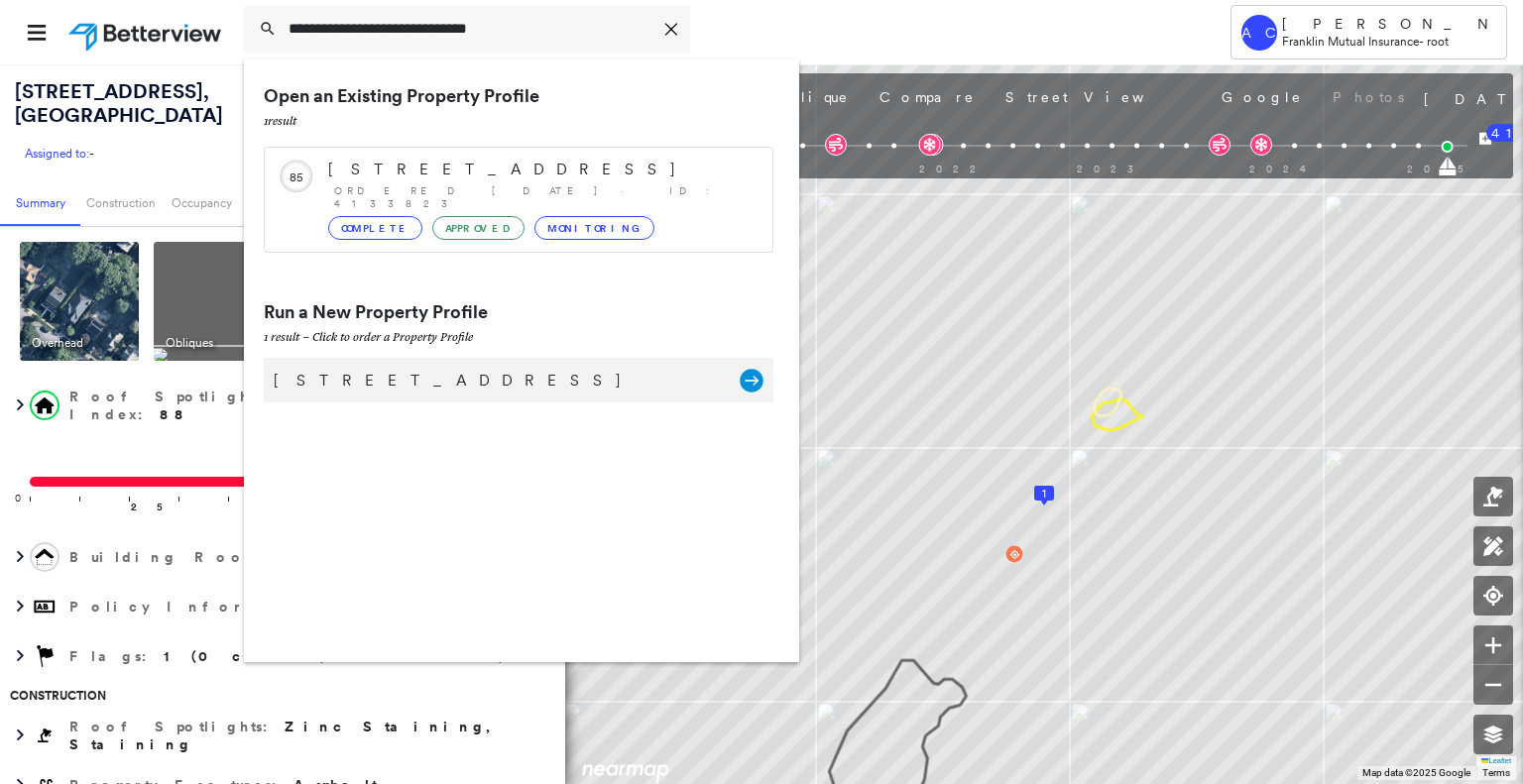 type on "**********" 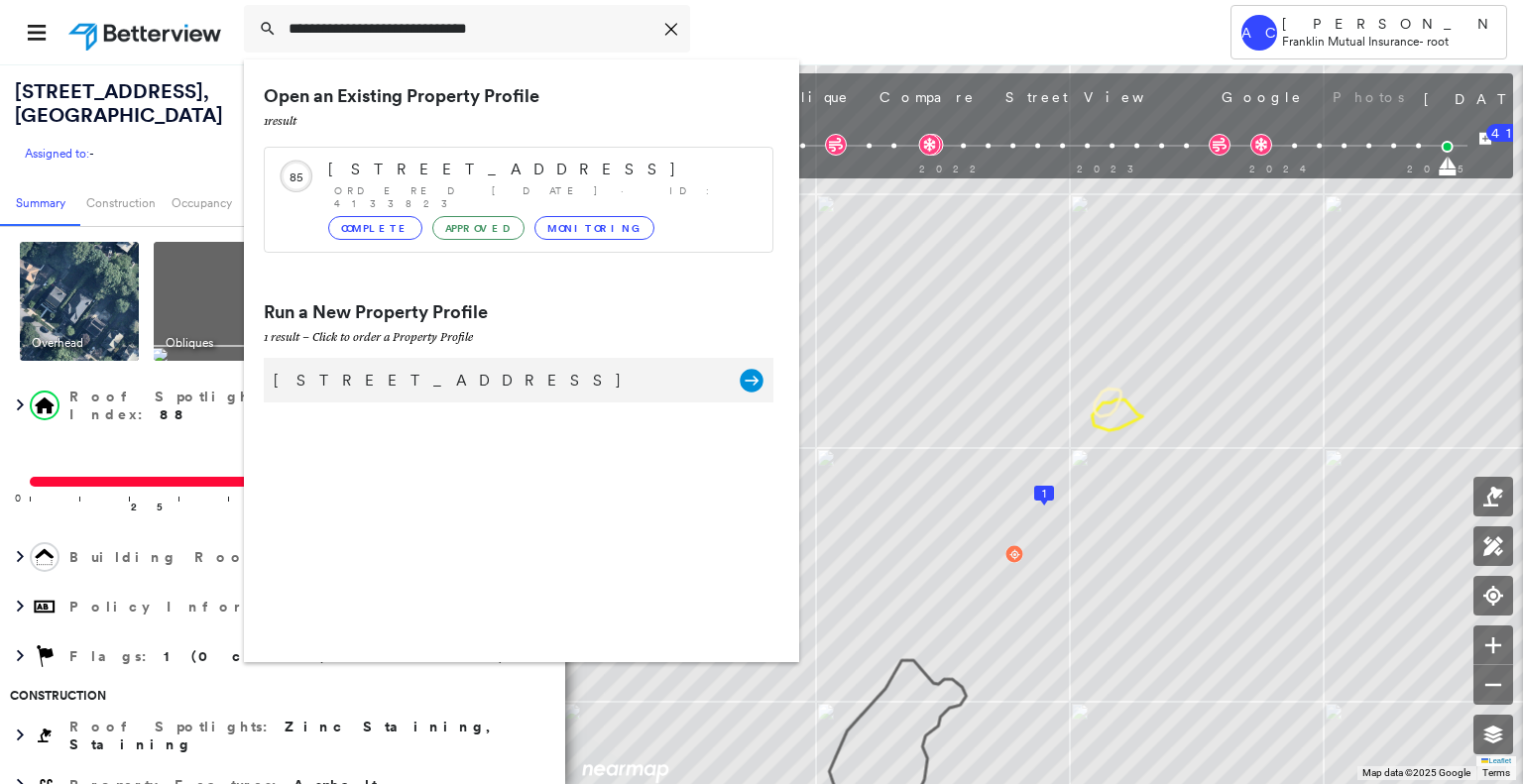 click on "901 Central Ave, Runnemede, NJ 08078" at bounding box center (497, 381) 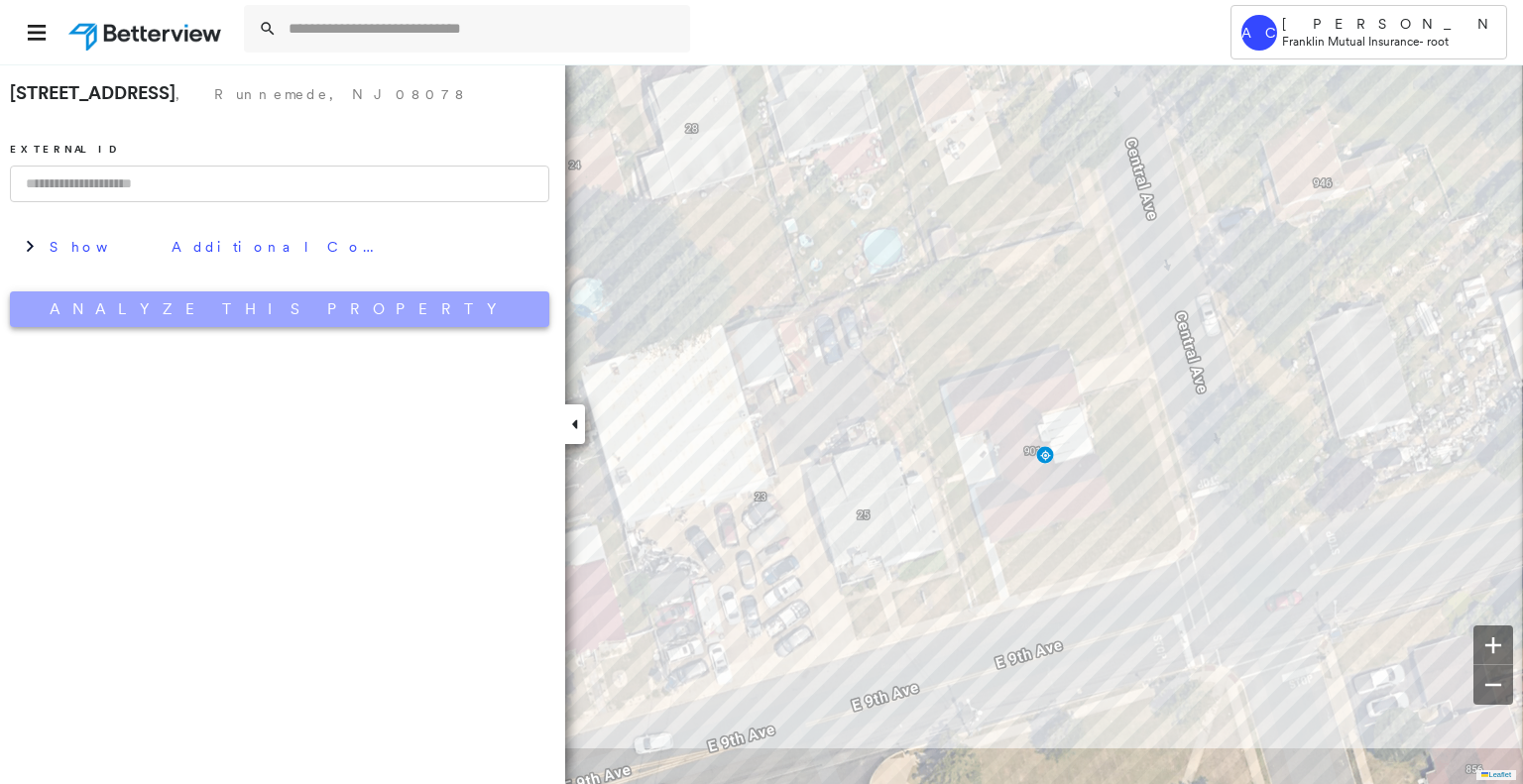 click on "Analyze This Property" at bounding box center (280, 309) 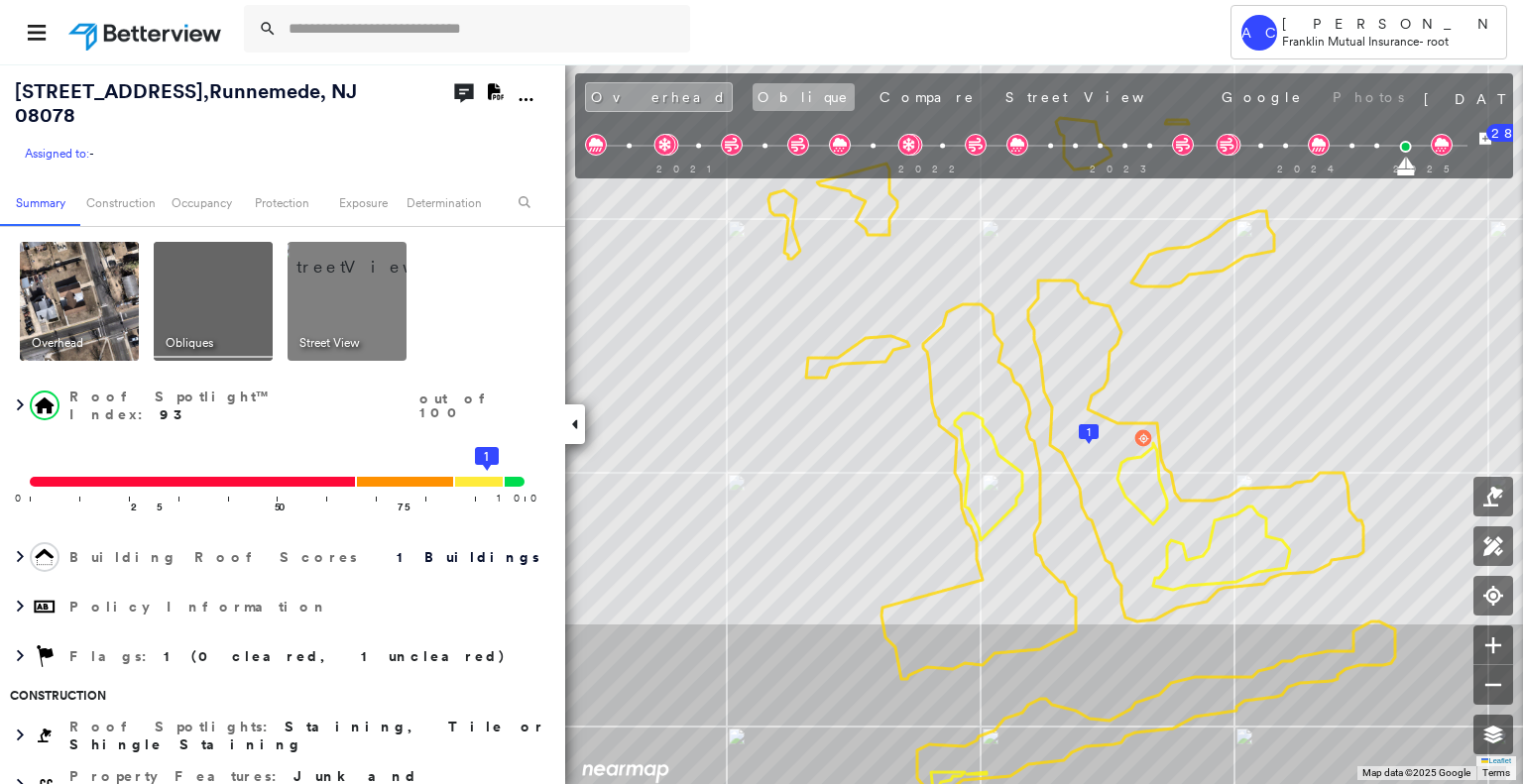 click on "Oblique" at bounding box center (803, 97) 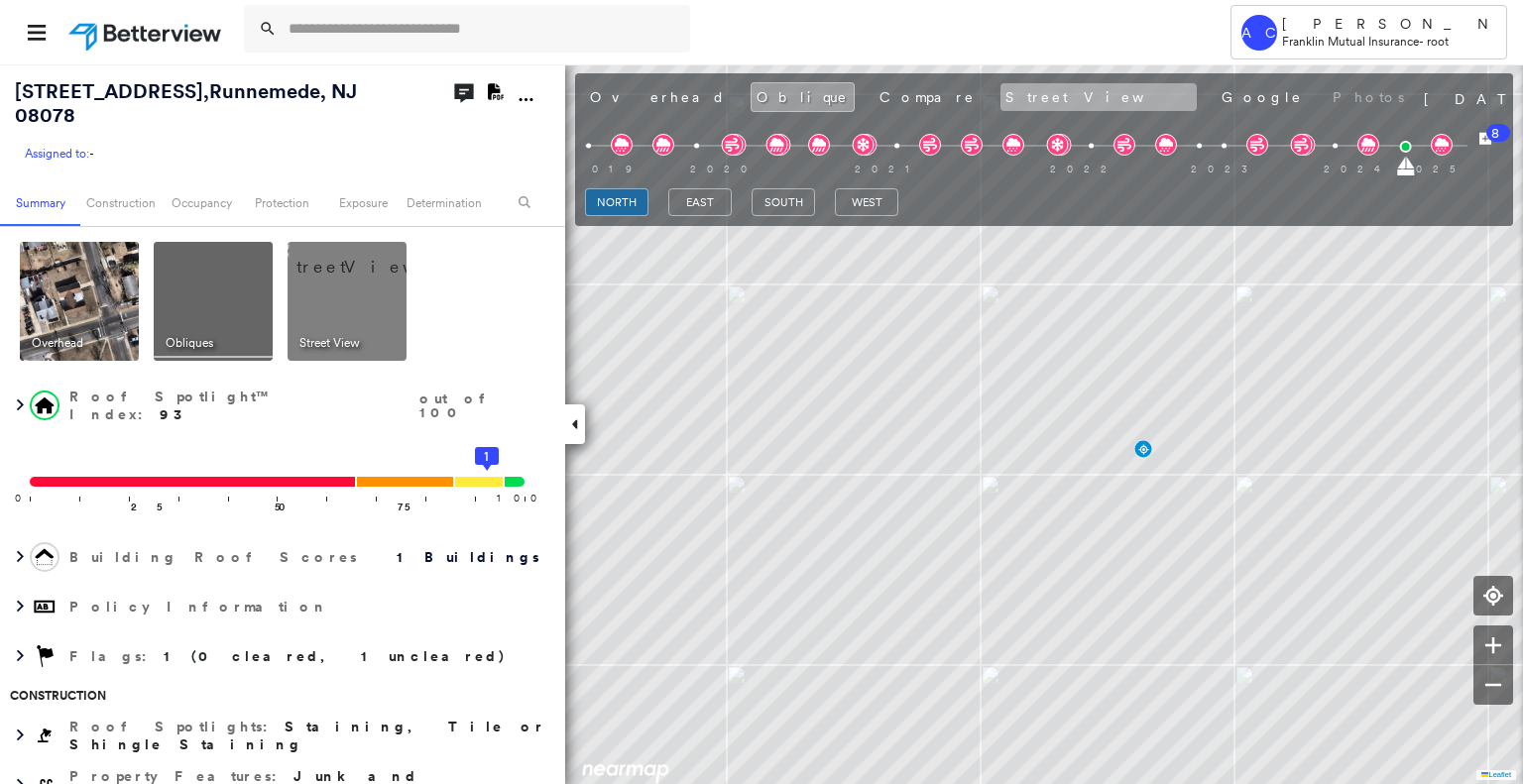 click on "Street View" at bounding box center [1099, 97] 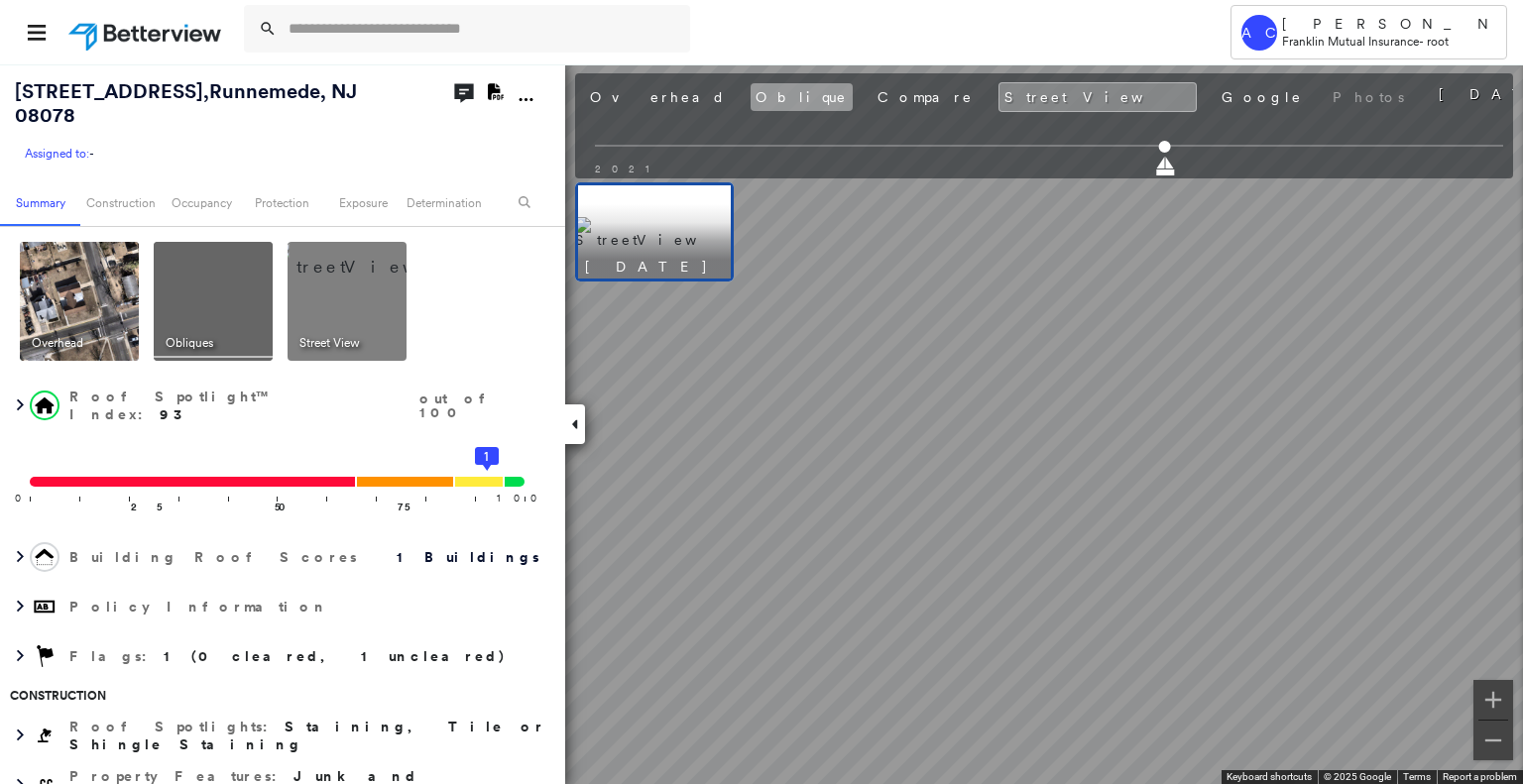 click on "Oblique" at bounding box center (801, 97) 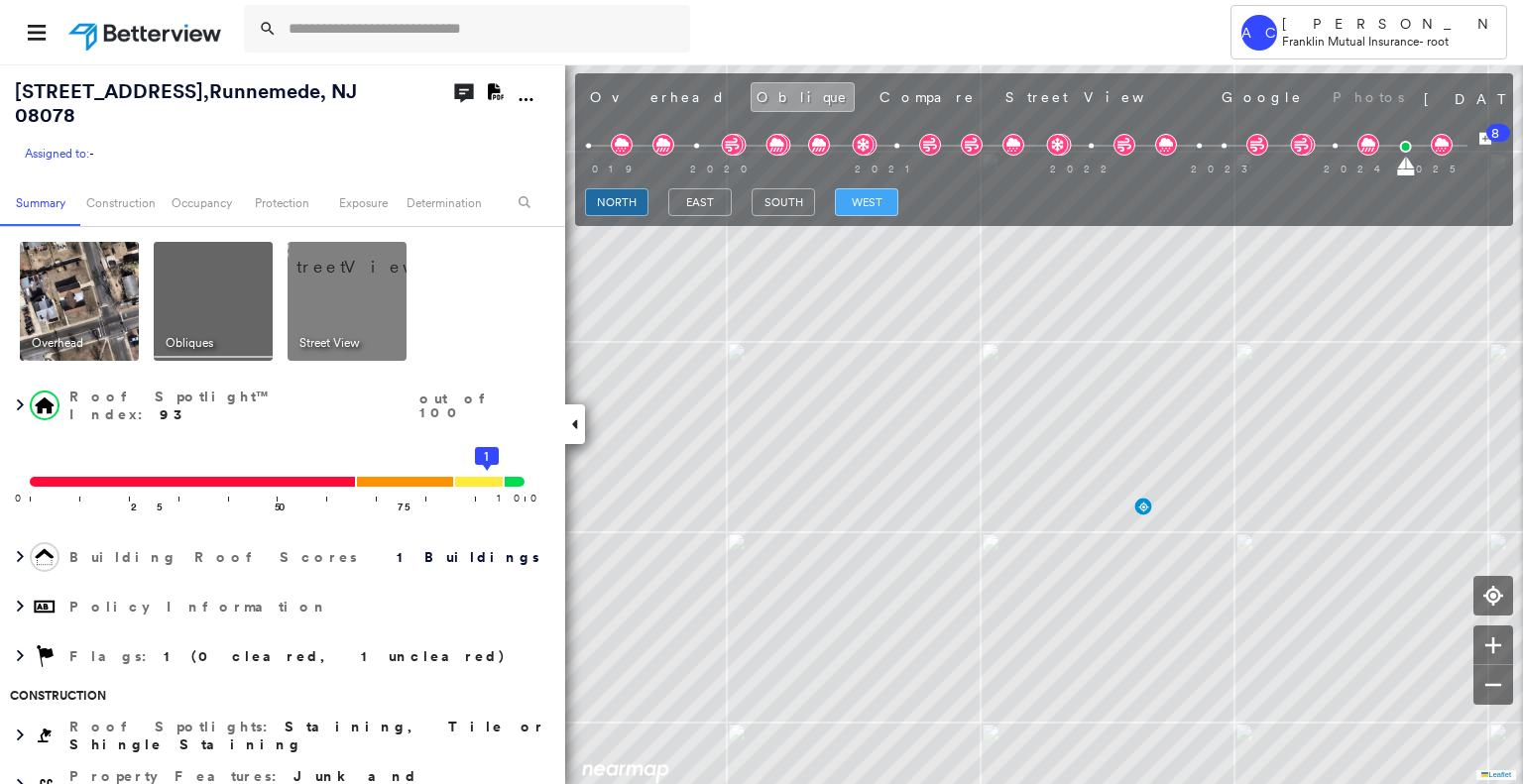 click on "west" at bounding box center [867, 202] 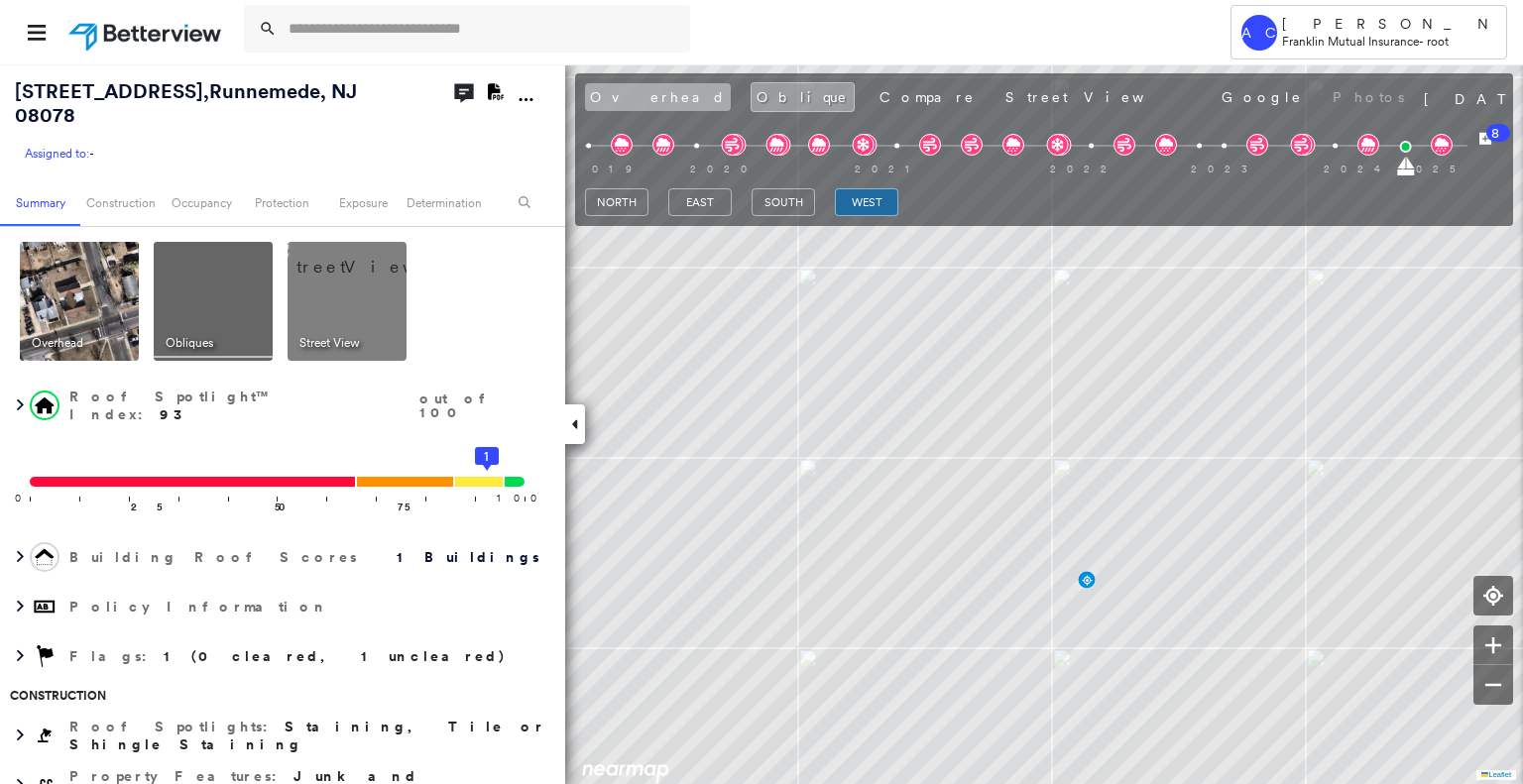 click on "Overhead" at bounding box center (657, 97) 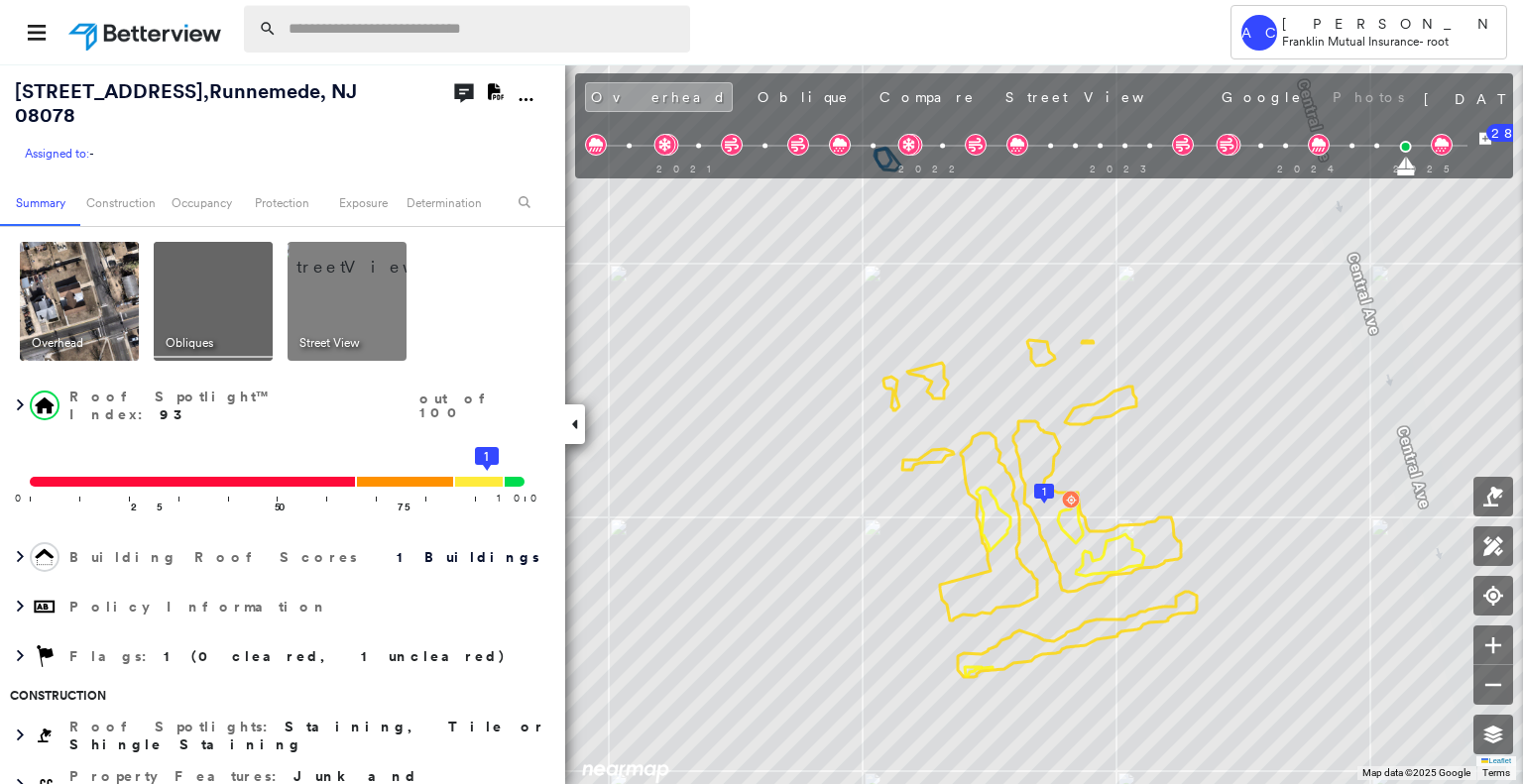 click at bounding box center [483, 29] 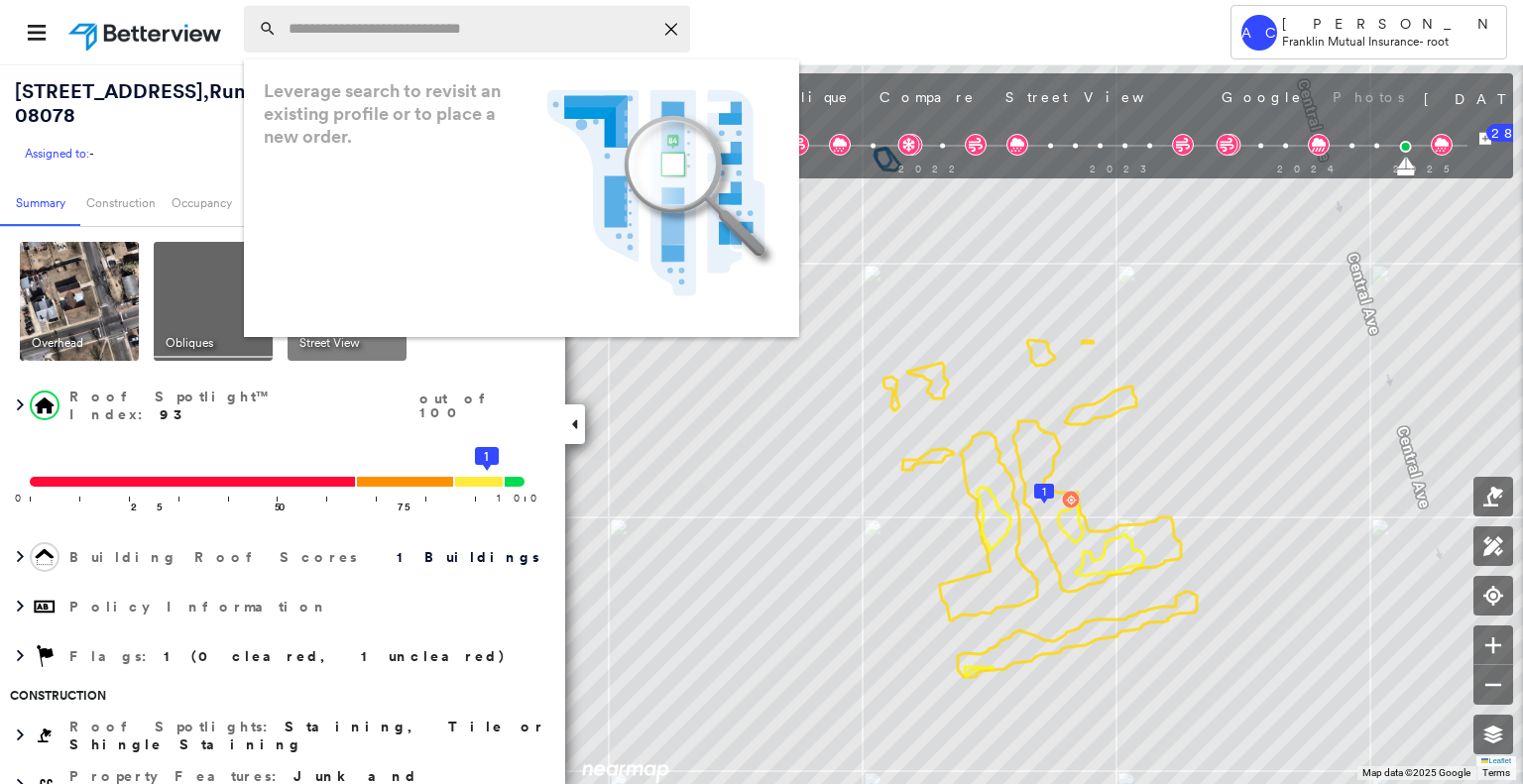 paste on "**********" 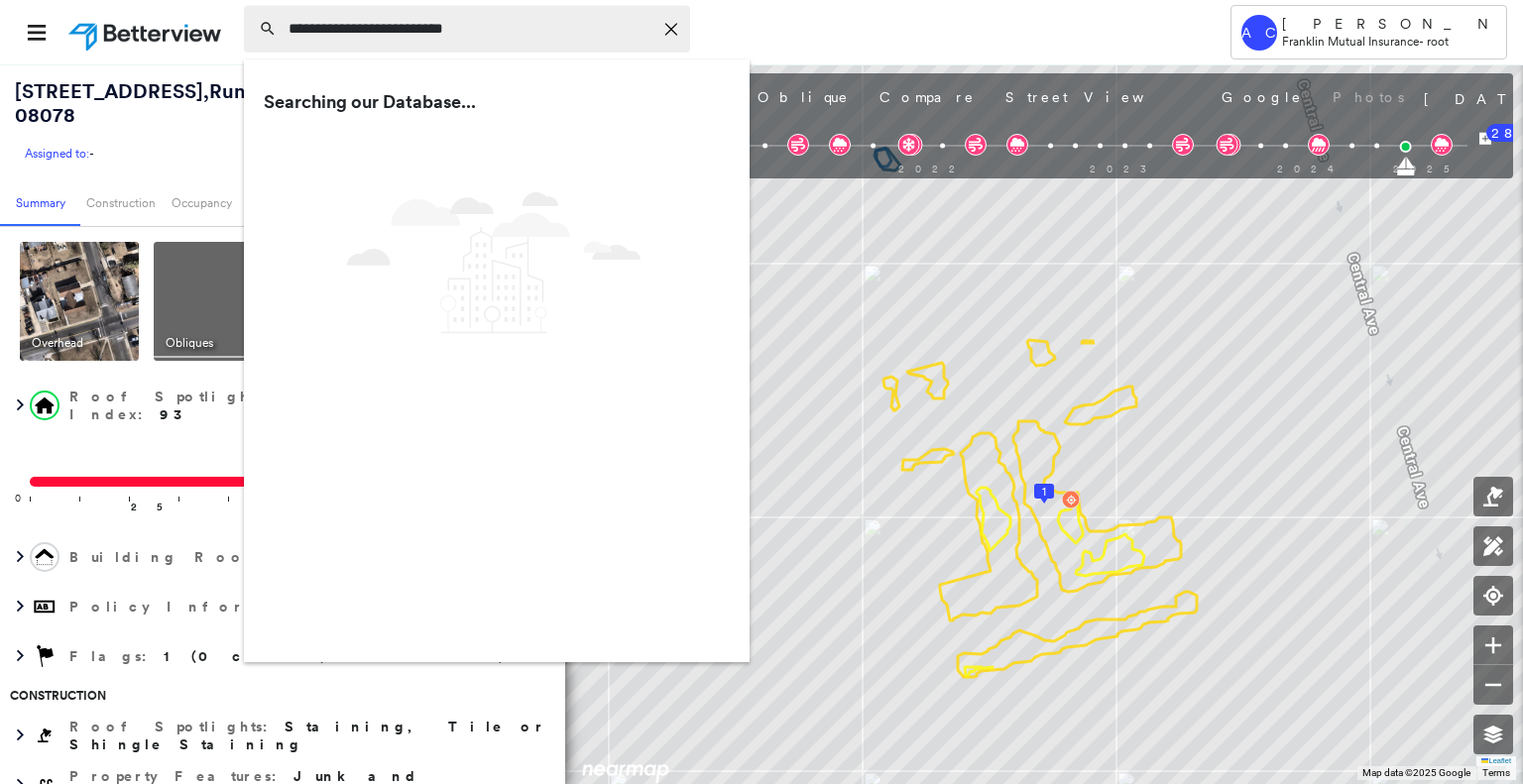 click on "**********" at bounding box center [470, 29] 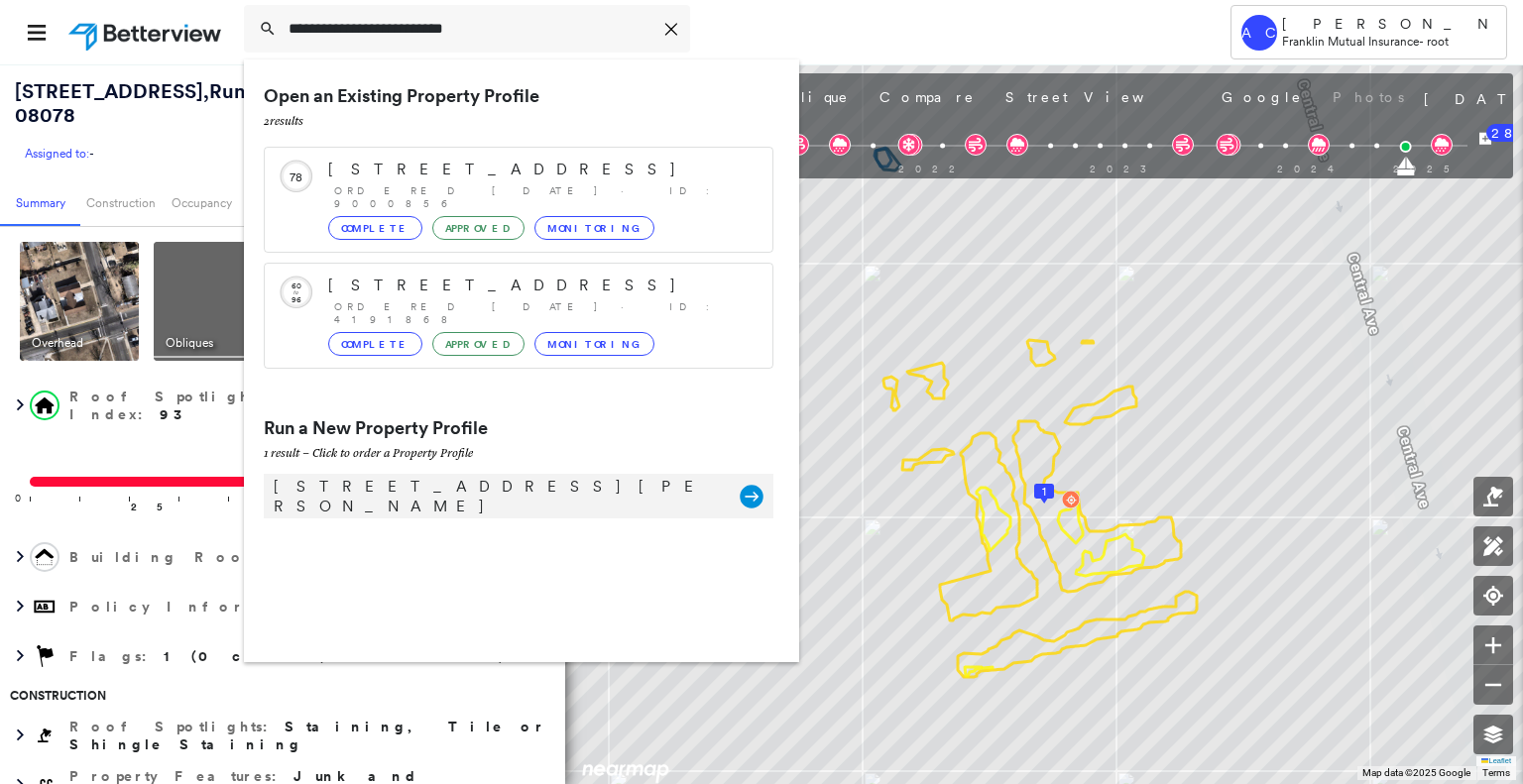 type on "**********" 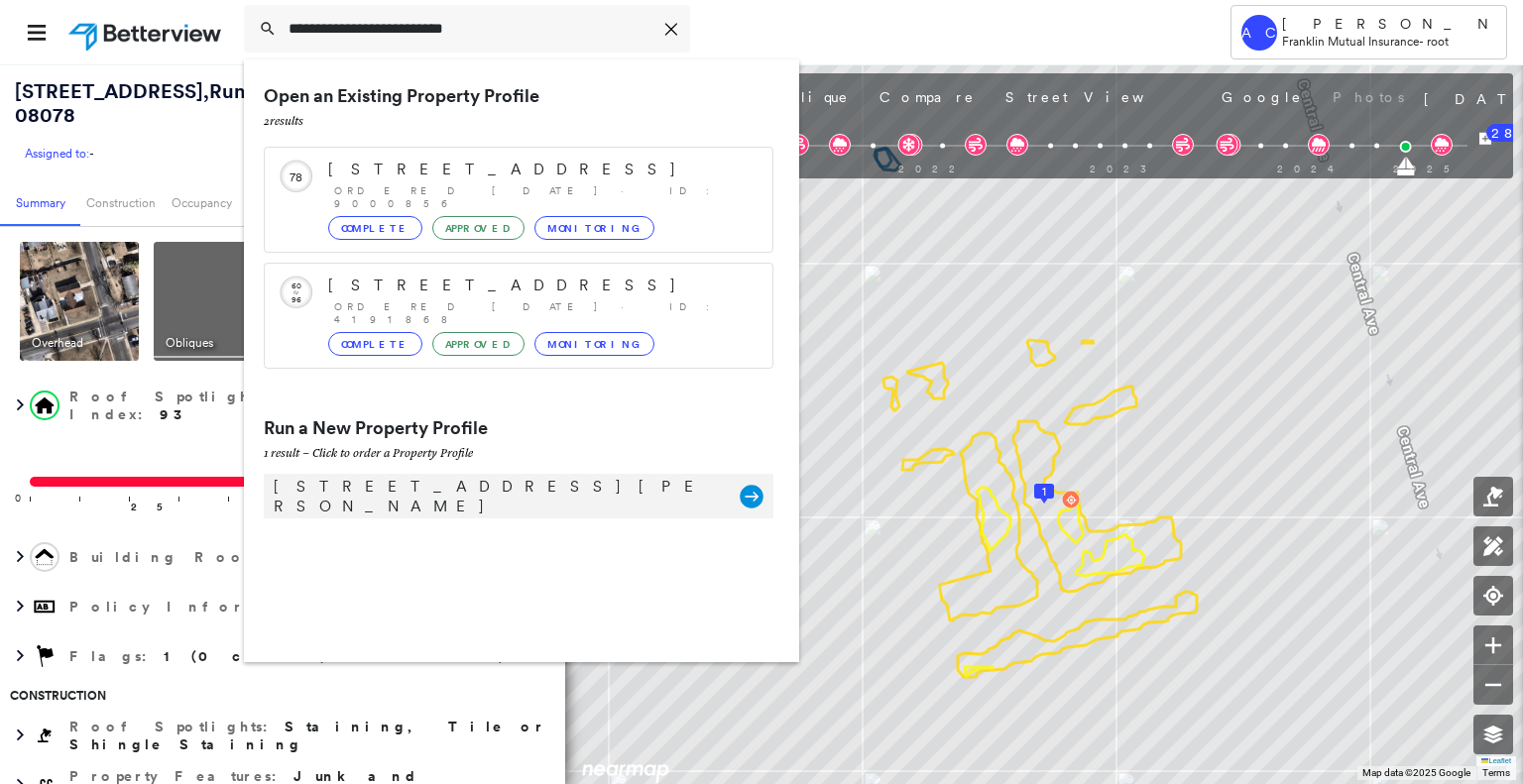 click on "20 Dogwood Dr, Jackson, NJ 08527" at bounding box center [497, 497] 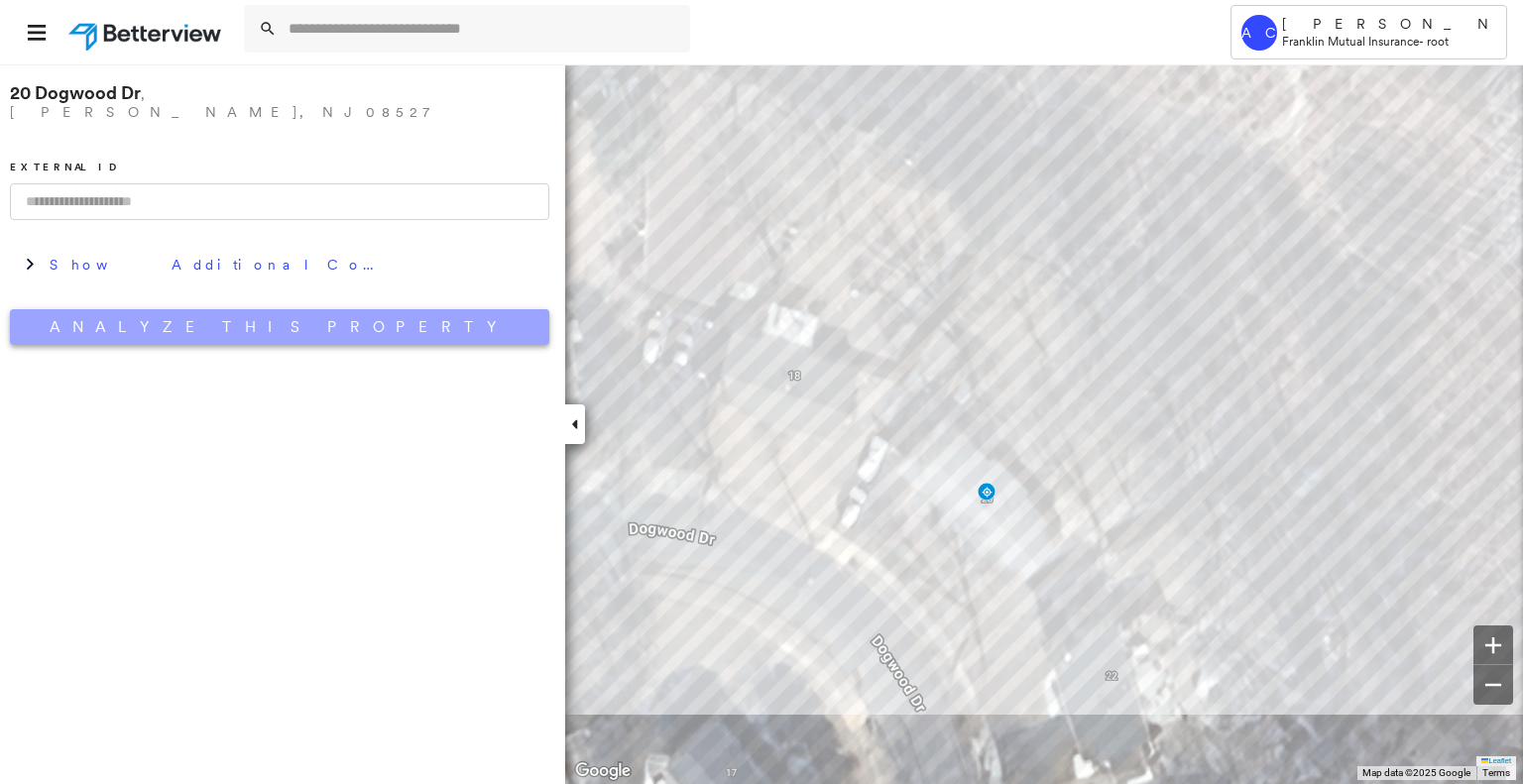 click on "Analyze This Property" at bounding box center (280, 327) 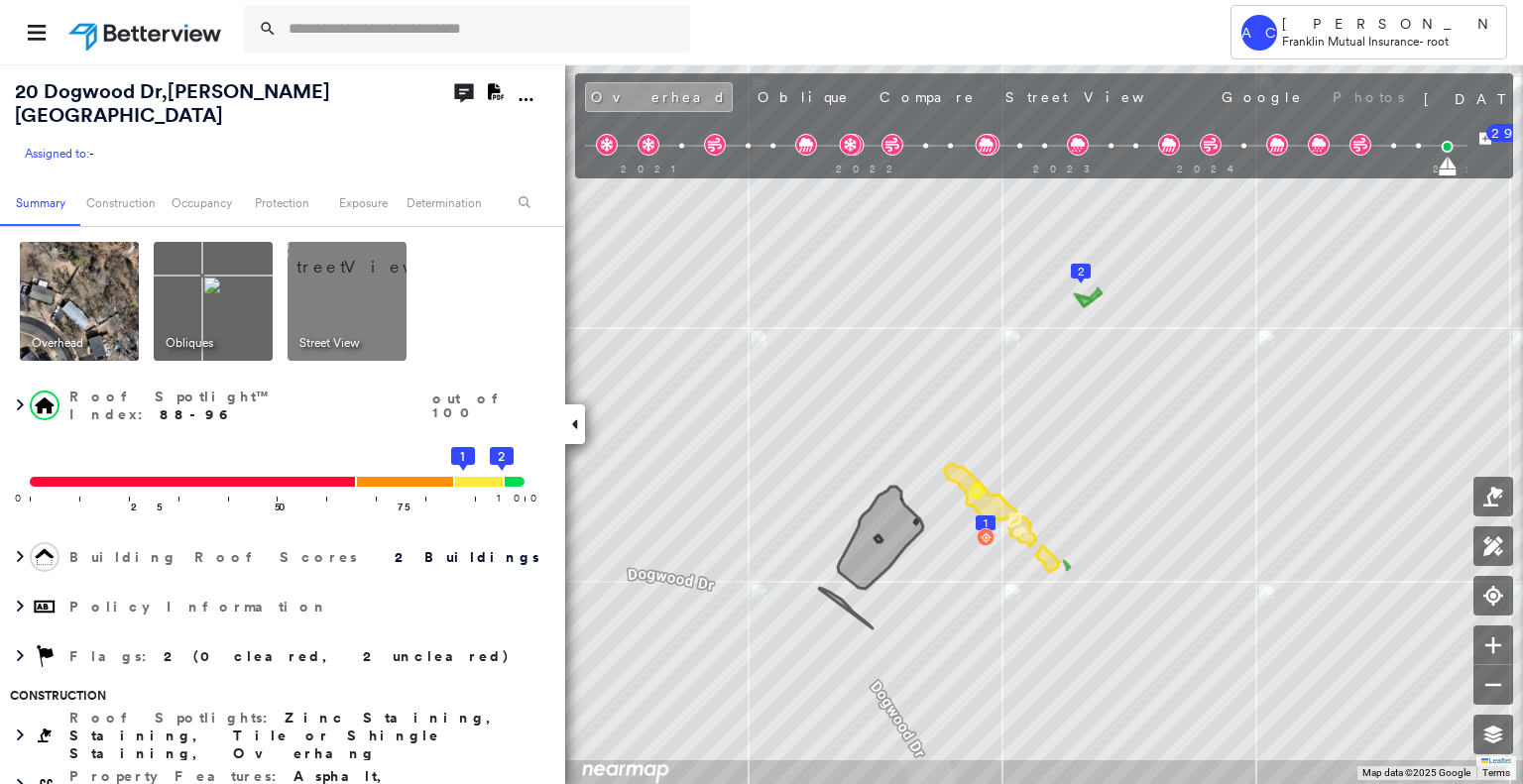 scroll, scrollTop: 0, scrollLeft: 0, axis: both 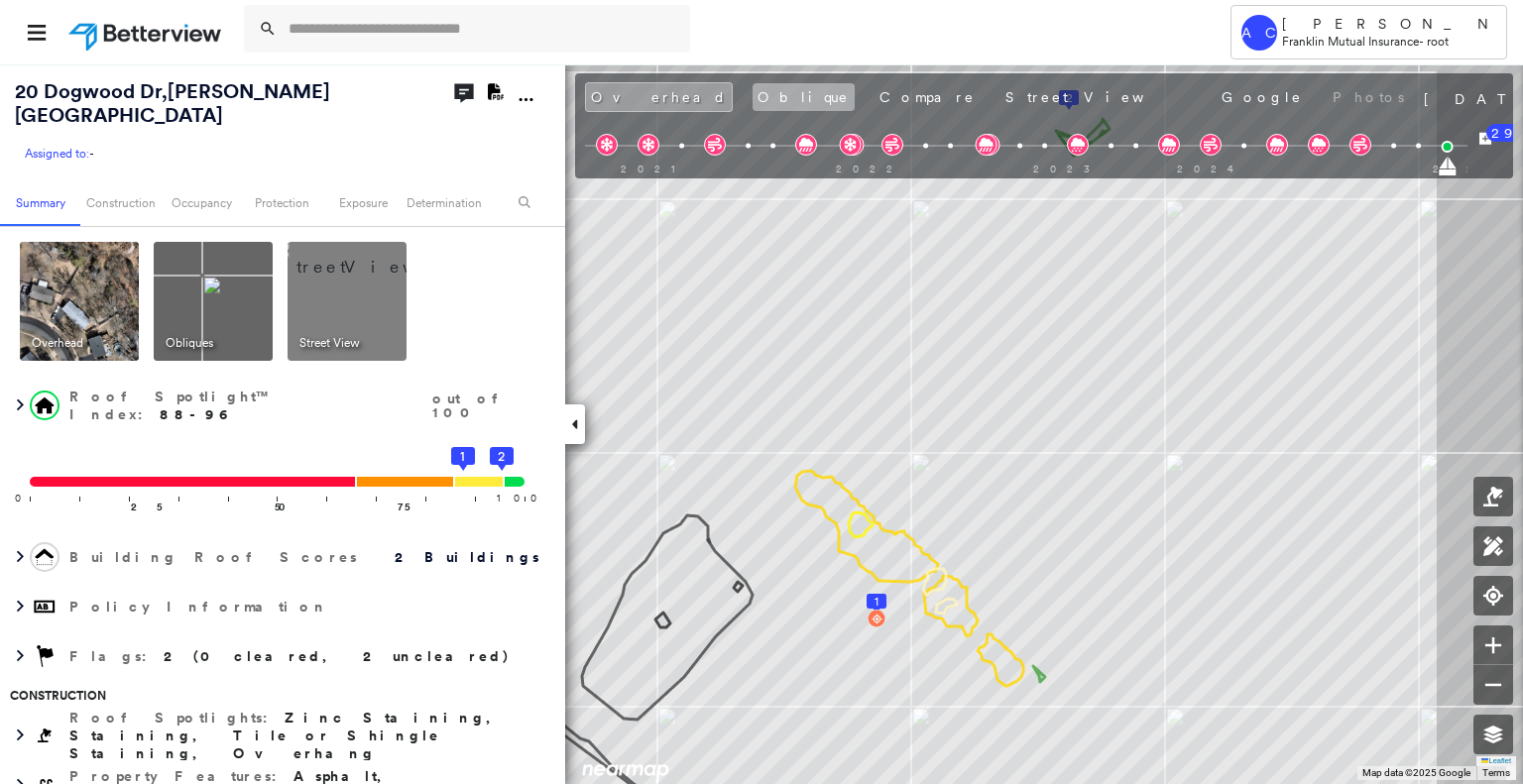 click on "Oblique" at bounding box center [803, 97] 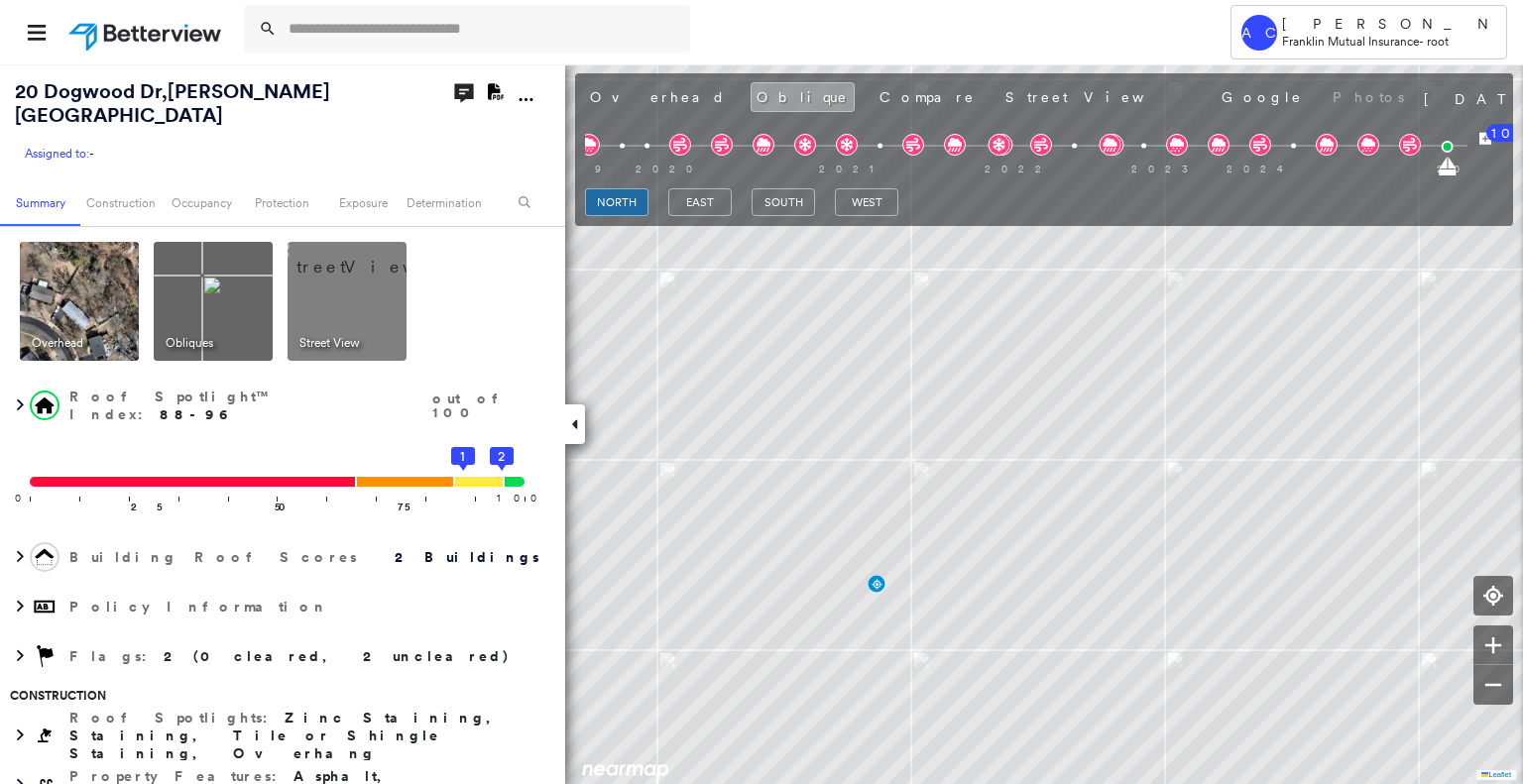 click on "north east south west" at bounding box center [742, 202] 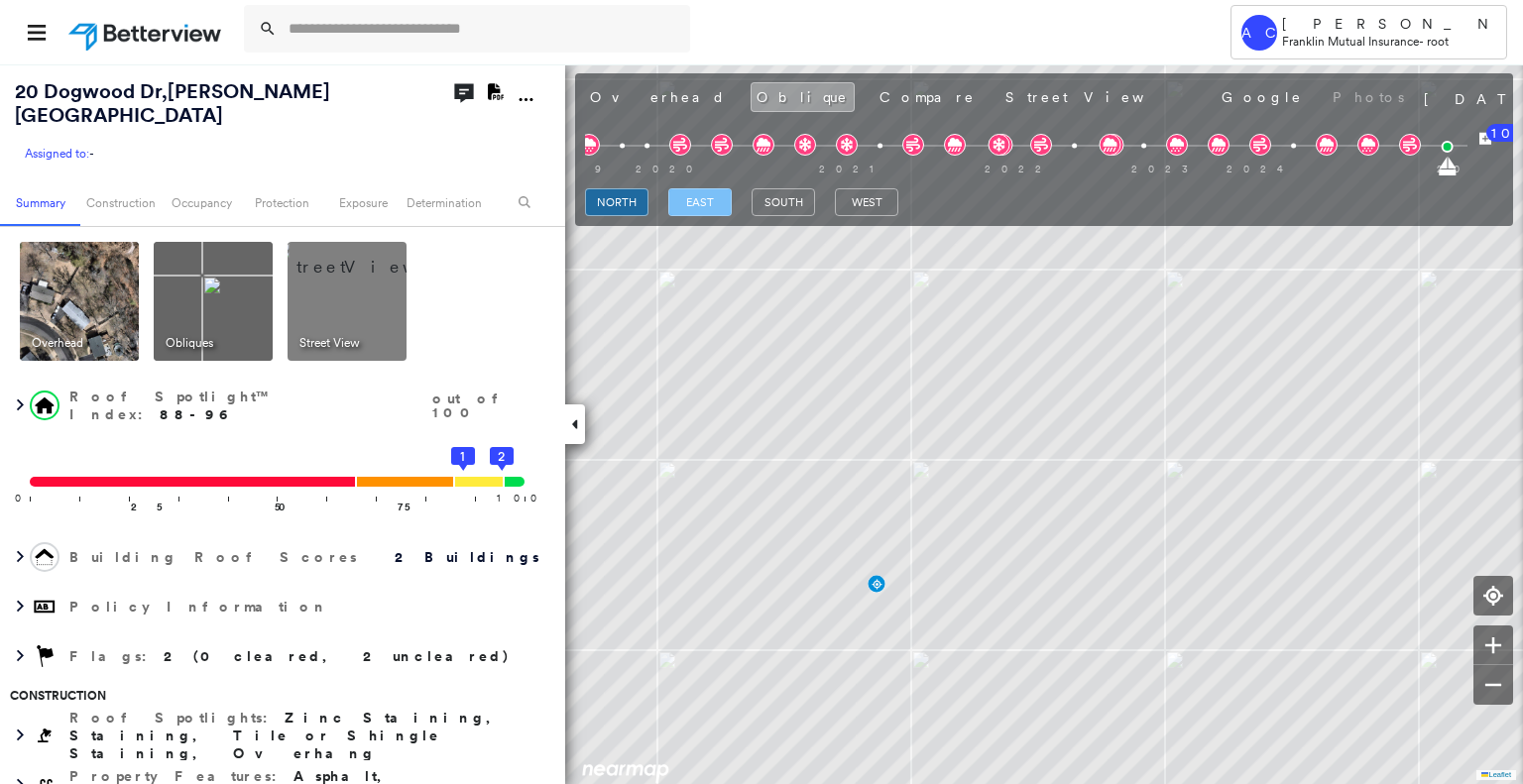 click on "east" at bounding box center (700, 202) 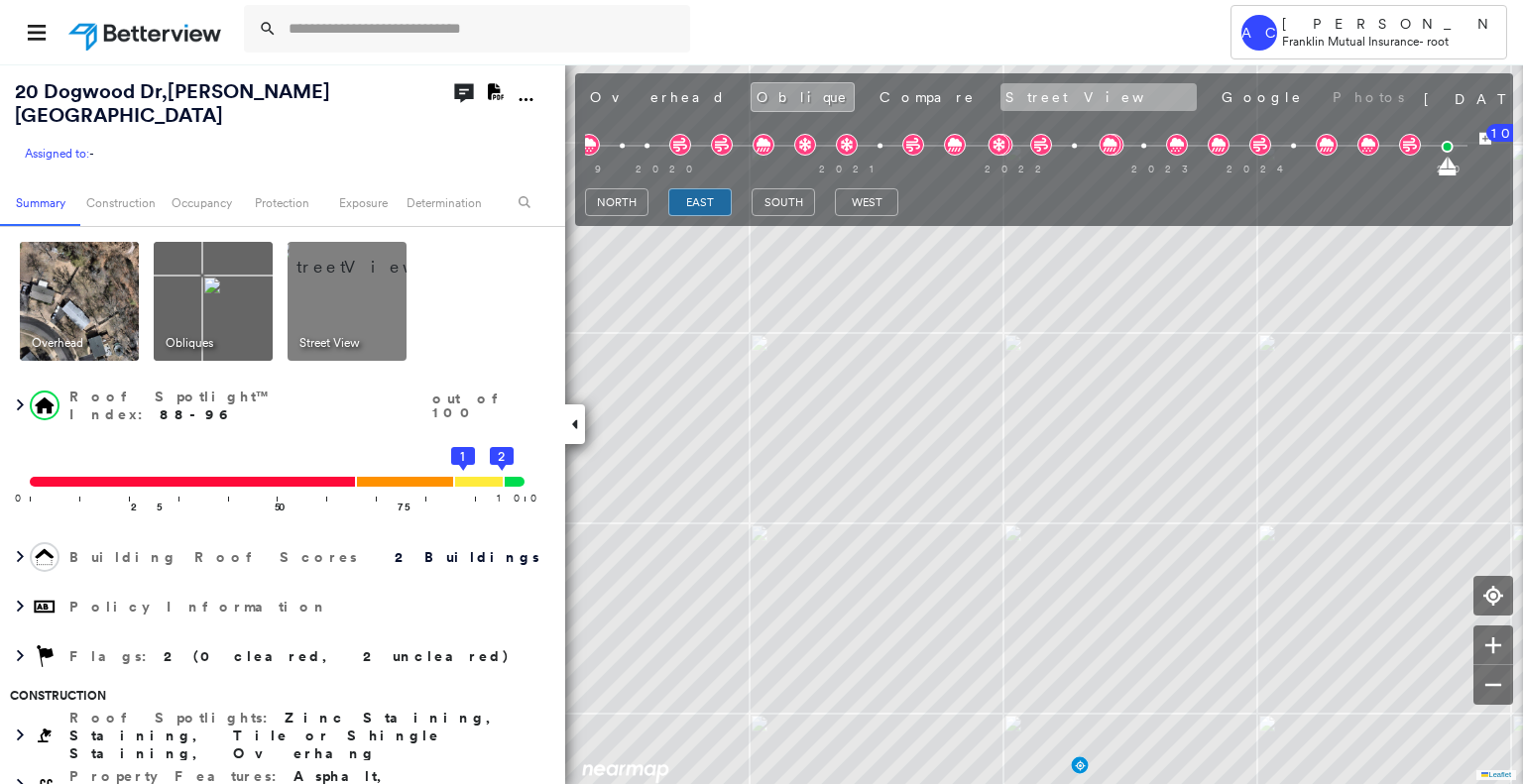 click on "Street View" at bounding box center [1099, 97] 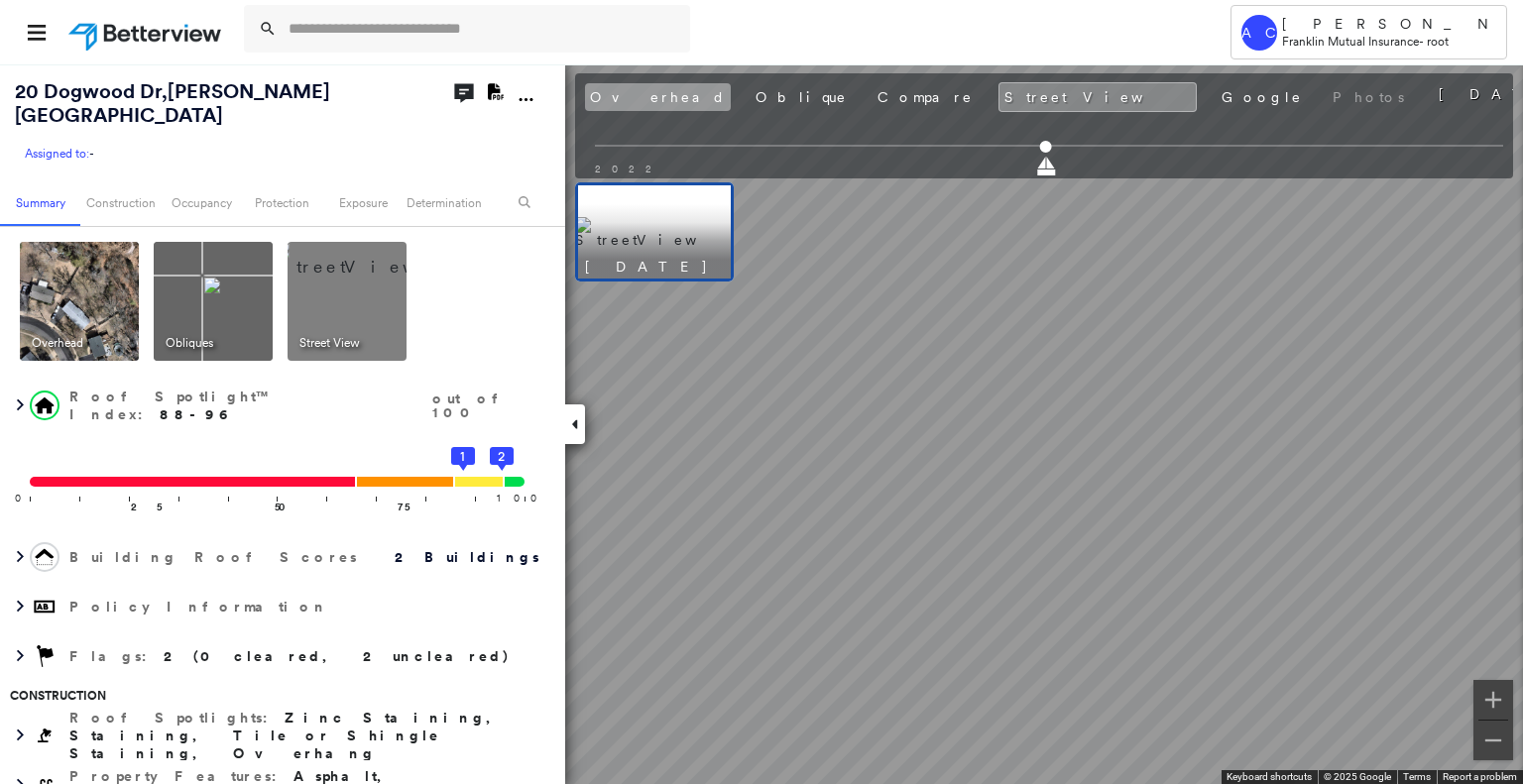 click on "Overhead" at bounding box center [657, 97] 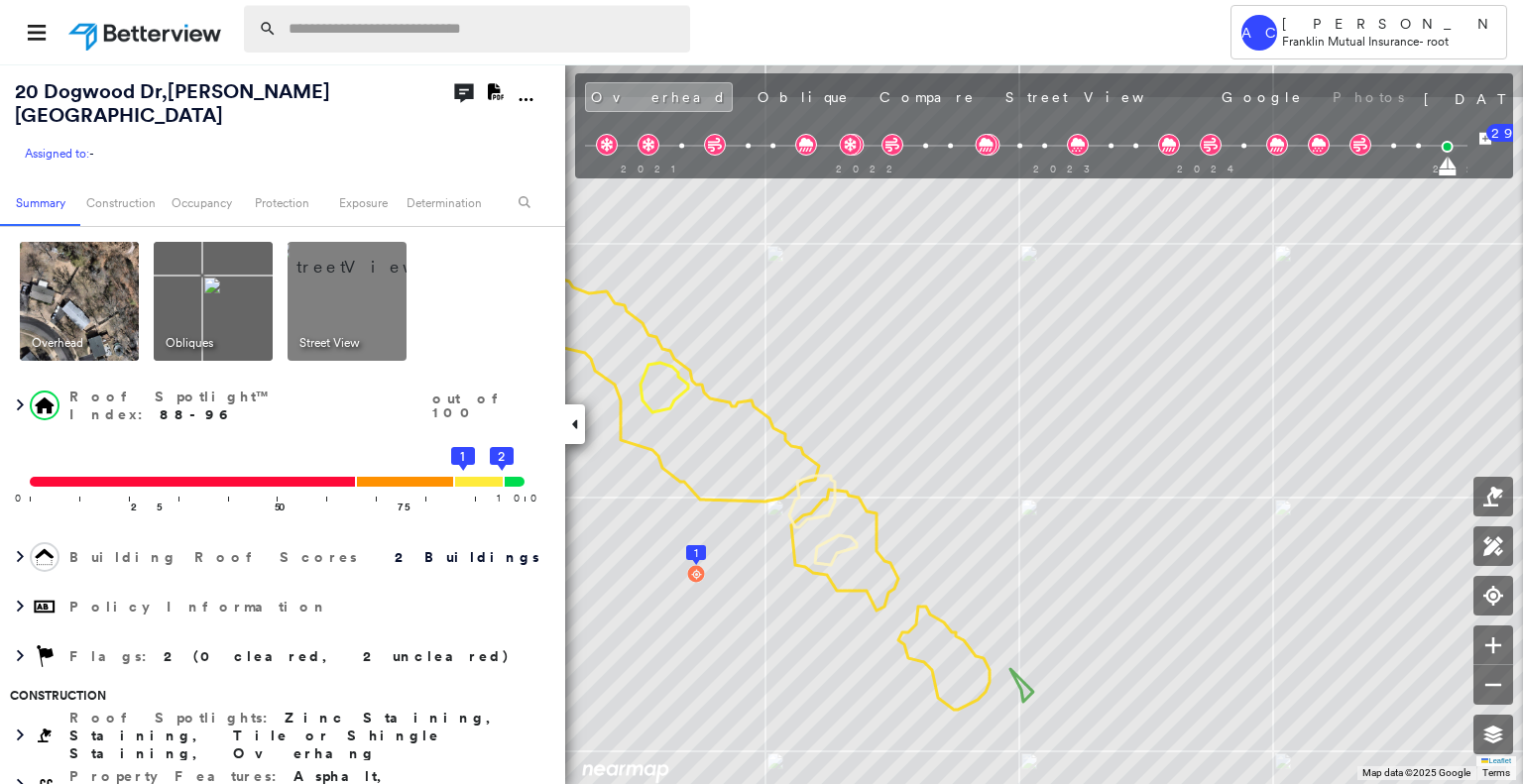 click at bounding box center (483, 29) 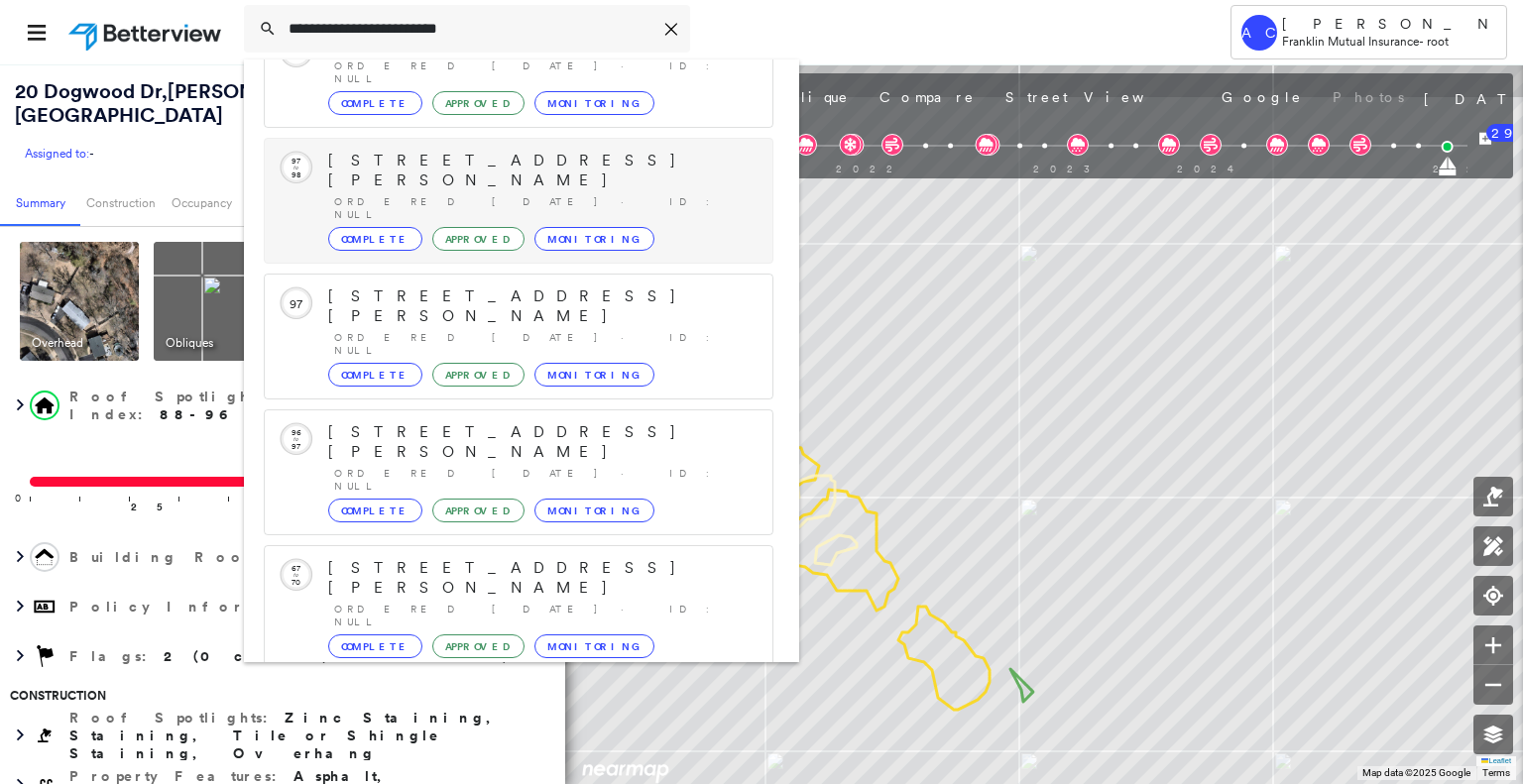 scroll, scrollTop: 206, scrollLeft: 0, axis: vertical 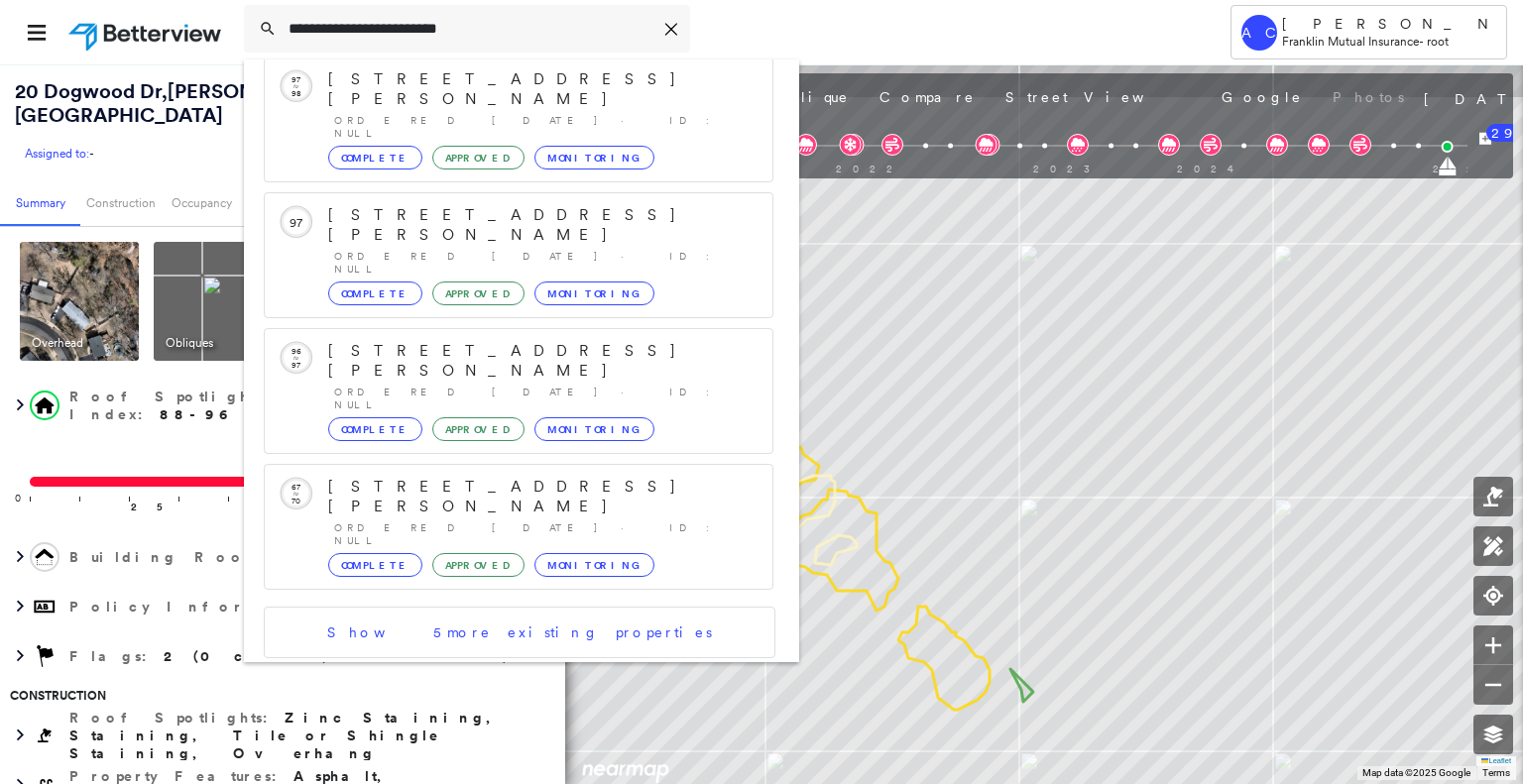 type on "**********" 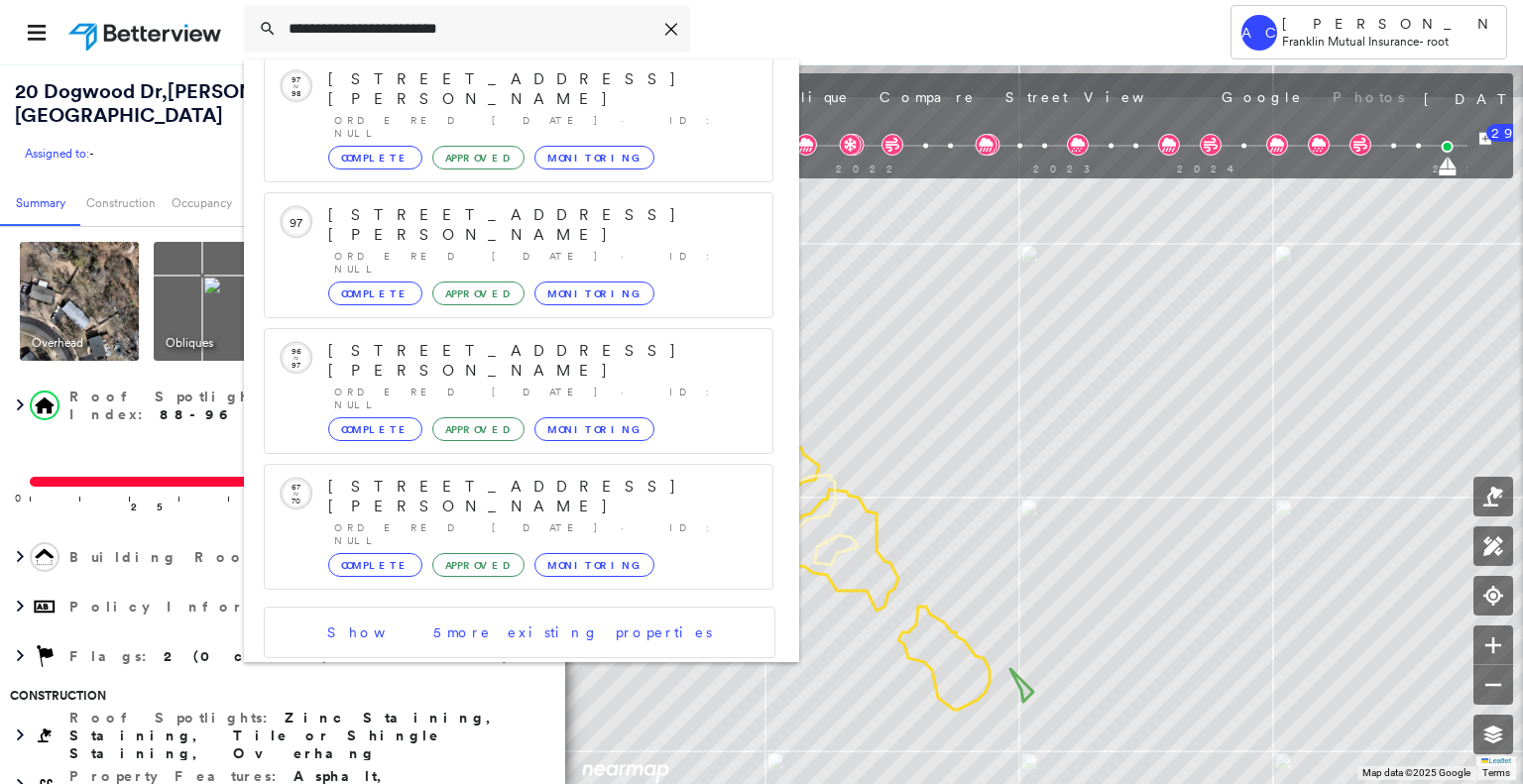 click on "60 Haddock Dr, Sewell, NJ 08080" at bounding box center (497, 776) 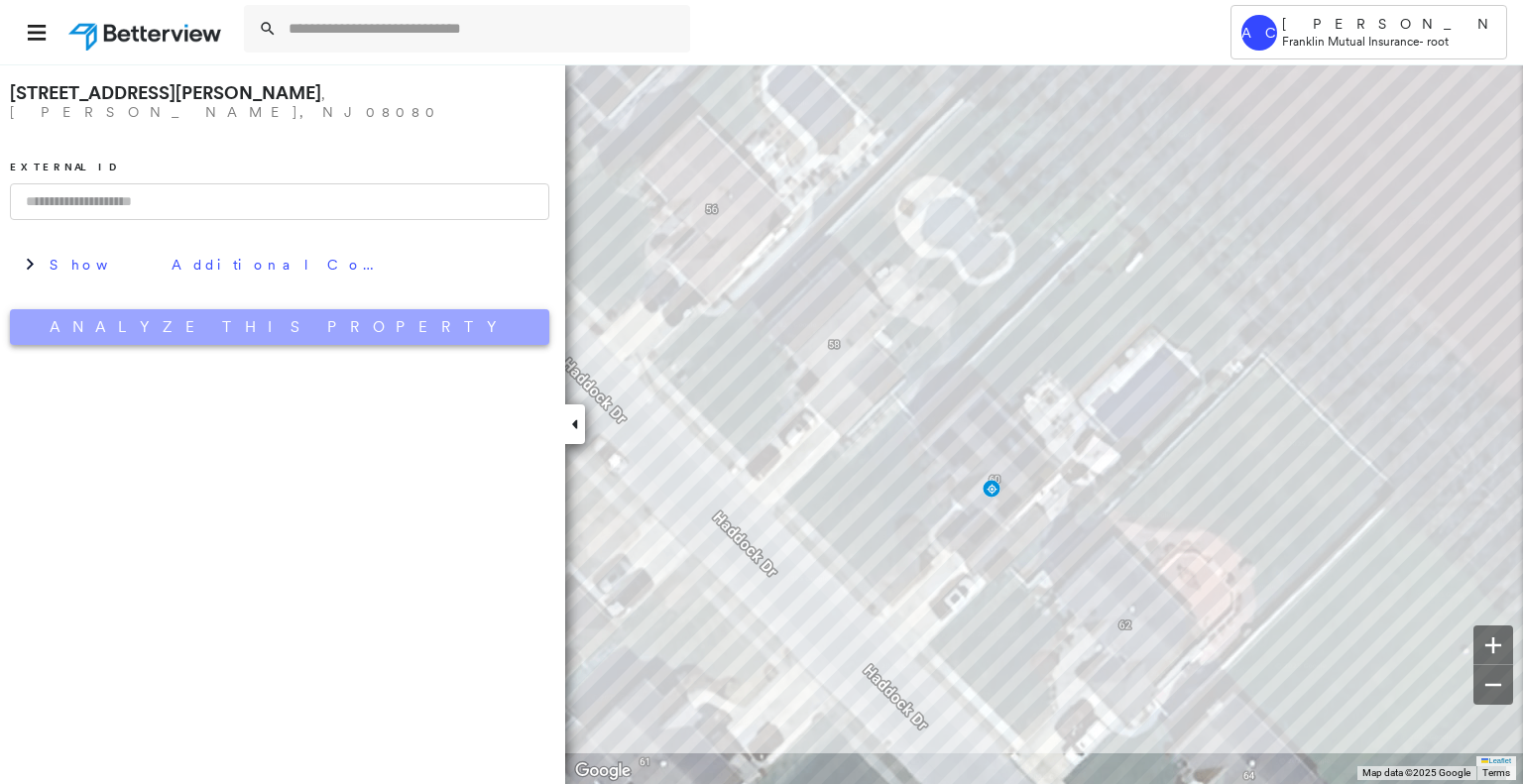 click on "Analyze This Property" at bounding box center (280, 327) 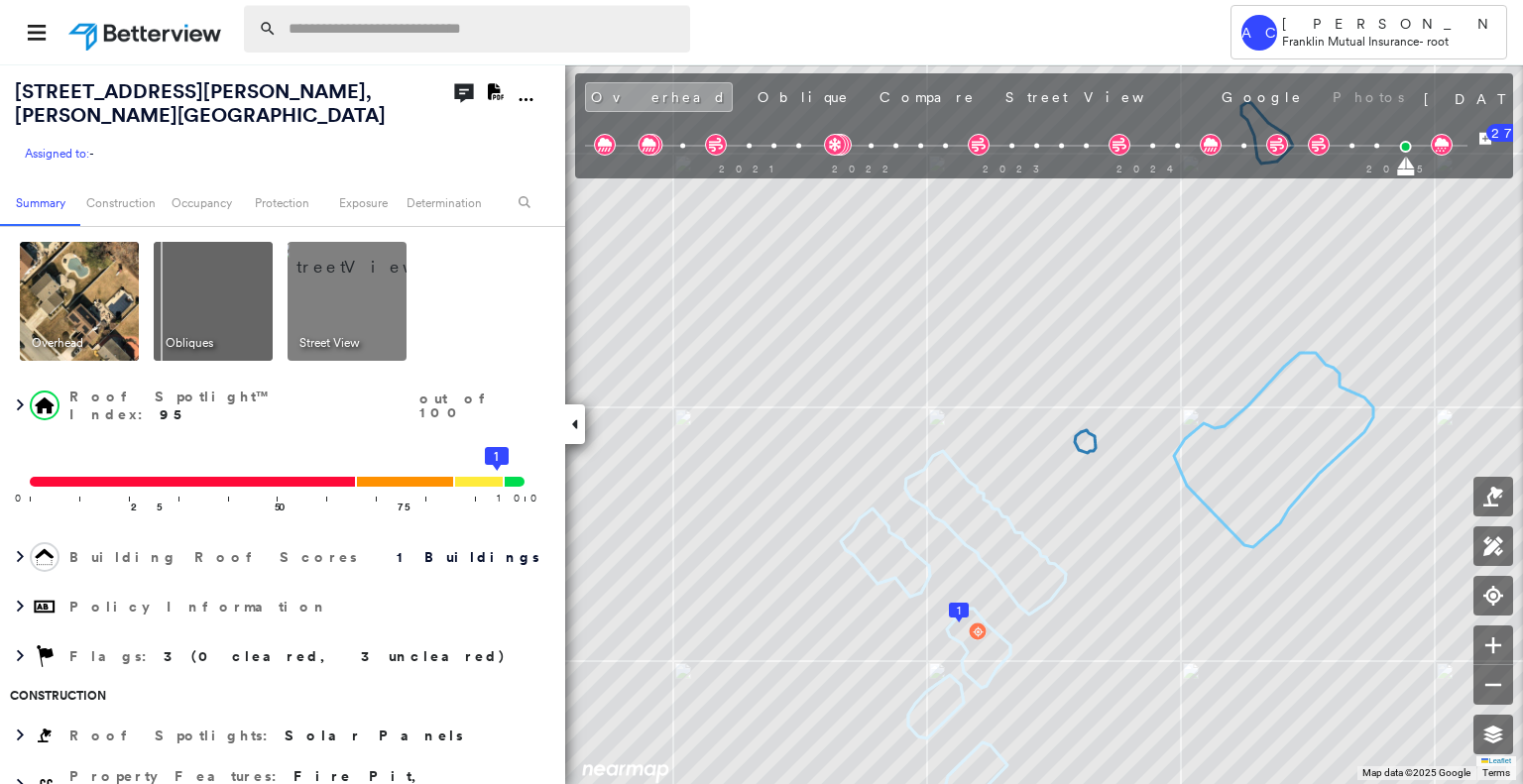 click at bounding box center [483, 29] 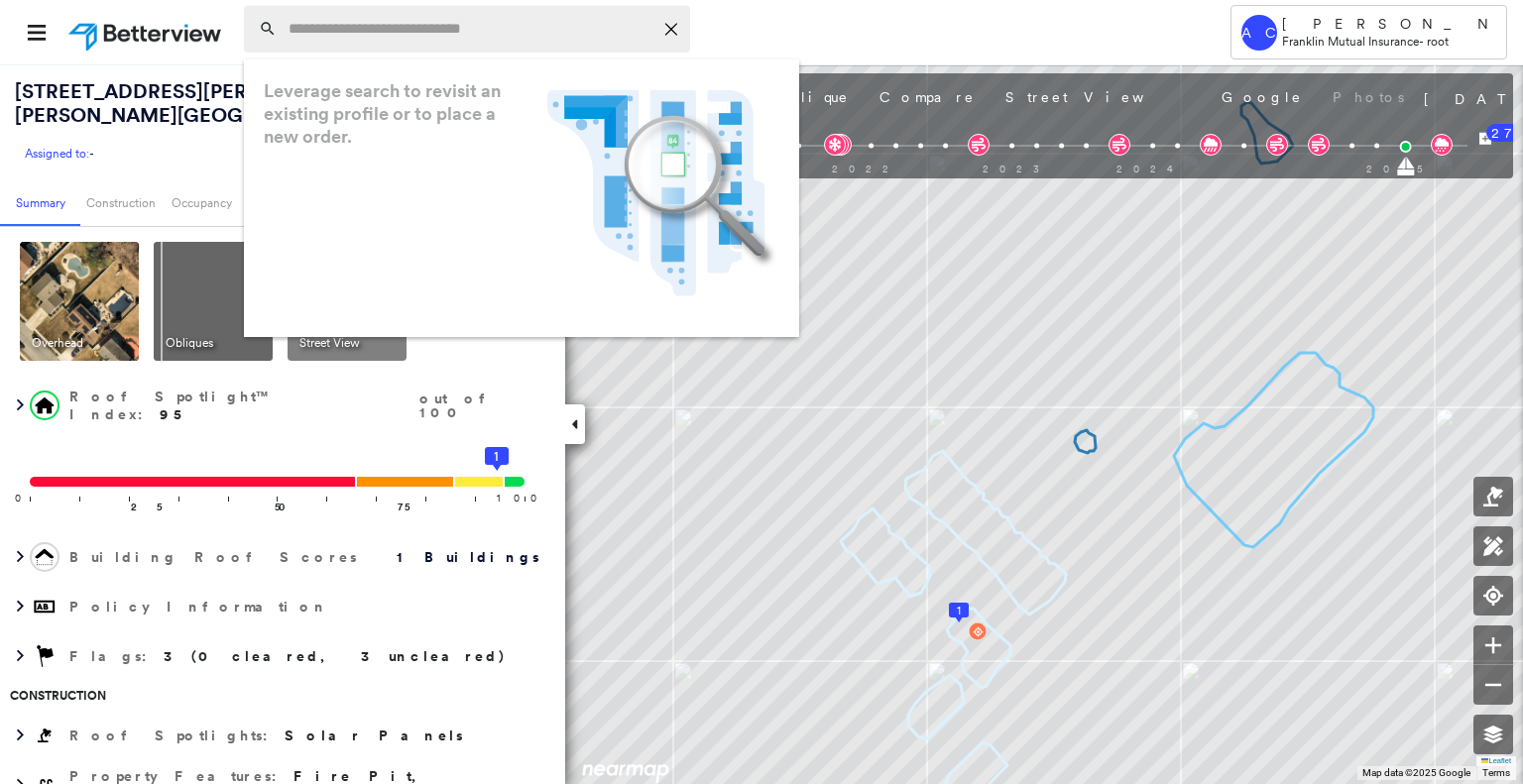 paste on "**********" 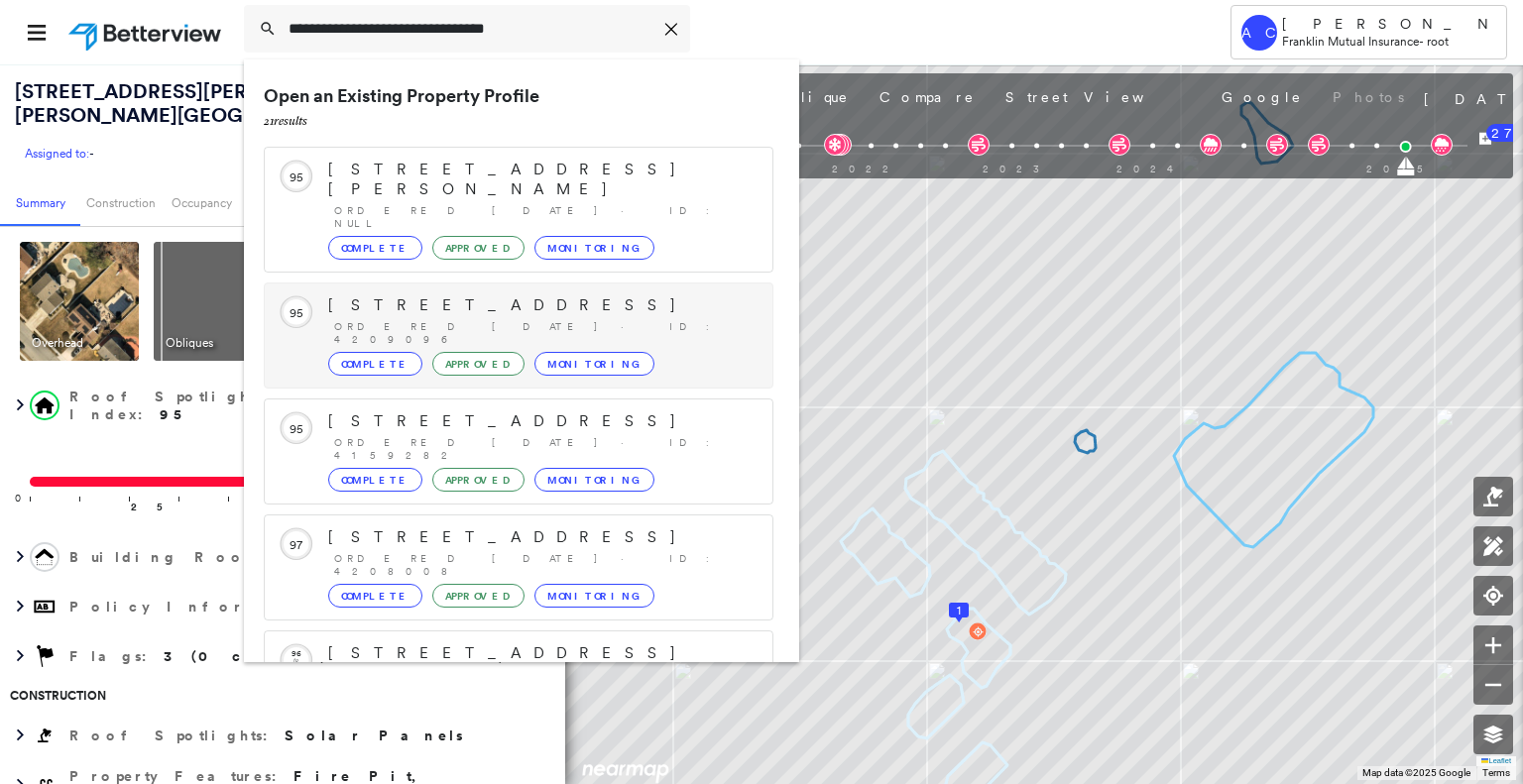 scroll, scrollTop: 206, scrollLeft: 0, axis: vertical 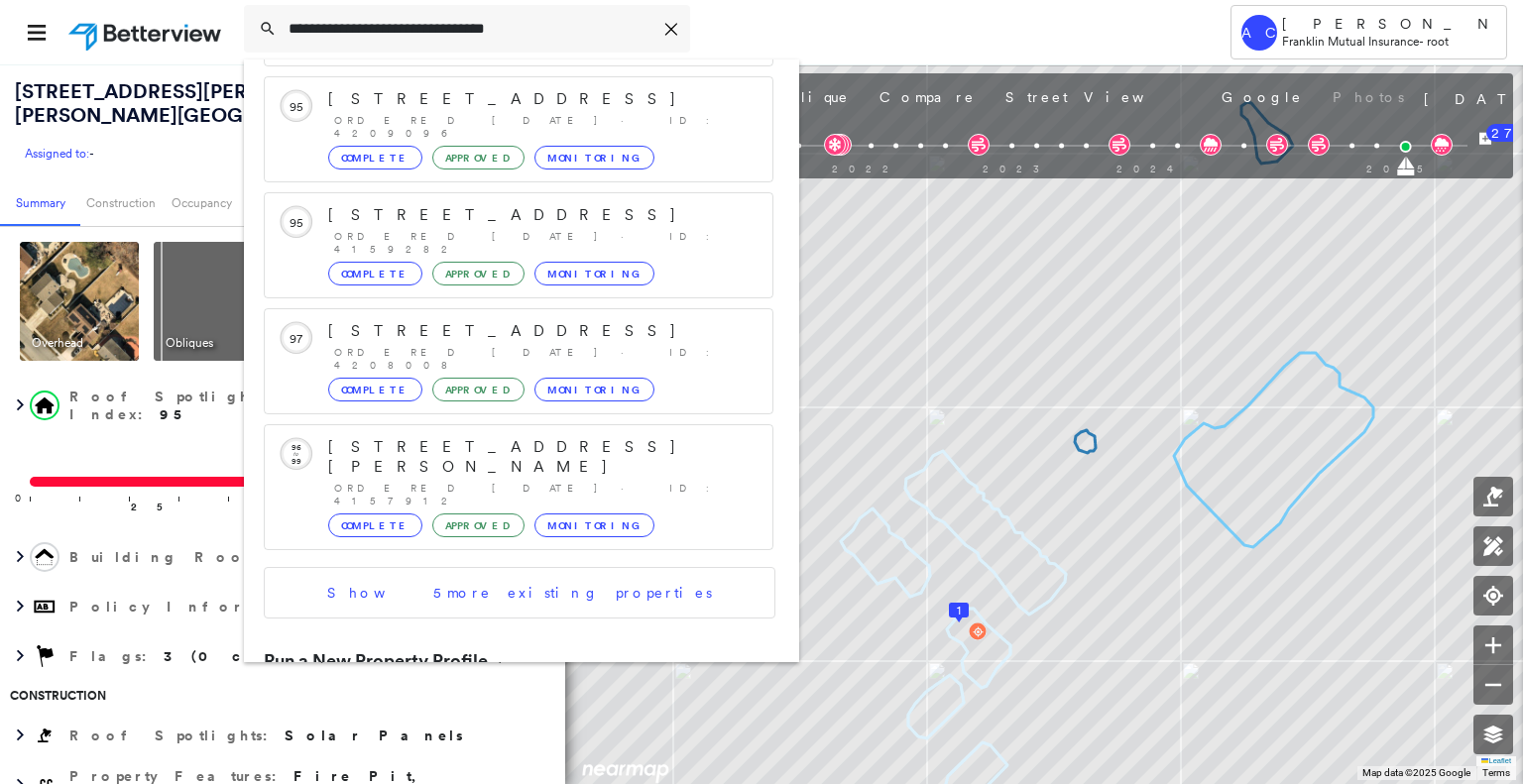 type on "**********" 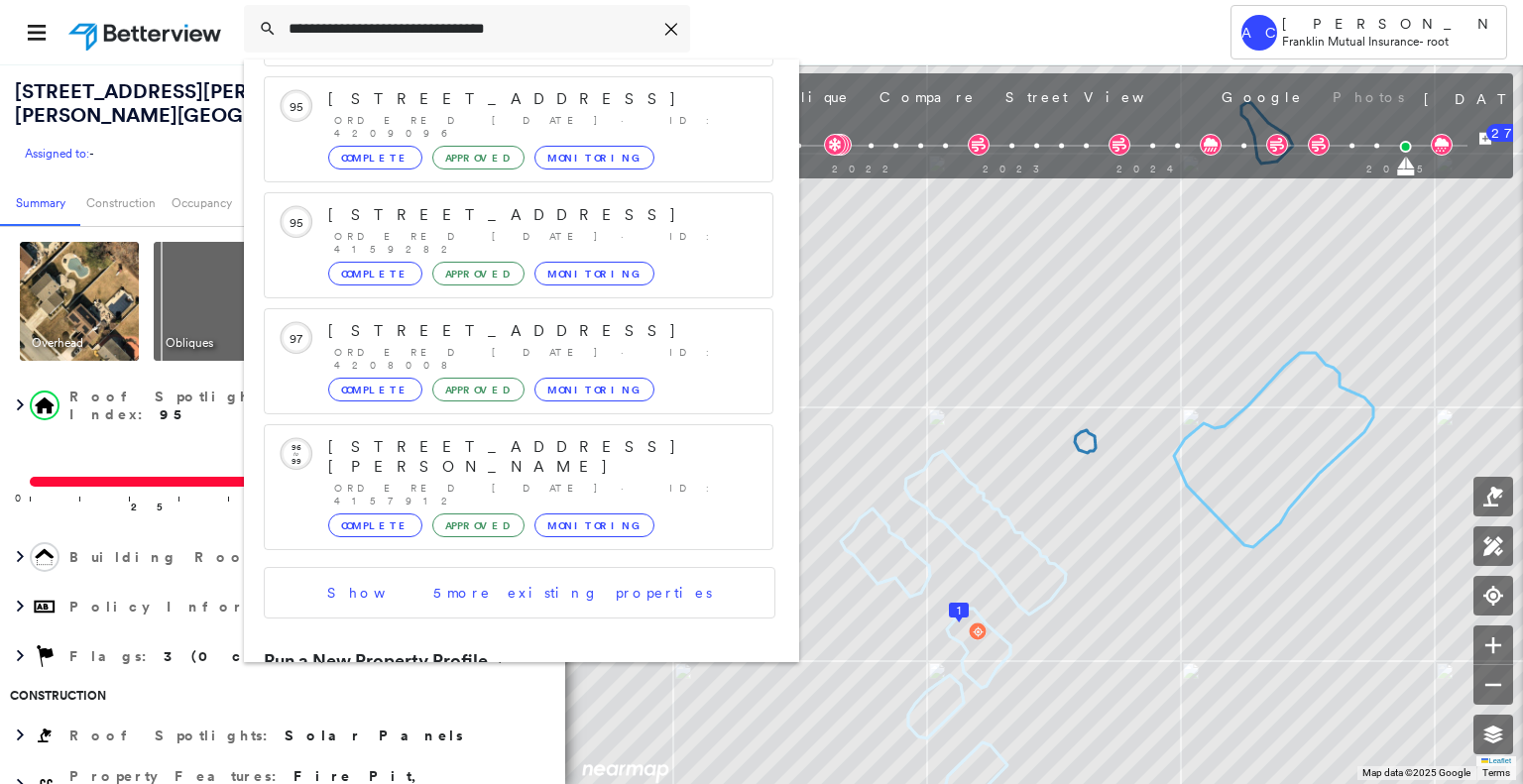 click on "573 Dorchester Dr, River Vale, NJ 07675" at bounding box center [497, 729] 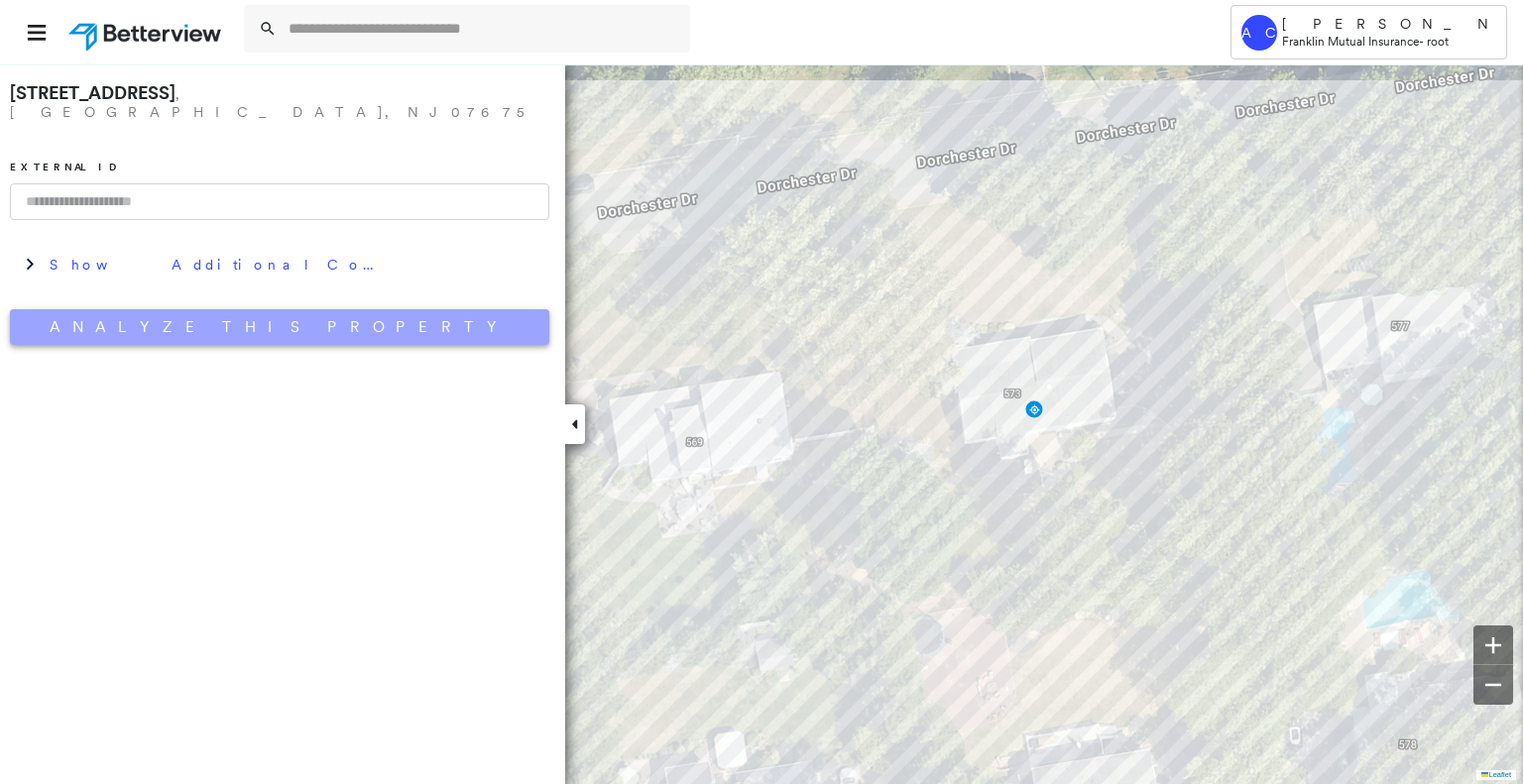 click on "Analyze This Property" at bounding box center [280, 327] 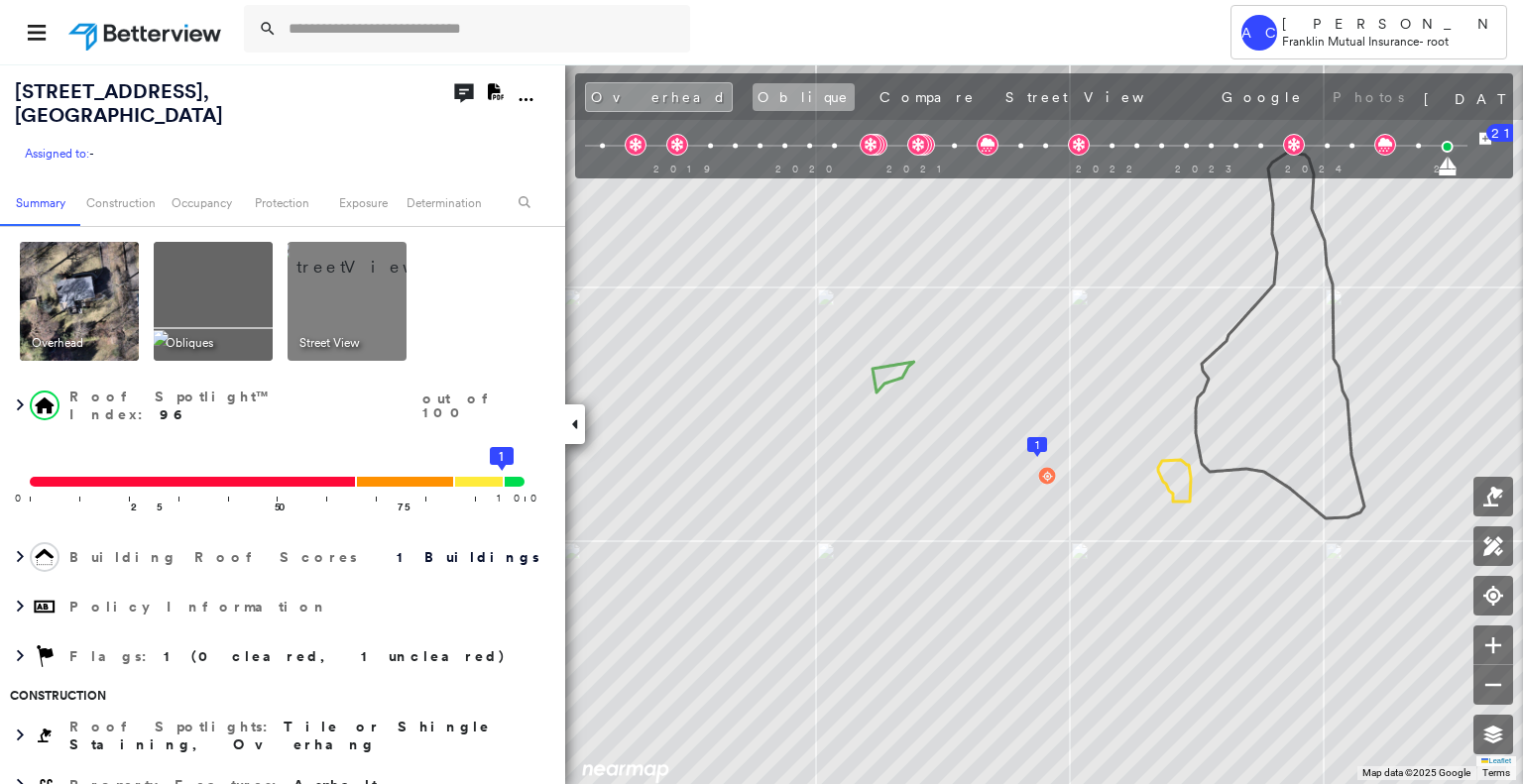 click on "Oblique" at bounding box center (803, 97) 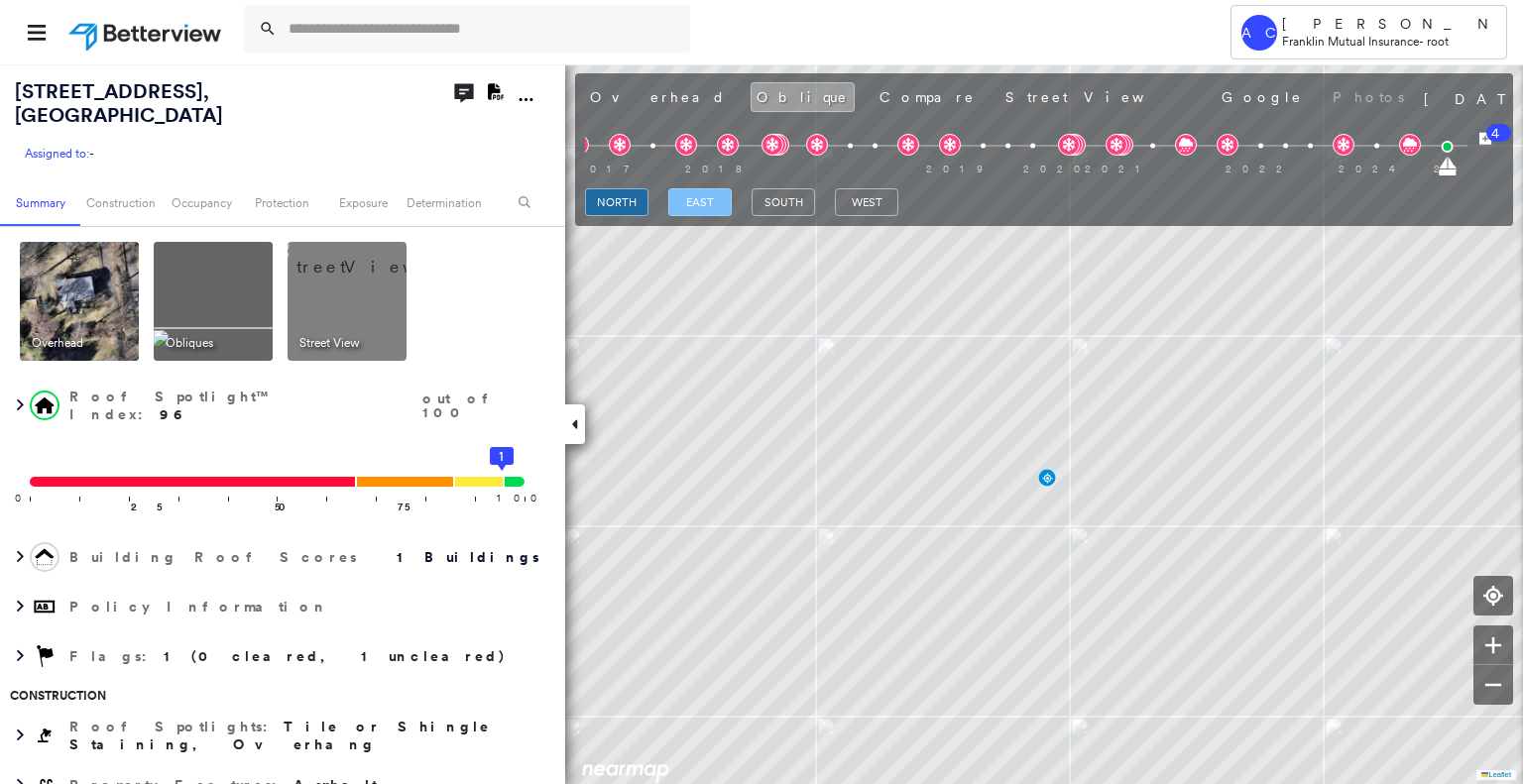 click on "east" at bounding box center [700, 202] 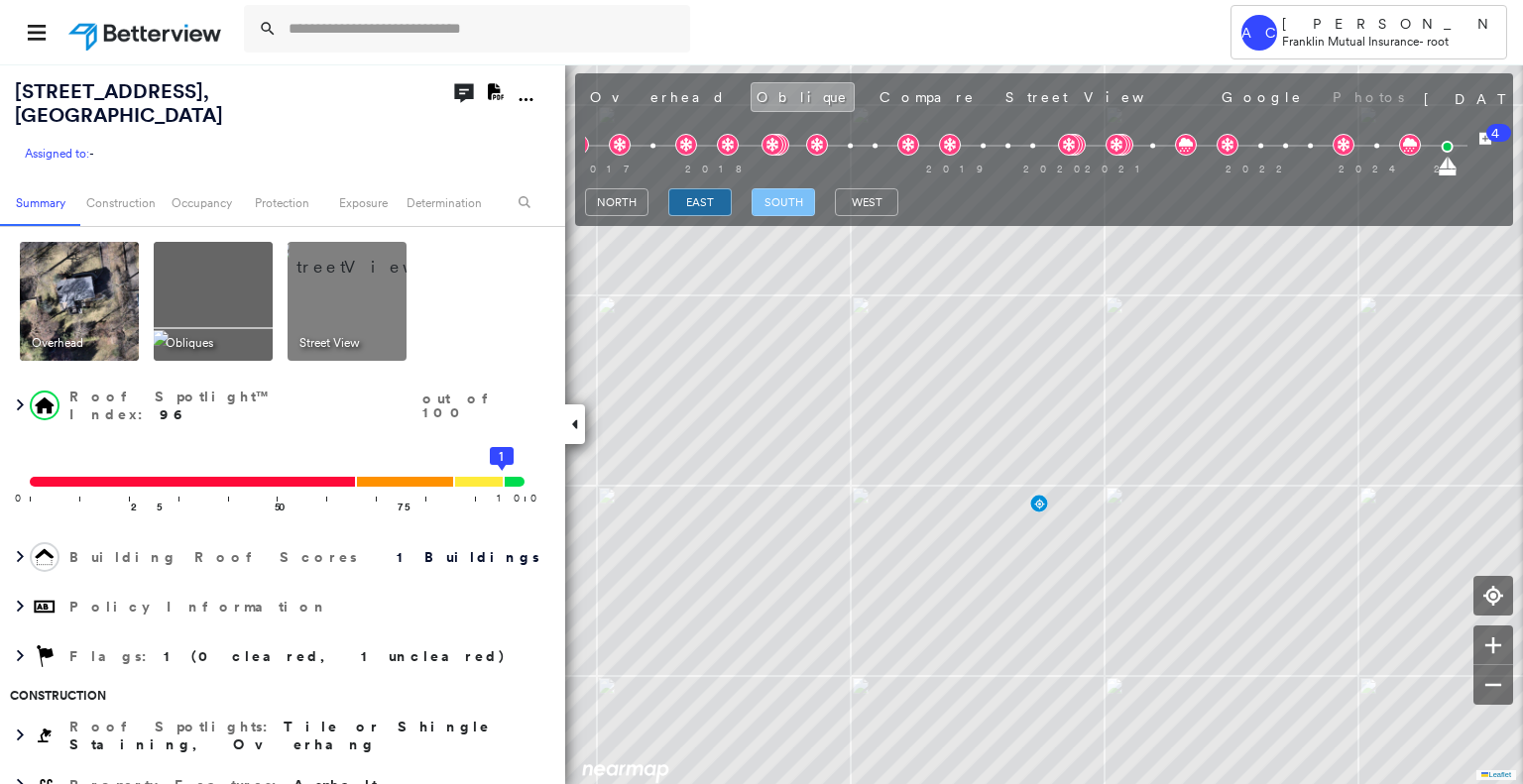 click on "south" at bounding box center (783, 202) 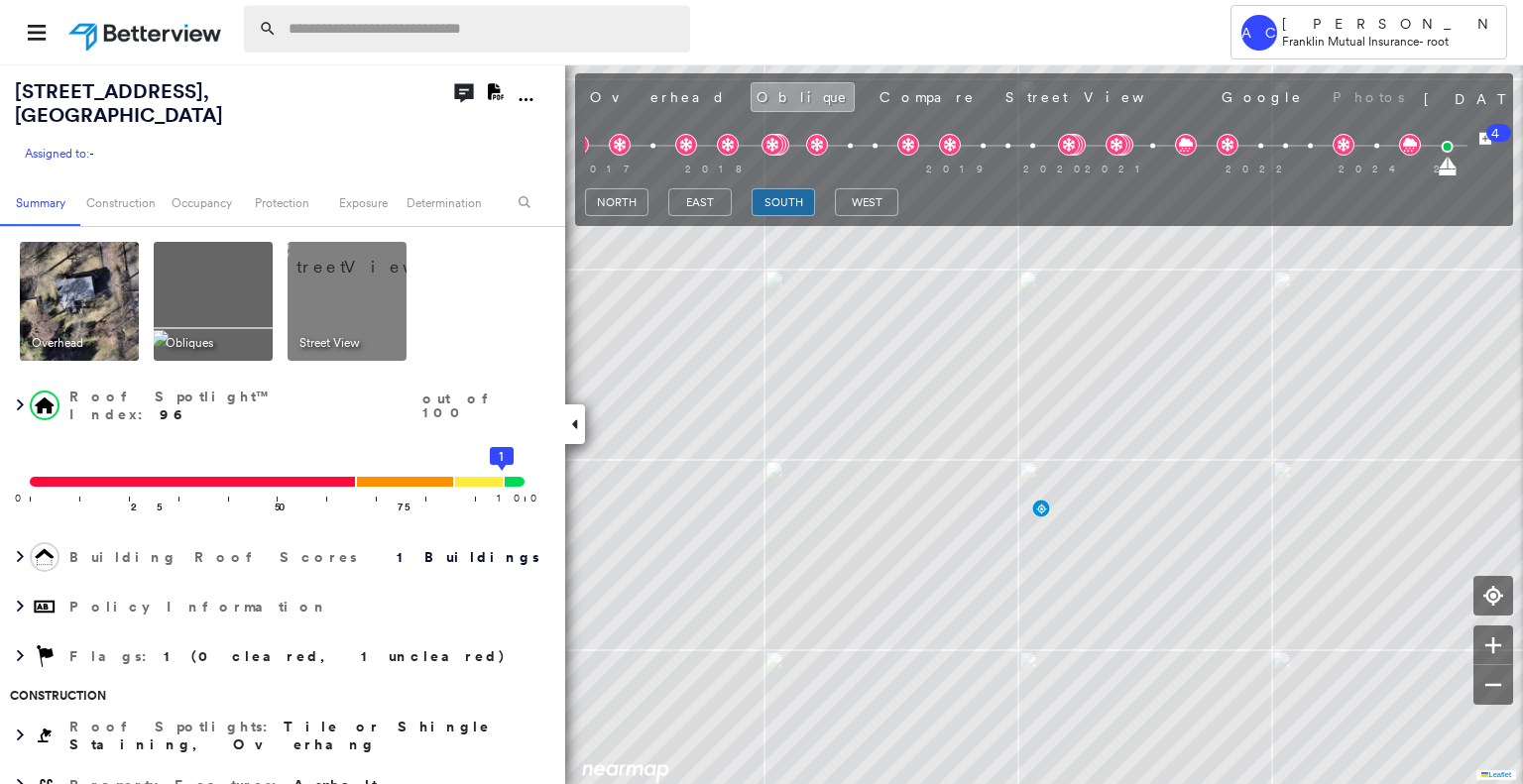 click at bounding box center (483, 29) 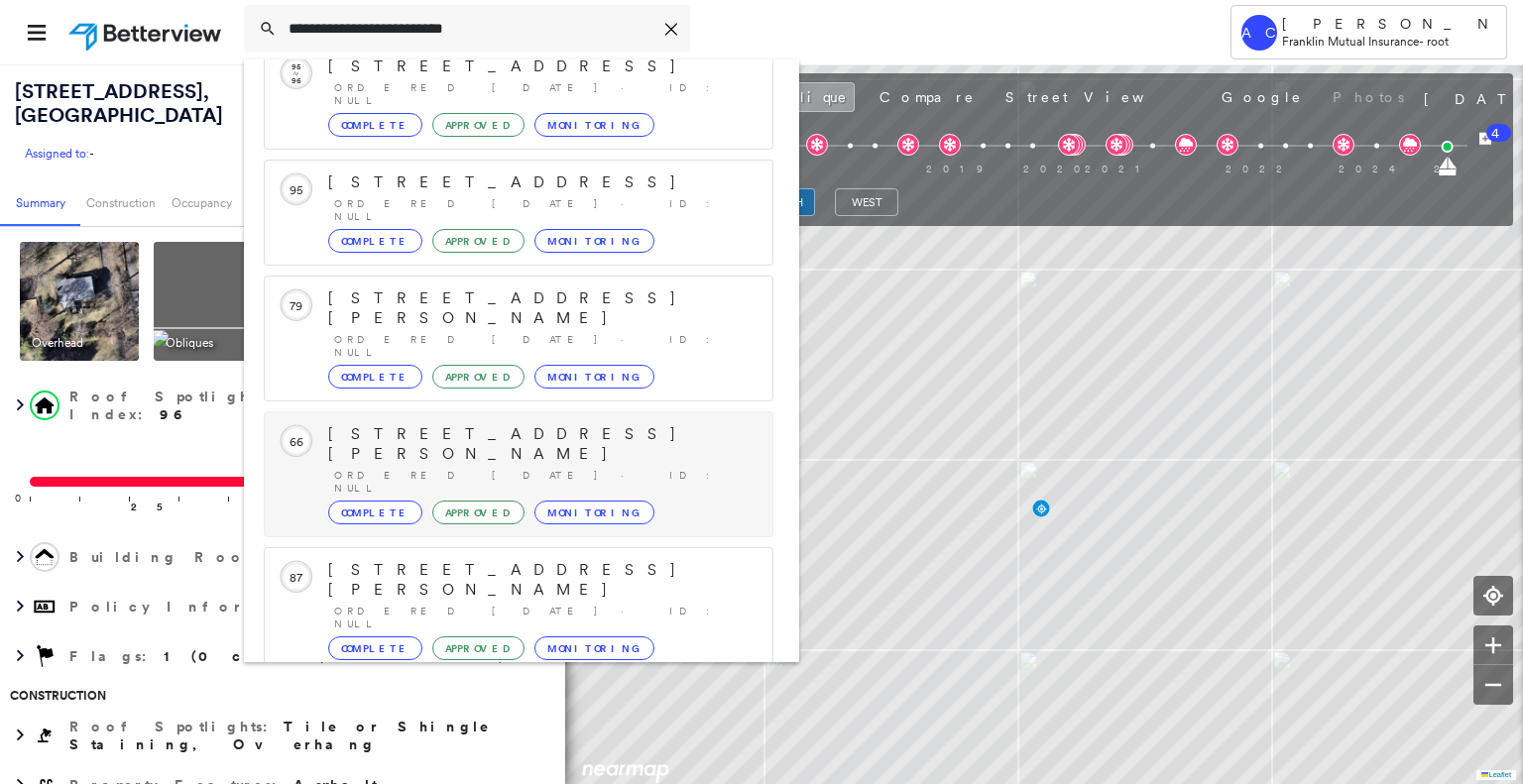 scroll, scrollTop: 206, scrollLeft: 0, axis: vertical 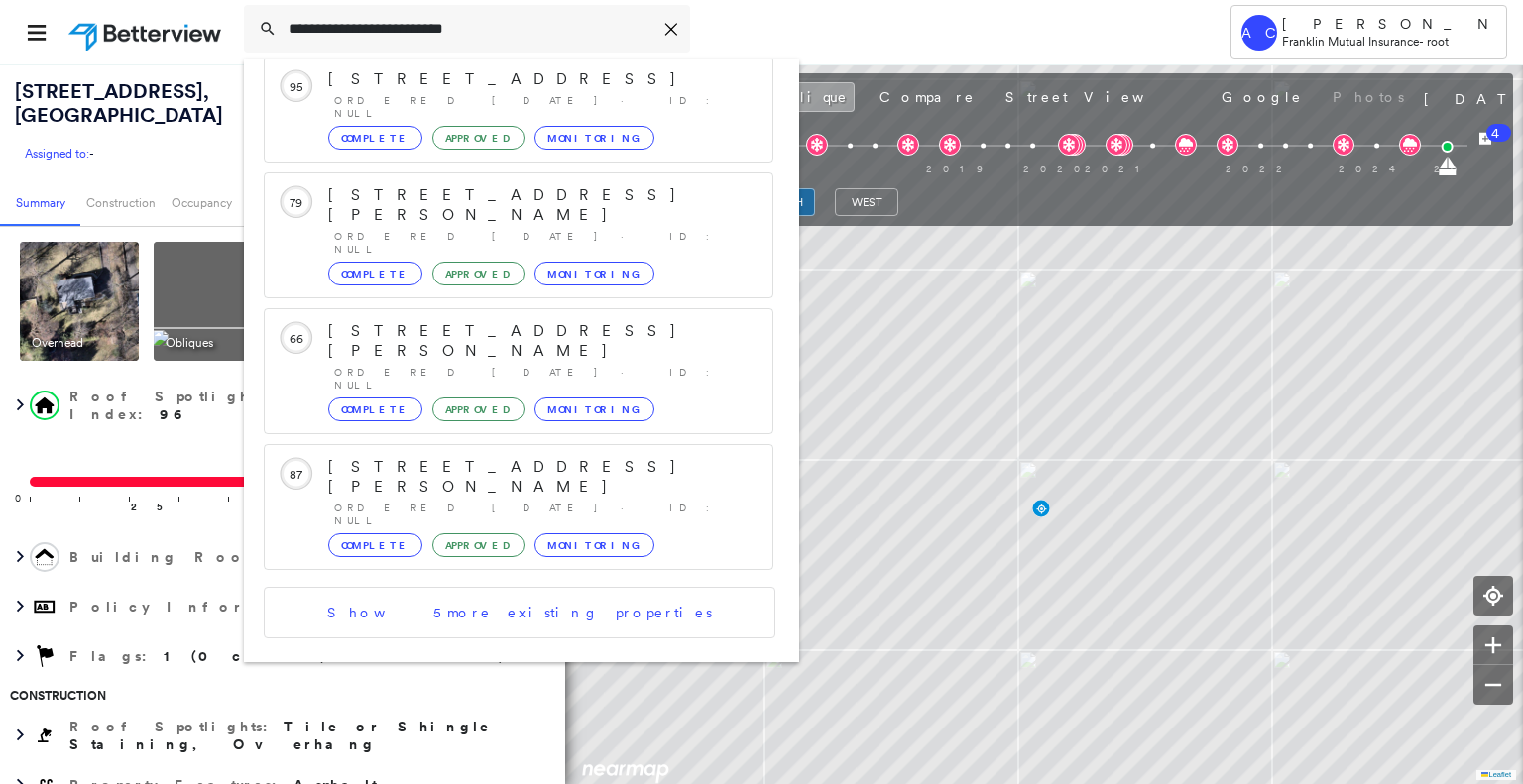 type on "**********" 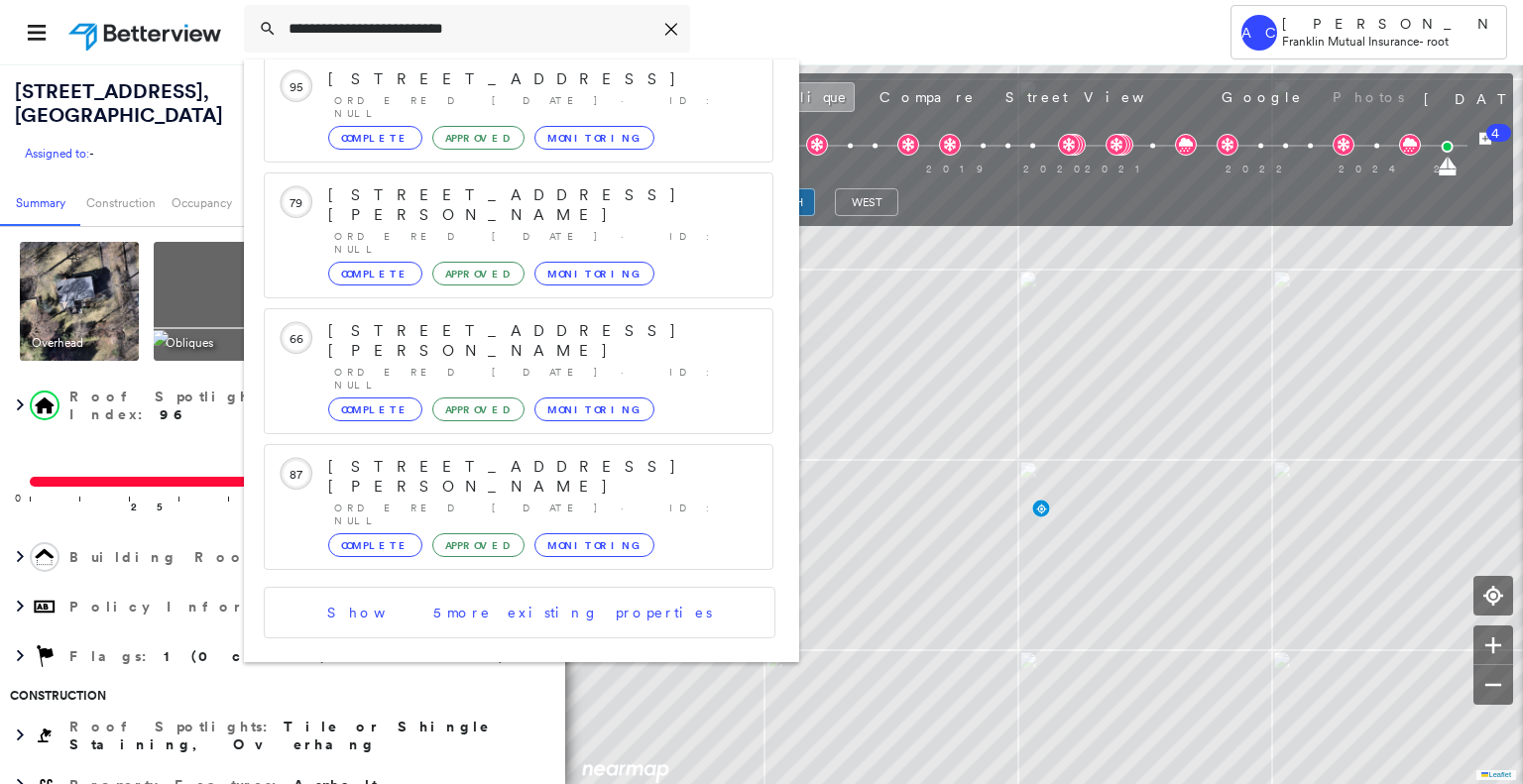 click on "19 Shonny Dr, Lakewood, NJ 08701" at bounding box center (497, 749) 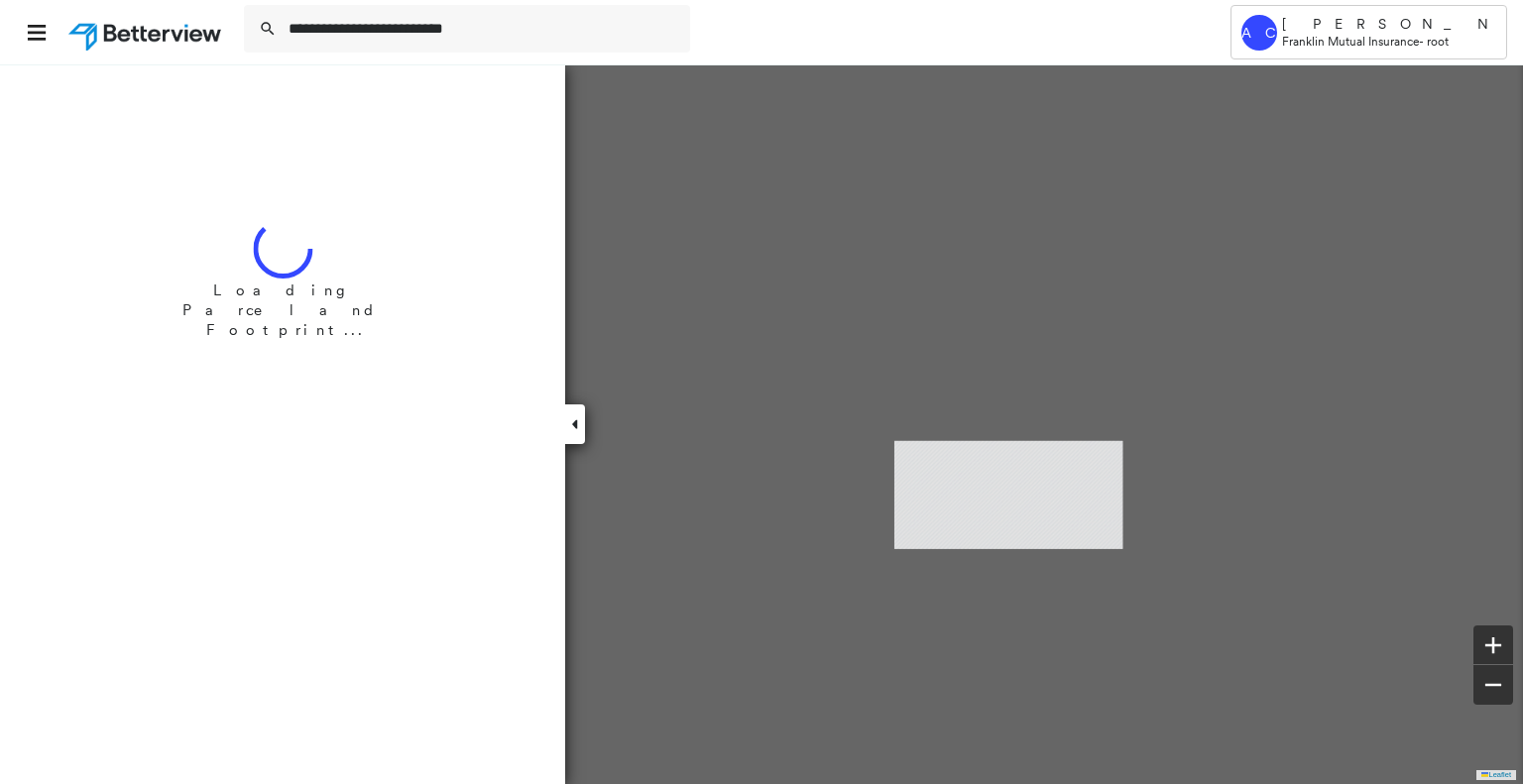 type 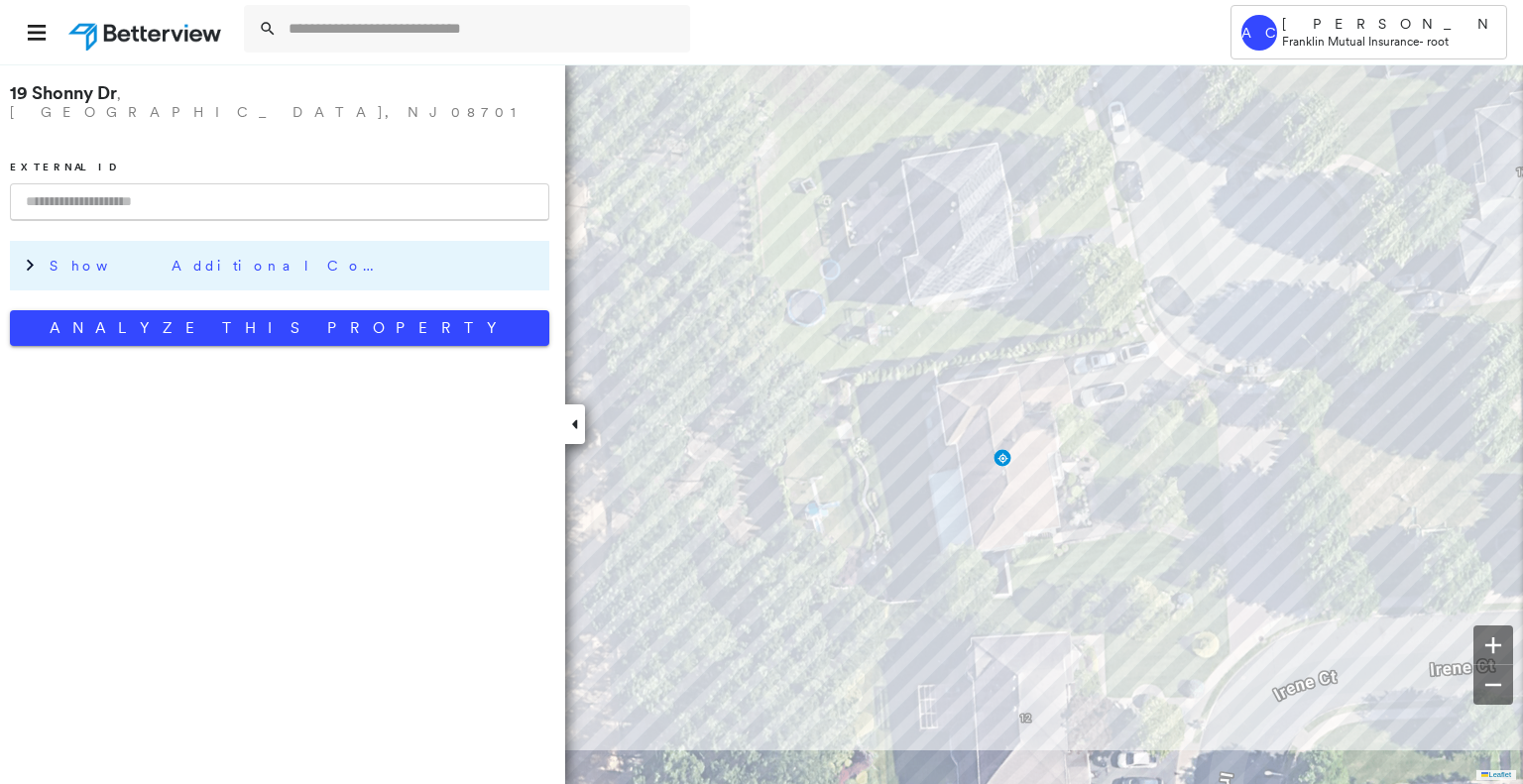 click on "Show Additional Company Data" at bounding box center (294, 266) 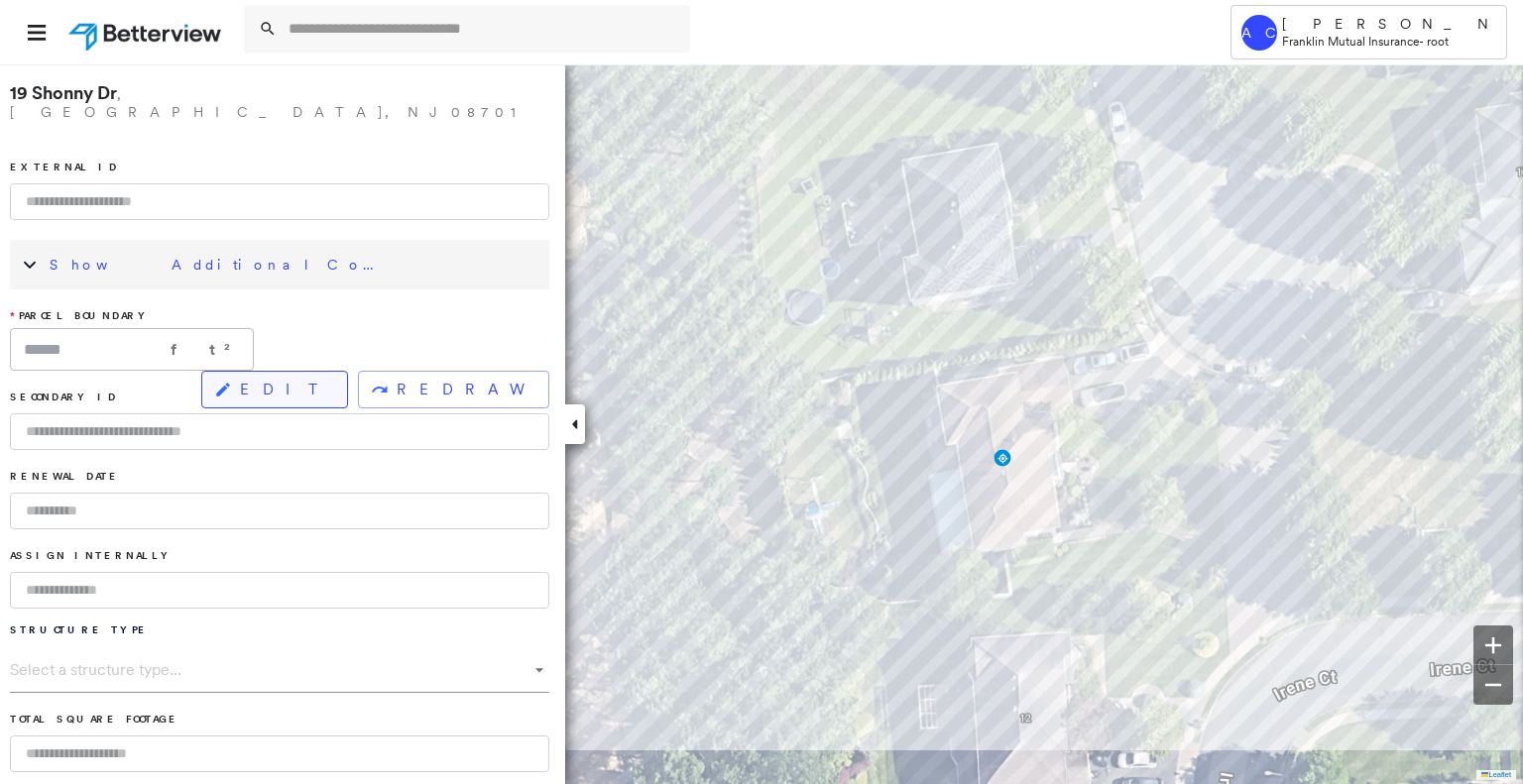 click on "EDIT" at bounding box center [286, 390] 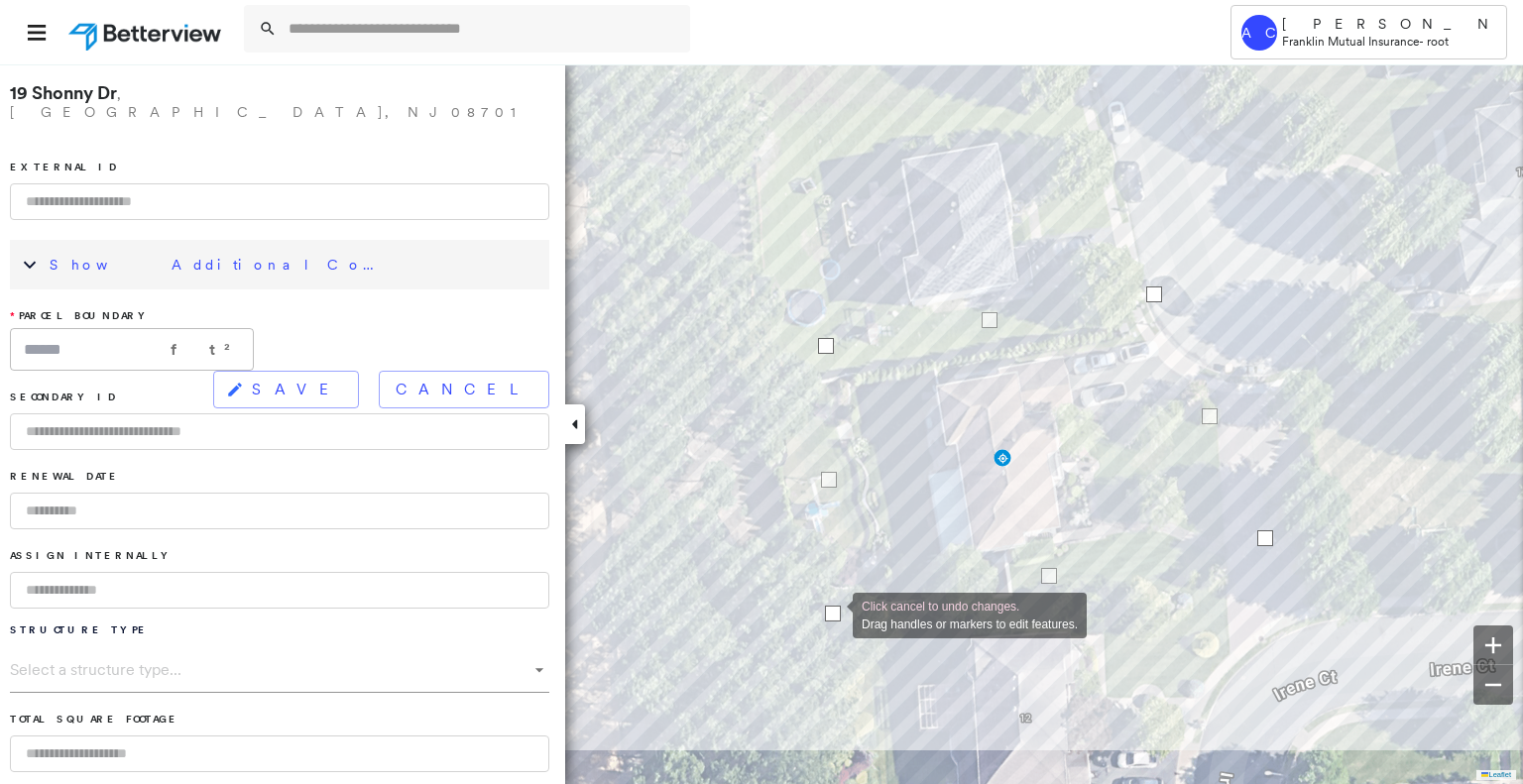 drag, startPoint x: 833, startPoint y: 554, endPoint x: 833, endPoint y: 614, distance: 60 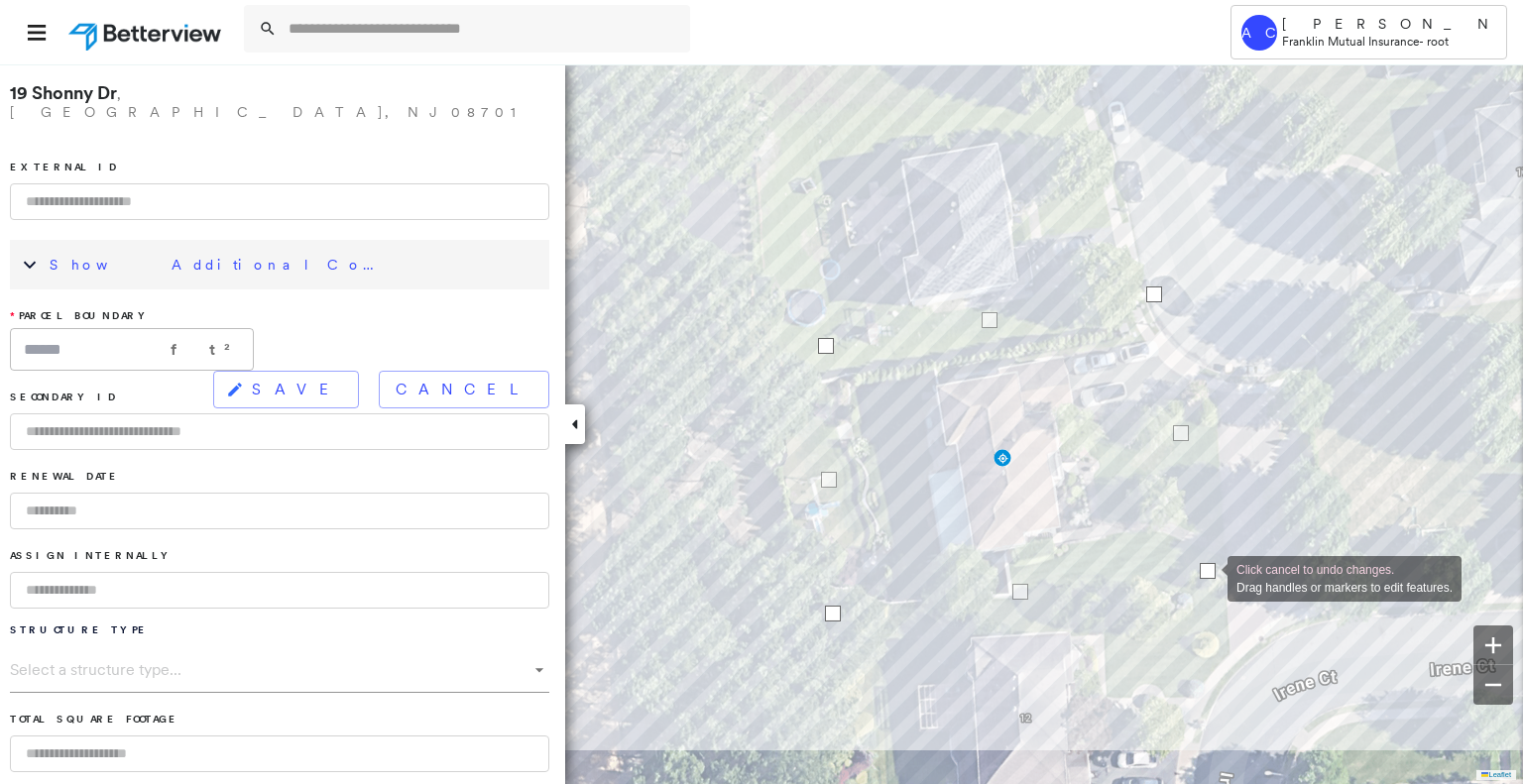 drag, startPoint x: 1265, startPoint y: 544, endPoint x: 1207, endPoint y: 577, distance: 66.730802 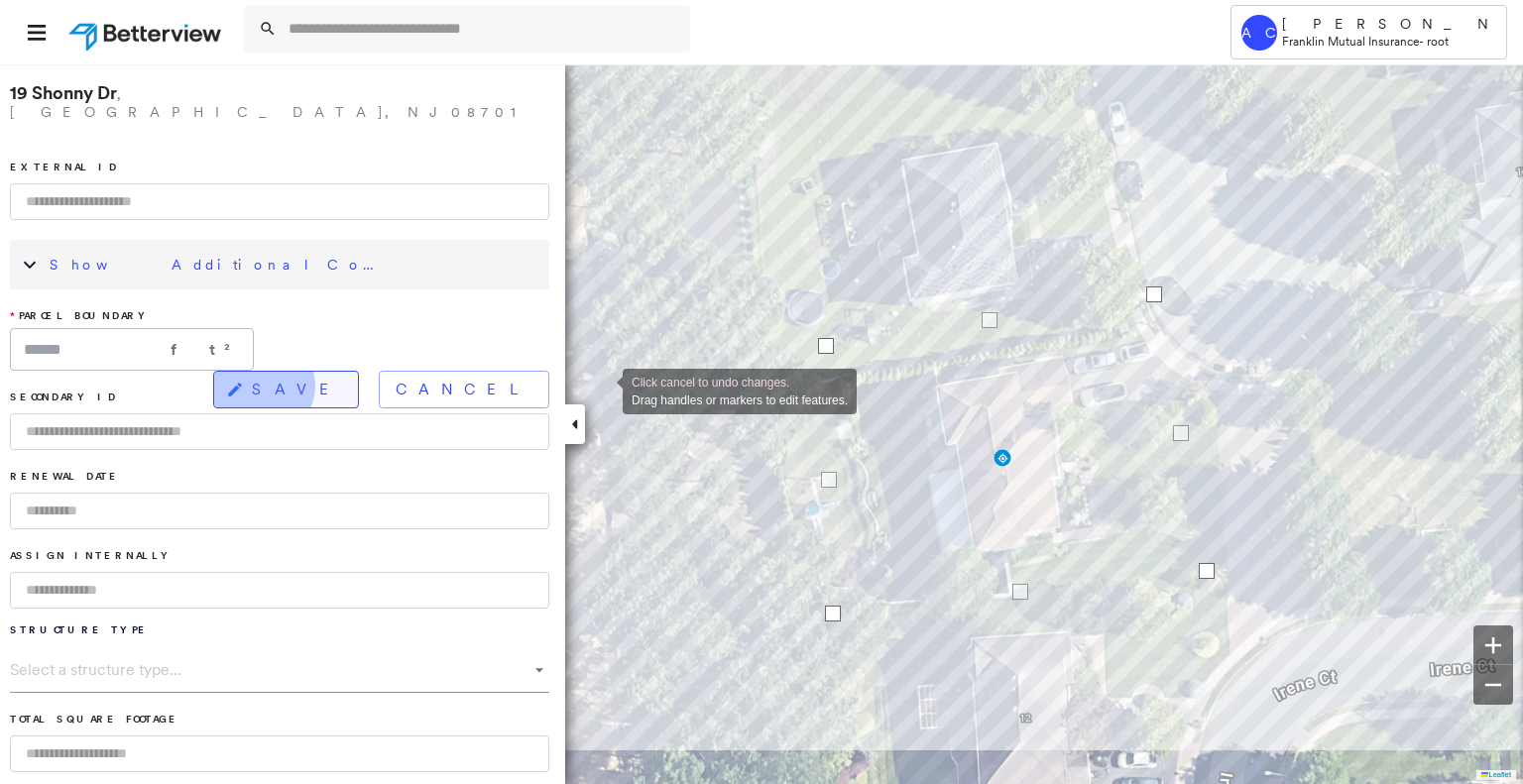 click on "SAVE" at bounding box center [296, 390] 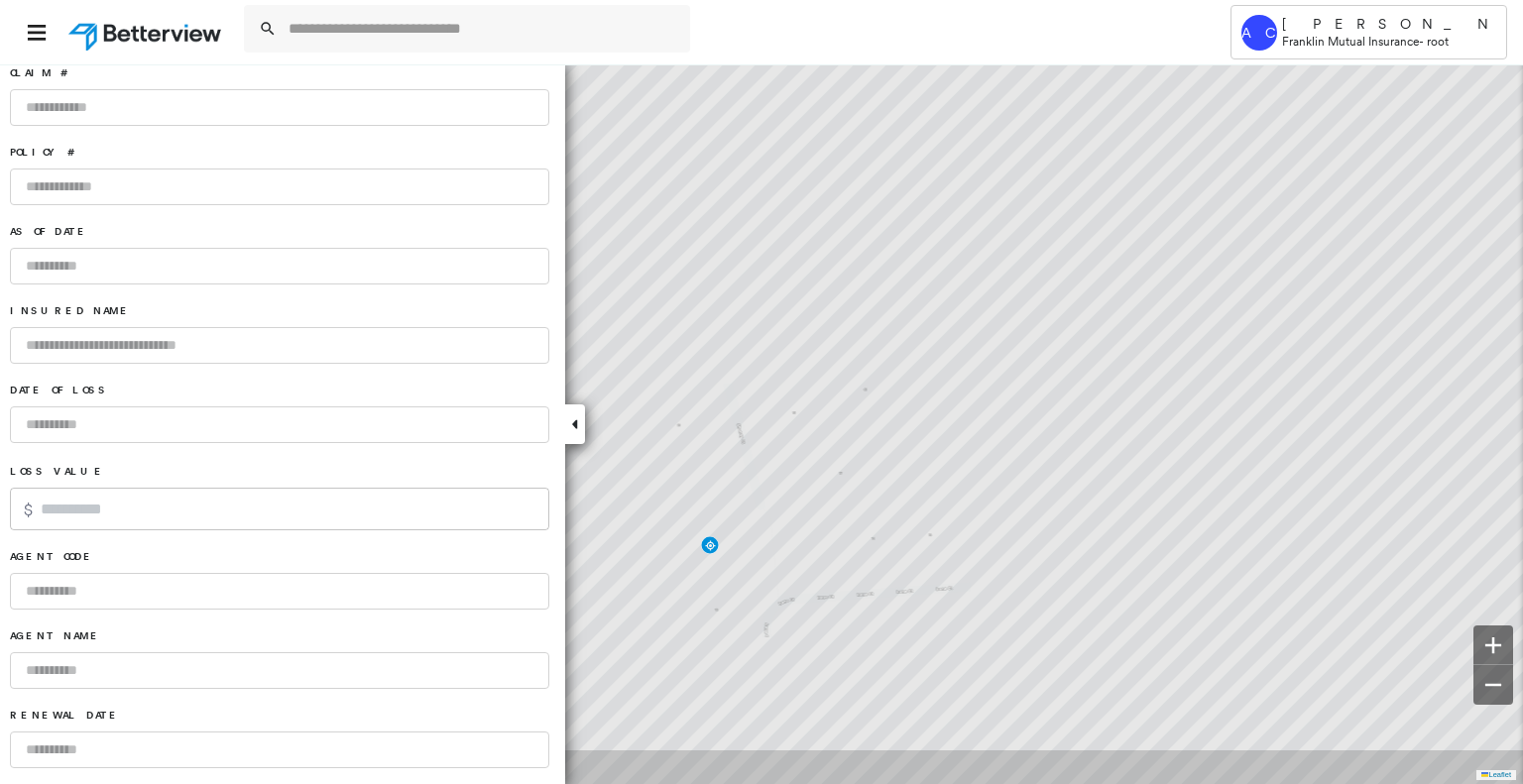 scroll, scrollTop: 1158, scrollLeft: 0, axis: vertical 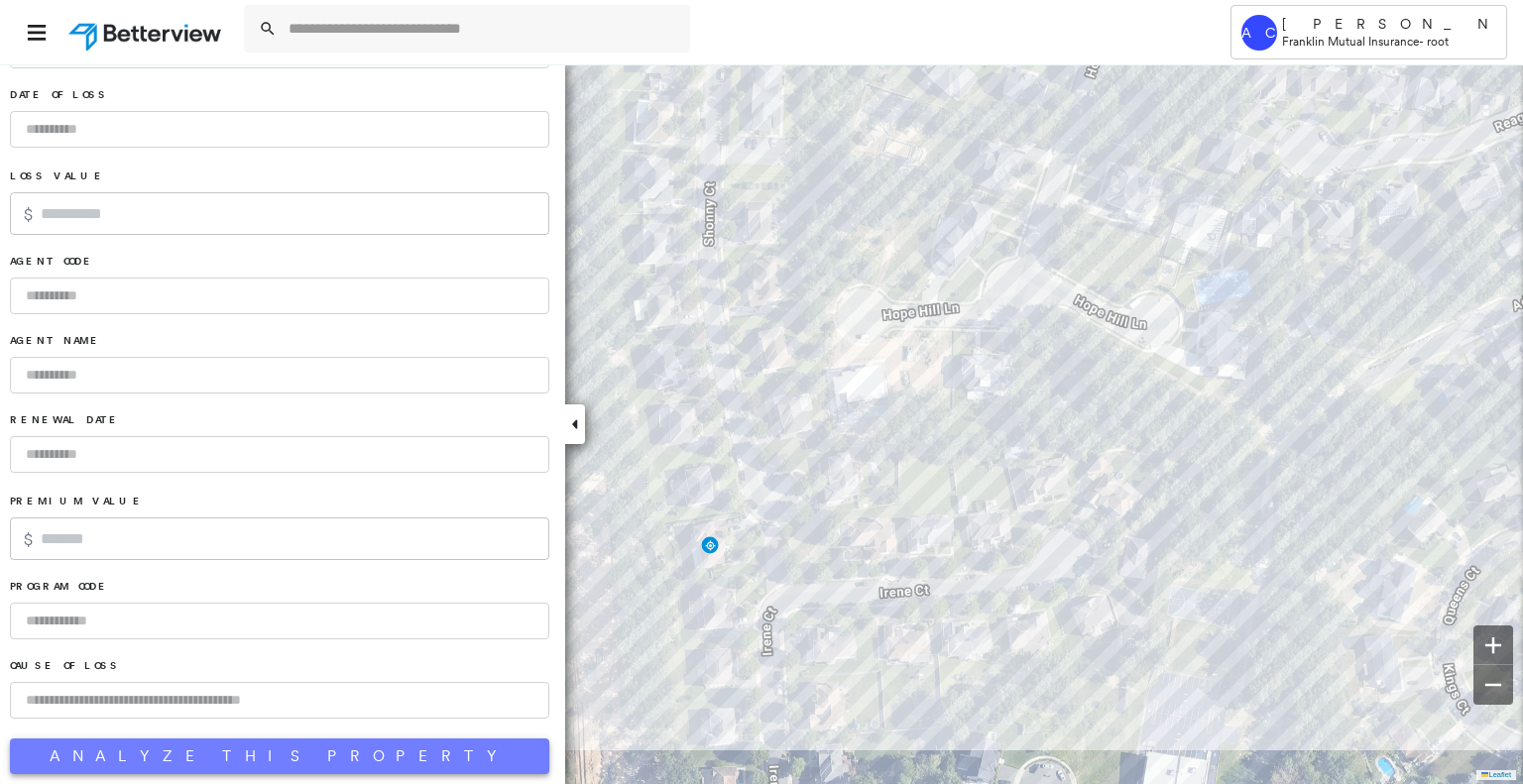 click on "Analyze This Property" at bounding box center (280, 756) 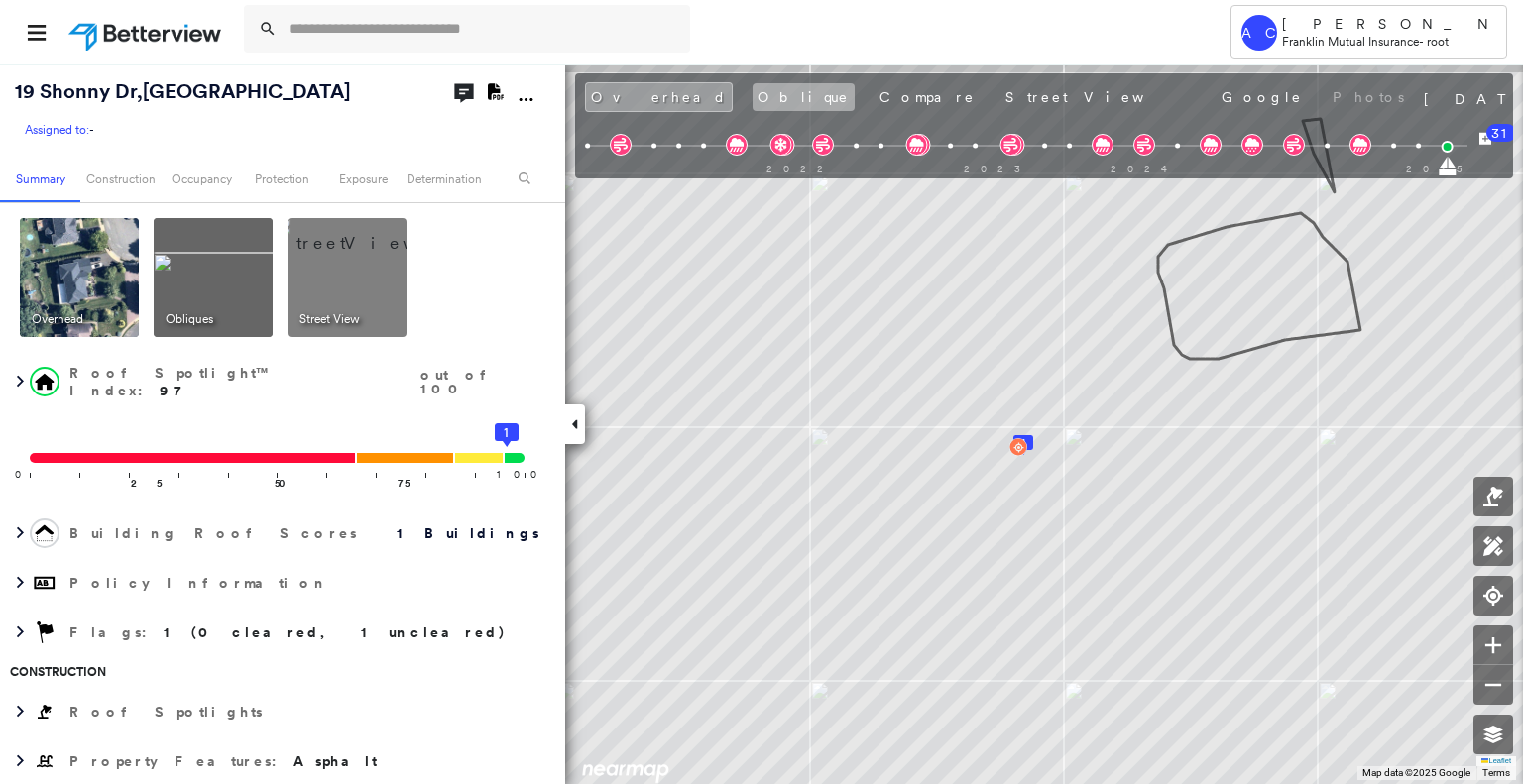 click on "Oblique" at bounding box center (803, 97) 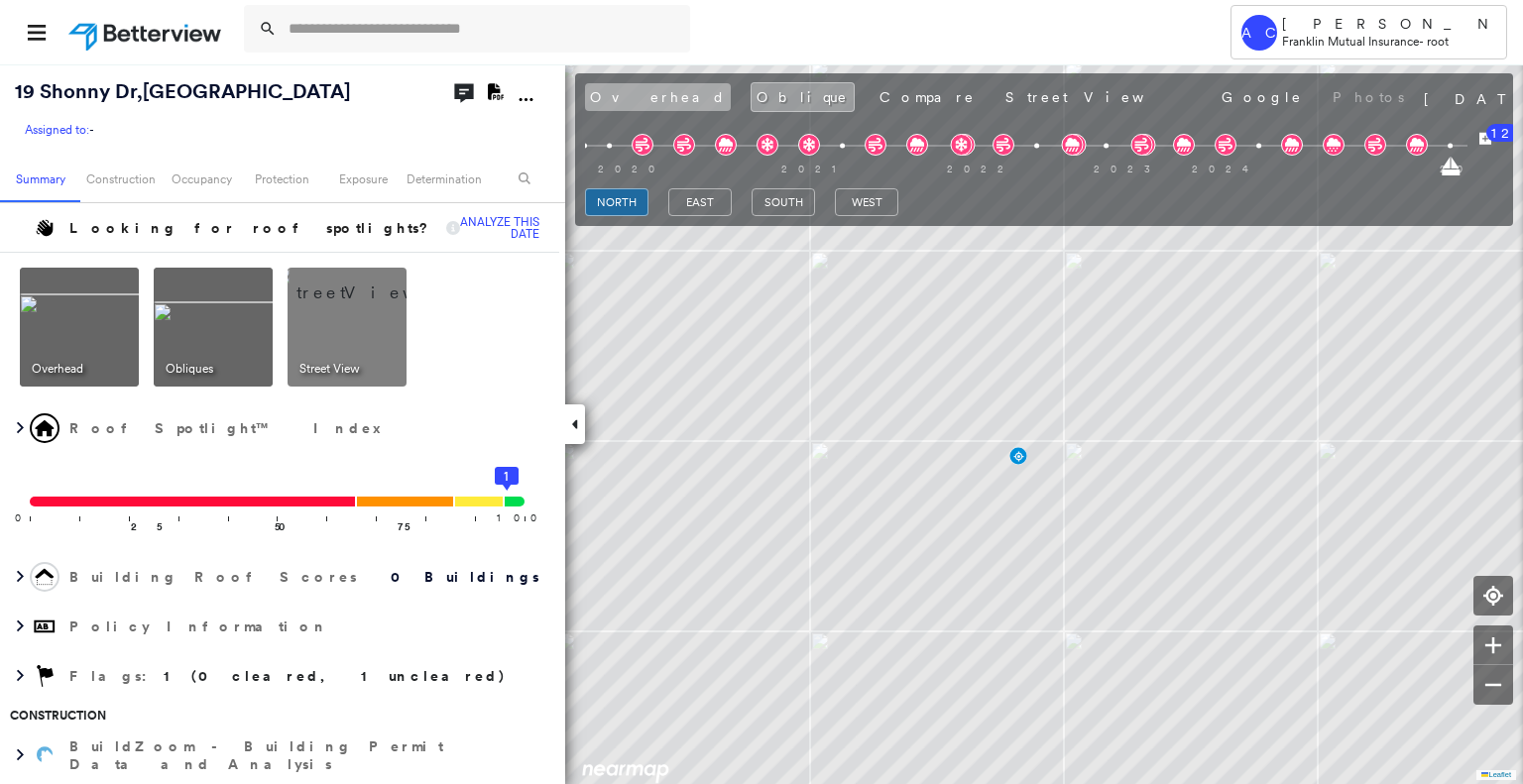 click on "Overhead" at bounding box center [657, 97] 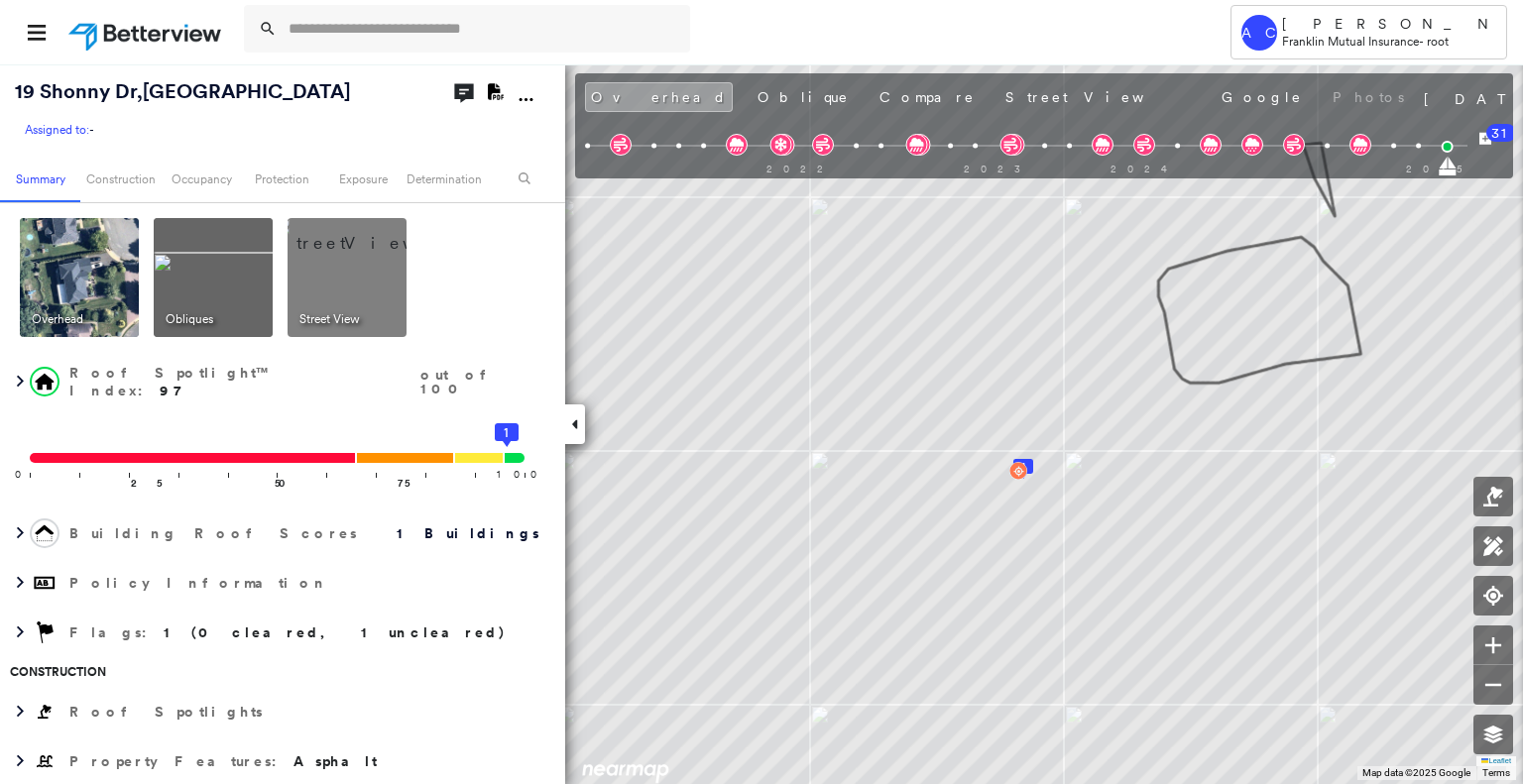 scroll, scrollTop: 0, scrollLeft: 0, axis: both 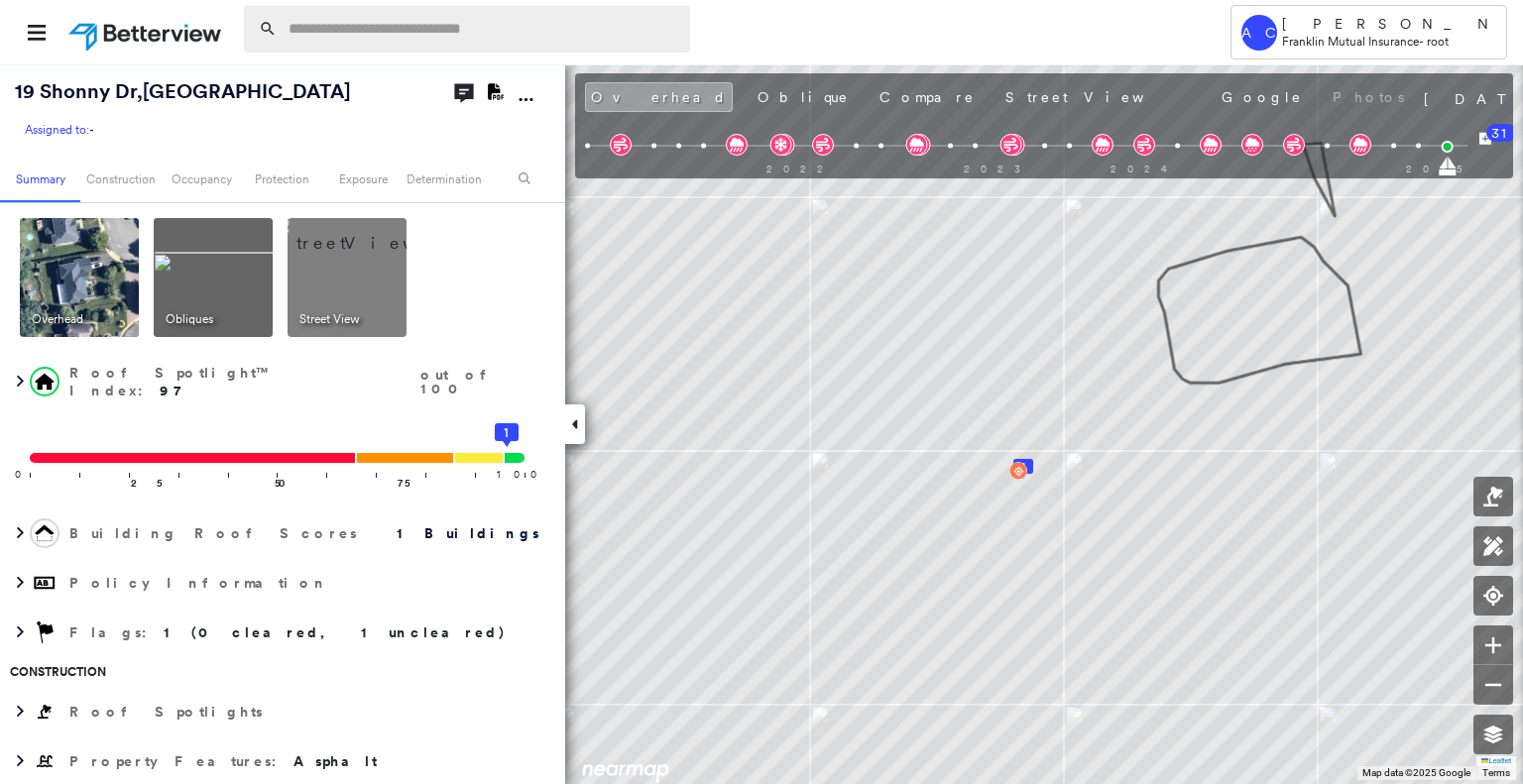click at bounding box center (483, 29) 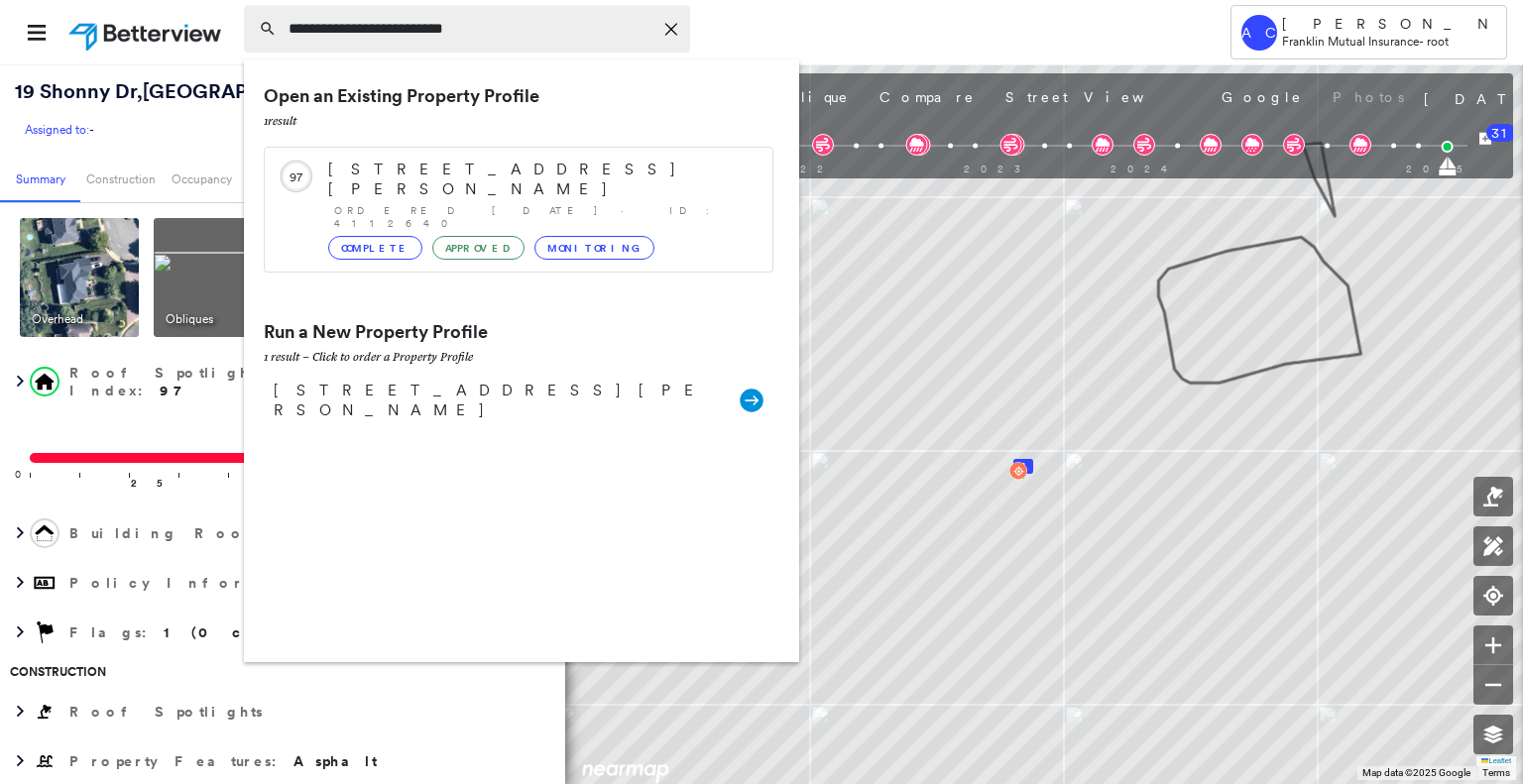 type on "**********" 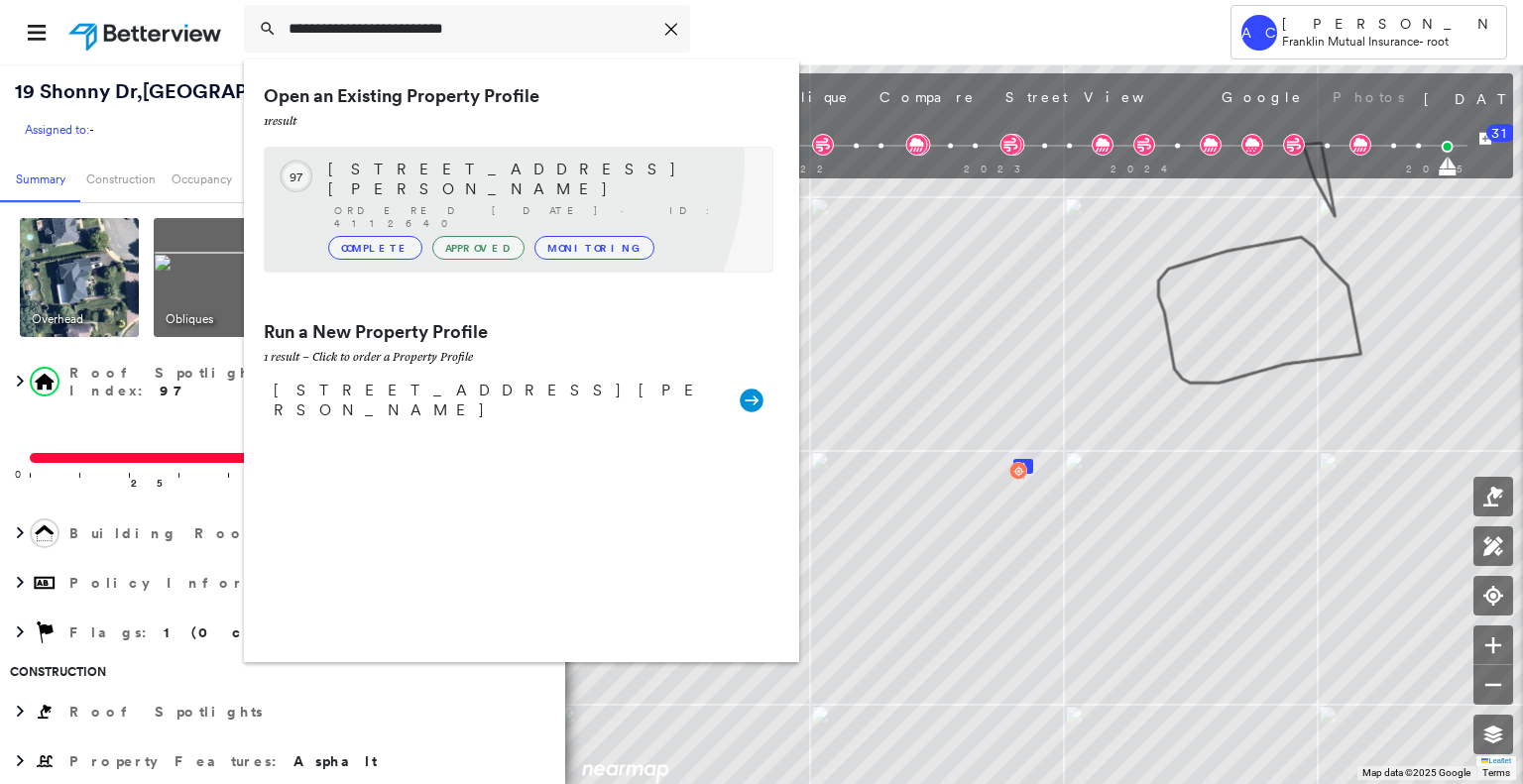 click on "Circled Text Icon 97 [STREET_ADDRESS][PERSON_NAME] Ordered [DATE] · ID: 4112640 Complete Approved Monitoring" at bounding box center (519, 209) 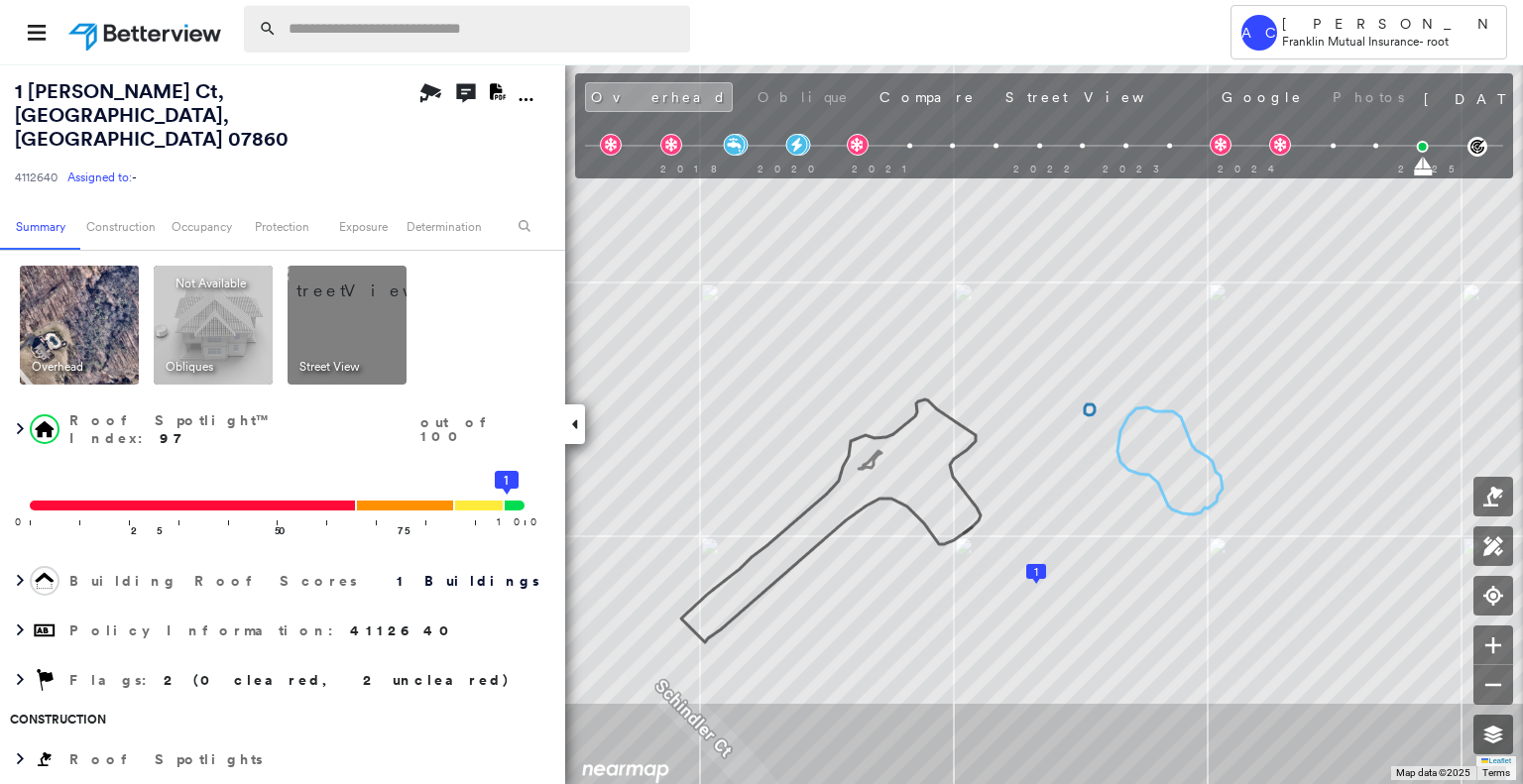 click at bounding box center (483, 29) 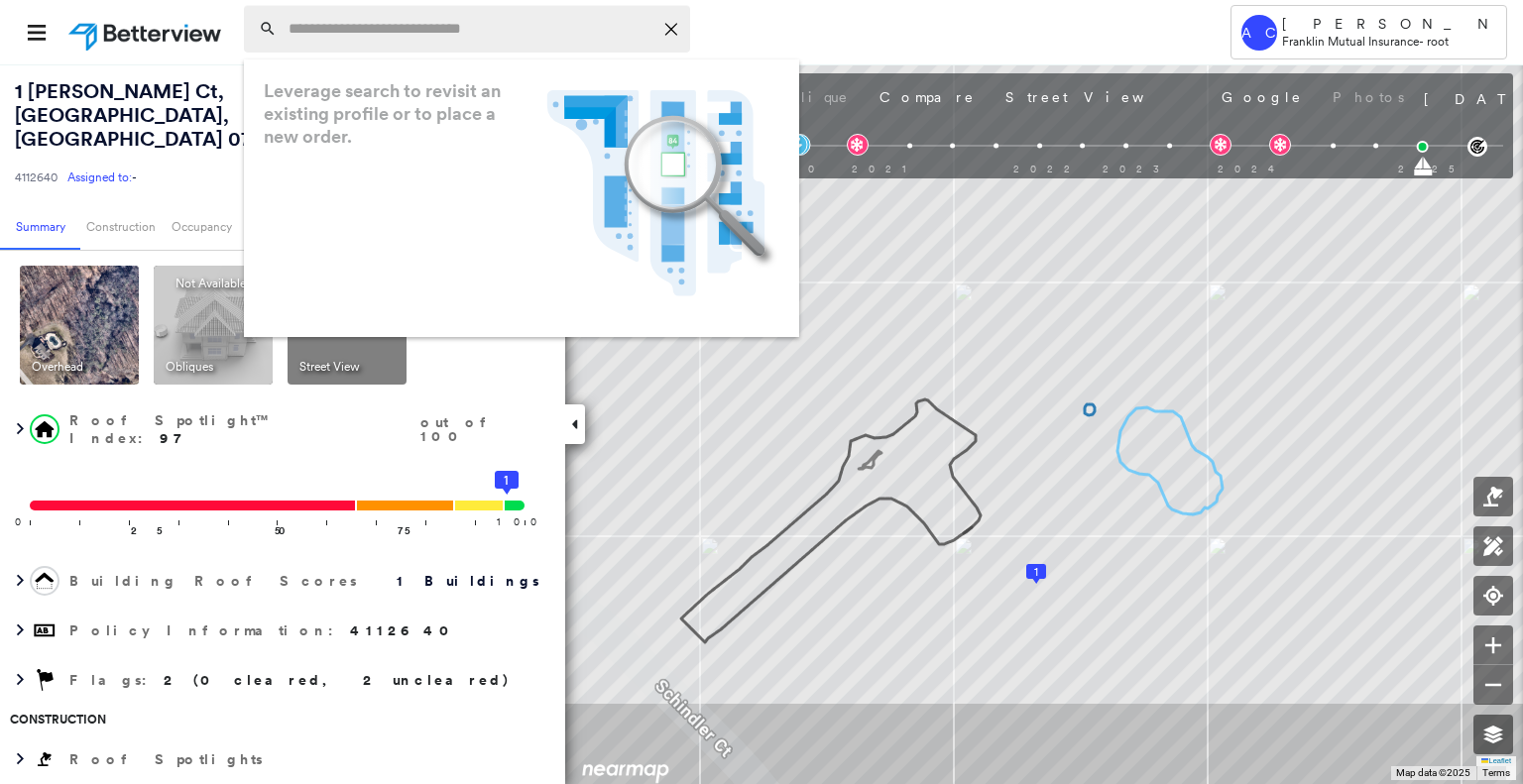 paste on "**********" 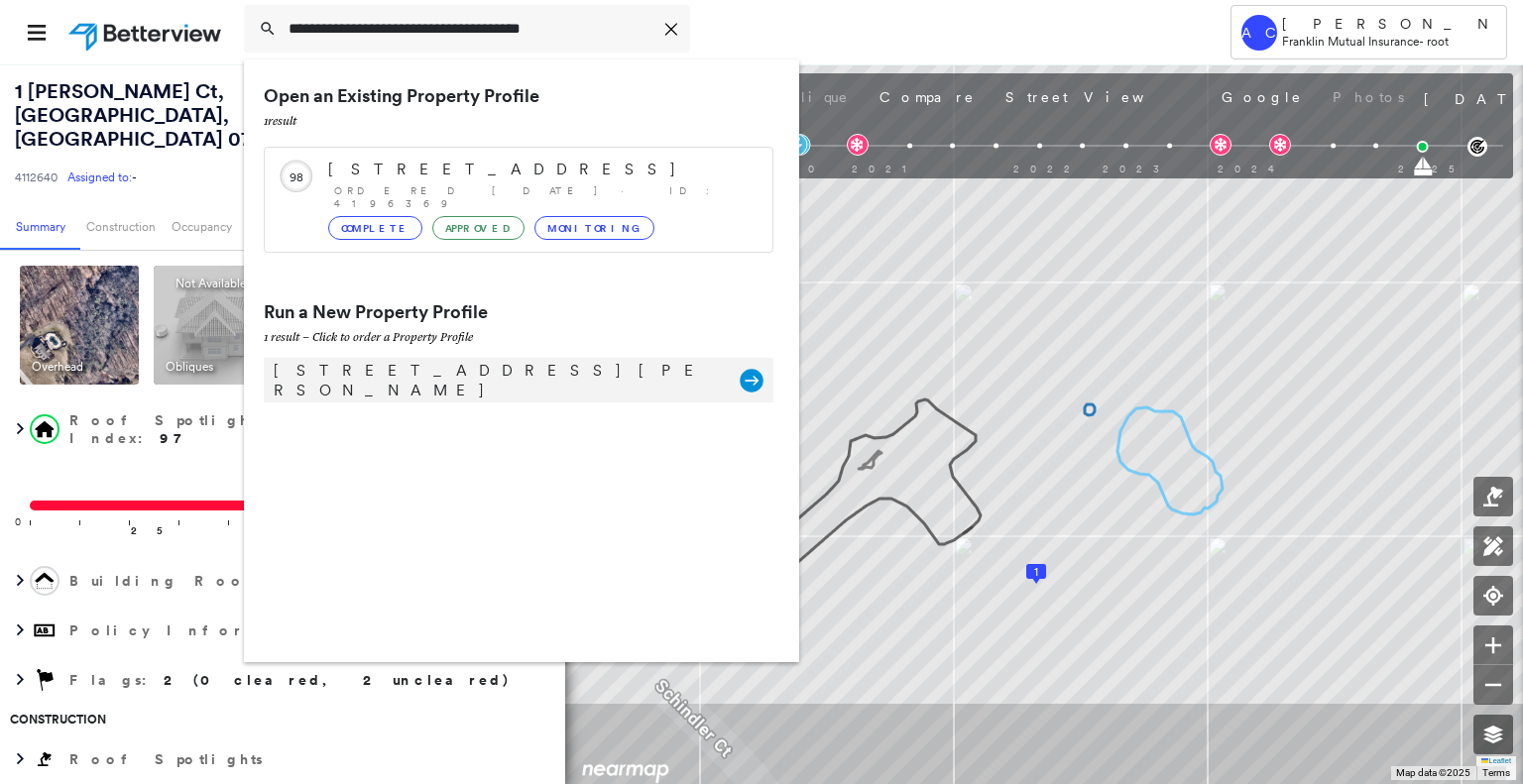 type on "**********" 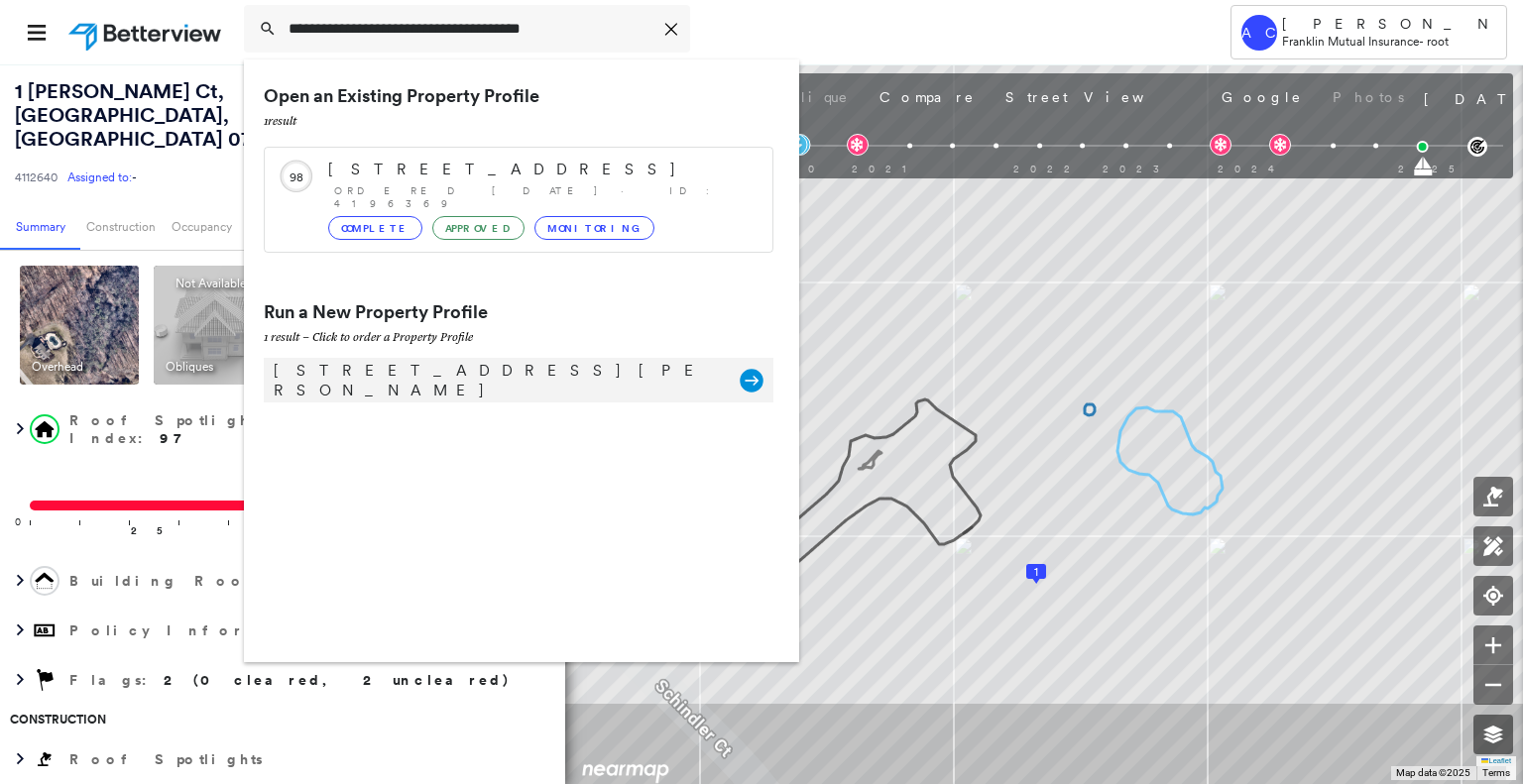 click on "219 Williams Ave, Hasbrouck Heights, NJ 07604" at bounding box center [497, 381] 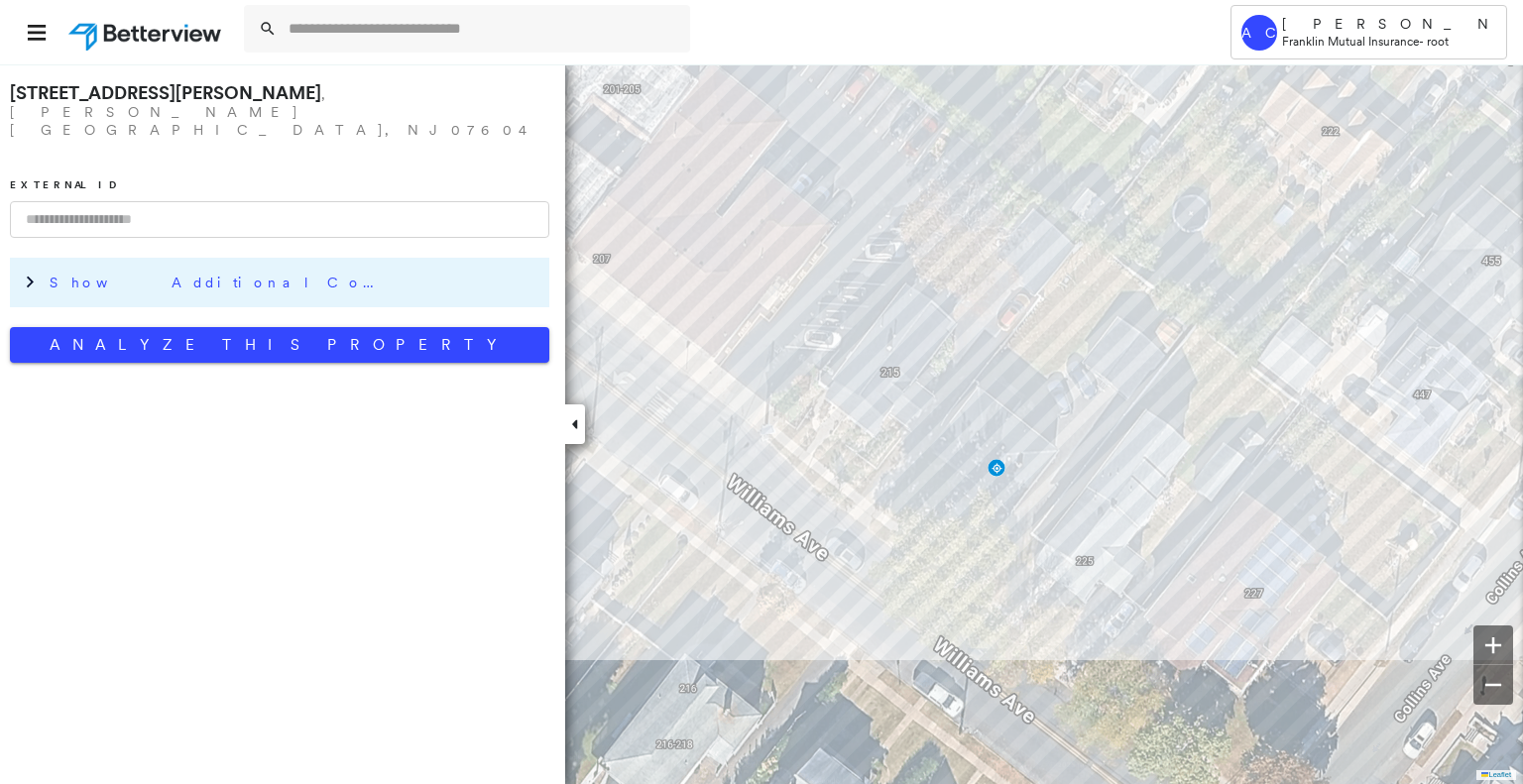 click on "Show Additional Company Data" at bounding box center [294, 282] 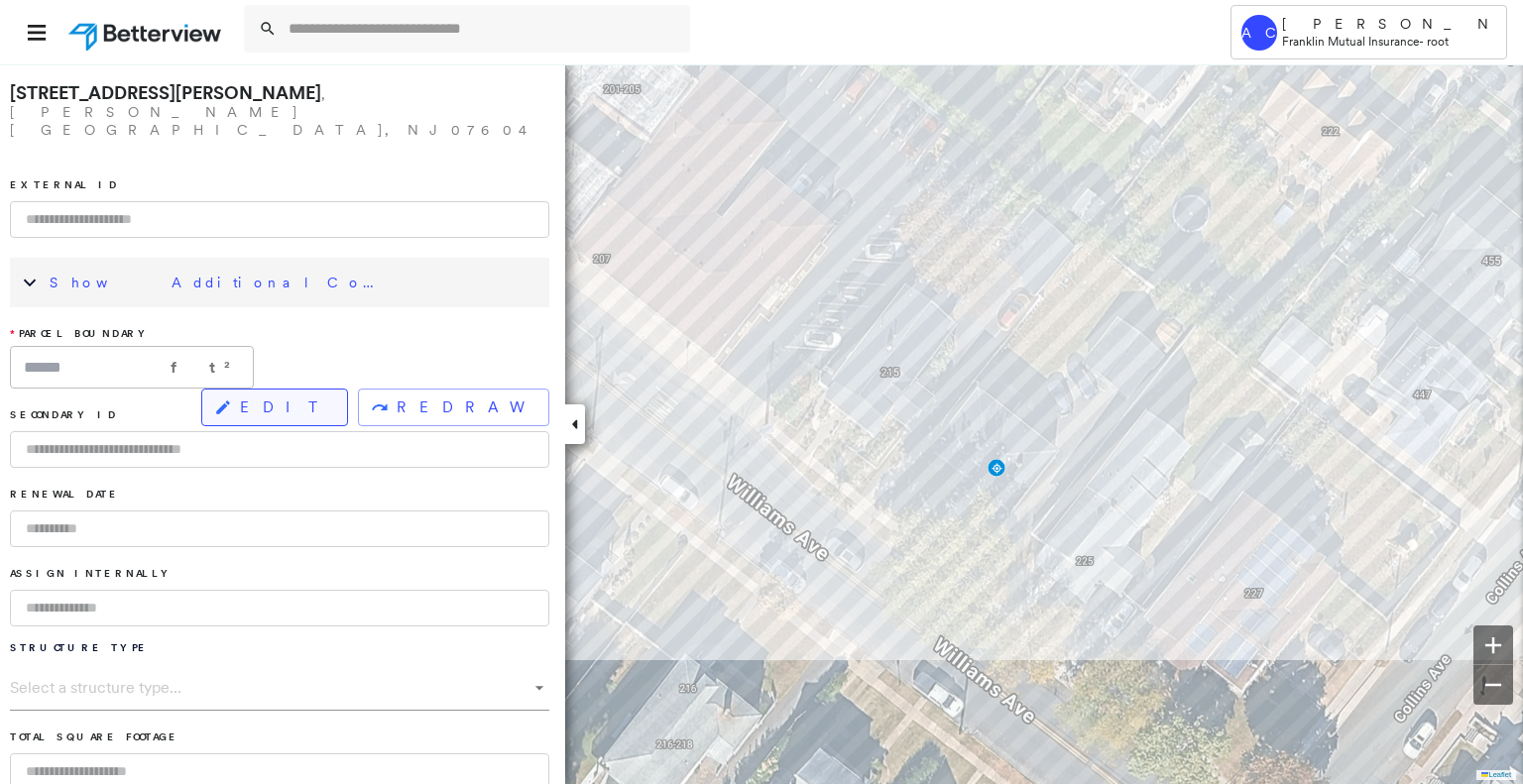 click on "EDIT" at bounding box center (275, 407) 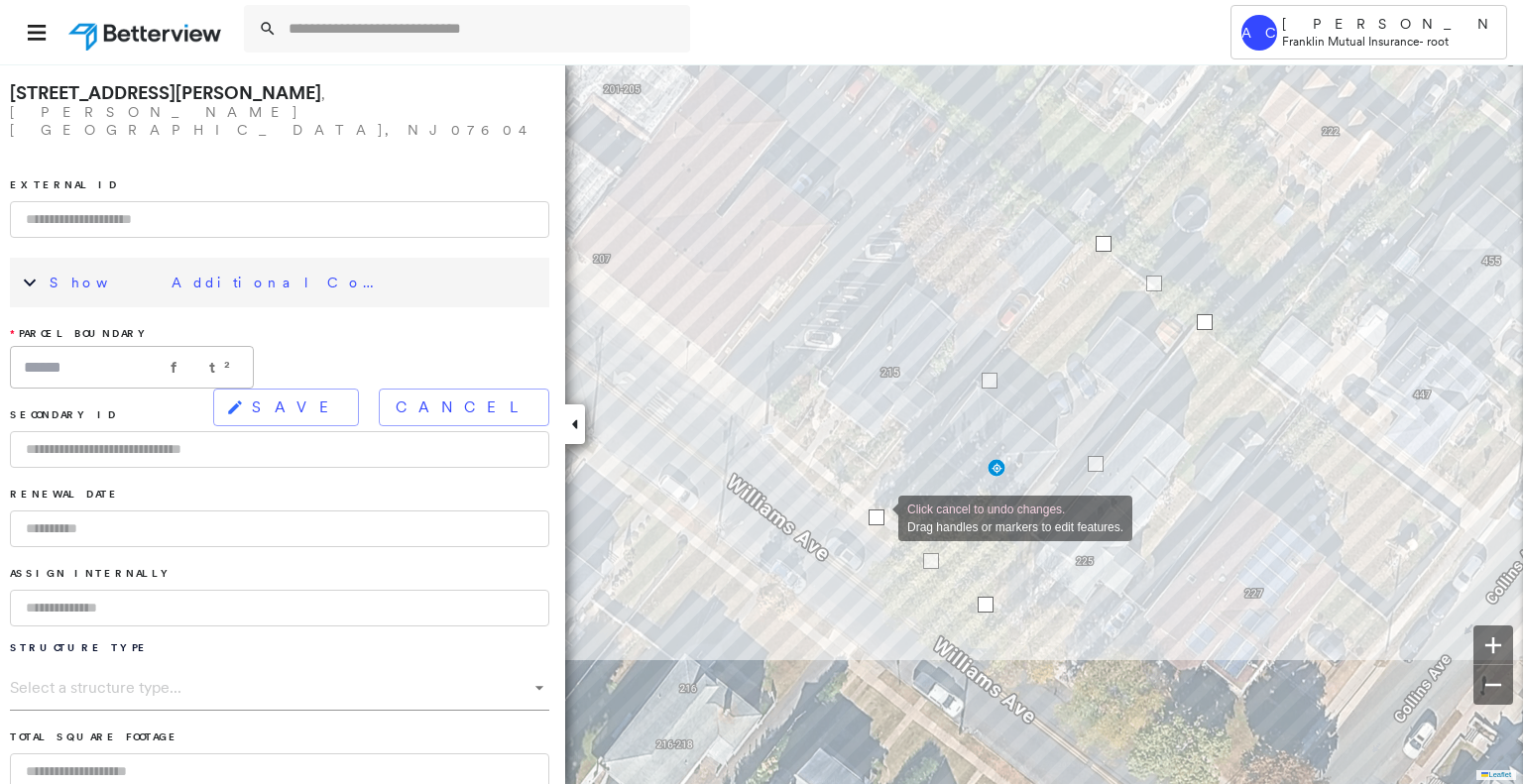 drag, startPoint x: 887, startPoint y: 525, endPoint x: 878, endPoint y: 517, distance: 12.041595 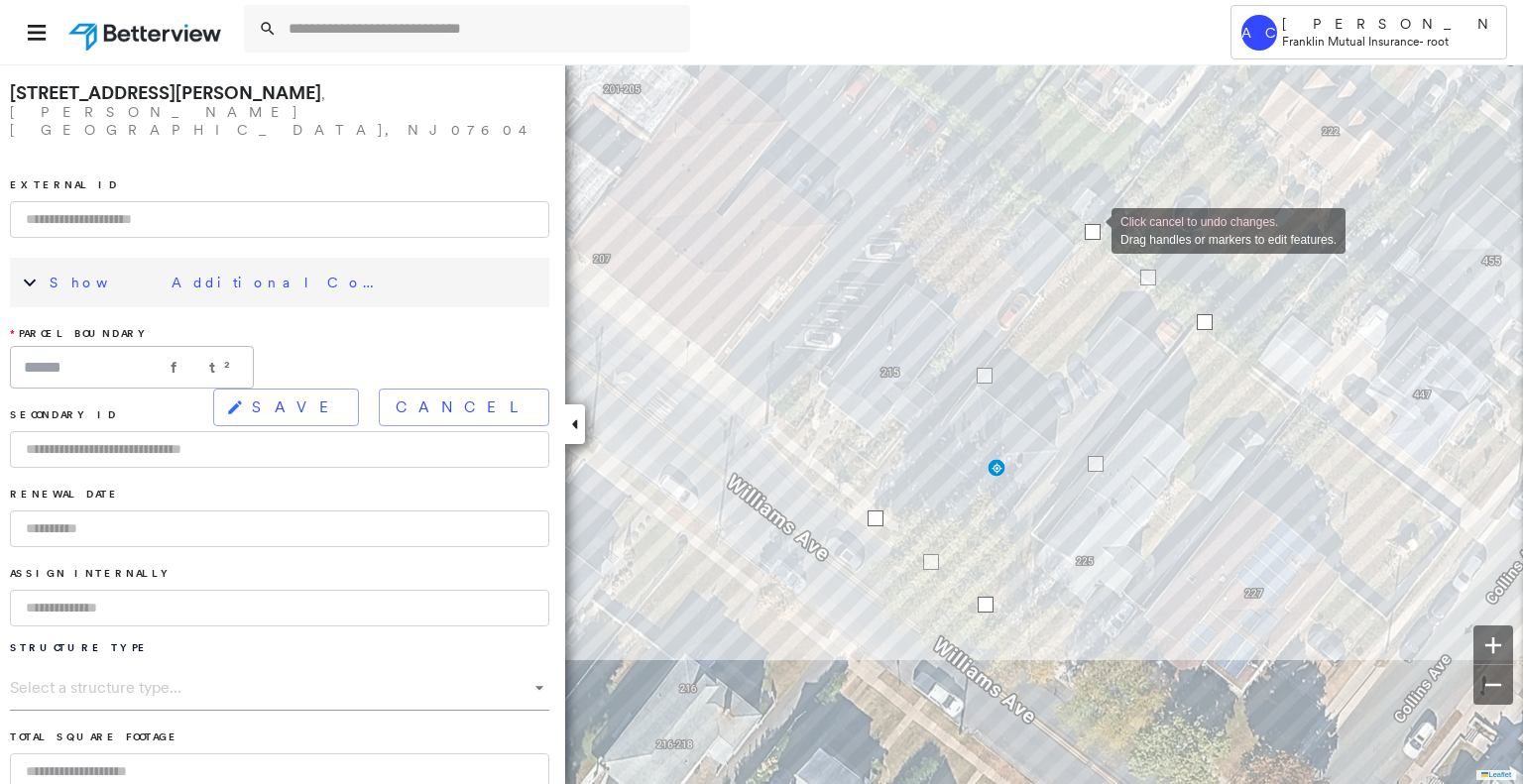 drag, startPoint x: 1103, startPoint y: 241, endPoint x: 1092, endPoint y: 229, distance: 16.27882 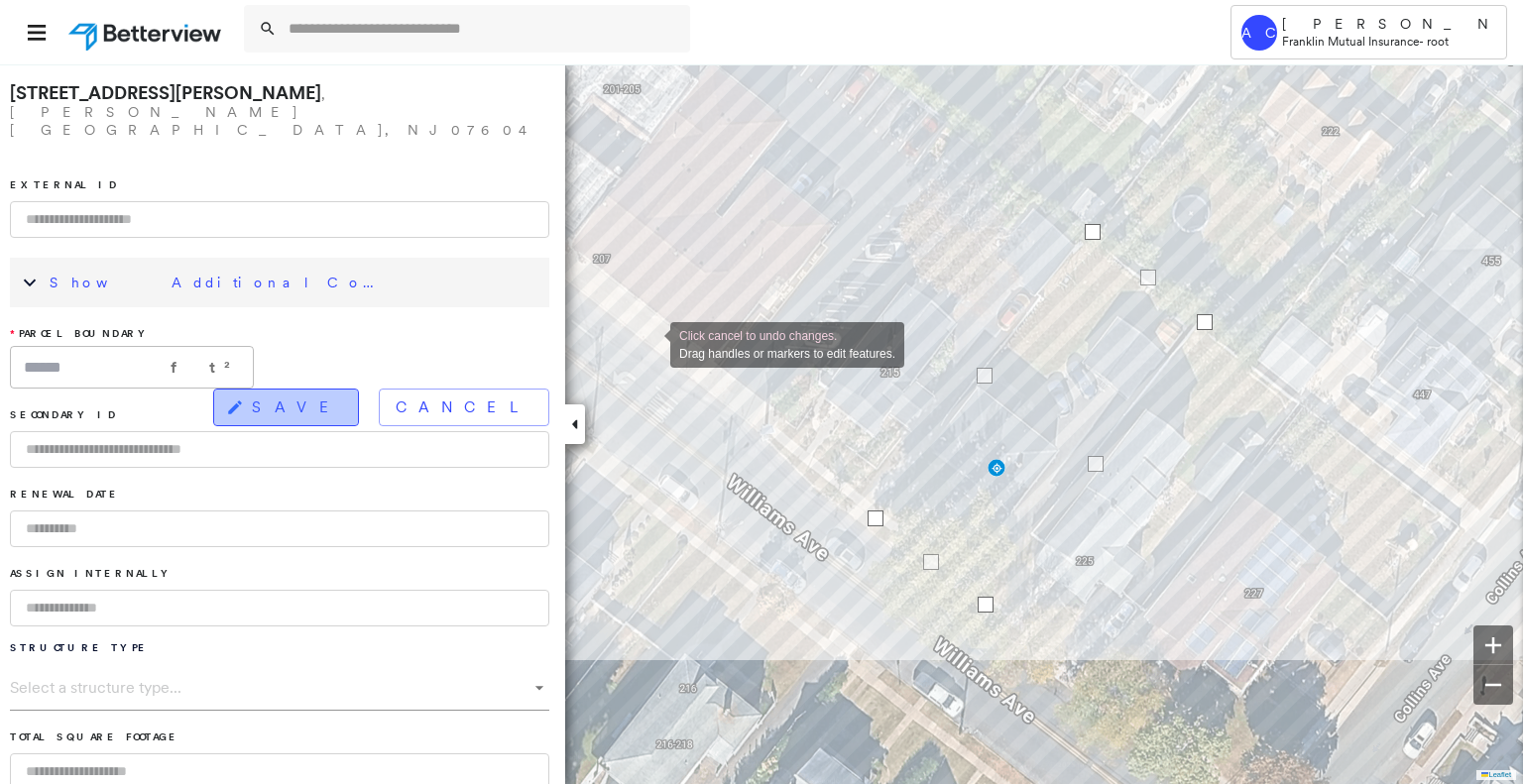 click on "SAVE" at bounding box center (296, 407) 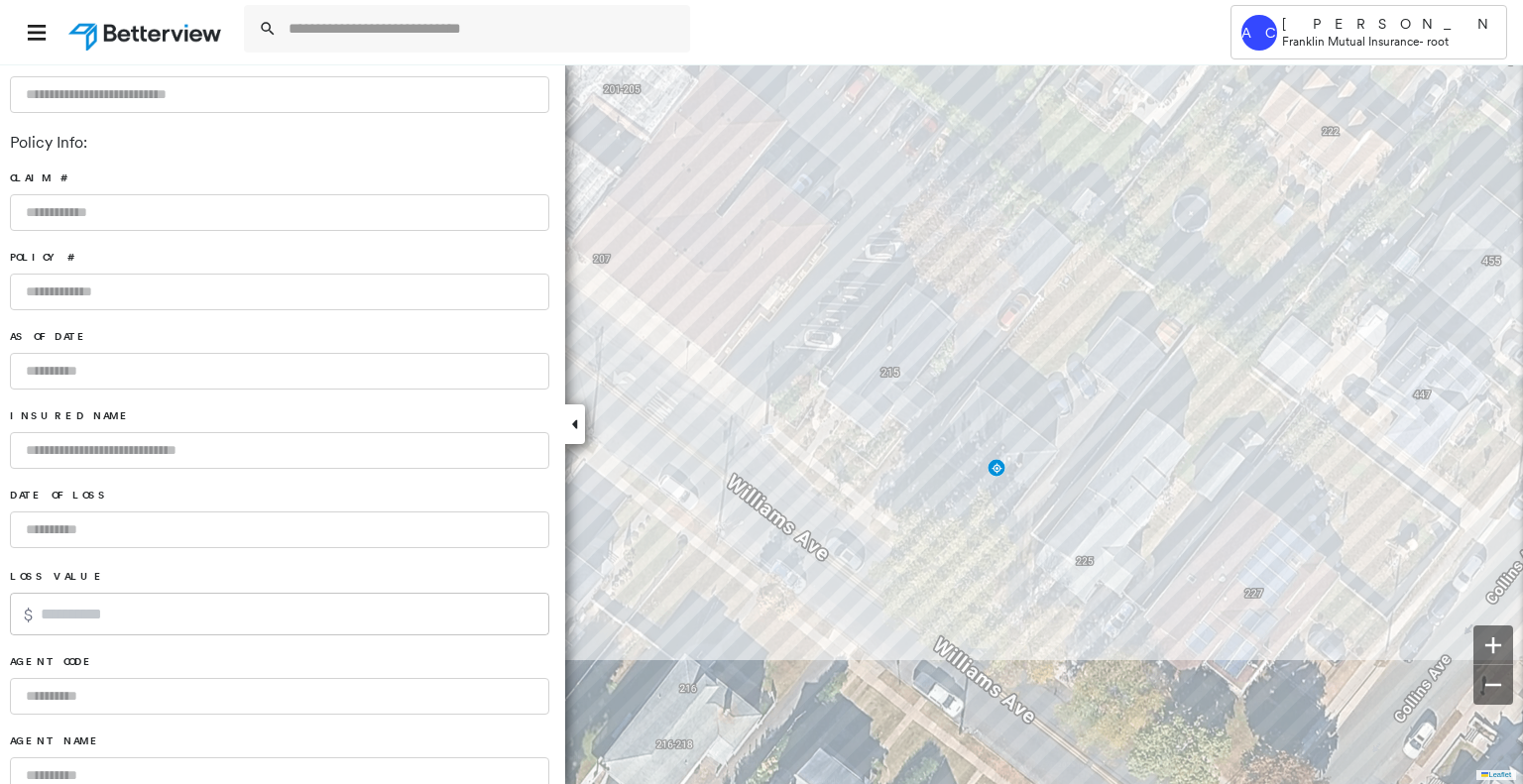 scroll, scrollTop: 1158, scrollLeft: 0, axis: vertical 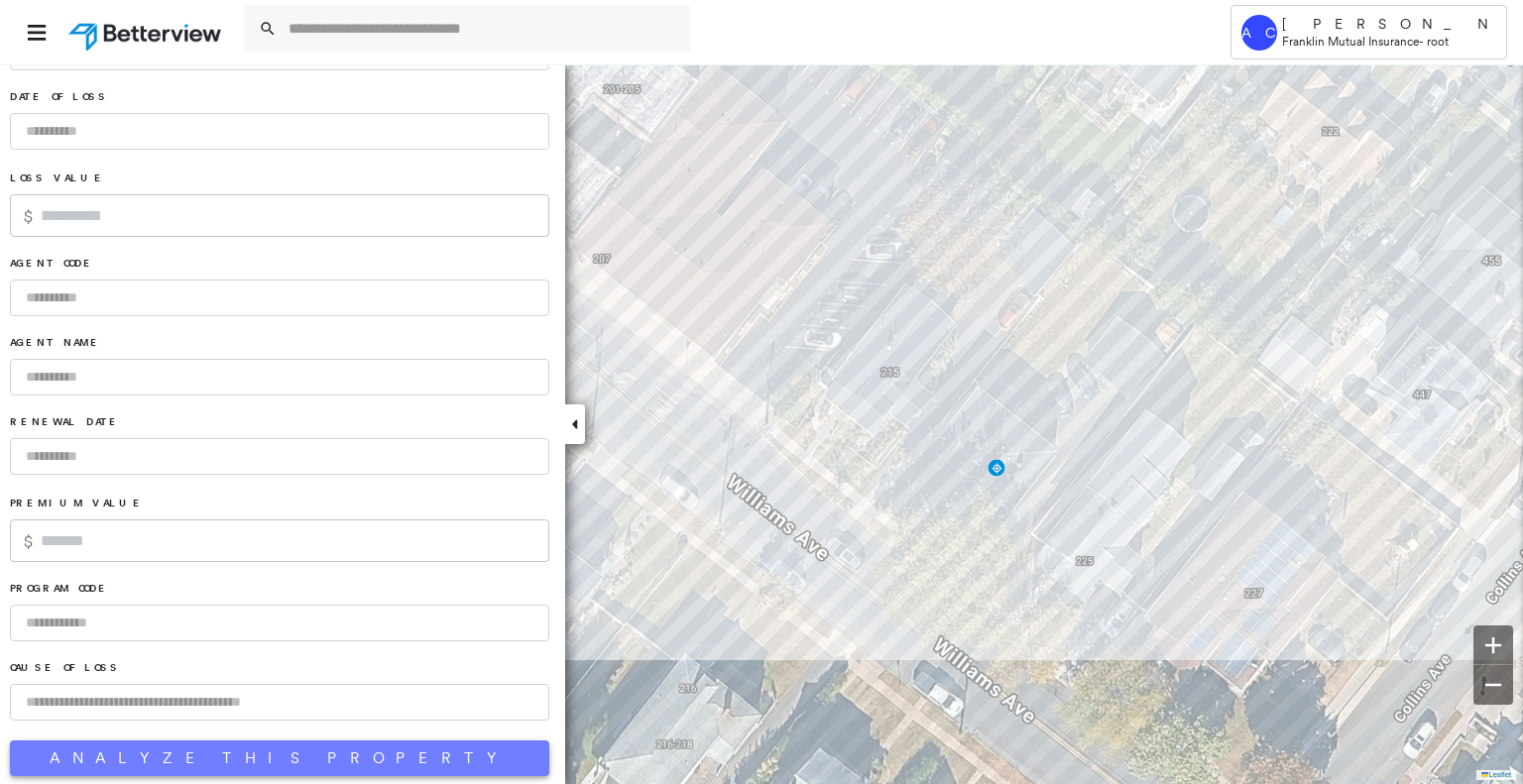 click on "Analyze This Property" at bounding box center [280, 758] 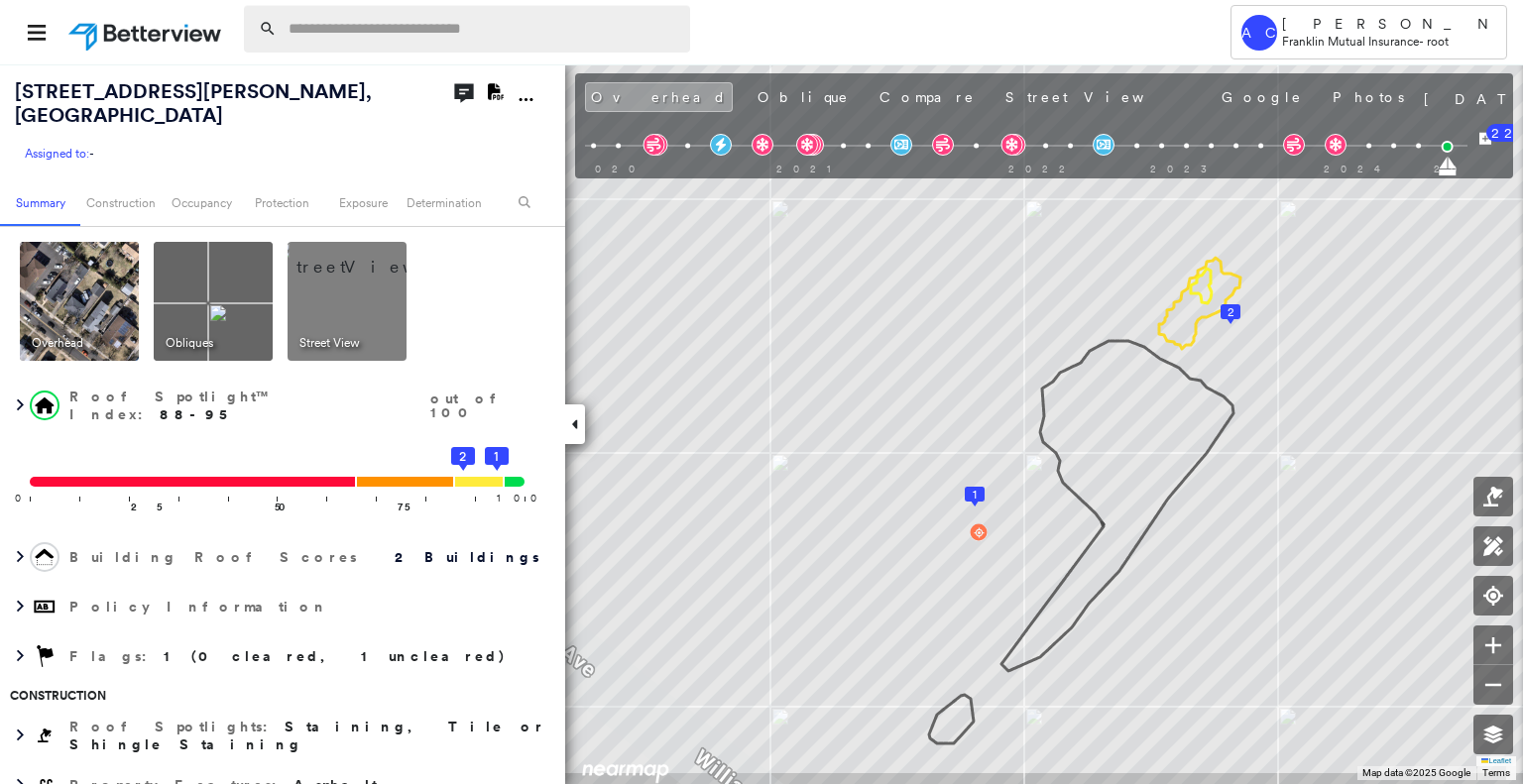 click at bounding box center (483, 29) 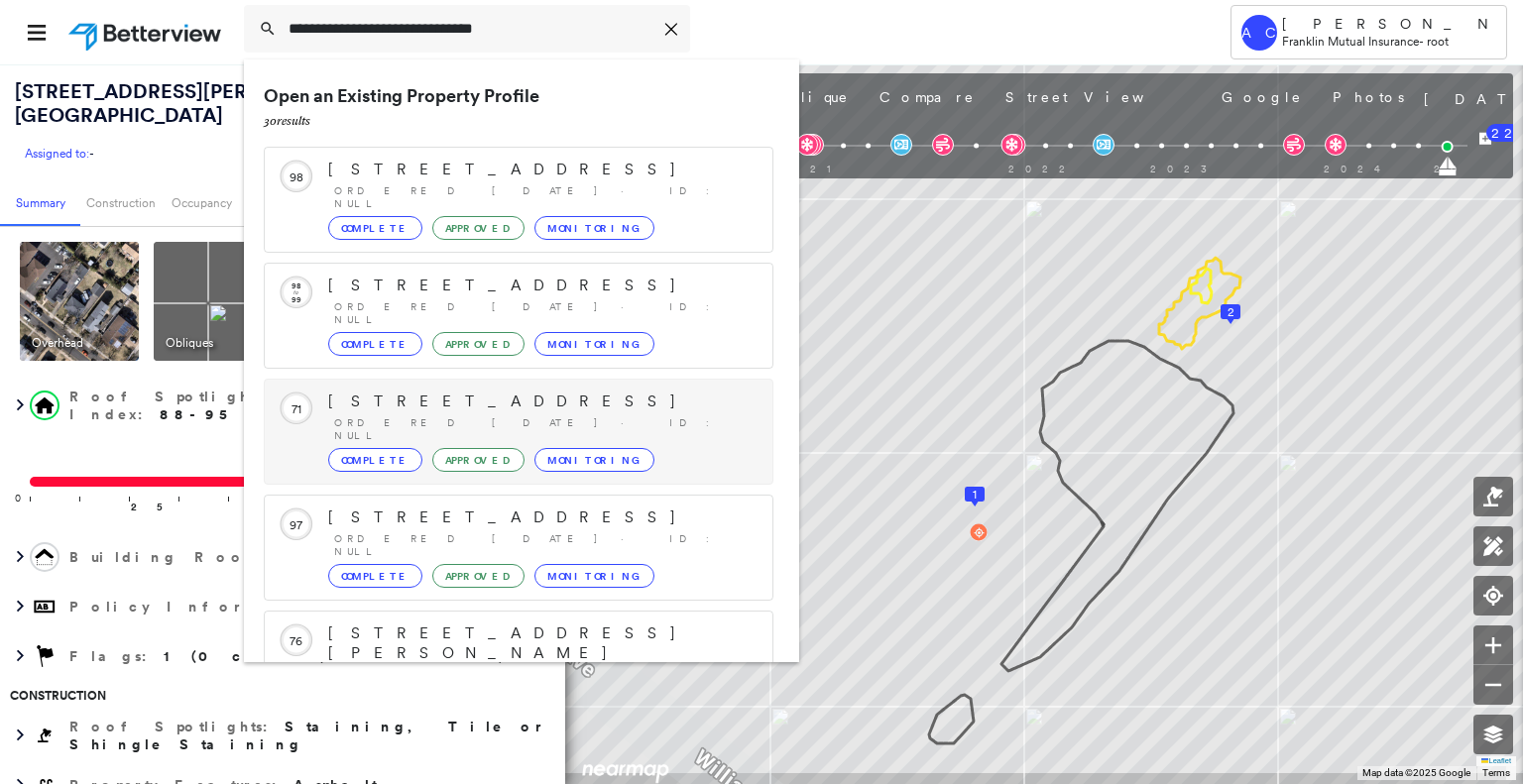 scroll, scrollTop: 206, scrollLeft: 0, axis: vertical 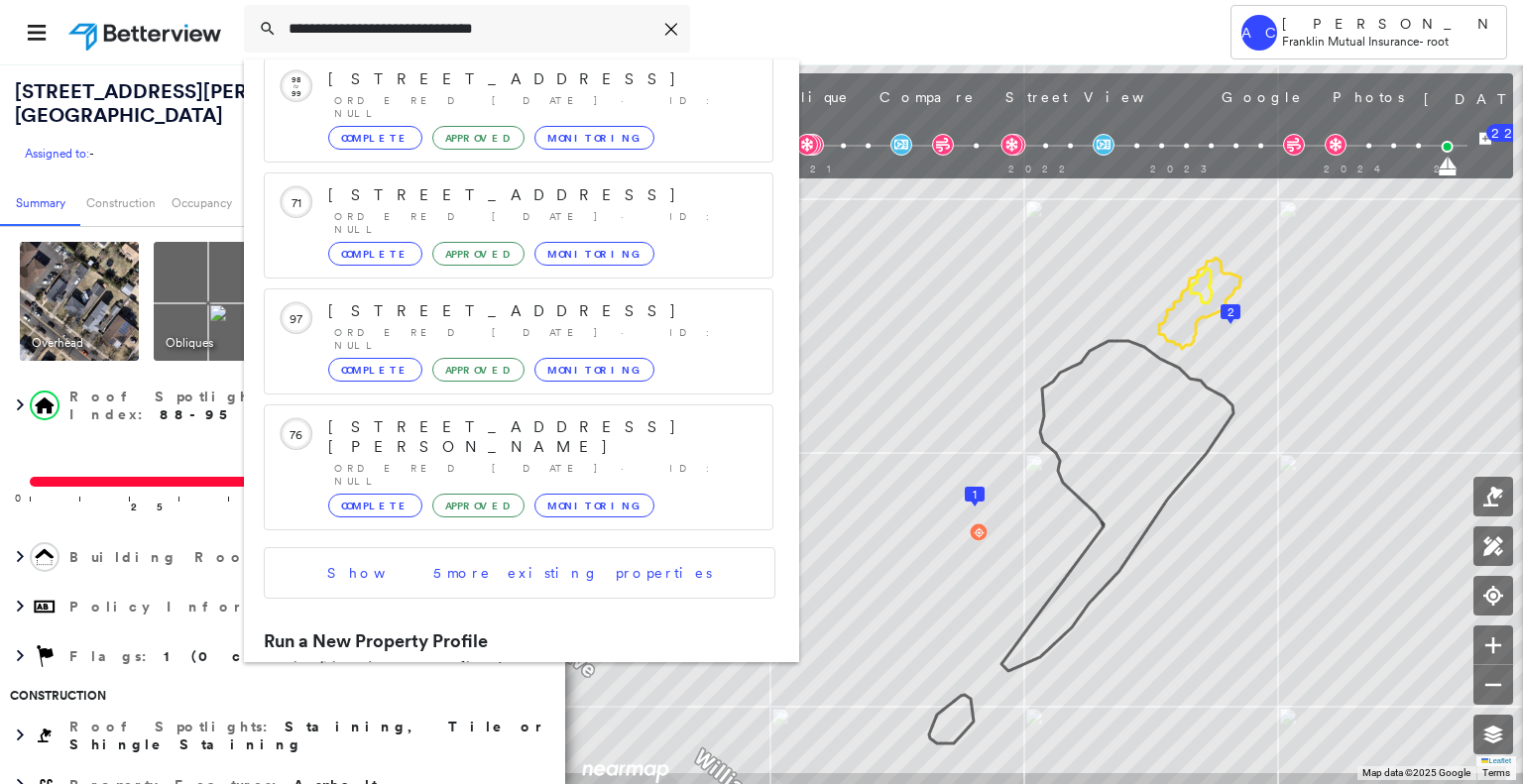 type on "**********" 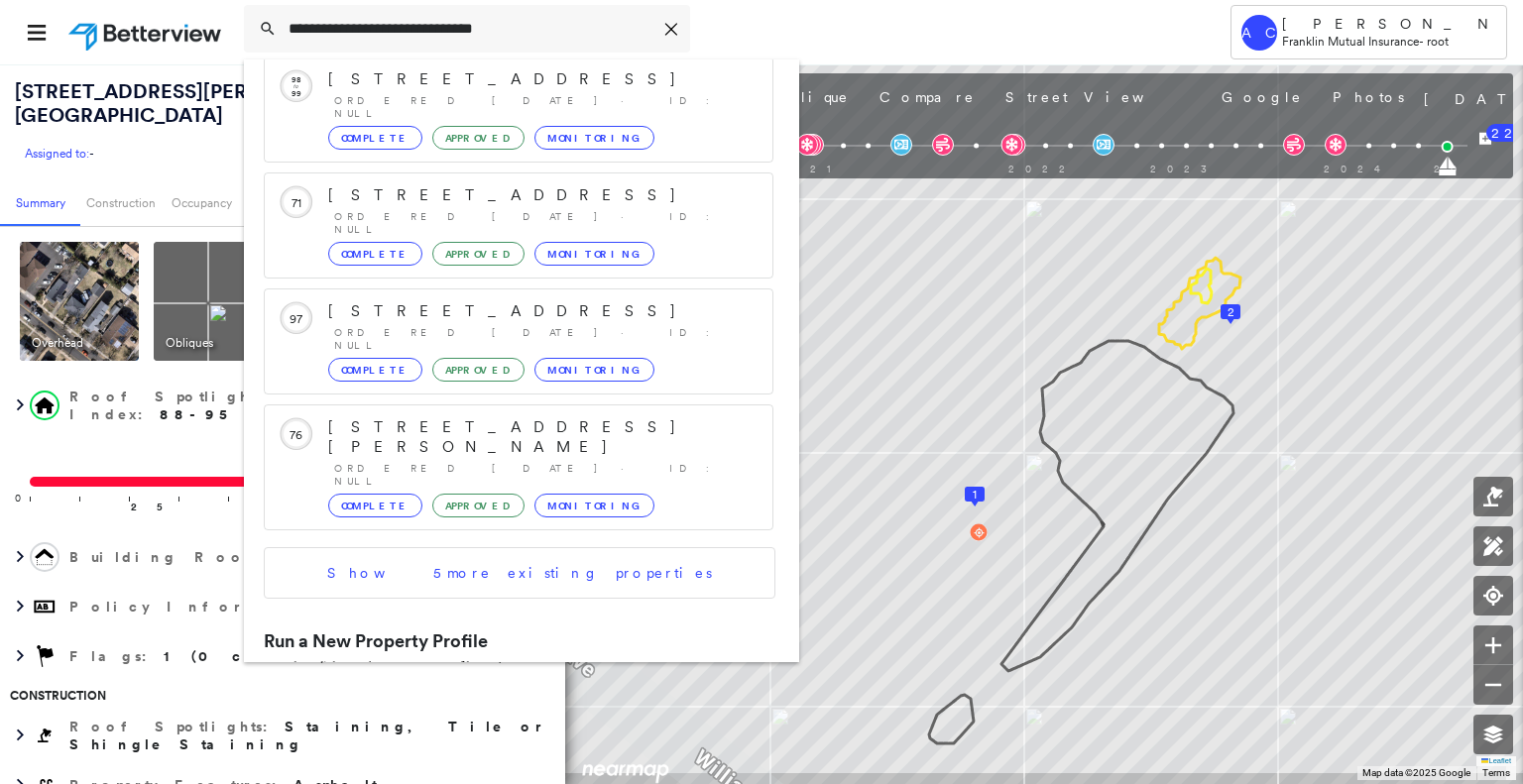 click on "341 Marquis Rd, Haddonfield, NJ 08033" at bounding box center (497, 710) 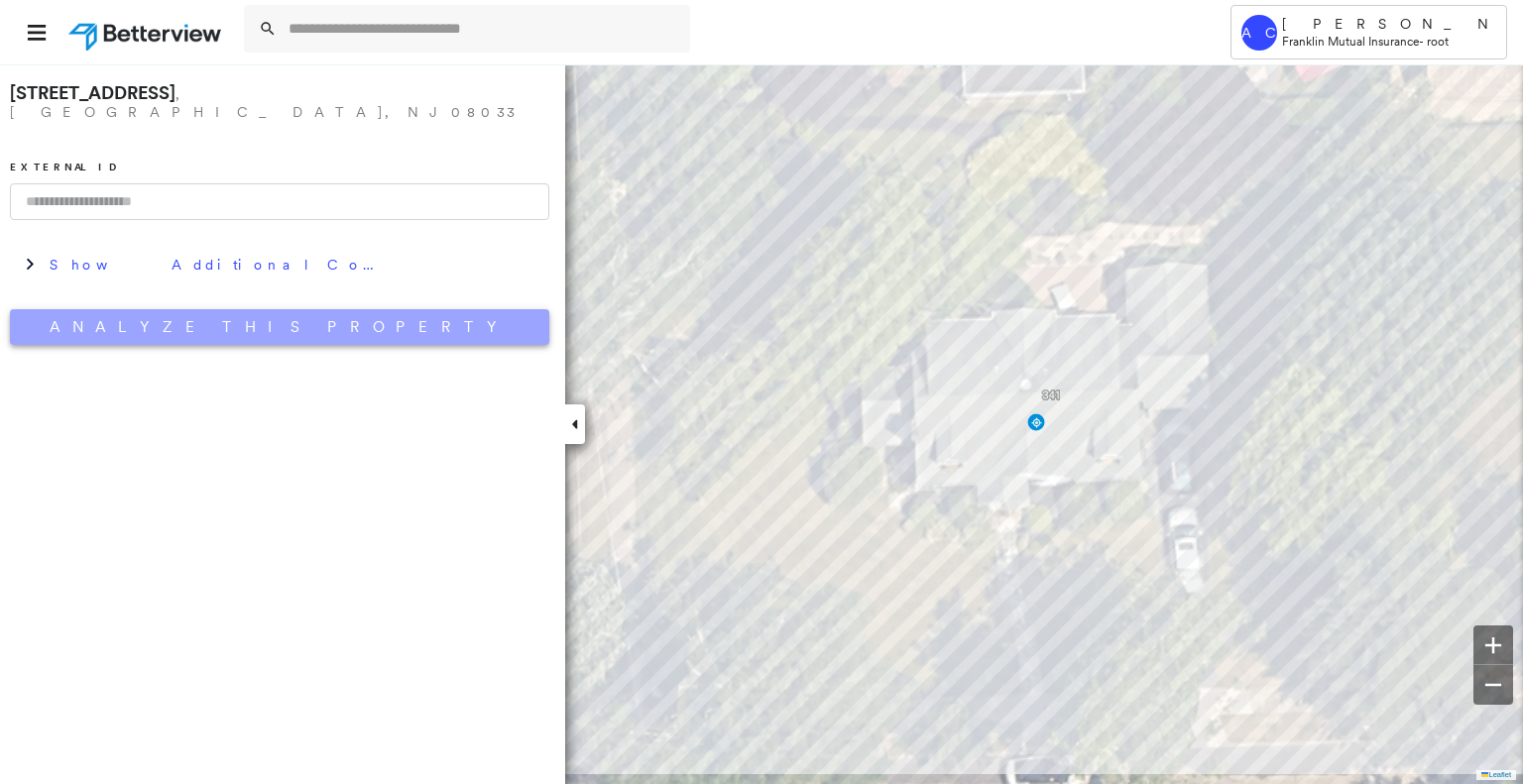 click on "Analyze This Property" at bounding box center (280, 327) 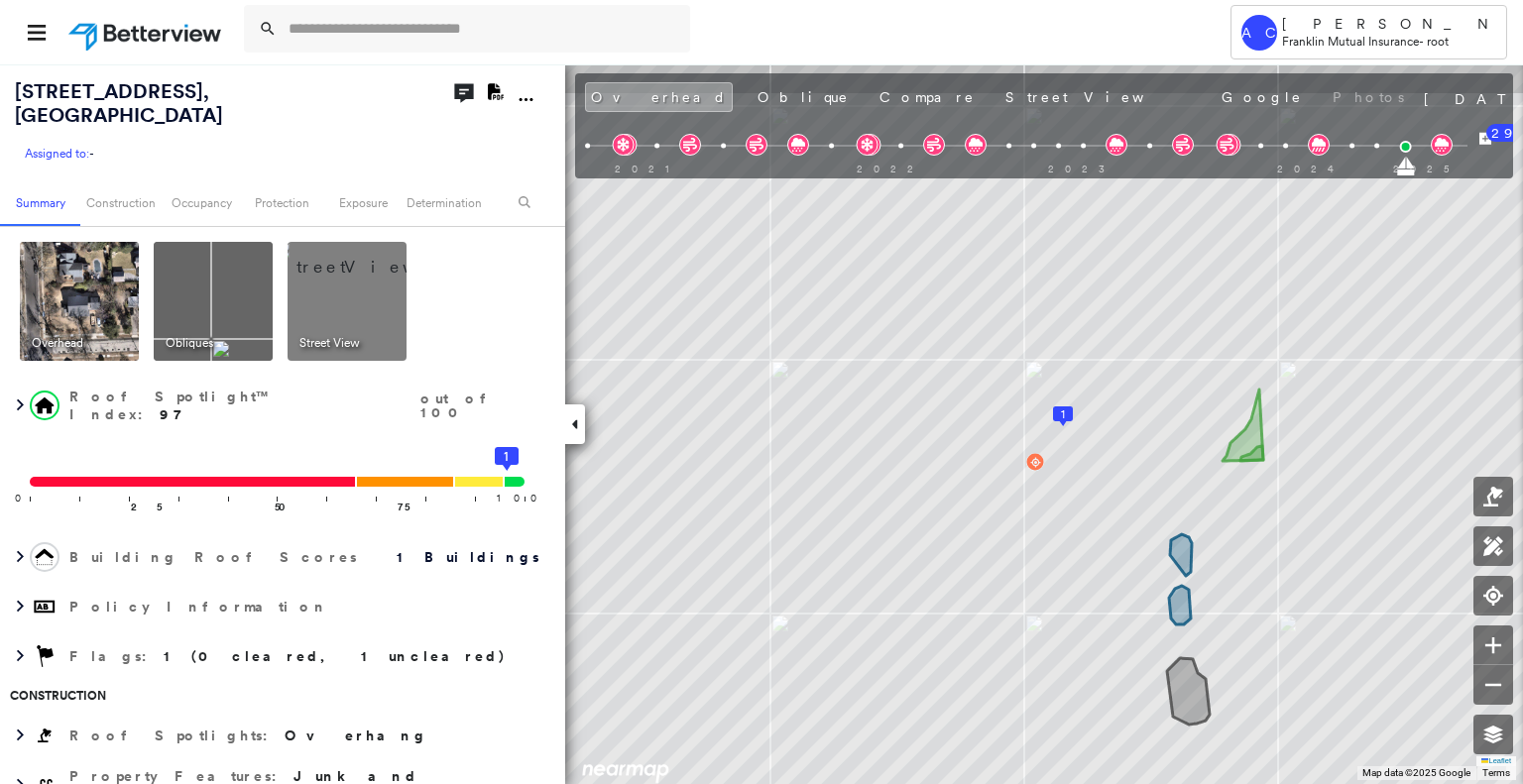 scroll, scrollTop: 0, scrollLeft: 0, axis: both 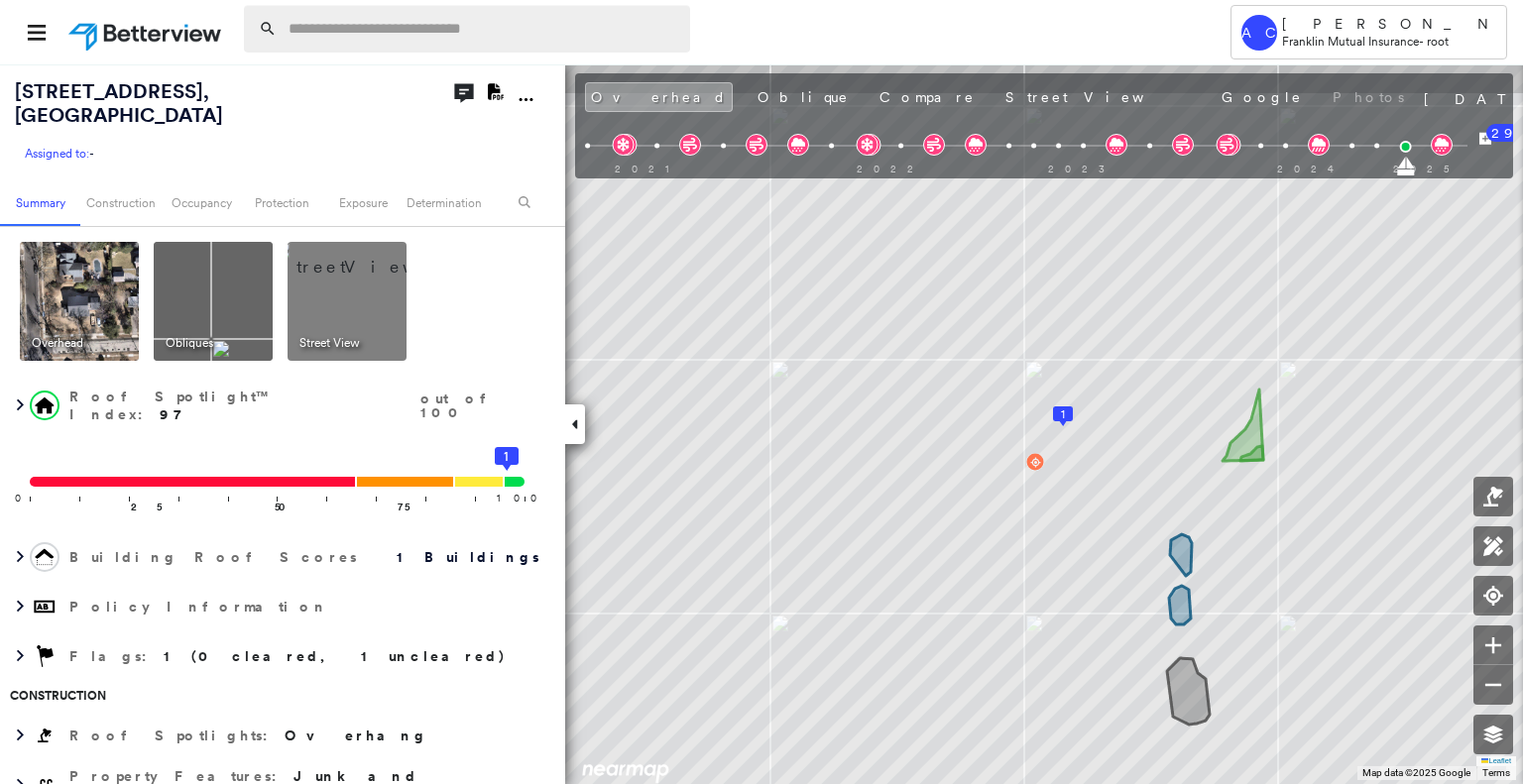 click at bounding box center (483, 29) 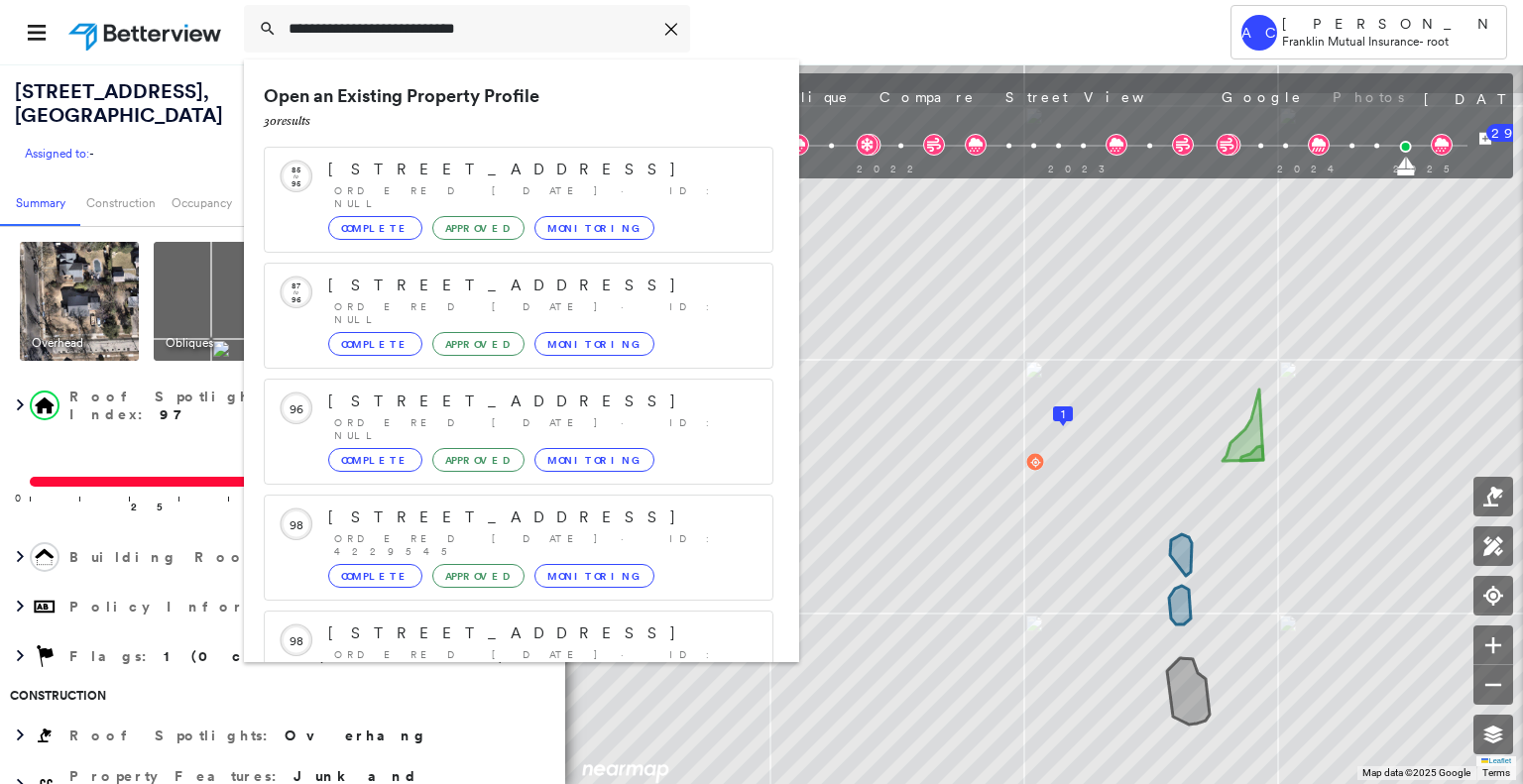 scroll, scrollTop: 206, scrollLeft: 0, axis: vertical 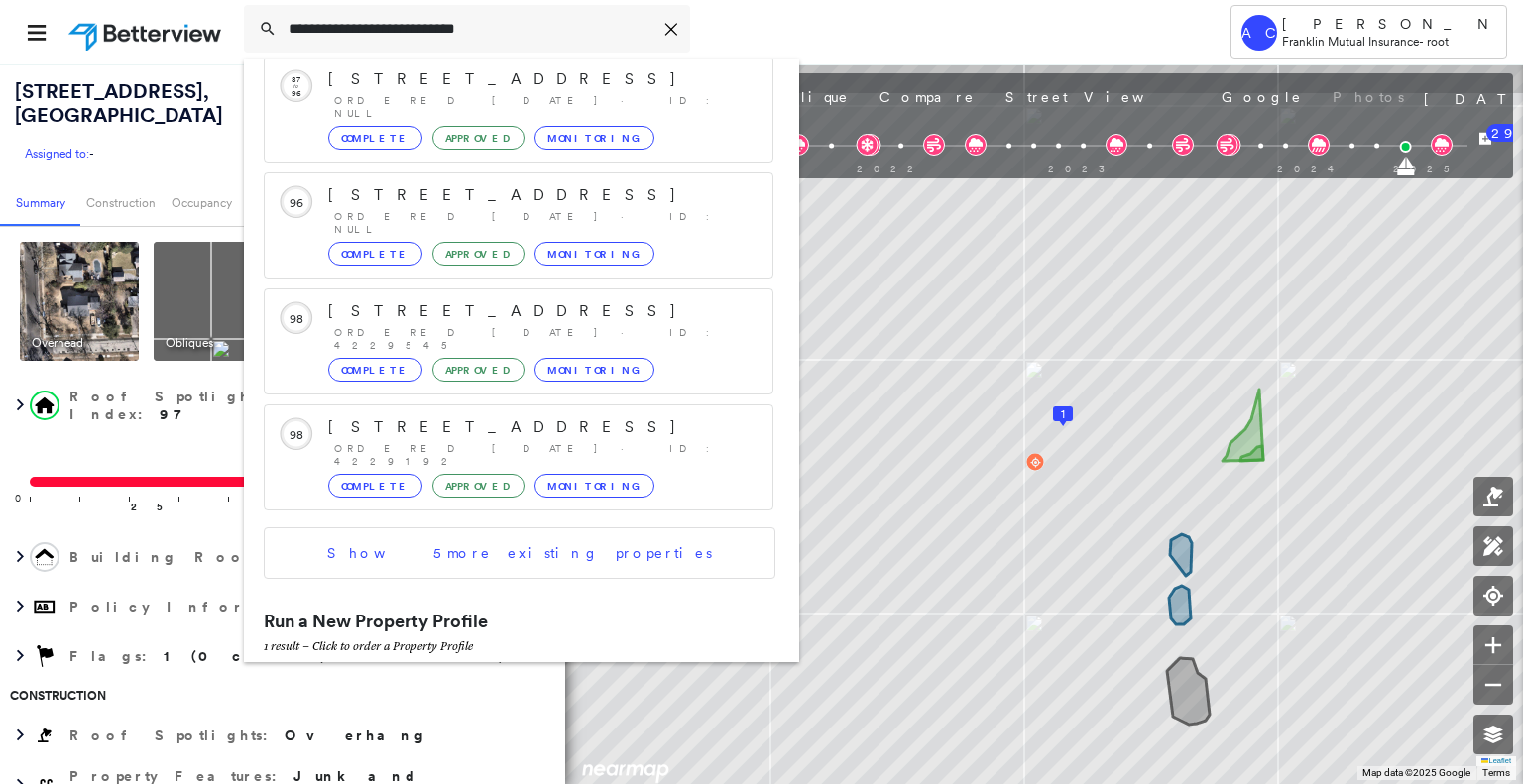 type on "**********" 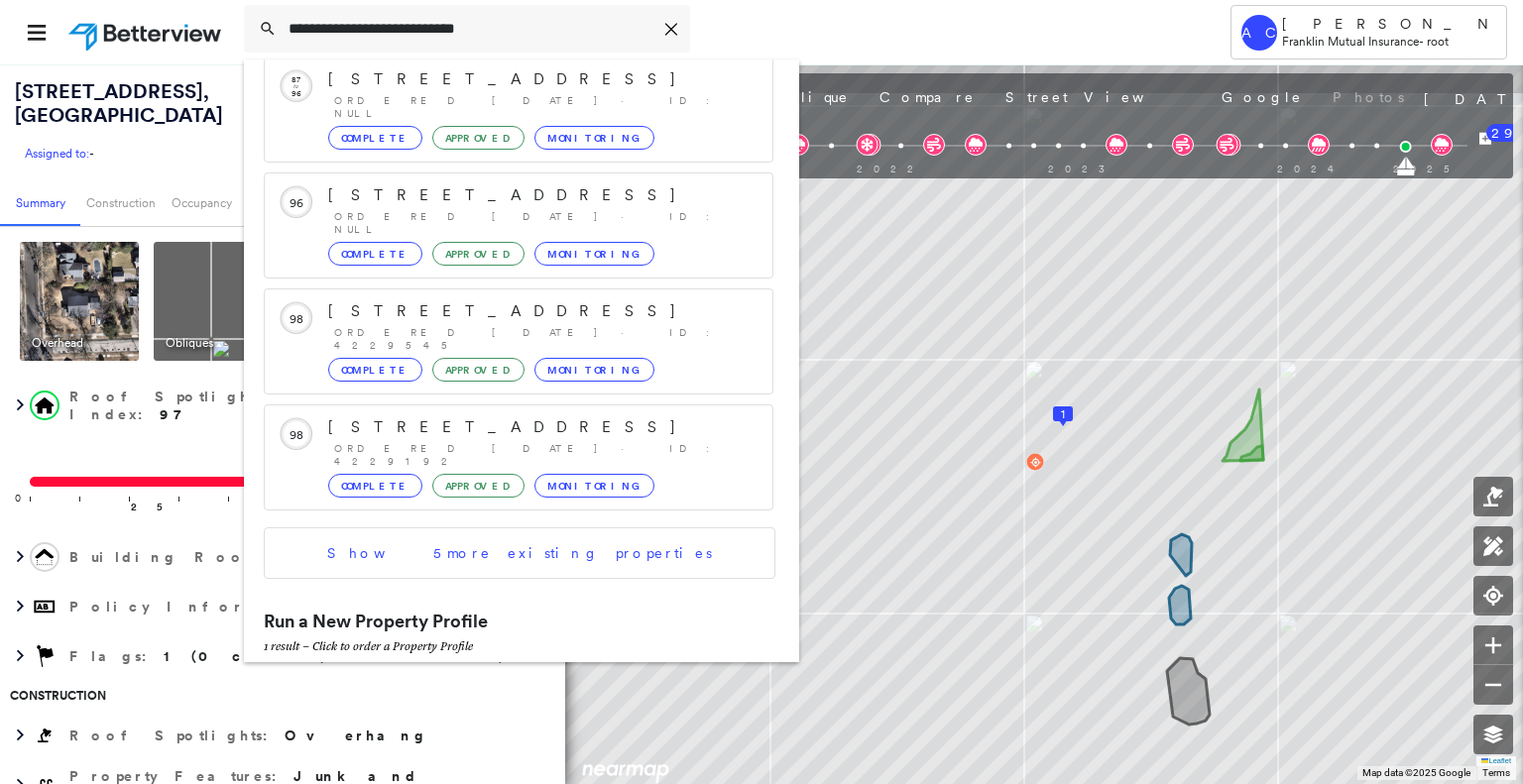 click on "602 Poplar St, Avondale, PA 19311" at bounding box center (497, 690) 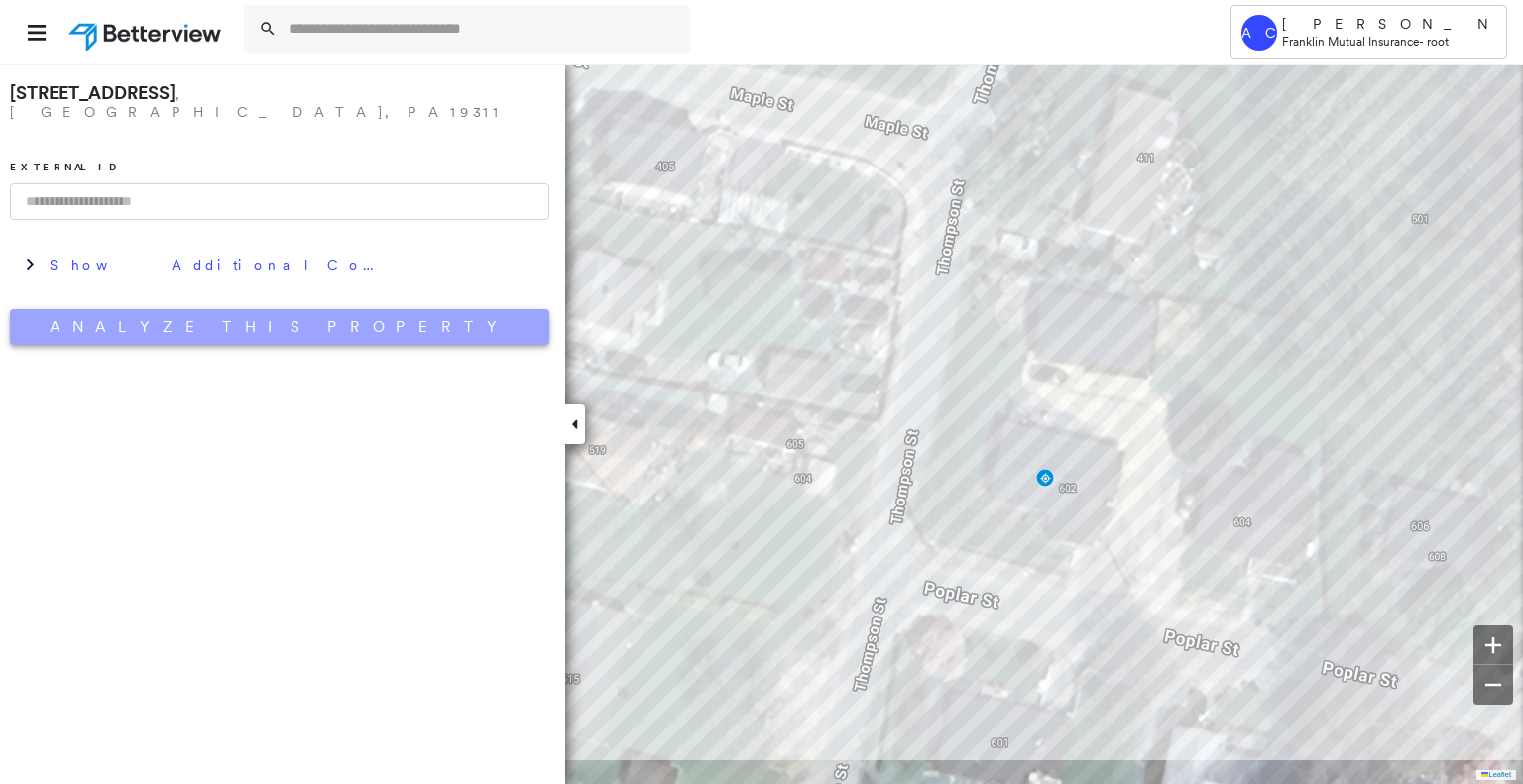 click on "Analyze This Property" at bounding box center (280, 327) 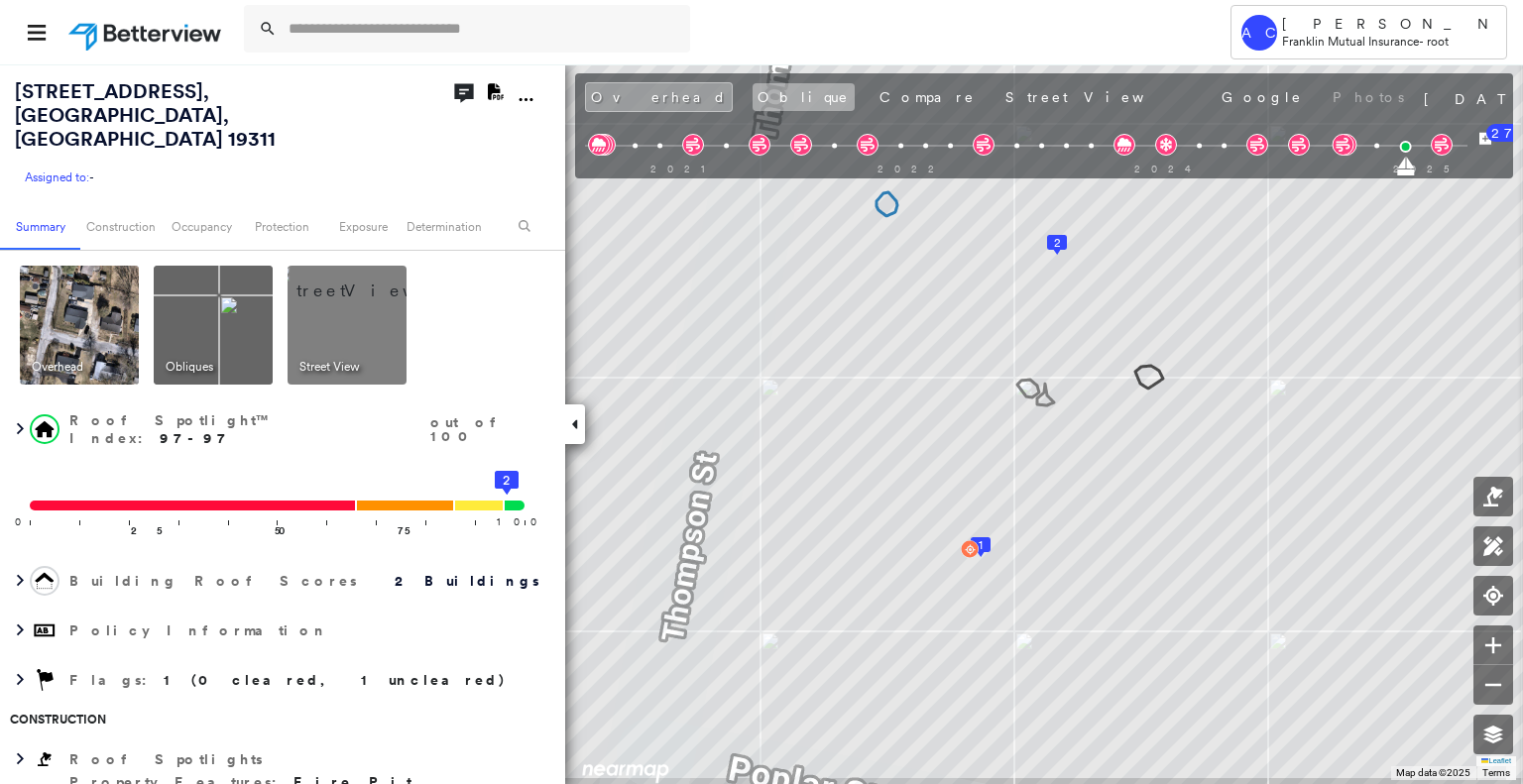 click on "Oblique" at bounding box center (803, 97) 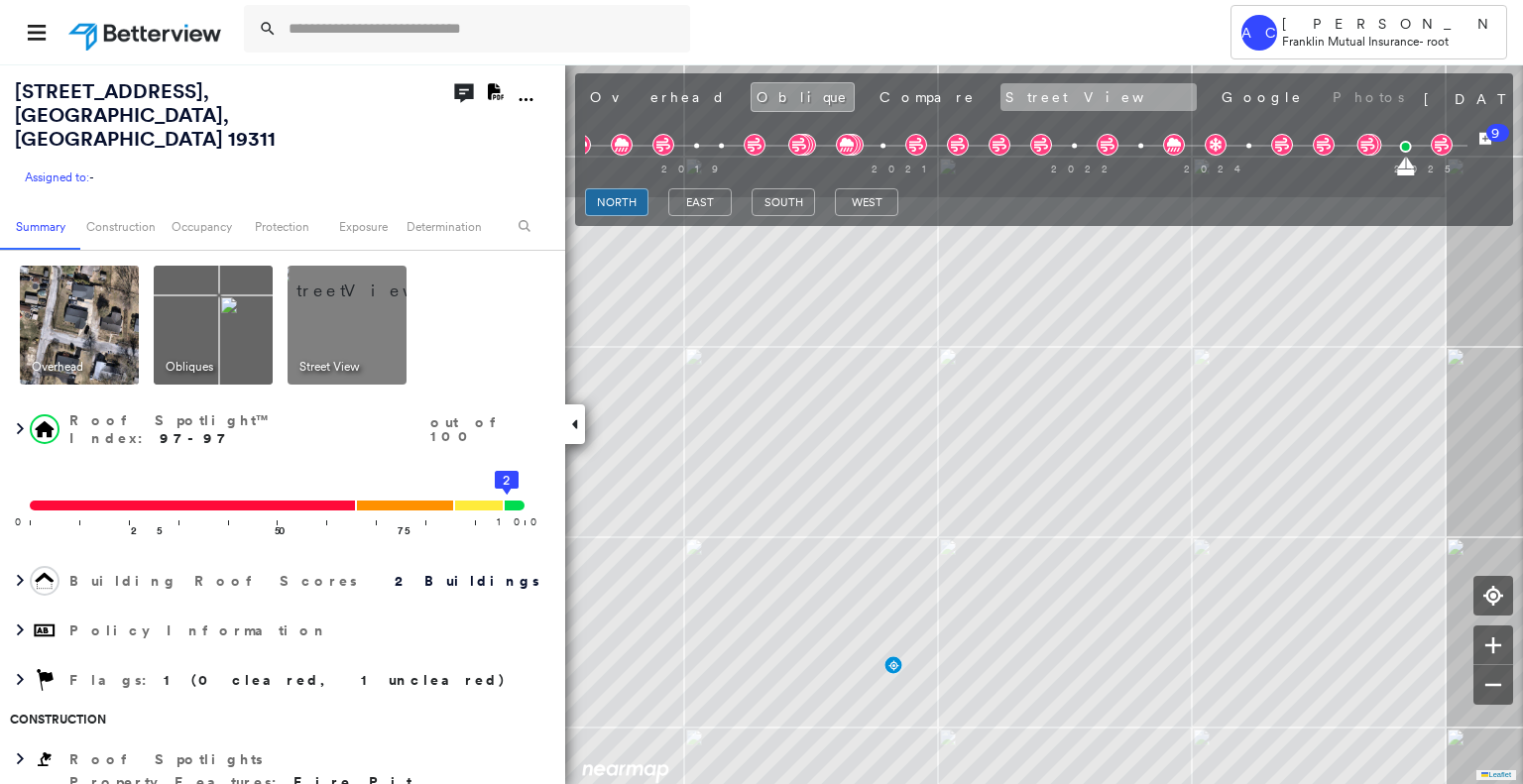 click on "Street View" at bounding box center (1099, 97) 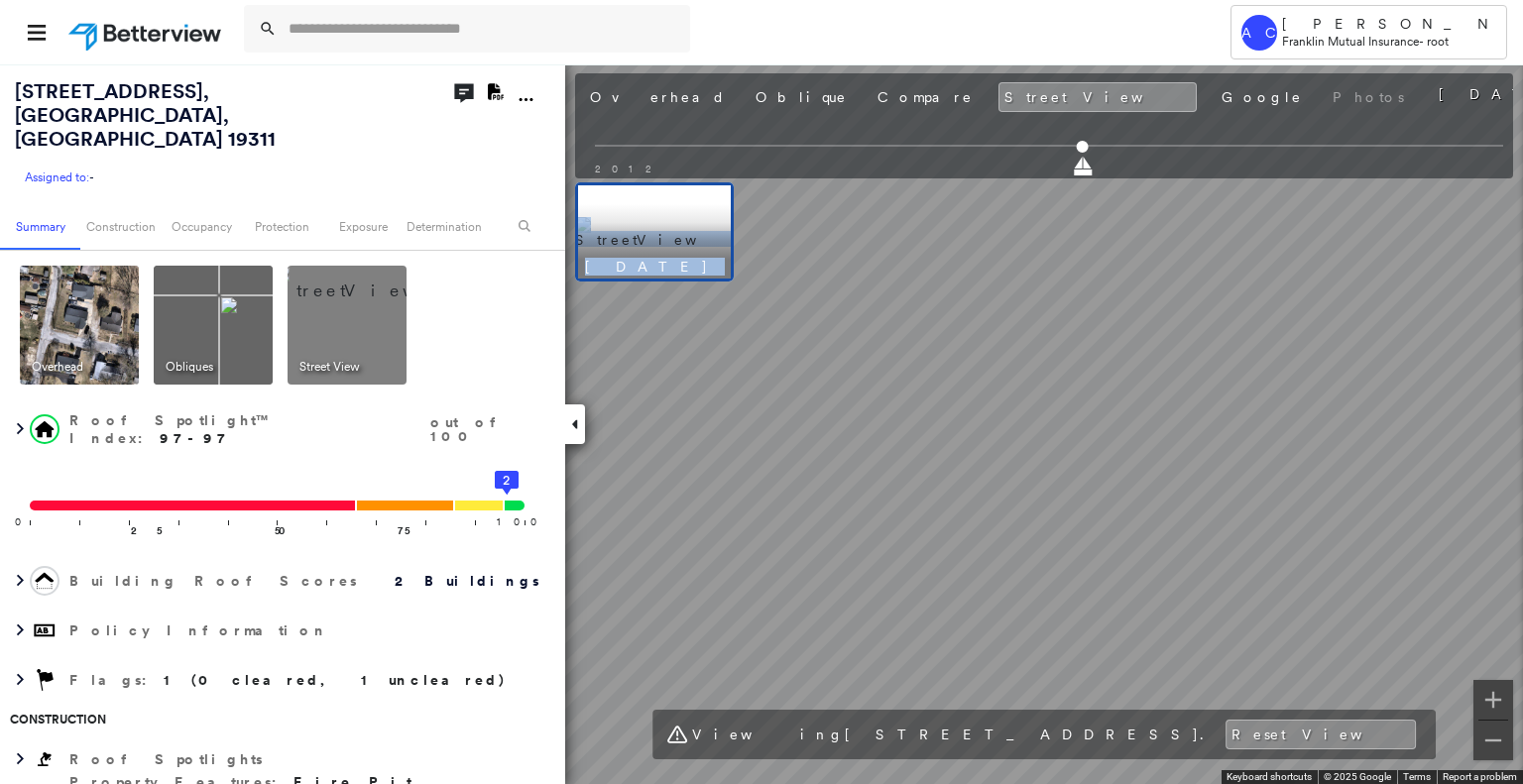 click on "602  Poplar St ,  Avondale, PA 19311 Assigned to:  - Assigned to:  - Assigned to:  - Open Comments Download PDF Report Summary Construction Occupancy Protection Exposure Determination Overhead Obliques Street View Roof Spotlight™ Index :  97-97 out of 100 0 100 25 50 75 1 2 Building Roof Scores 2 Buildings Policy Information Flags :  1 (0 cleared, 1 uncleared) Construction Roof Spotlights Property Features :  Fire Pit, Cracked Pavement, Disintegrated Pavement, Significantly Stained Pavement Roof Size & Shape :  2 buildings  BuildZoom - Building Permit Data and Analysis Occupancy Place Detail Protection Exposure FEMA Risk Index Hail Regional Hazard: 3   out of  5 Wind Flood Regional Hazard: 3   out of  5 Additional Perils Proximity Alerts :  Fire Pit Determination Flags :  1 (0 cleared, 1 uncleared) Uncleared Flags (1) Cleared Flags  (0) LOW Low Priority Flagged 07/23/25 Clear Action Taken New Entry History Quote/New Business Terms & Conditions Added ACV Endorsement Added Cosmetic Endorsement General Save 27" at bounding box center [762, 423] 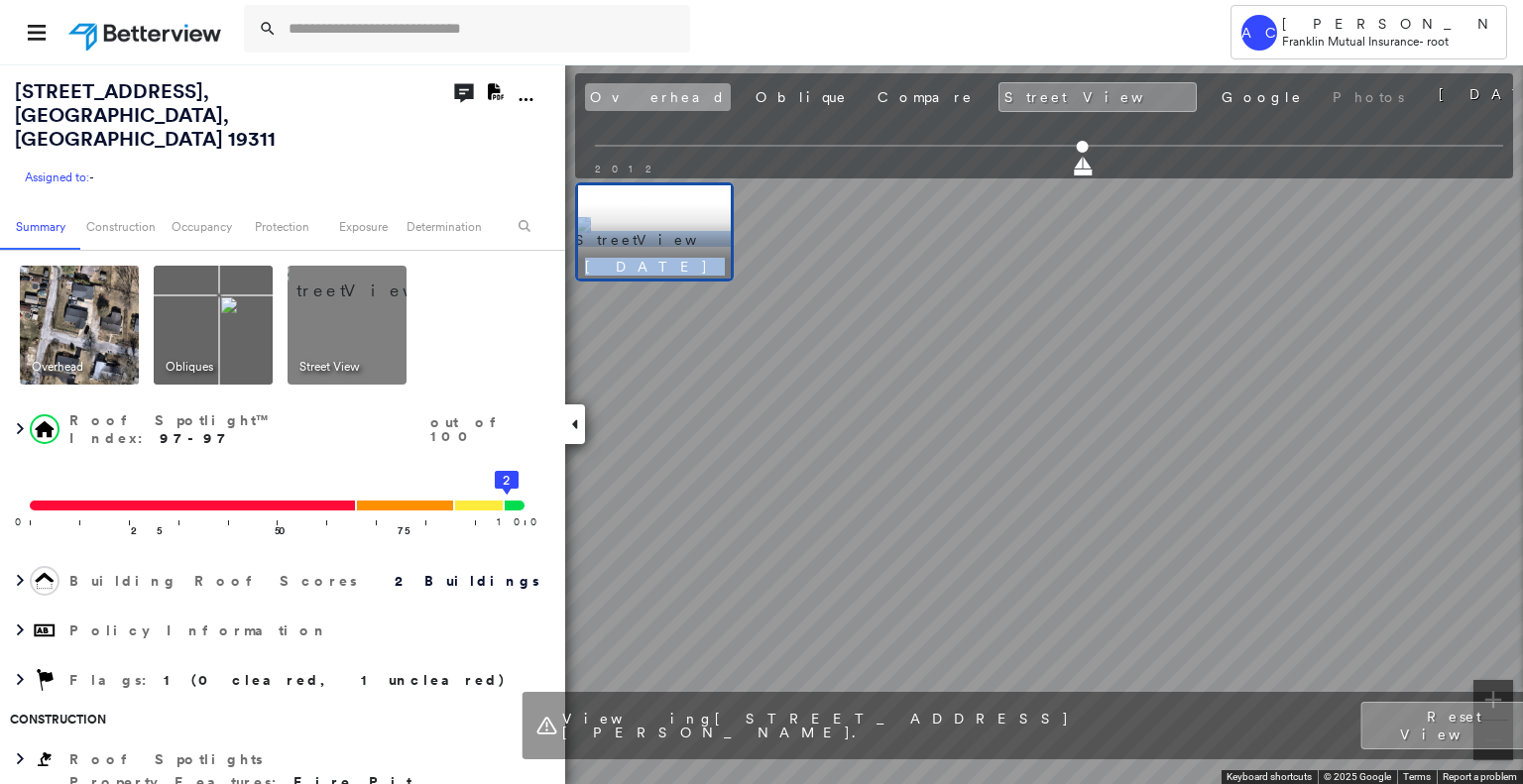 click on "Overhead" at bounding box center [657, 97] 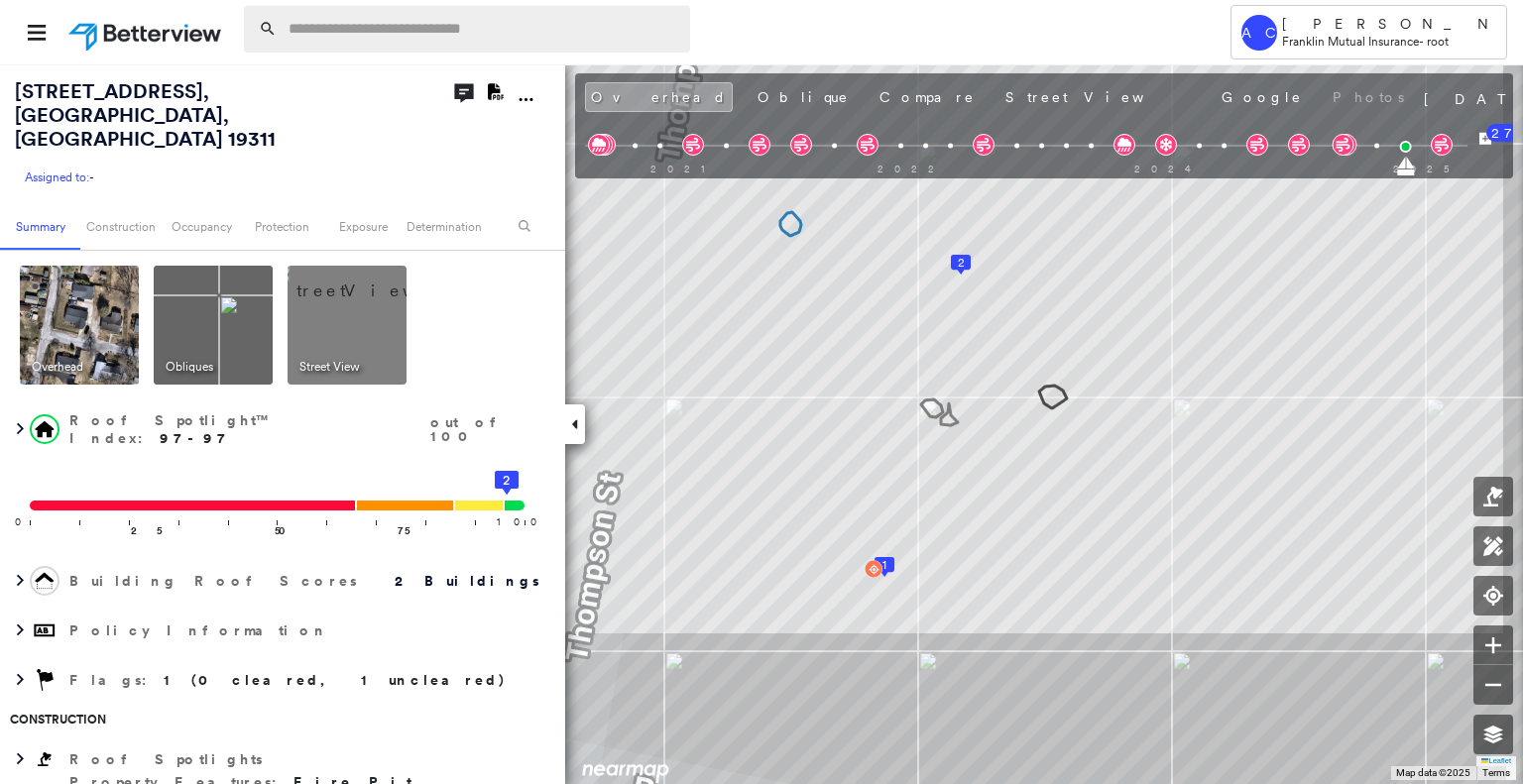 click at bounding box center [483, 29] 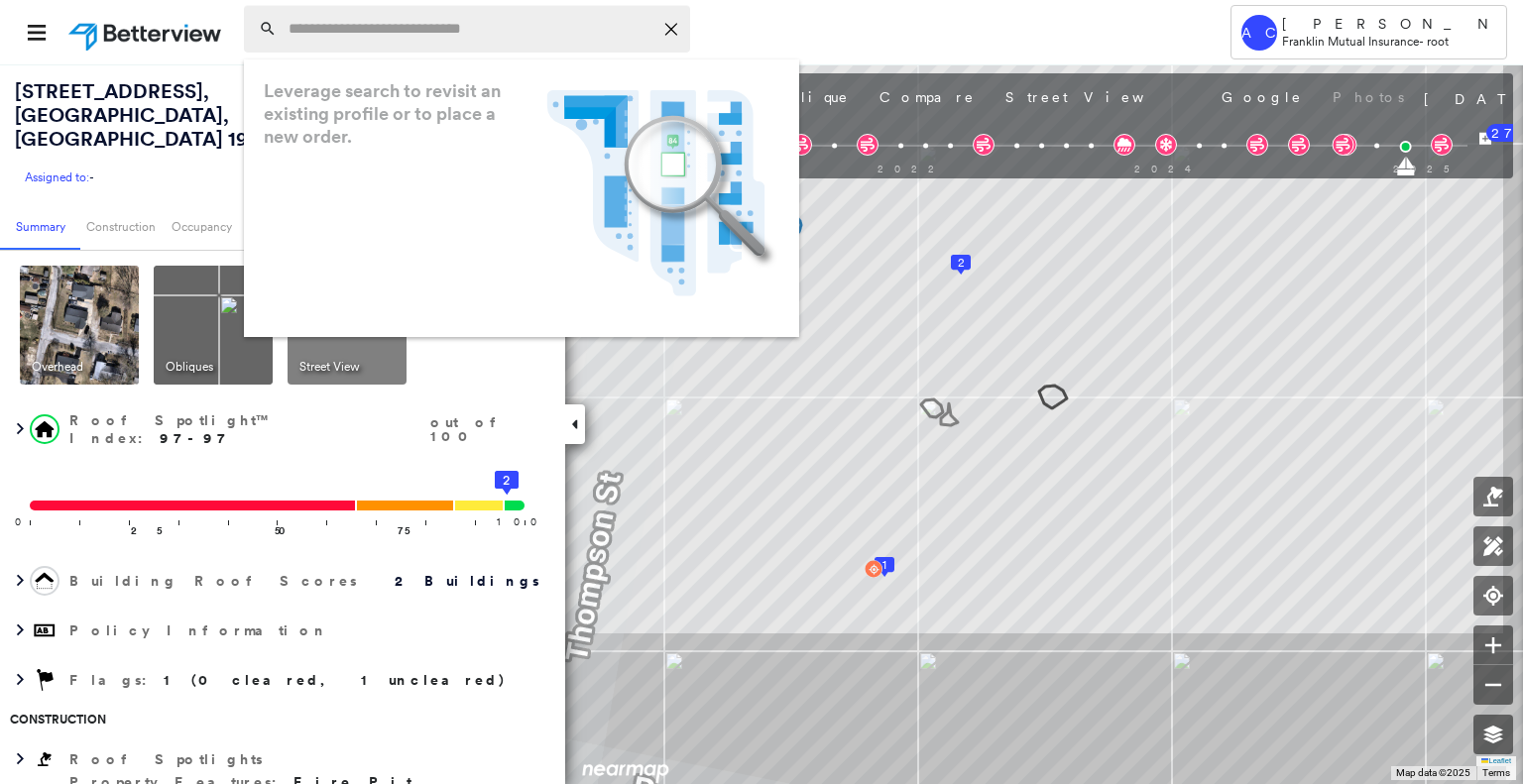 paste on "**********" 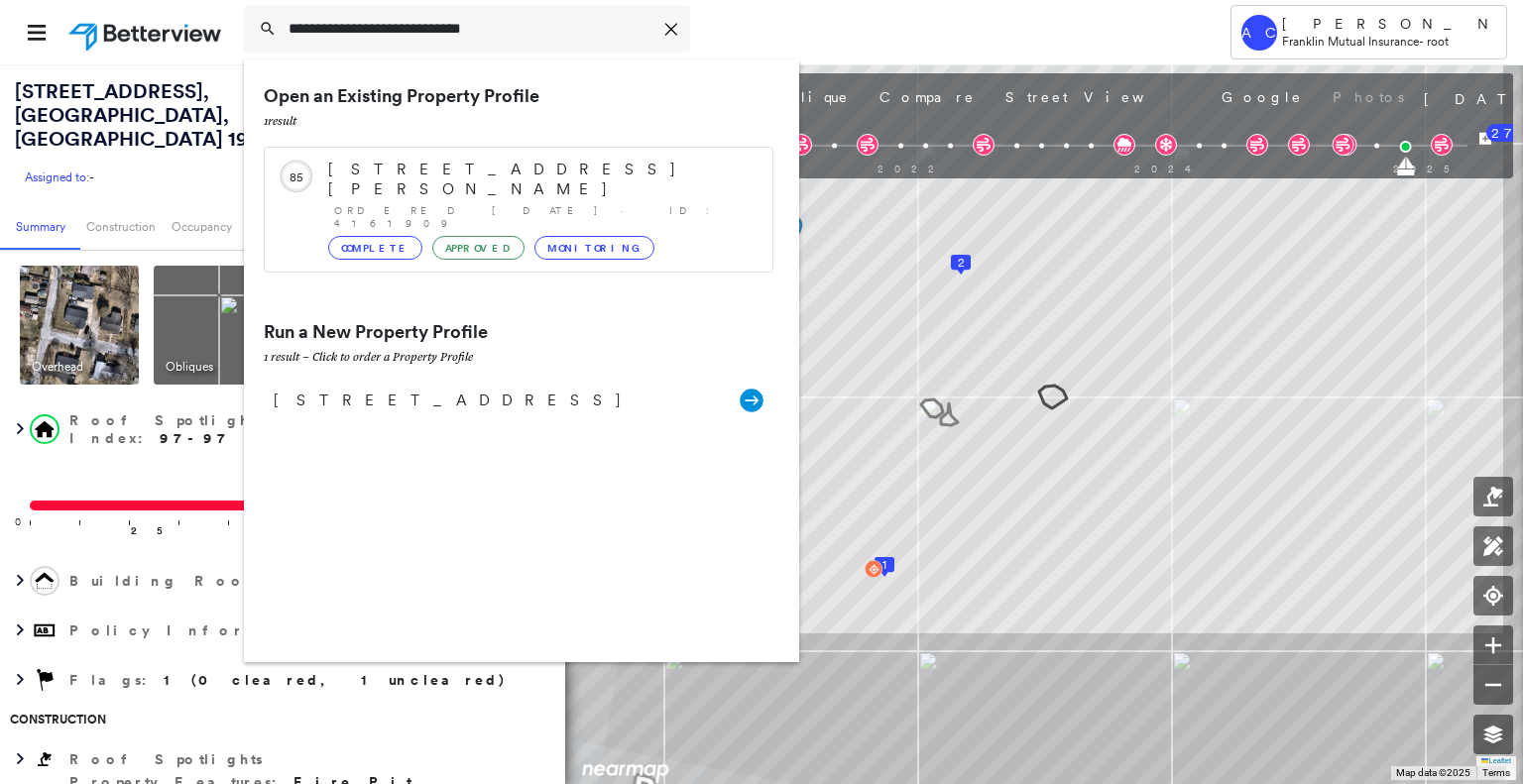 type on "**********" 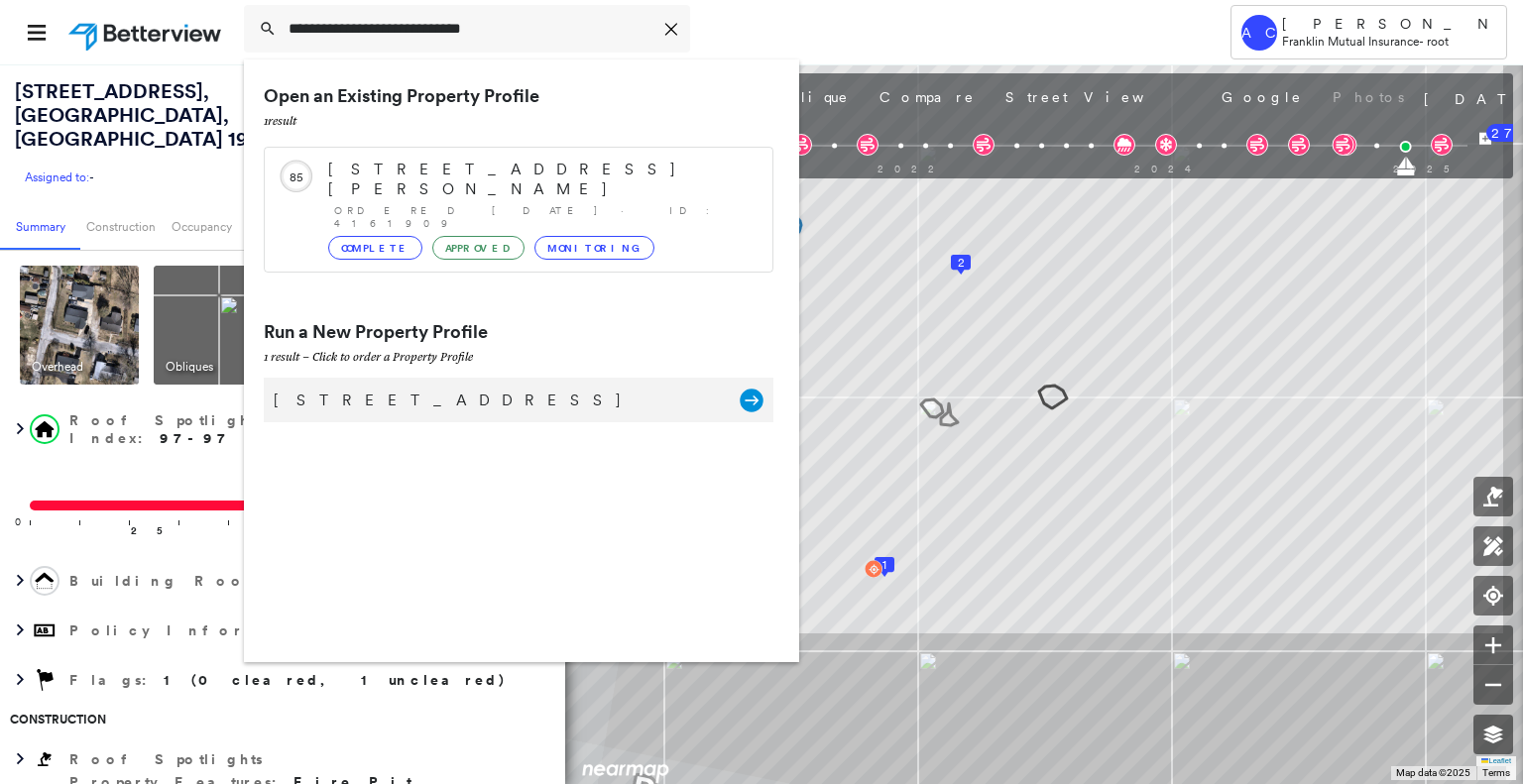 click on "307 N 38th St, Harrisburg, PA 17109 Group Created with Sketch." at bounding box center [519, 399] 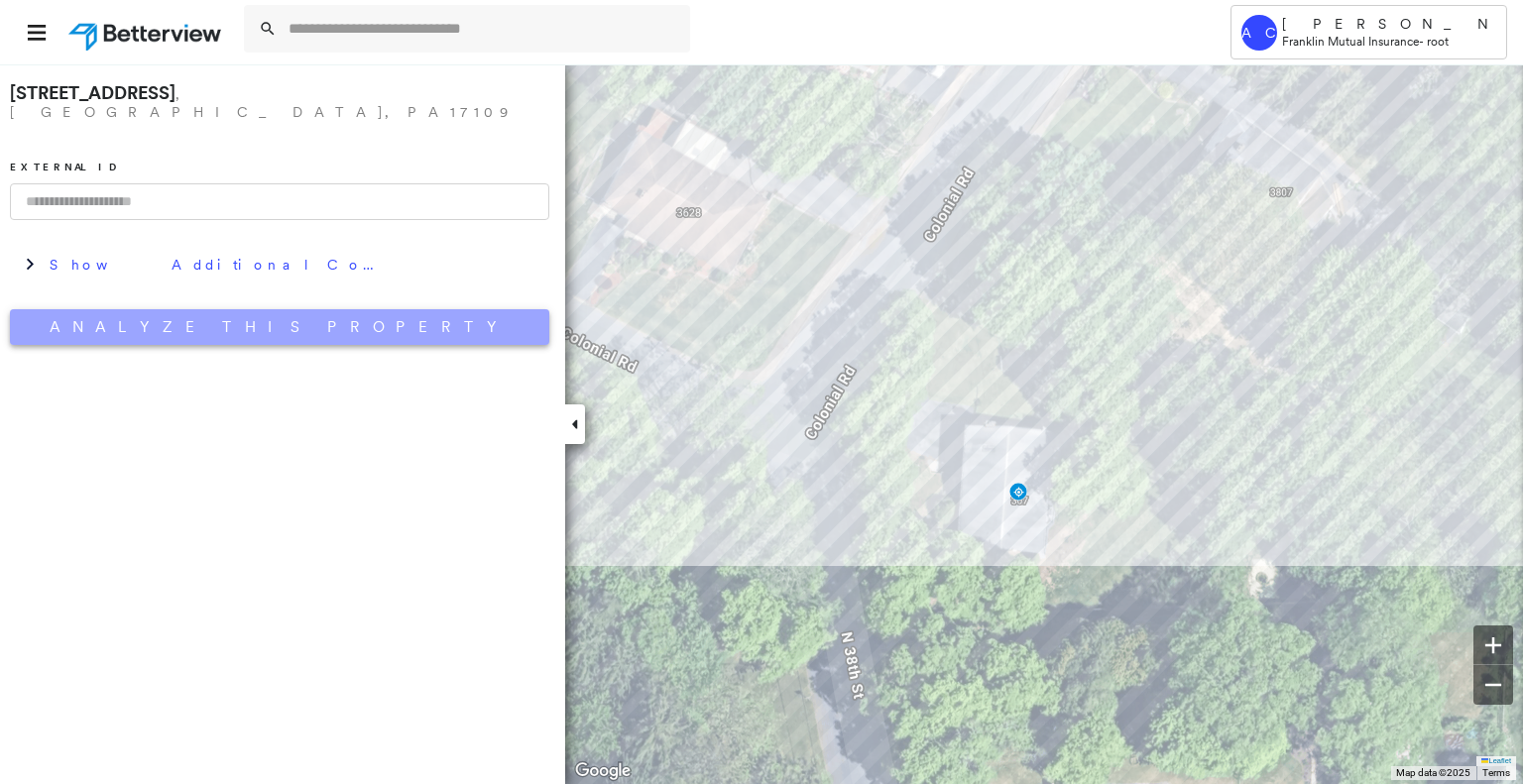 click on "Analyze This Property" at bounding box center [280, 327] 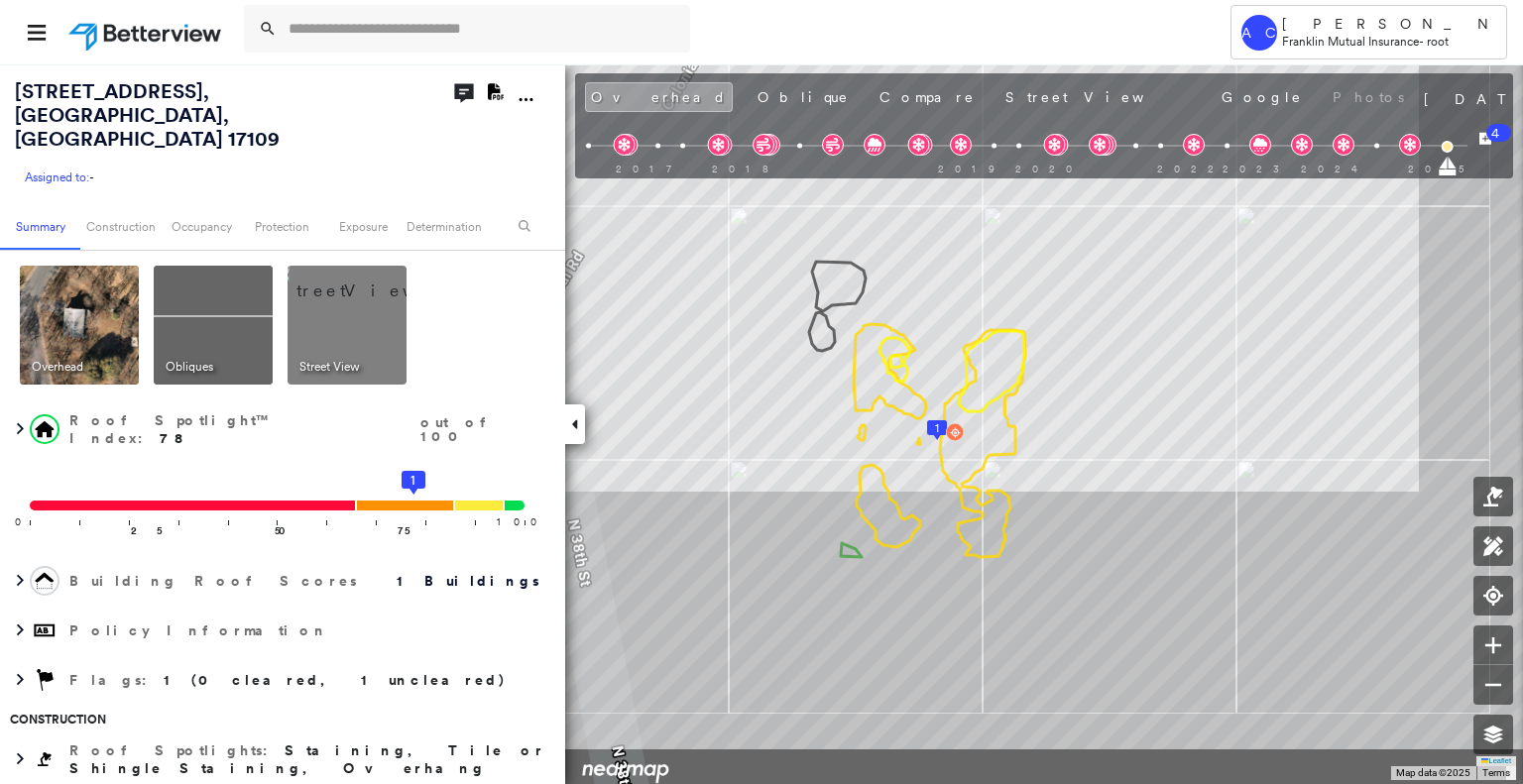 drag, startPoint x: 1079, startPoint y: 586, endPoint x: 969, endPoint y: 480, distance: 152.76125 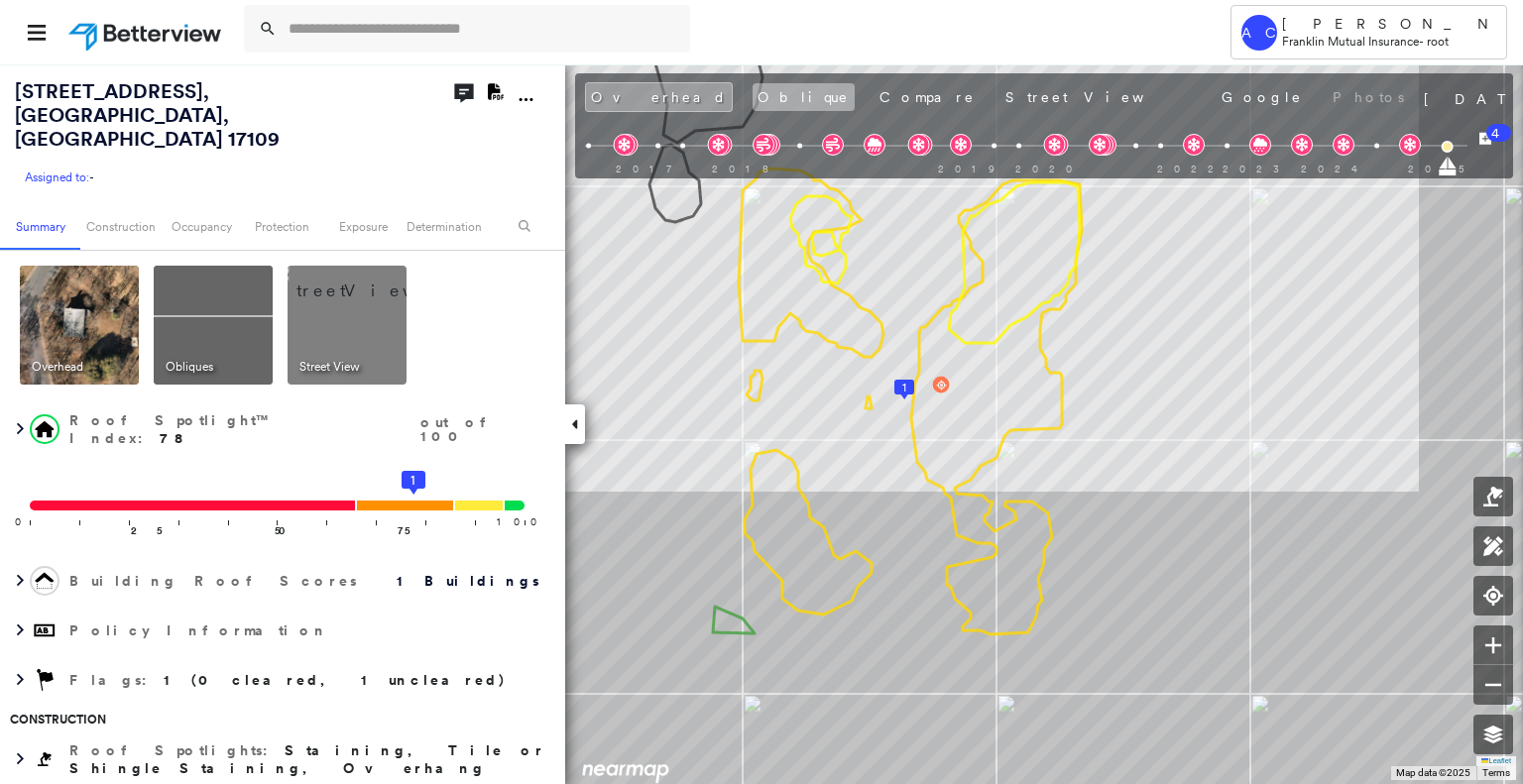 click on "Oblique" at bounding box center [803, 97] 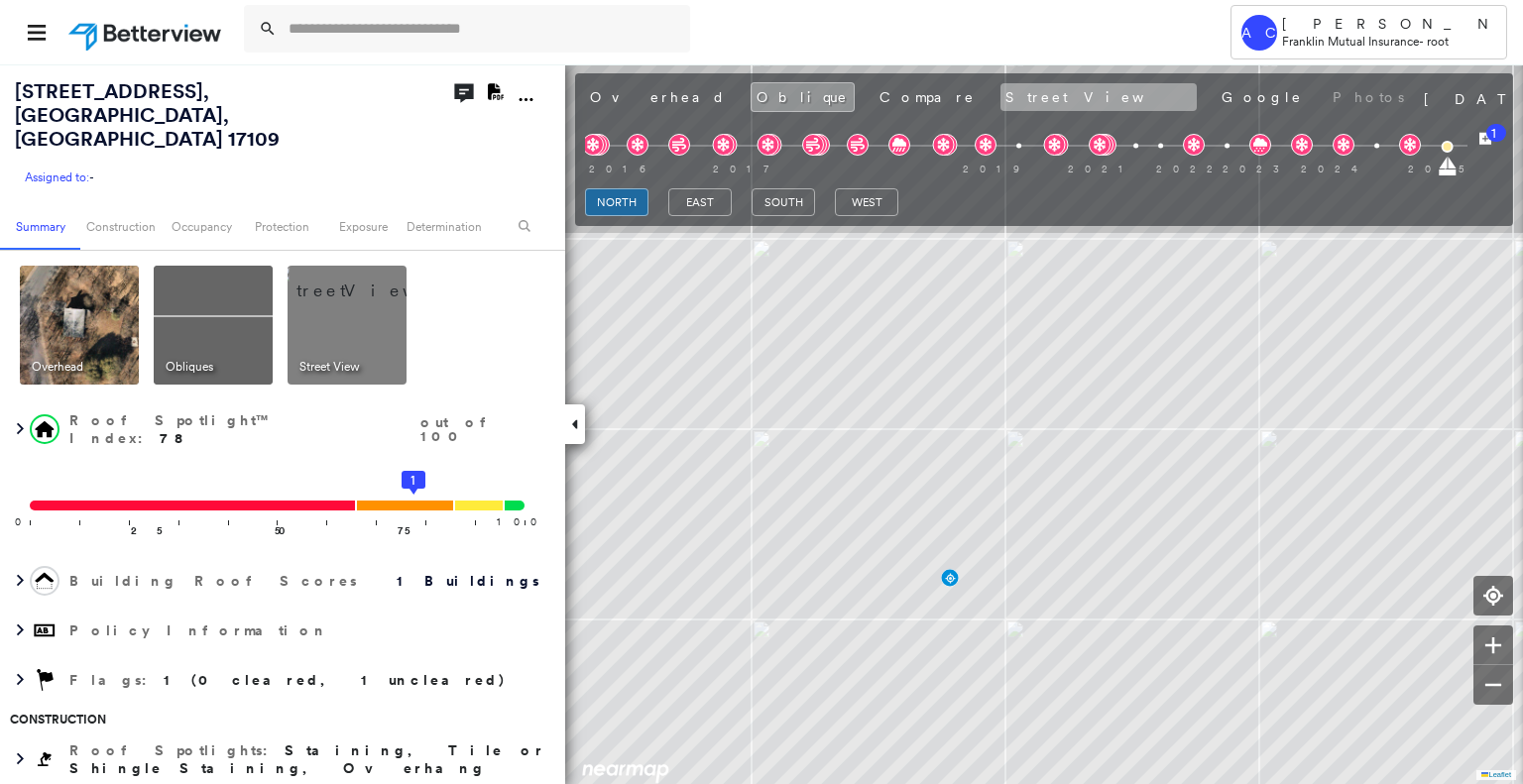 click on "Street View" at bounding box center (1099, 97) 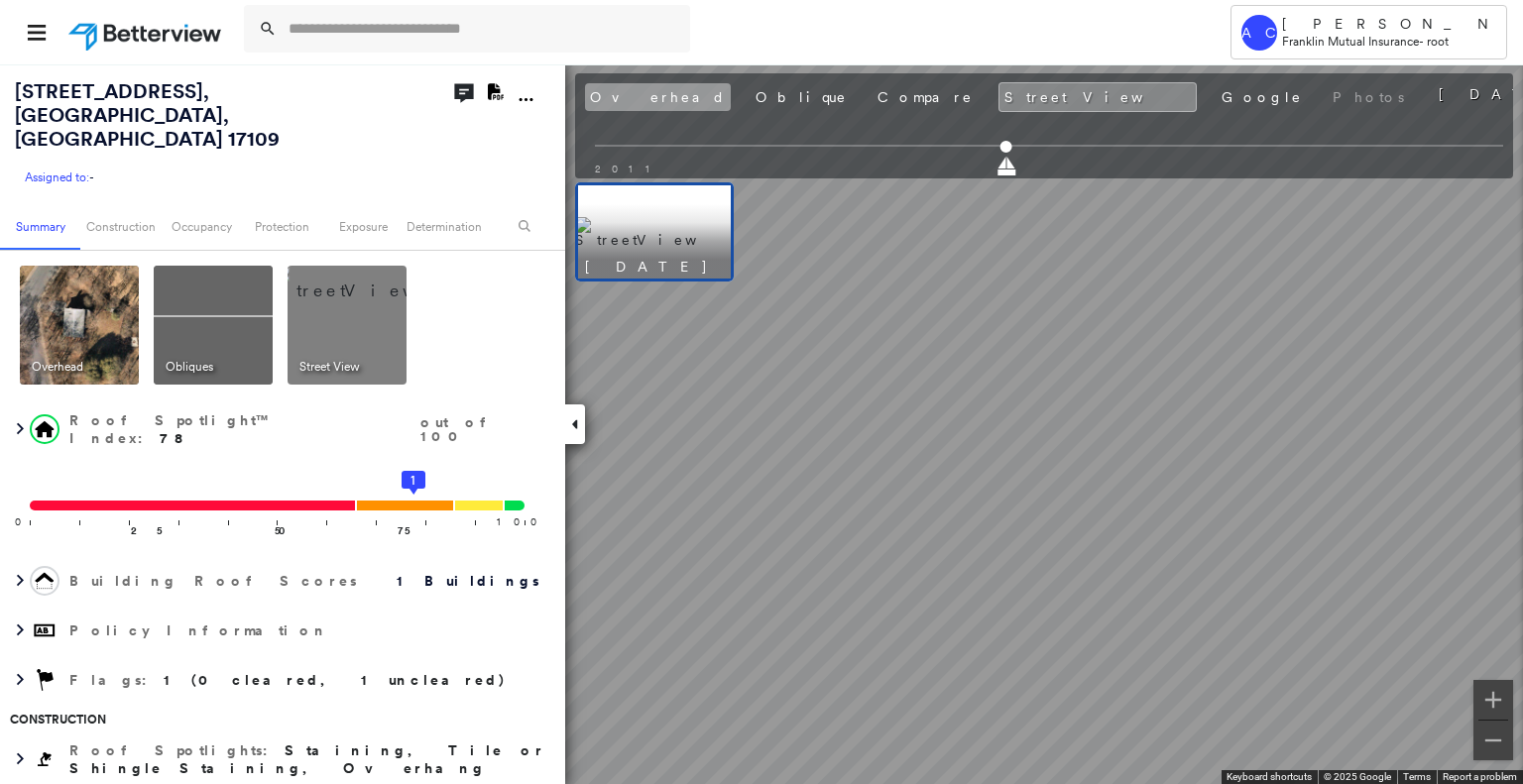 click on "Overhead" at bounding box center (657, 97) 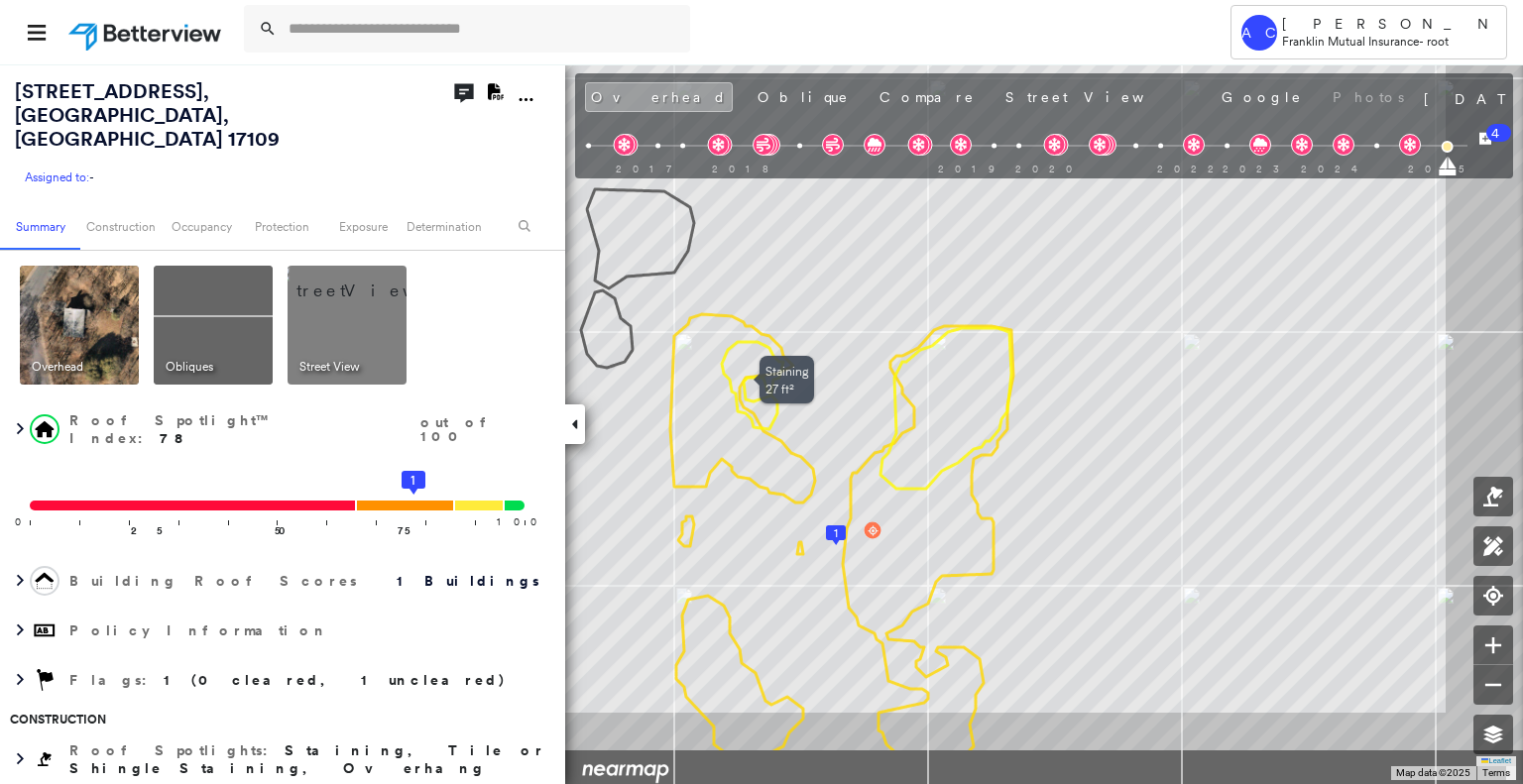 drag, startPoint x: 845, startPoint y: 453, endPoint x: 767, endPoint y: 348, distance: 130.80138 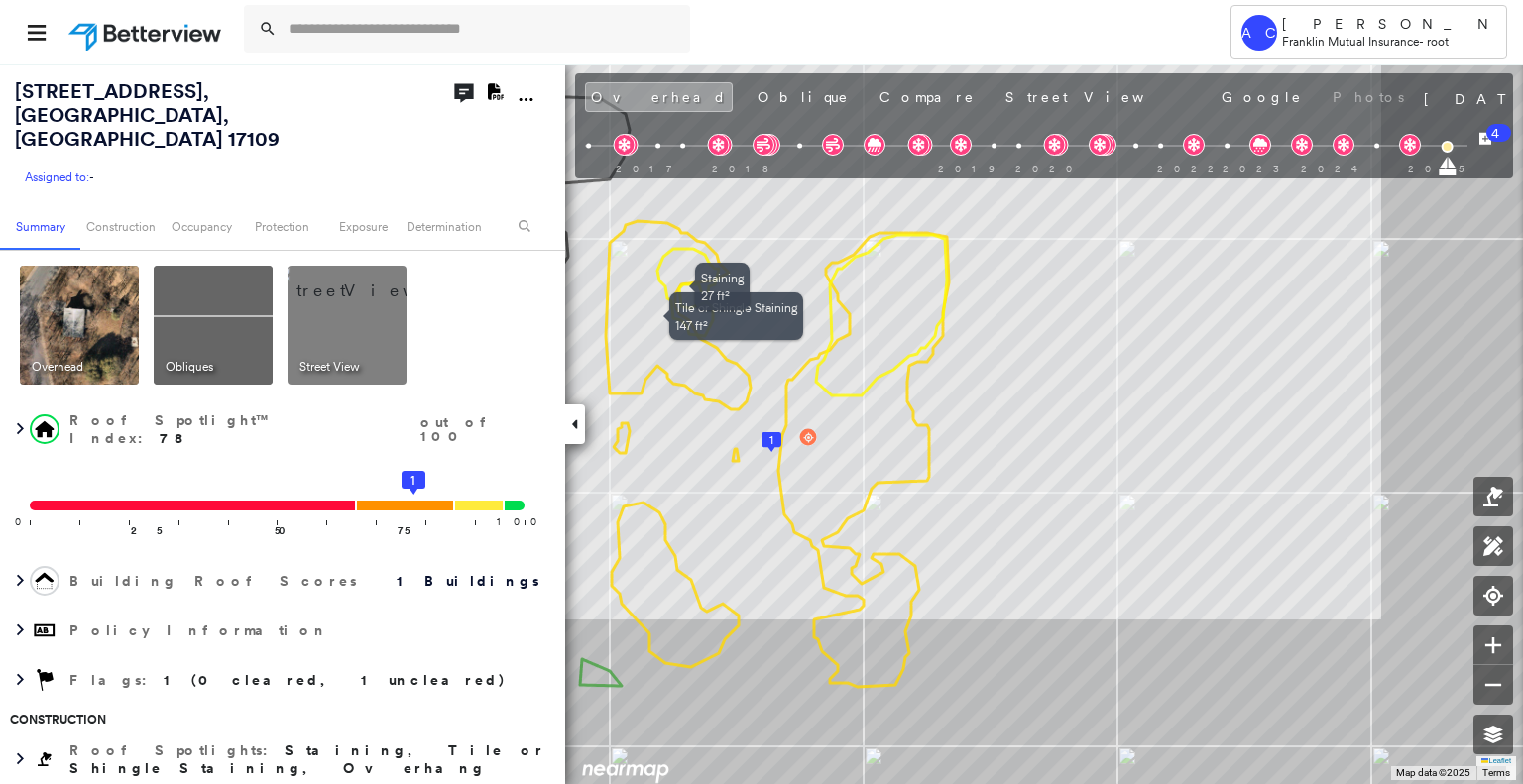 scroll, scrollTop: 0, scrollLeft: 0, axis: both 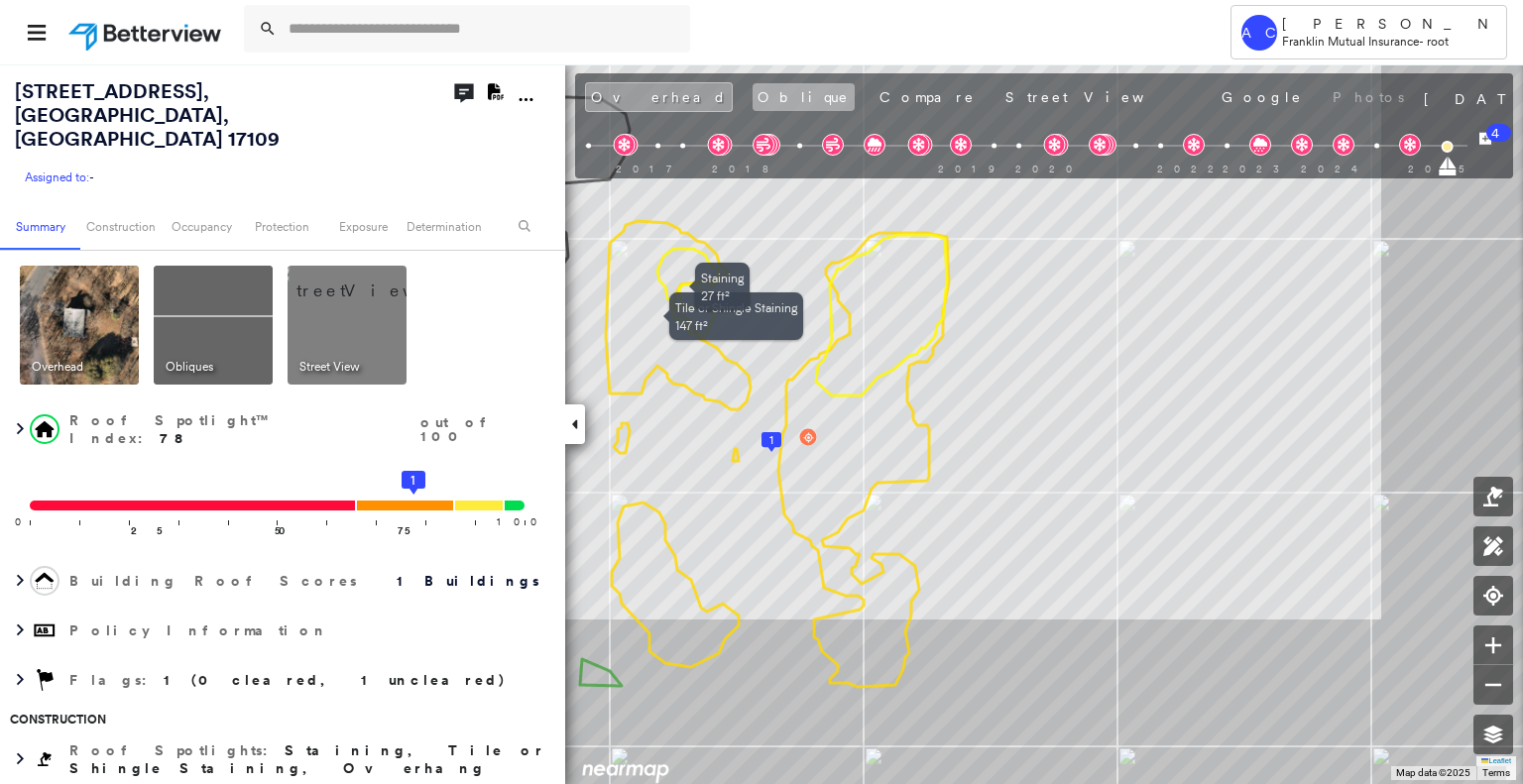 click on "Oblique" at bounding box center (803, 97) 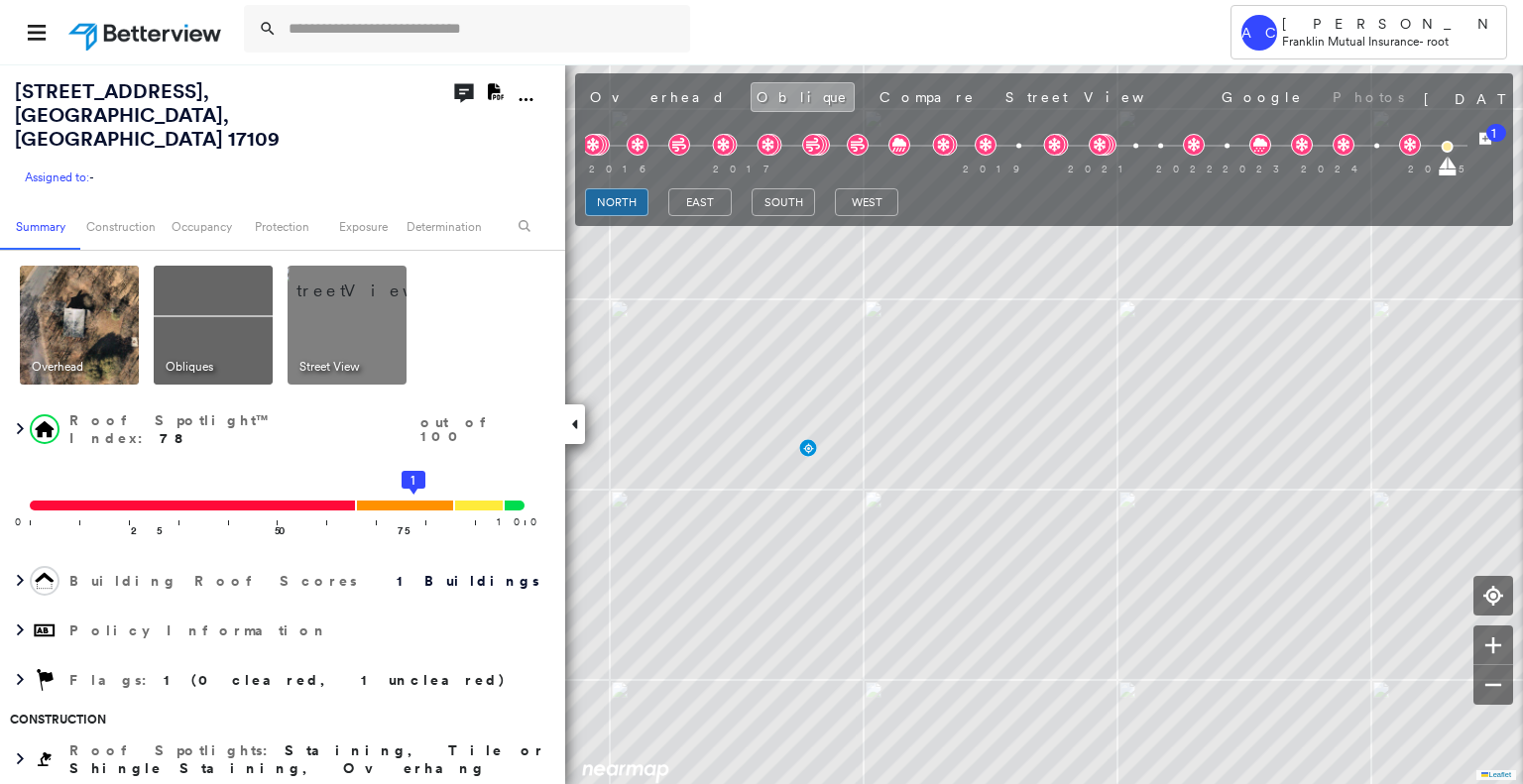 click on "Overhead Oblique Compare Street View Google Photos" at bounding box center [996, 97] 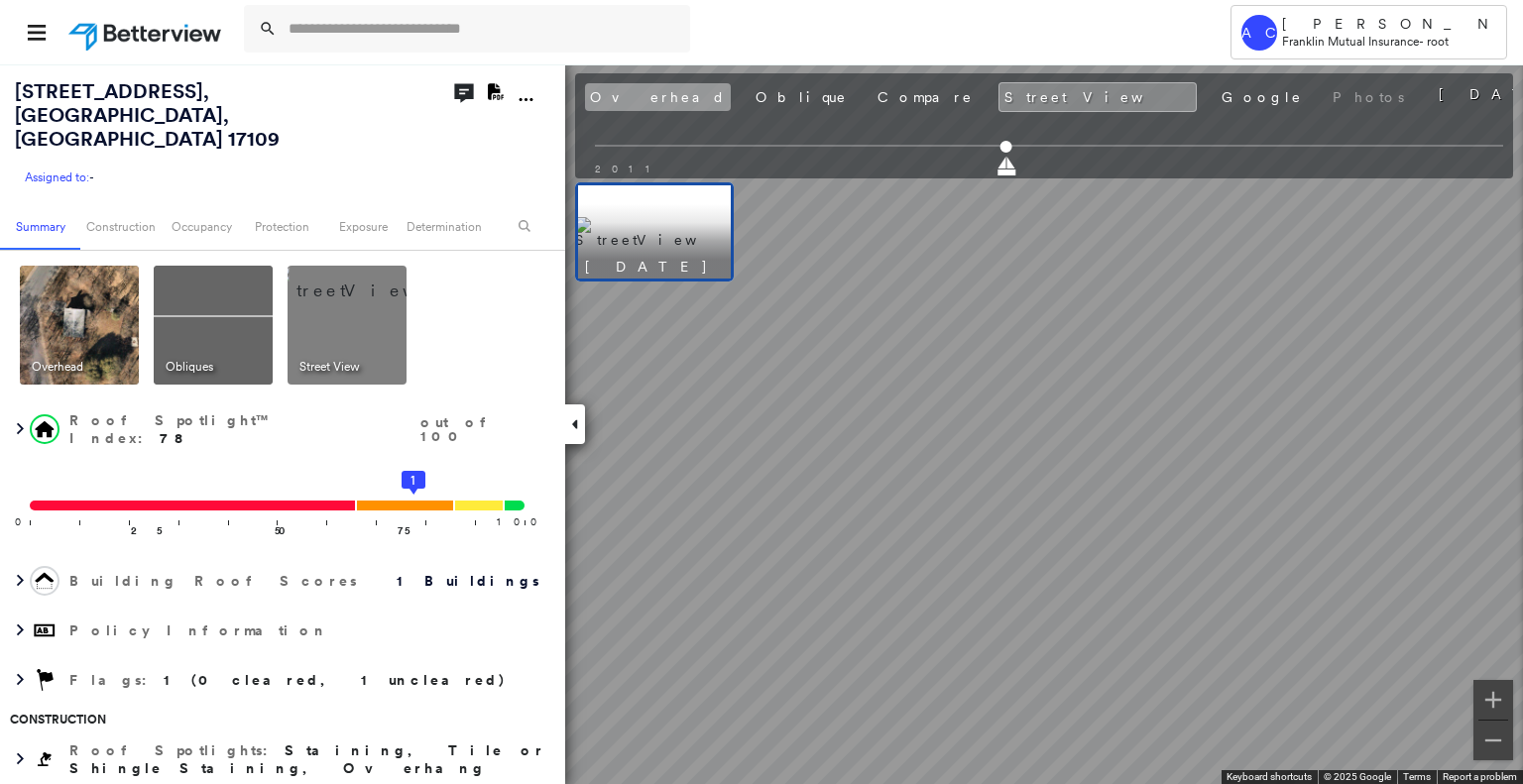 click on "Overhead" at bounding box center [657, 97] 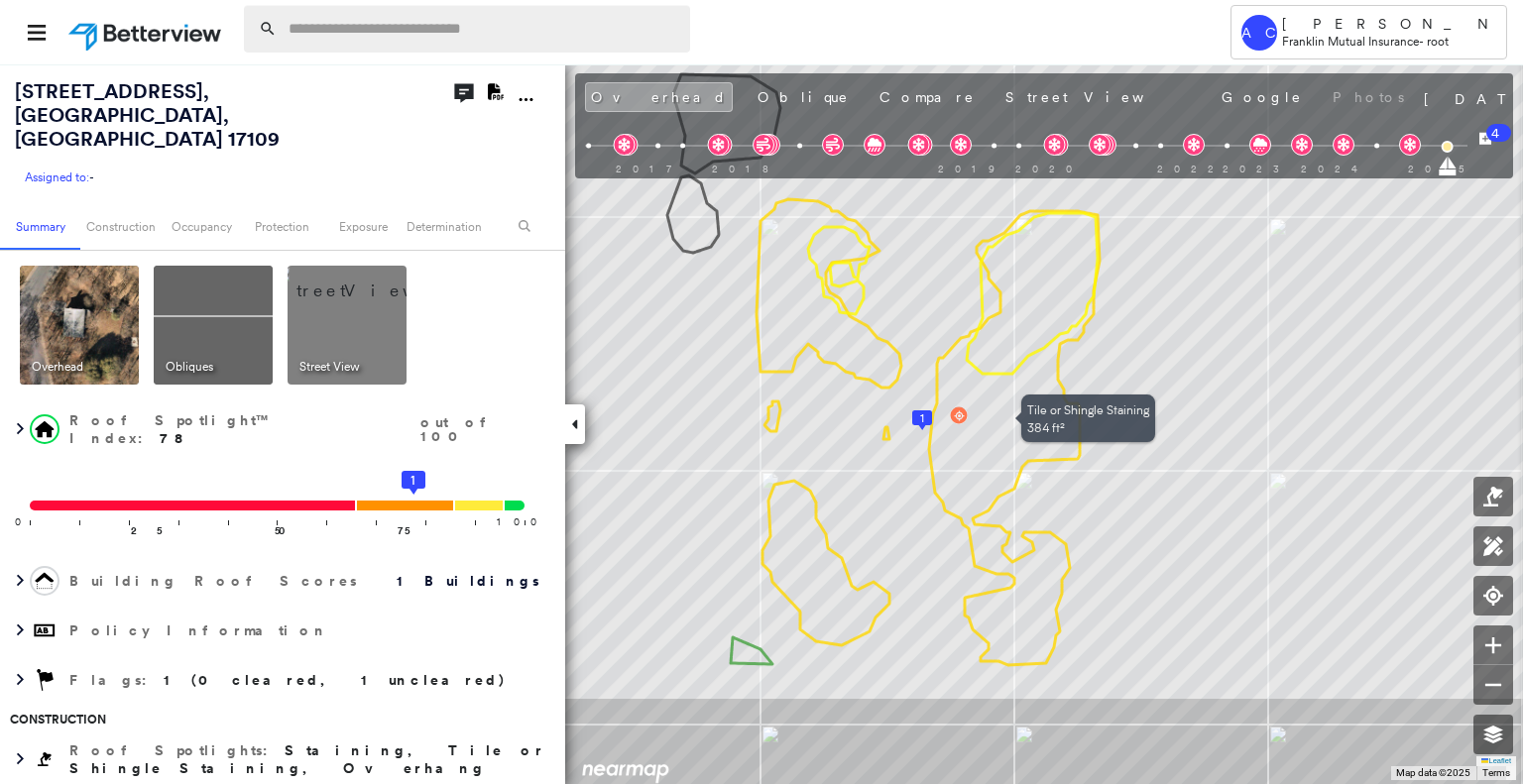 click at bounding box center [483, 29] 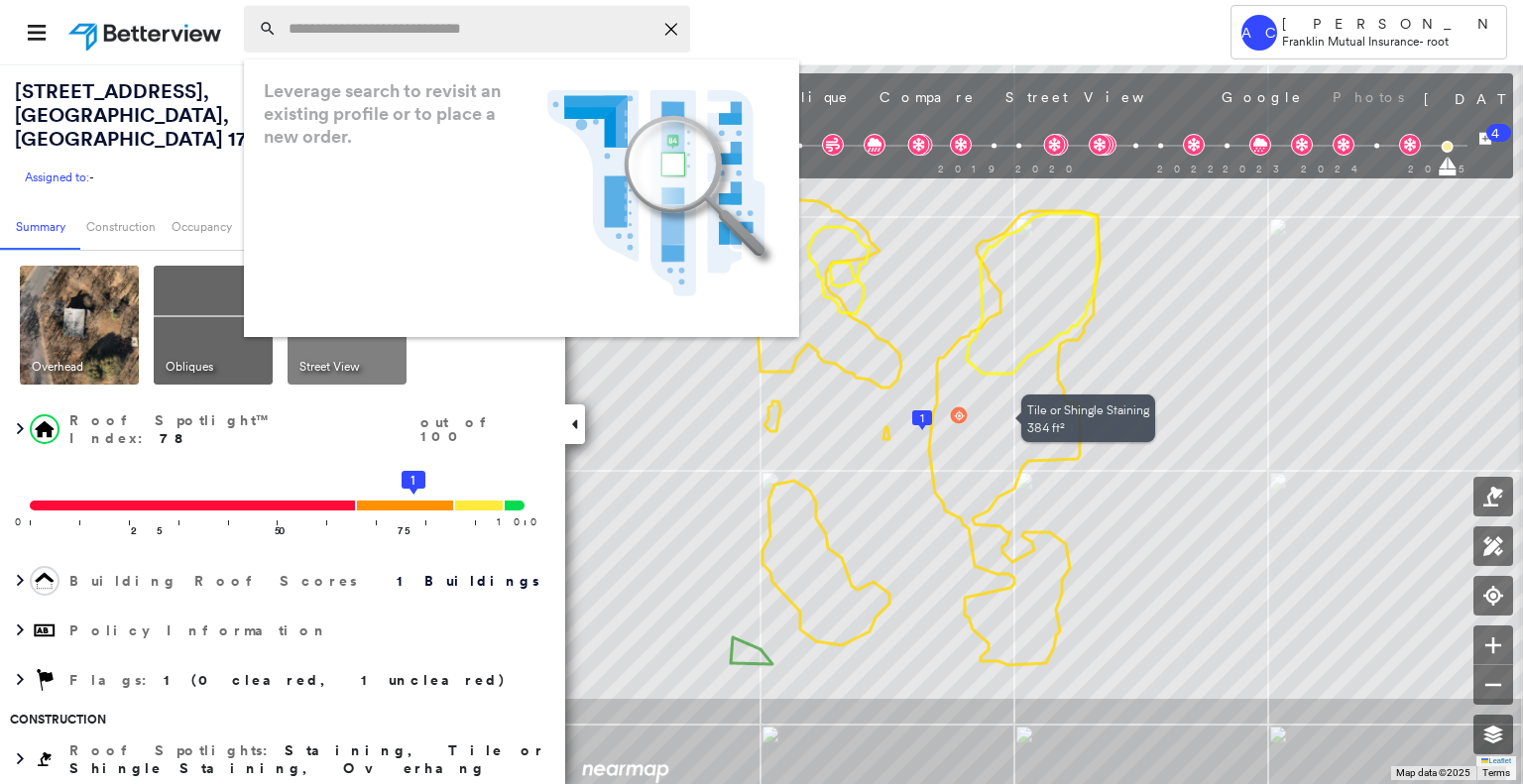 paste on "**********" 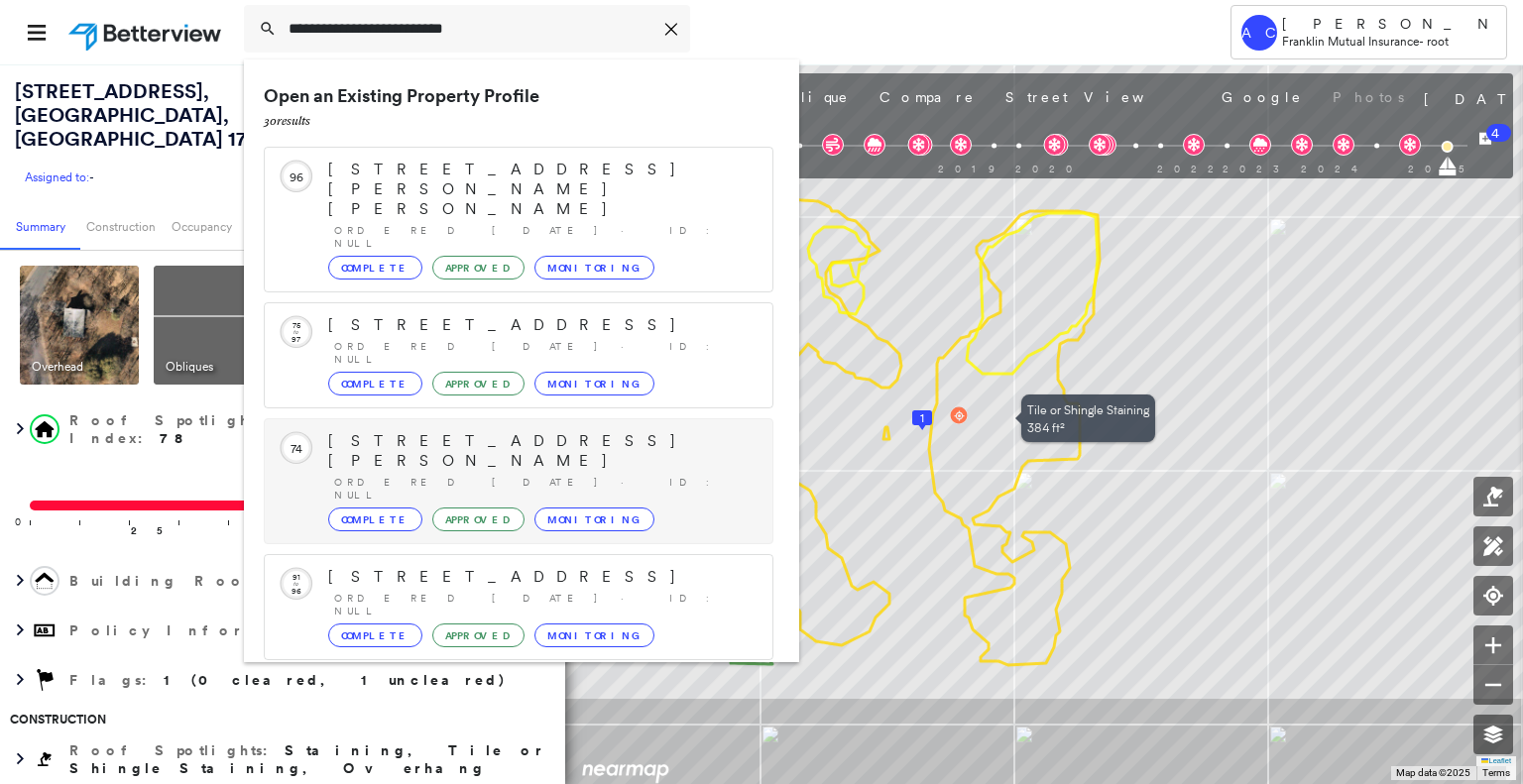 scroll, scrollTop: 206, scrollLeft: 0, axis: vertical 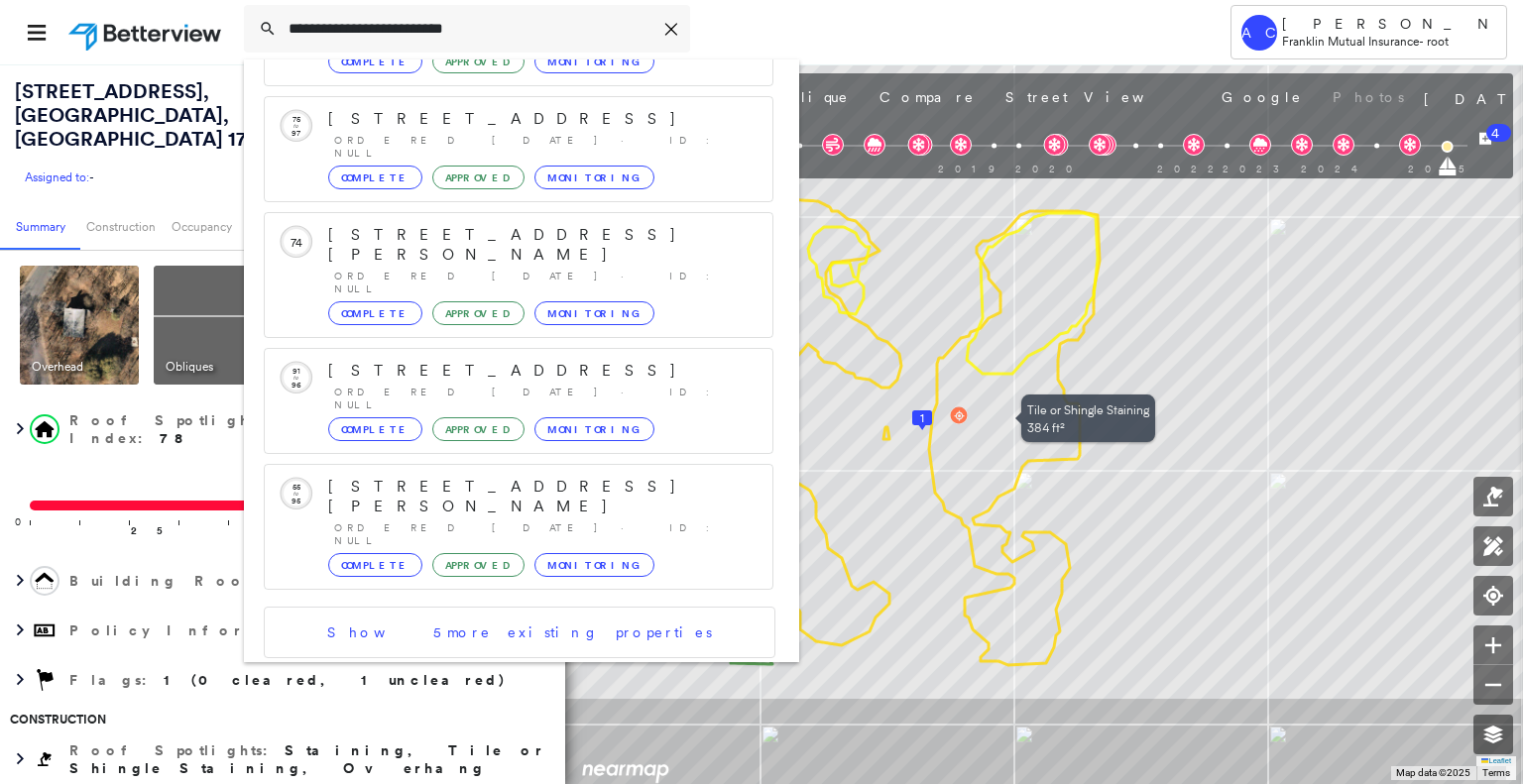type on "**********" 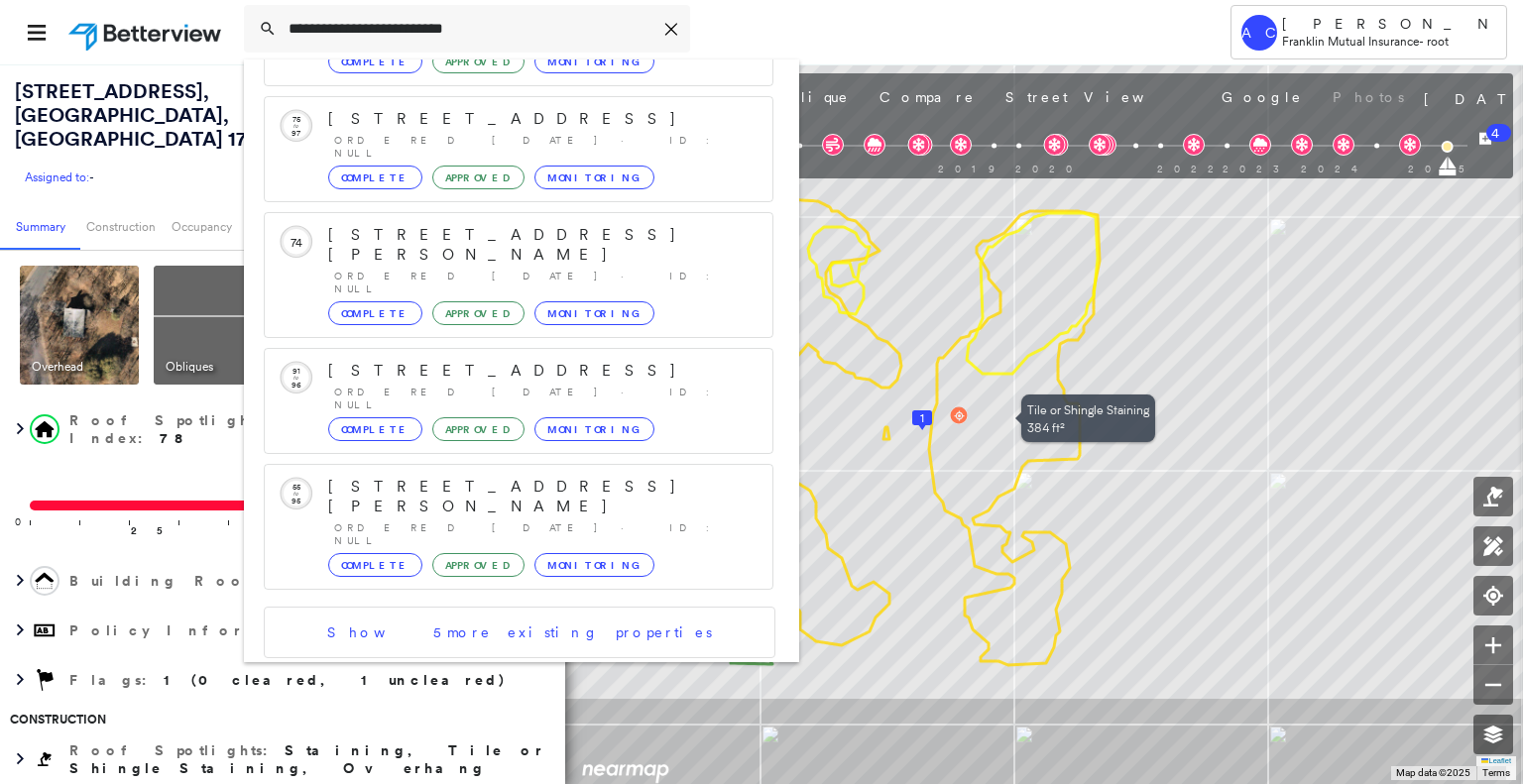 click on "339 Pitman Ave, Pitman, NJ 08071 Group Created with Sketch." at bounding box center (519, 776) 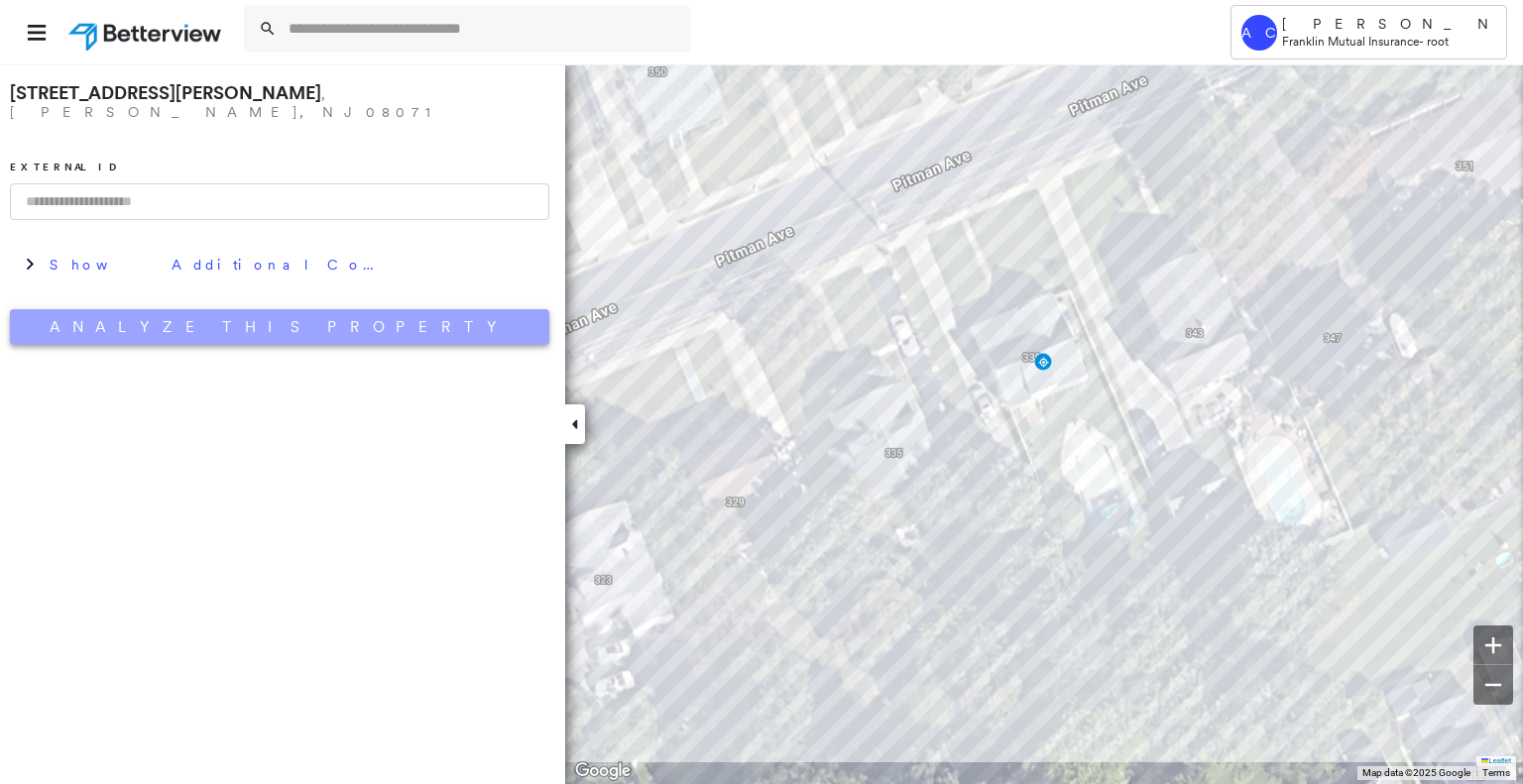 click on "Analyze This Property" at bounding box center [280, 327] 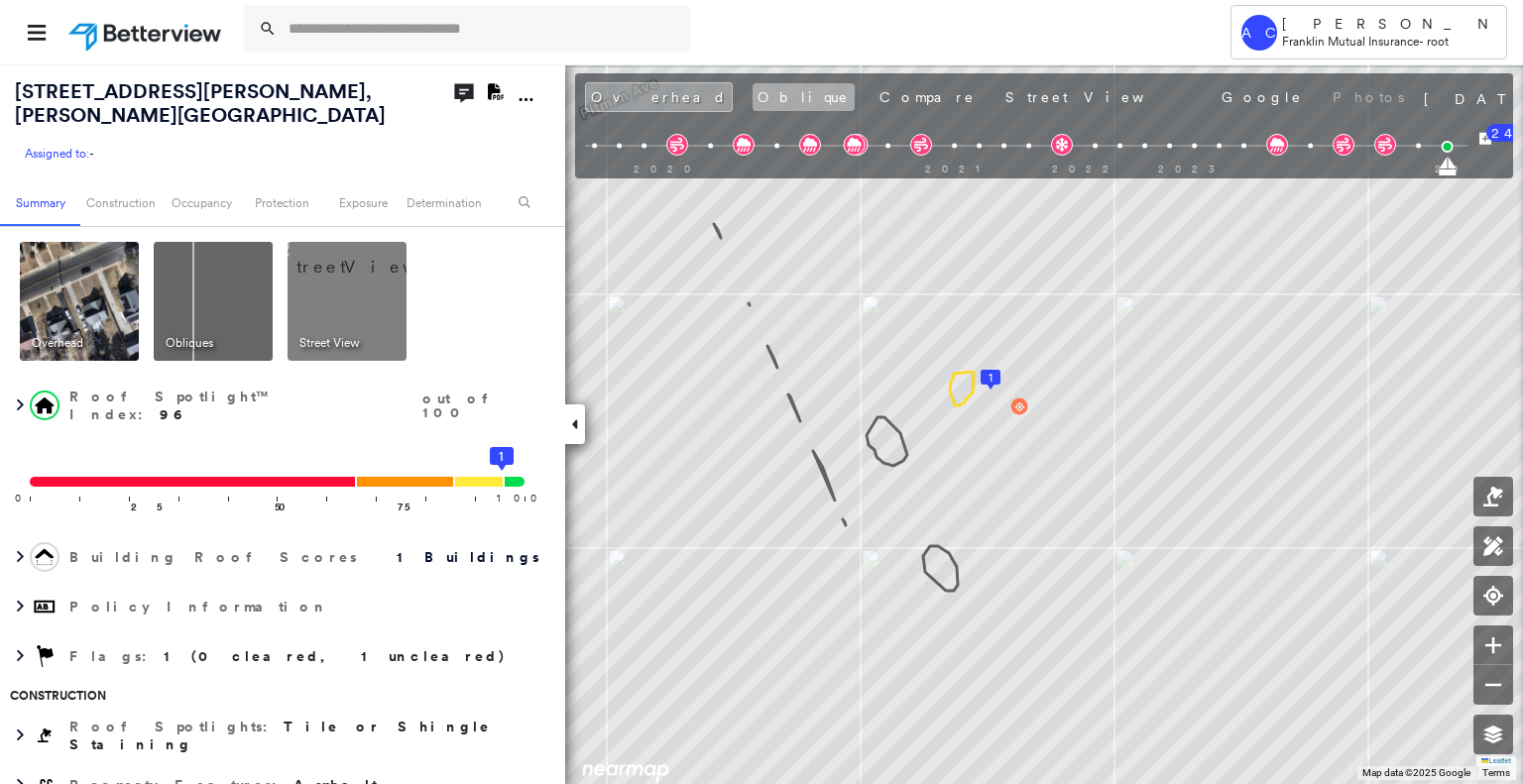 click on "Oblique" at bounding box center [803, 97] 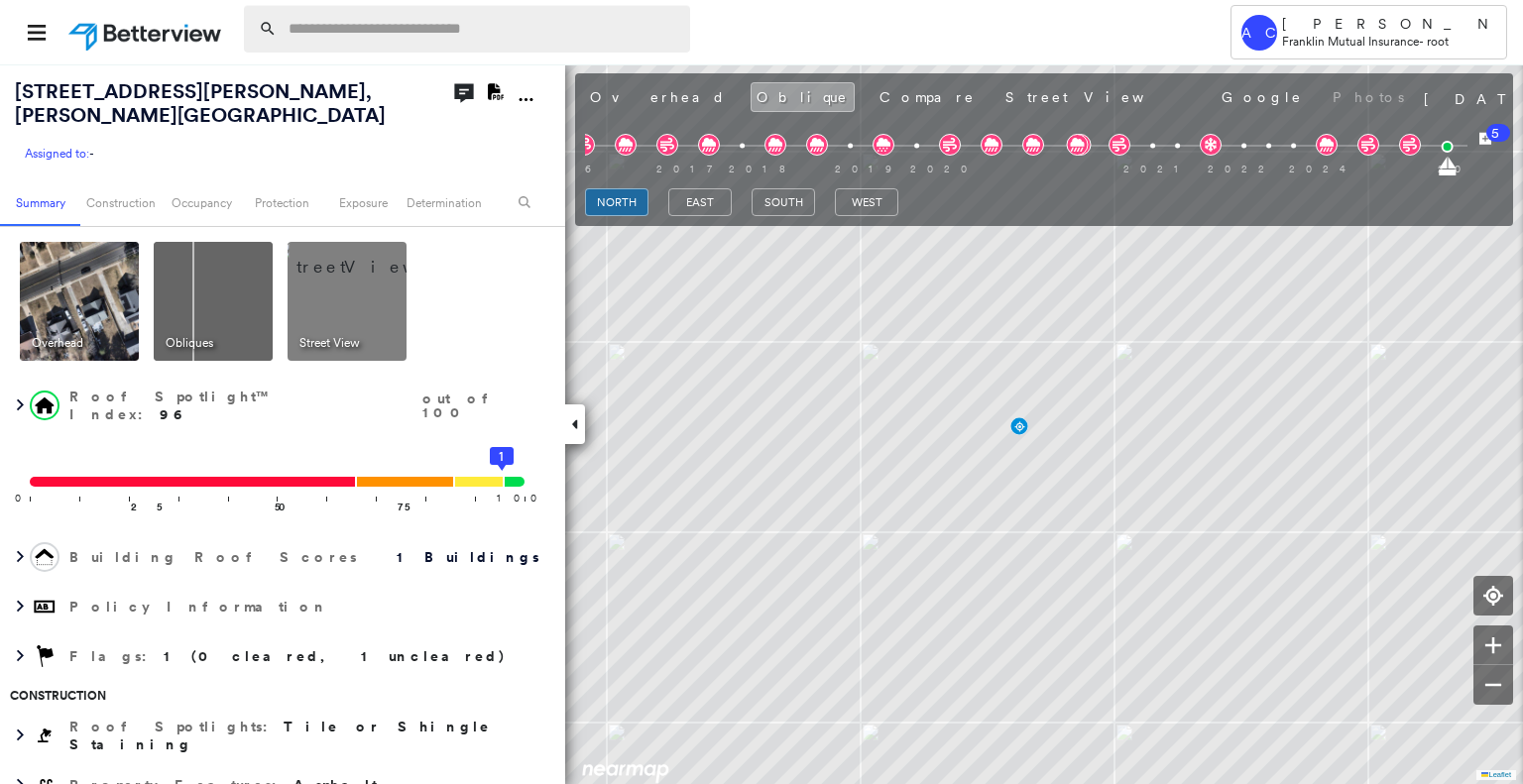 click at bounding box center (483, 29) 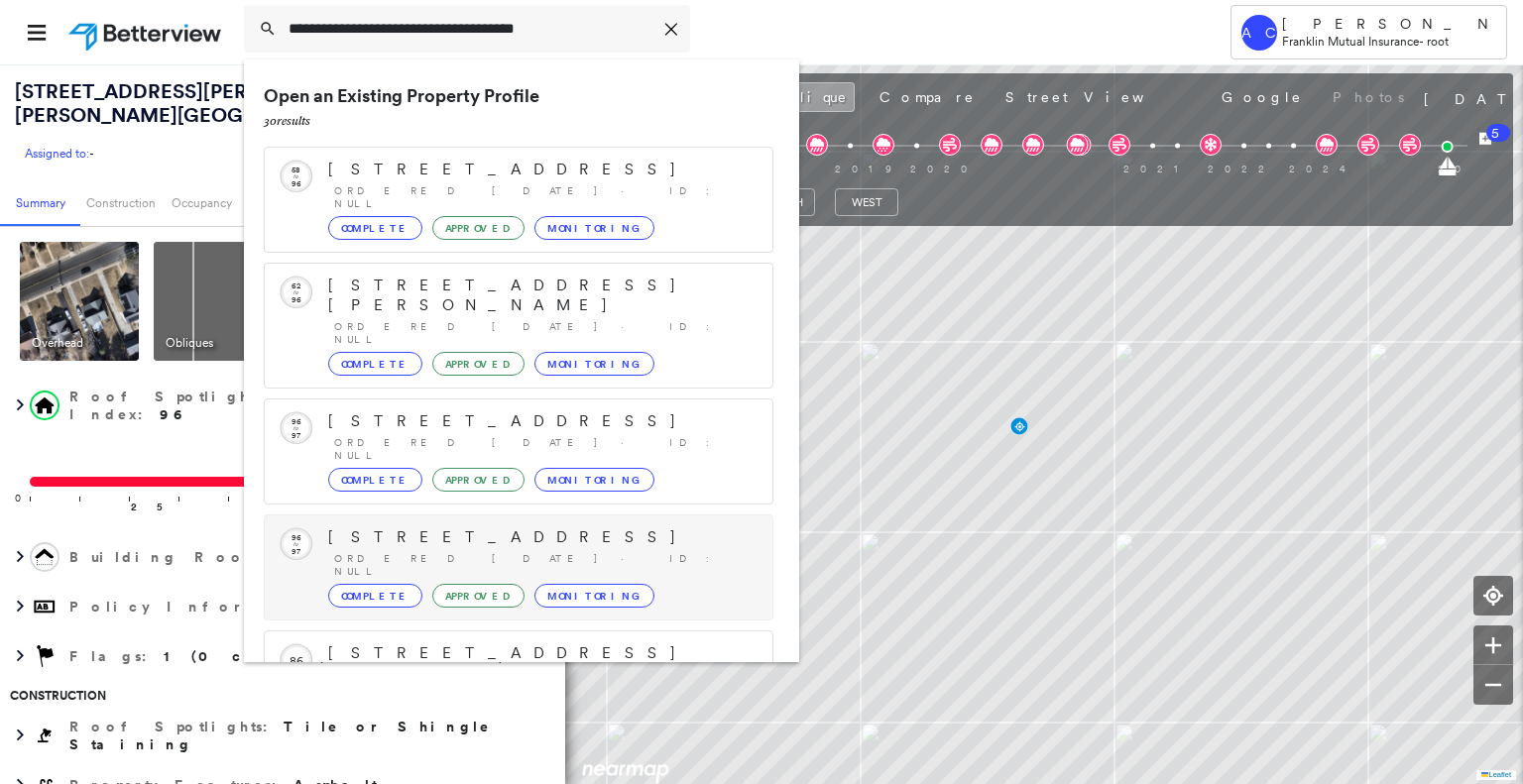 scroll, scrollTop: 206, scrollLeft: 0, axis: vertical 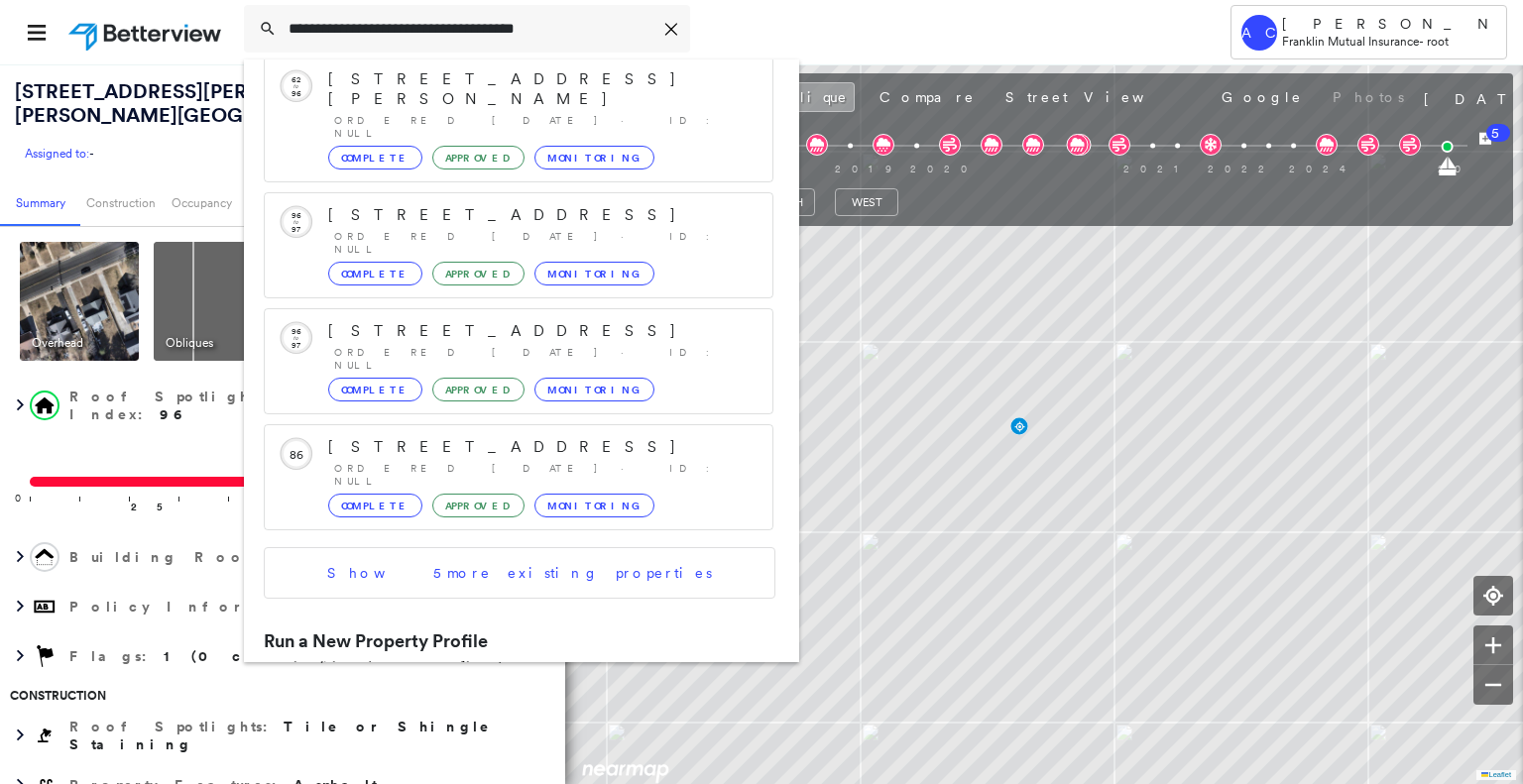type on "**********" 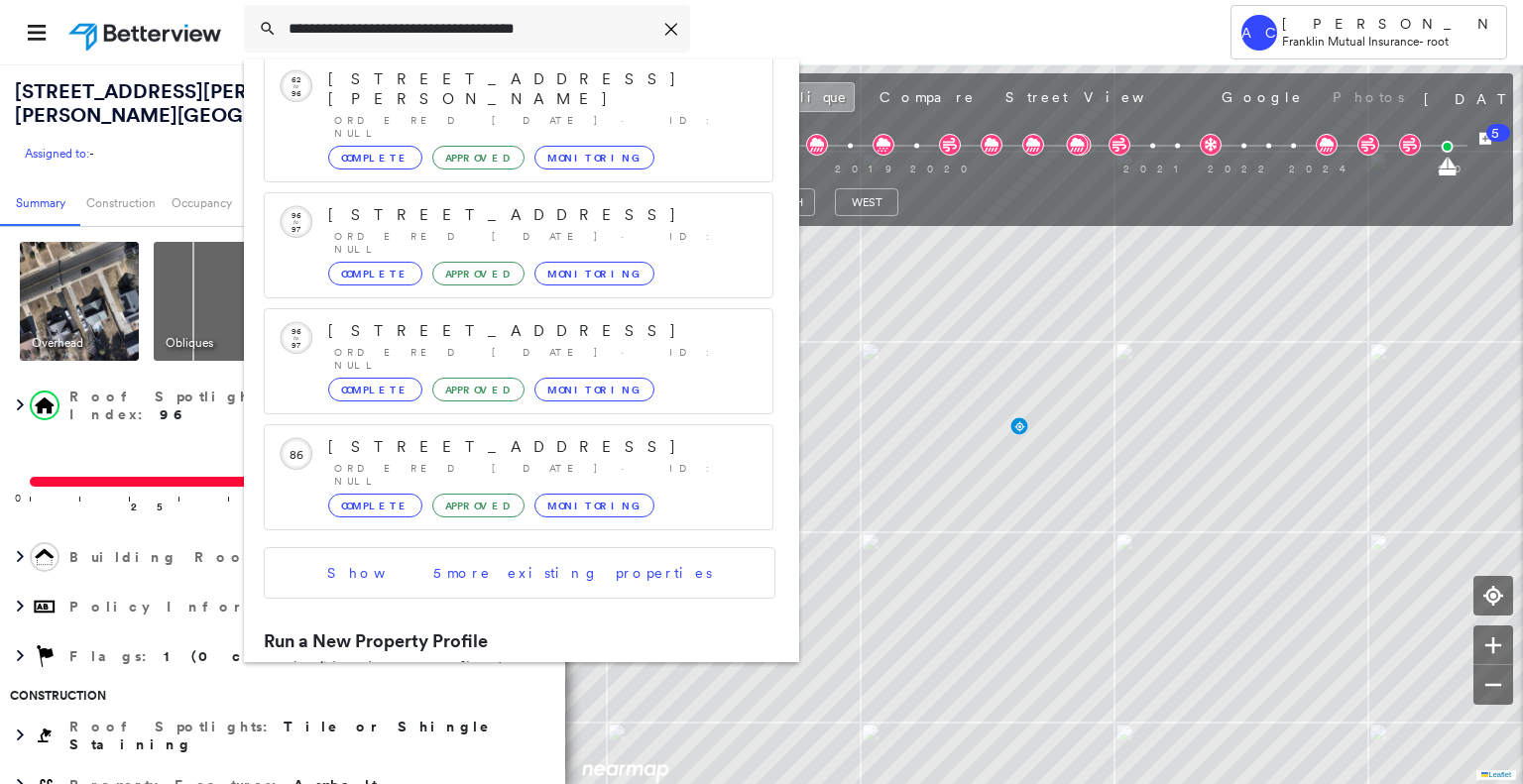 click on "418 Lebanon Manor Dr, West Mifflin, PA 15122" at bounding box center (497, 710) 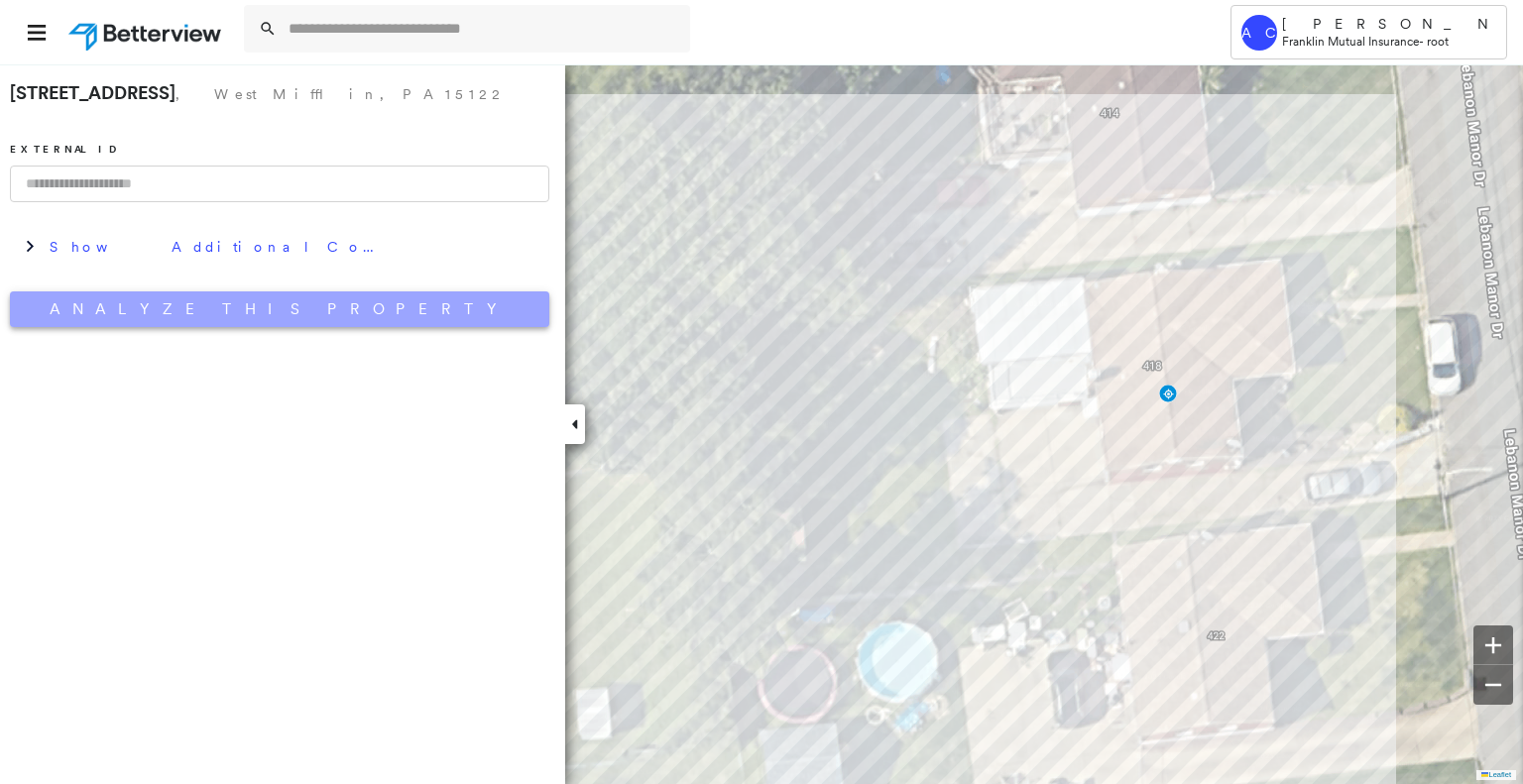 click on "Analyze This Property" at bounding box center (280, 309) 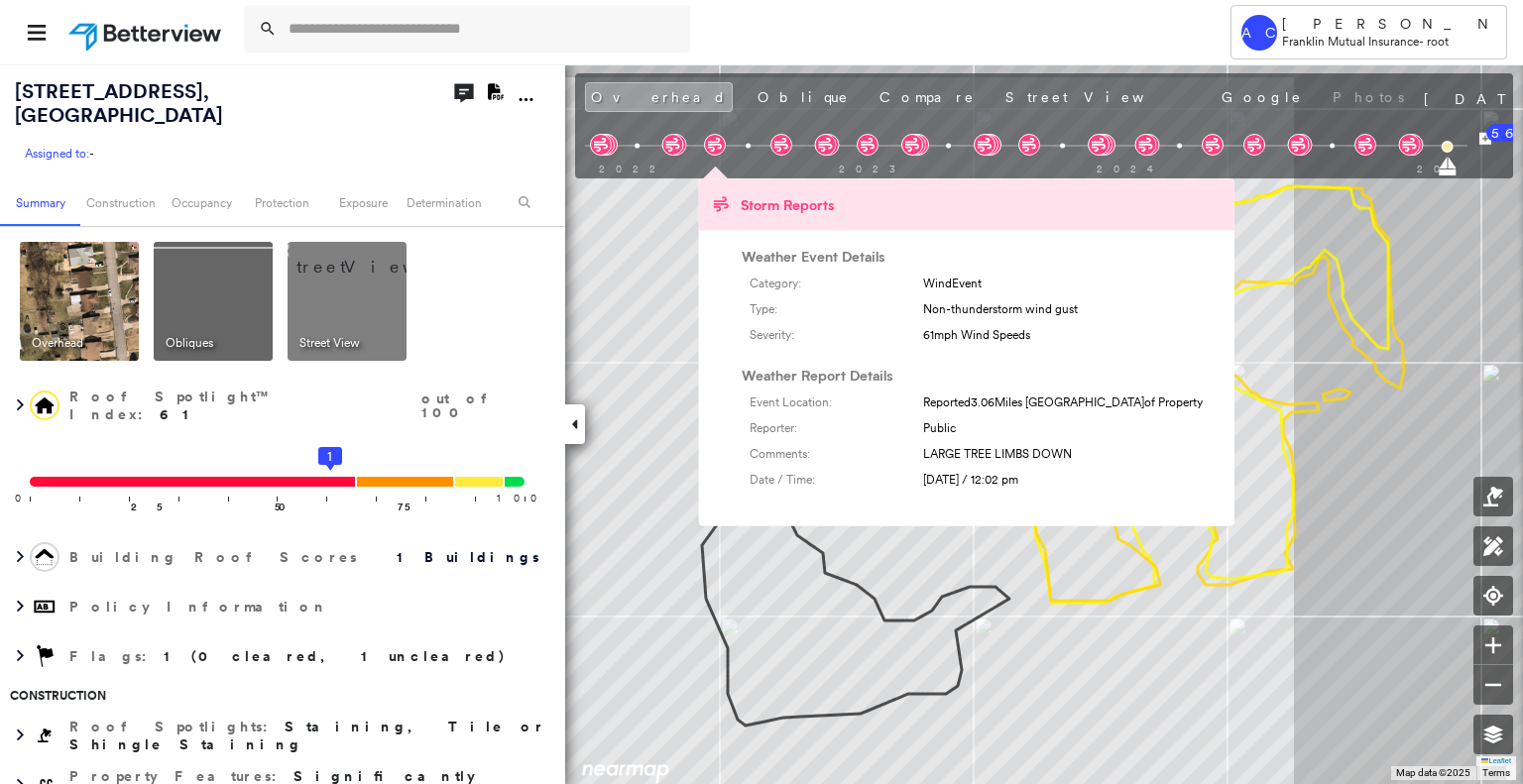 scroll, scrollTop: 0, scrollLeft: 0, axis: both 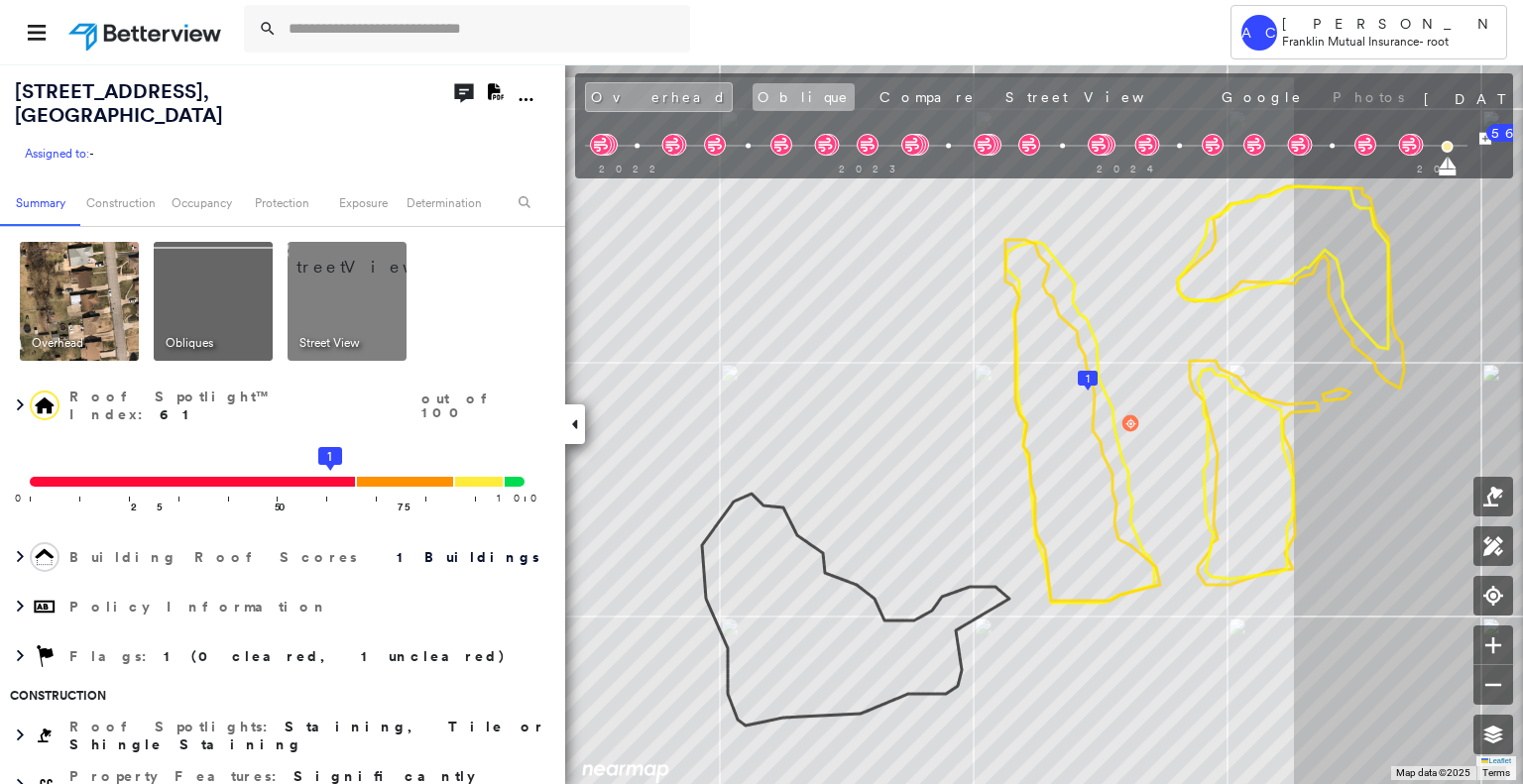 click on "Oblique" at bounding box center [803, 97] 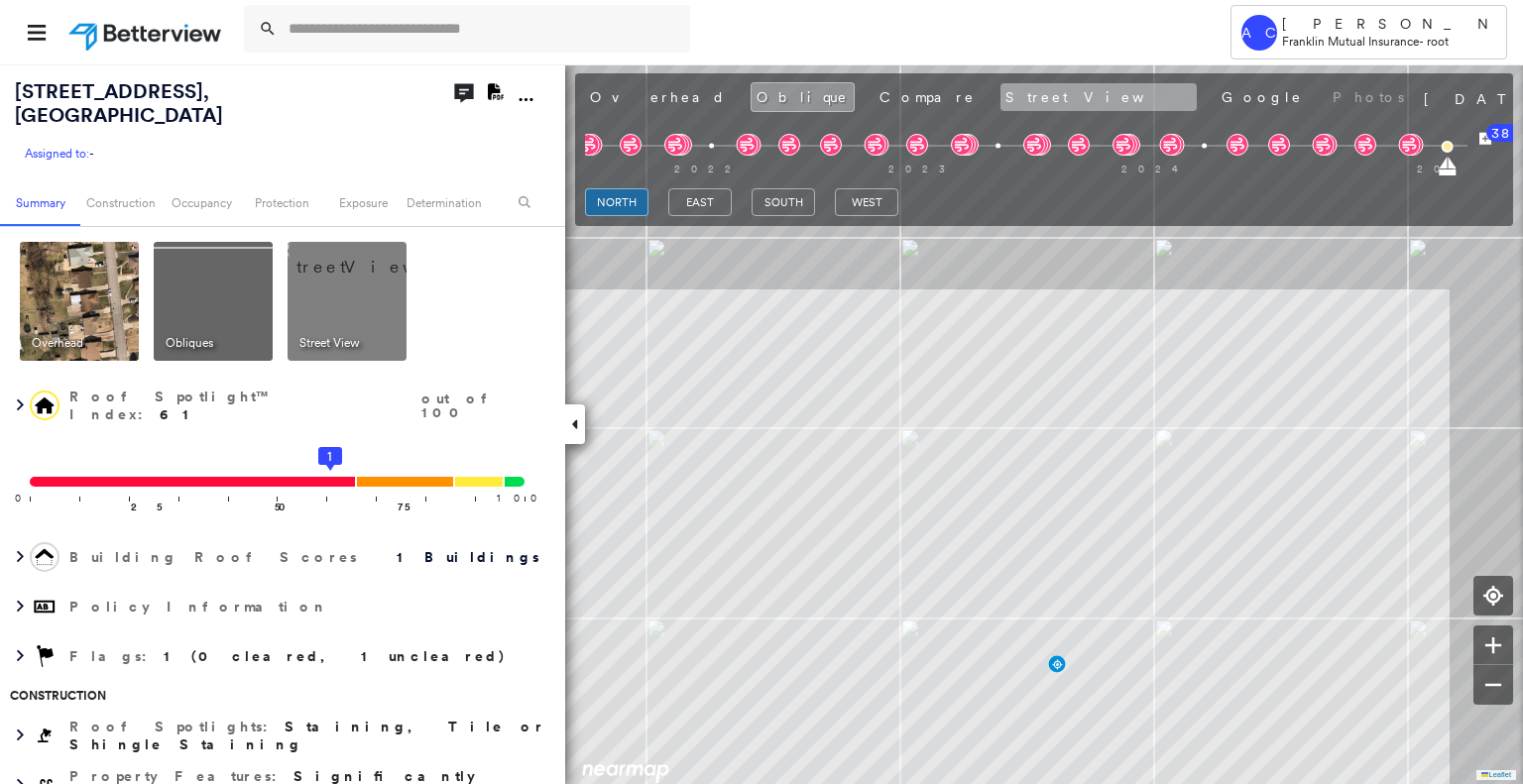 click on "Street View" at bounding box center (1099, 97) 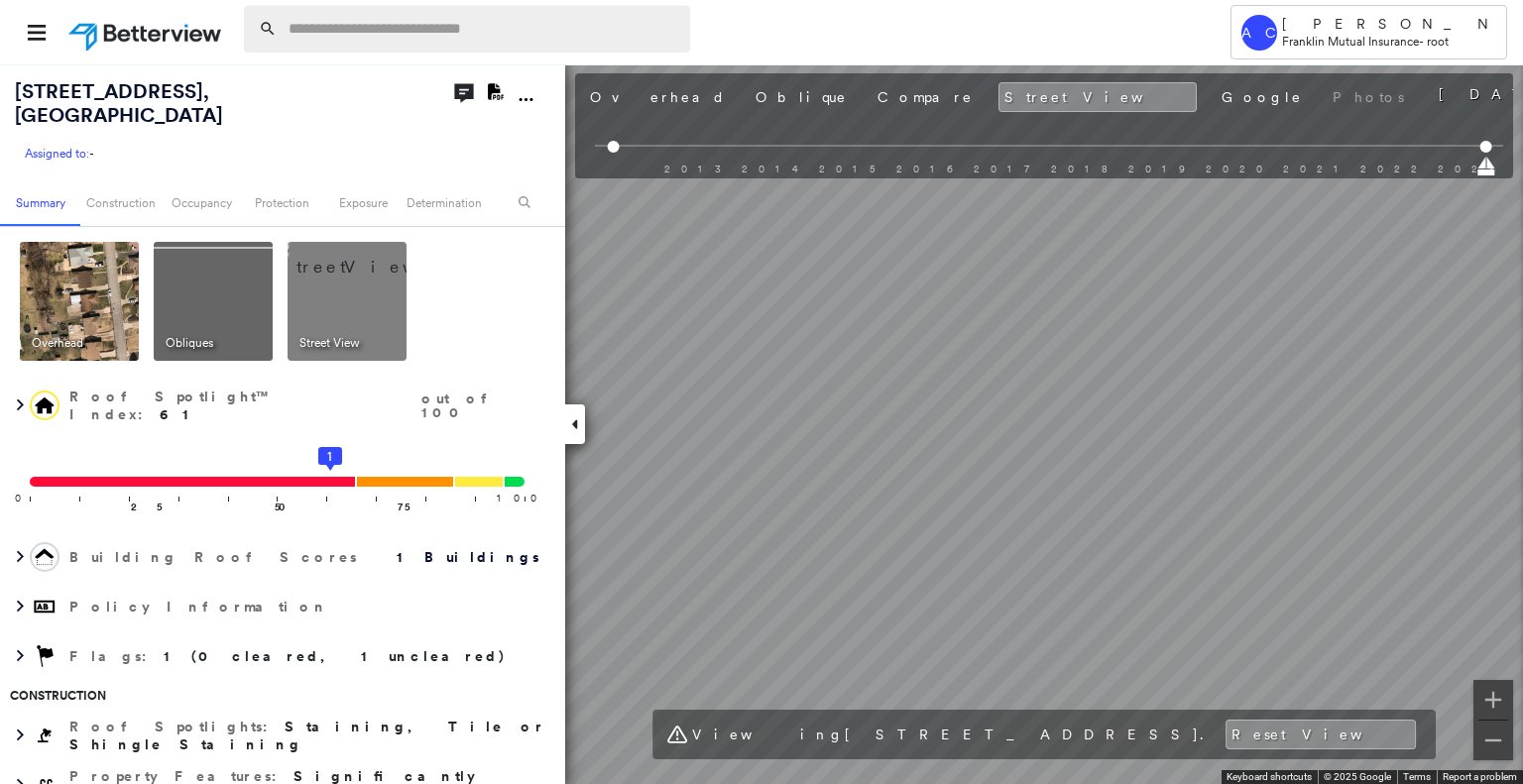 click at bounding box center [483, 29] 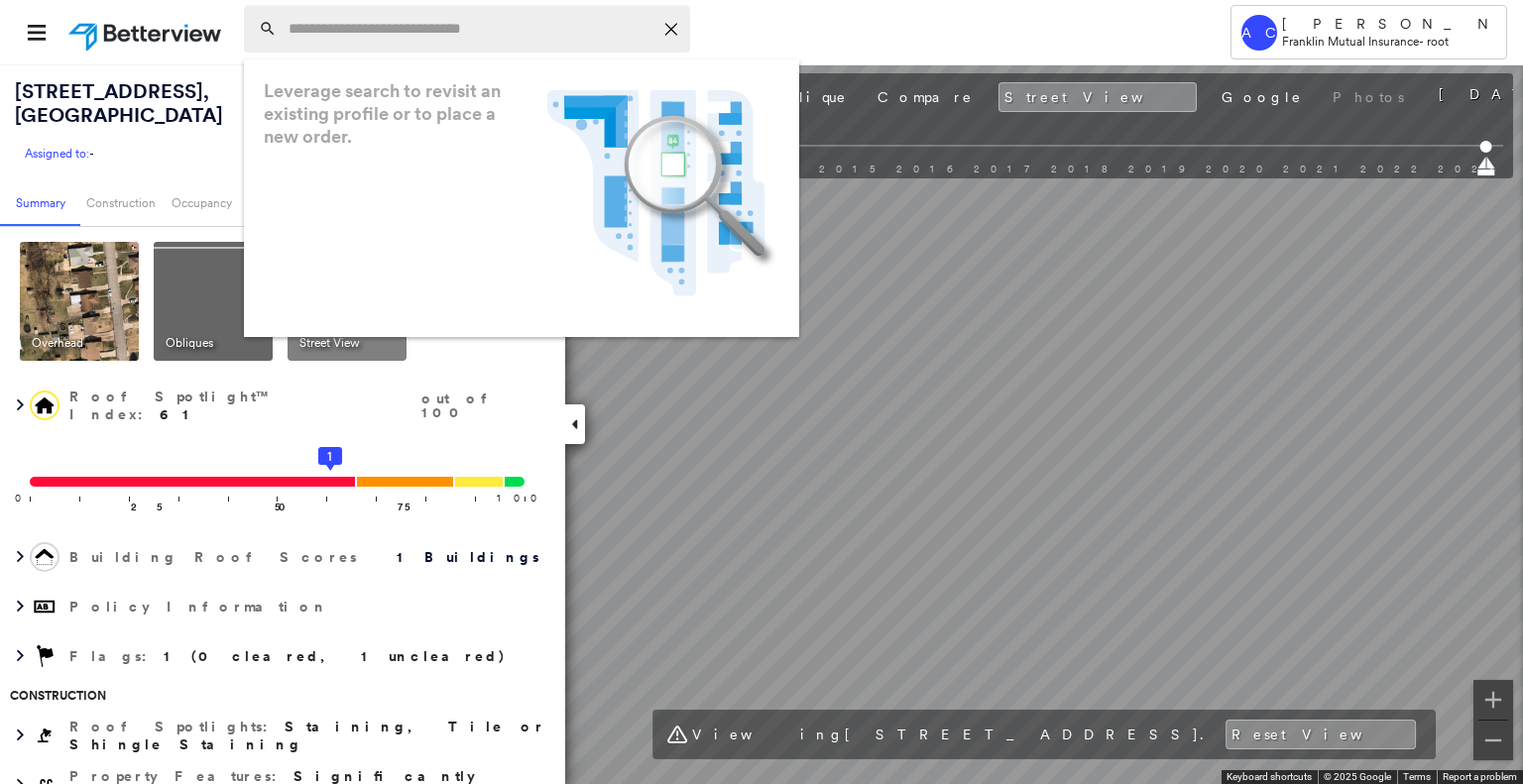 paste on "**********" 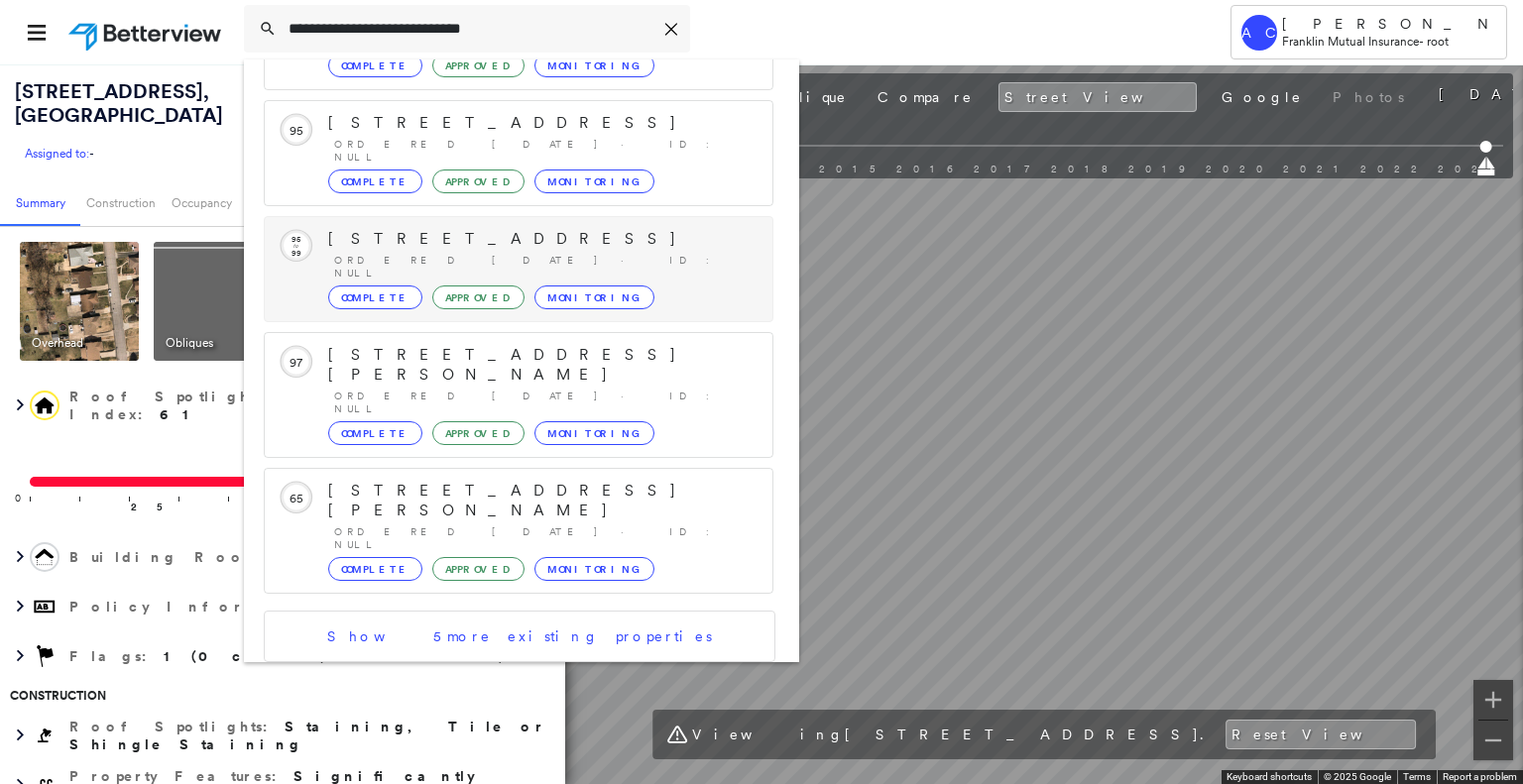 scroll, scrollTop: 206, scrollLeft: 0, axis: vertical 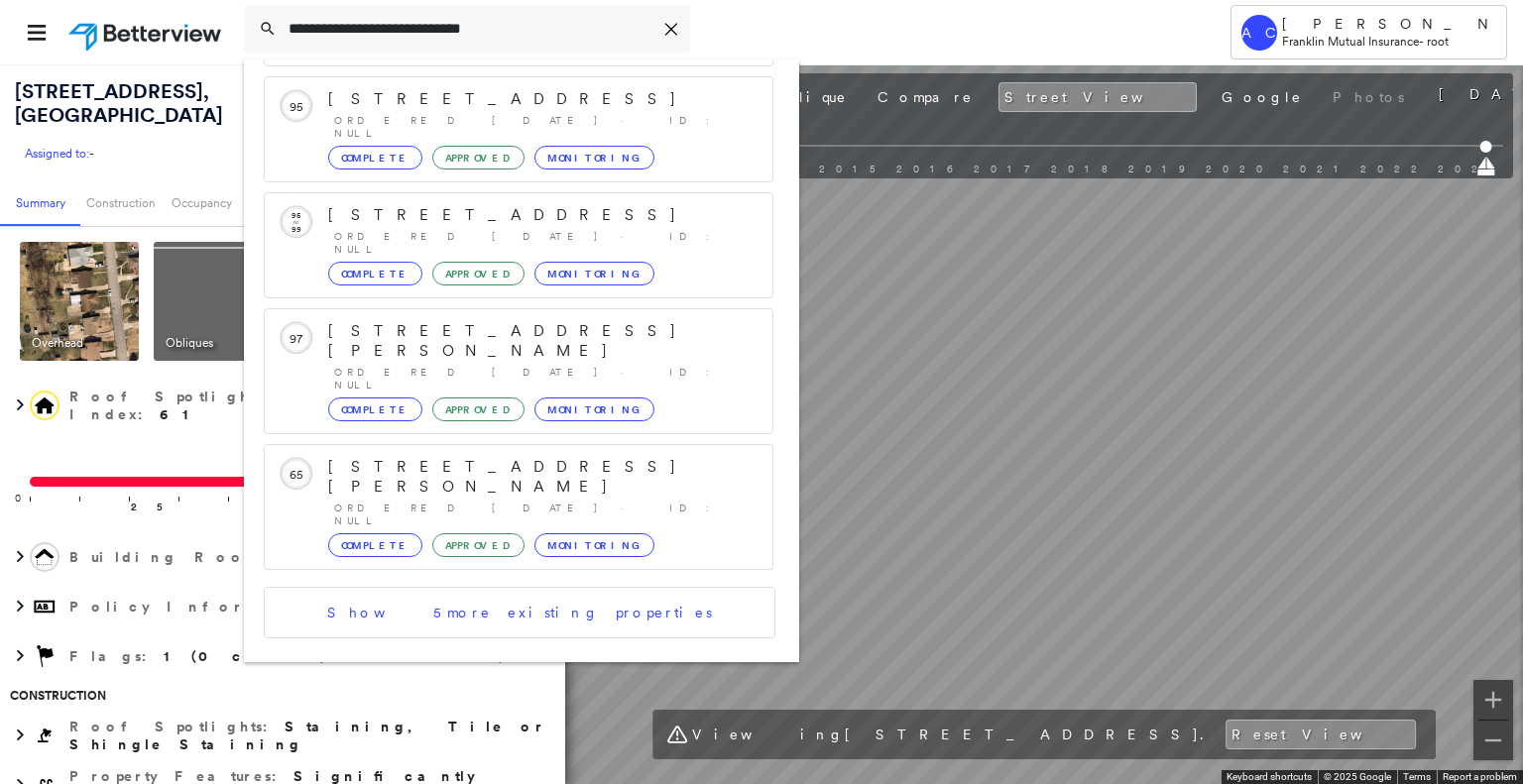 type on "**********" 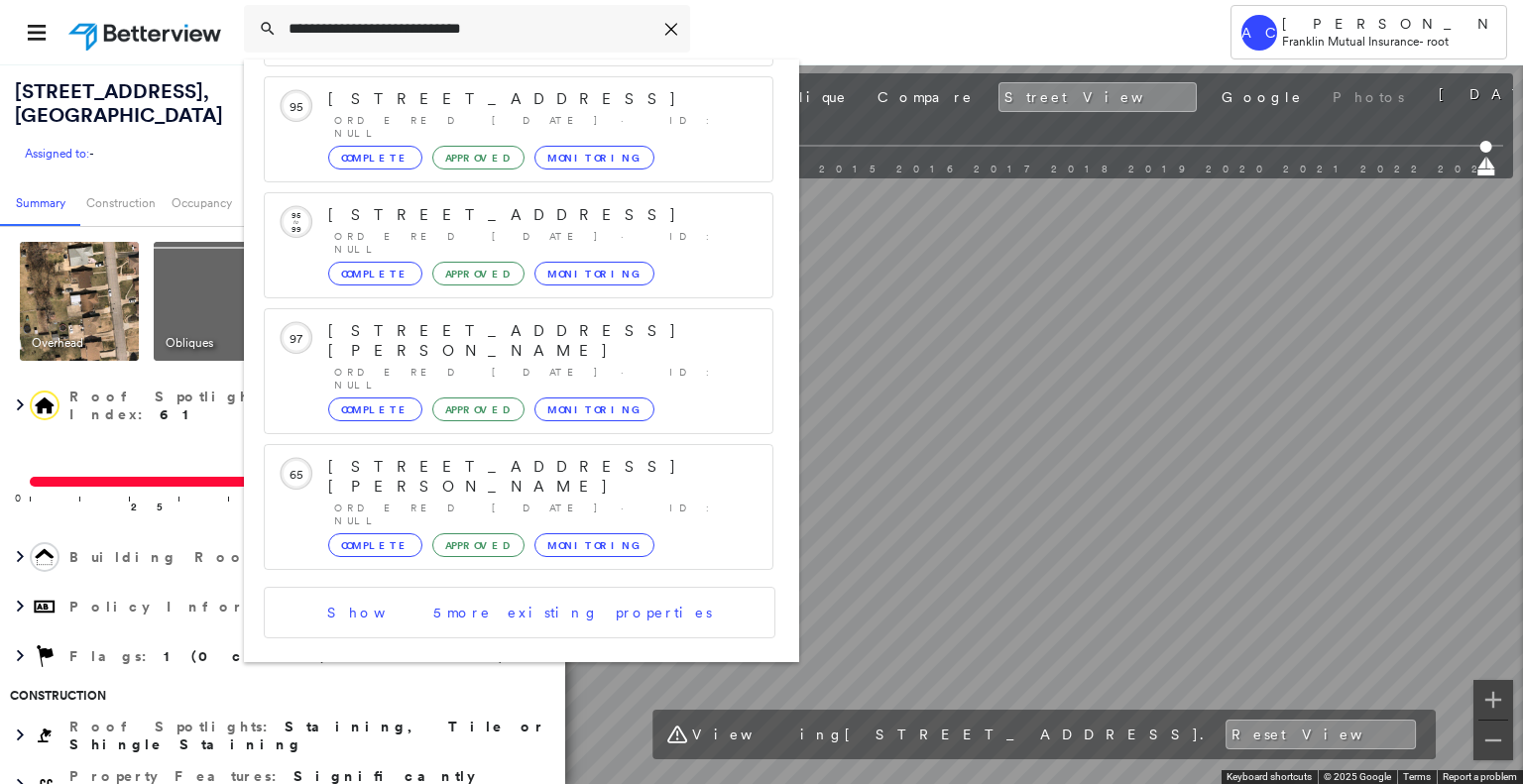 click on "[STREET_ADDRESS]" at bounding box center [497, 749] 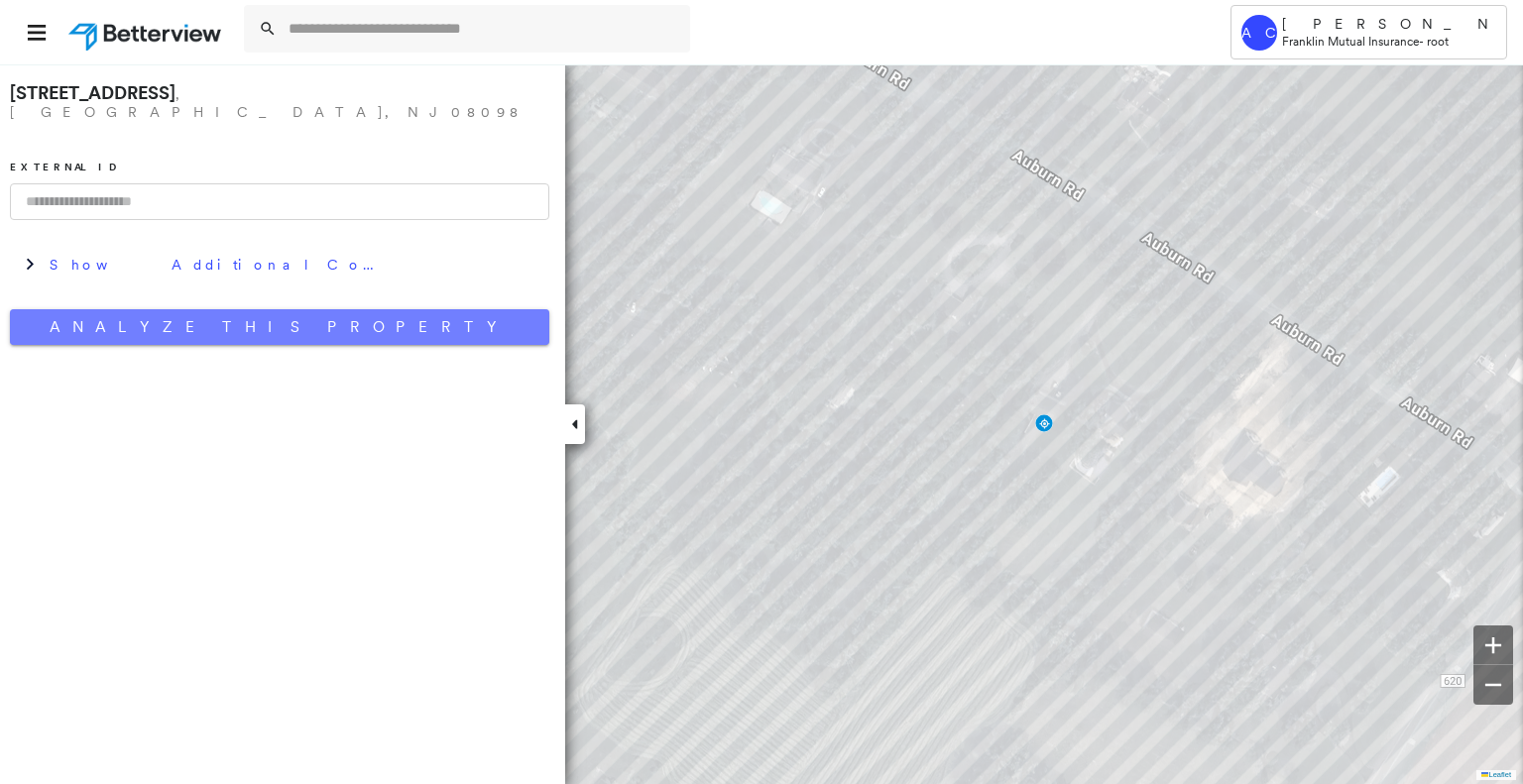 click on "Analyze This Property" at bounding box center [280, 327] 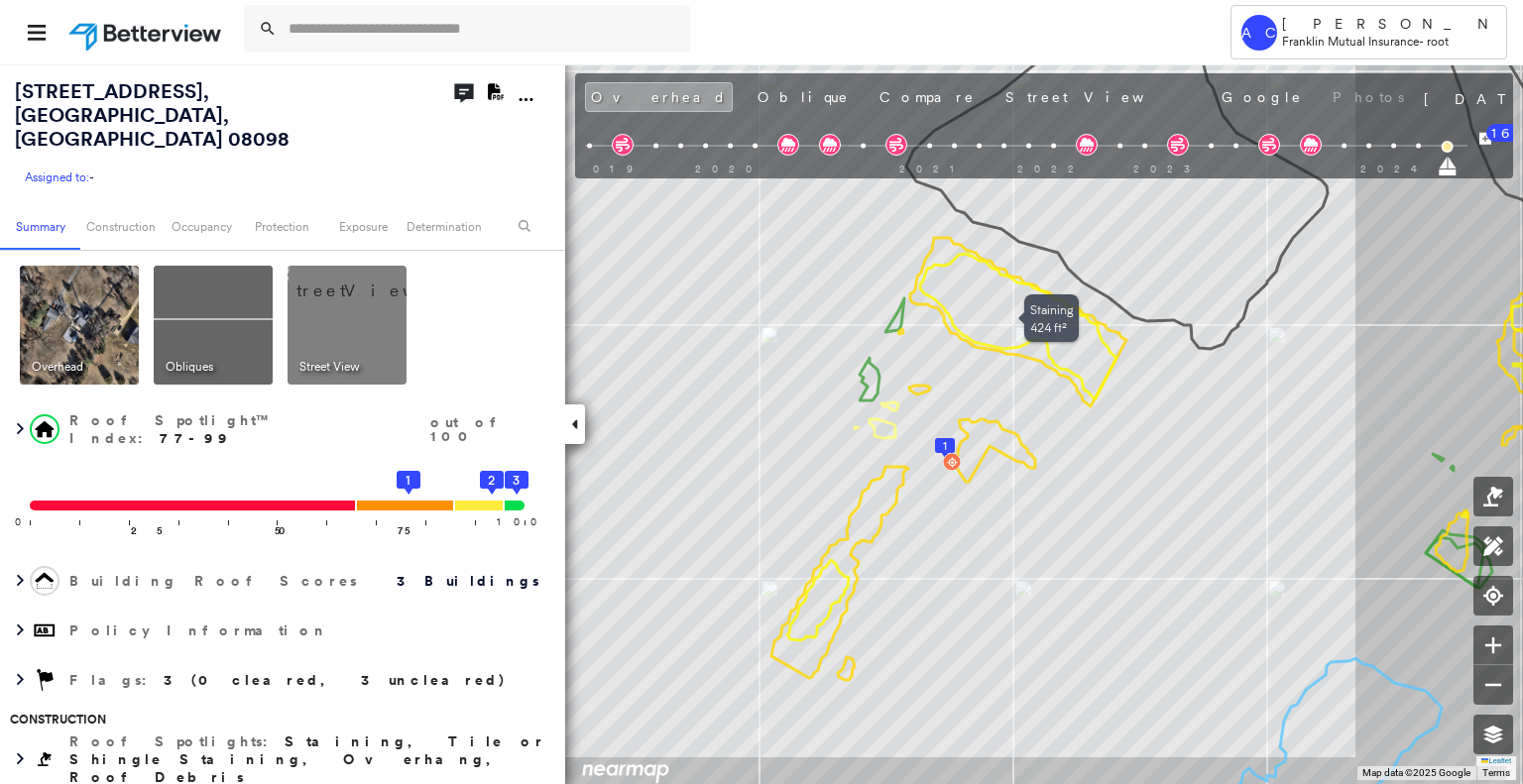 drag, startPoint x: 852, startPoint y: 304, endPoint x: 1002, endPoint y: 273, distance: 153.16984 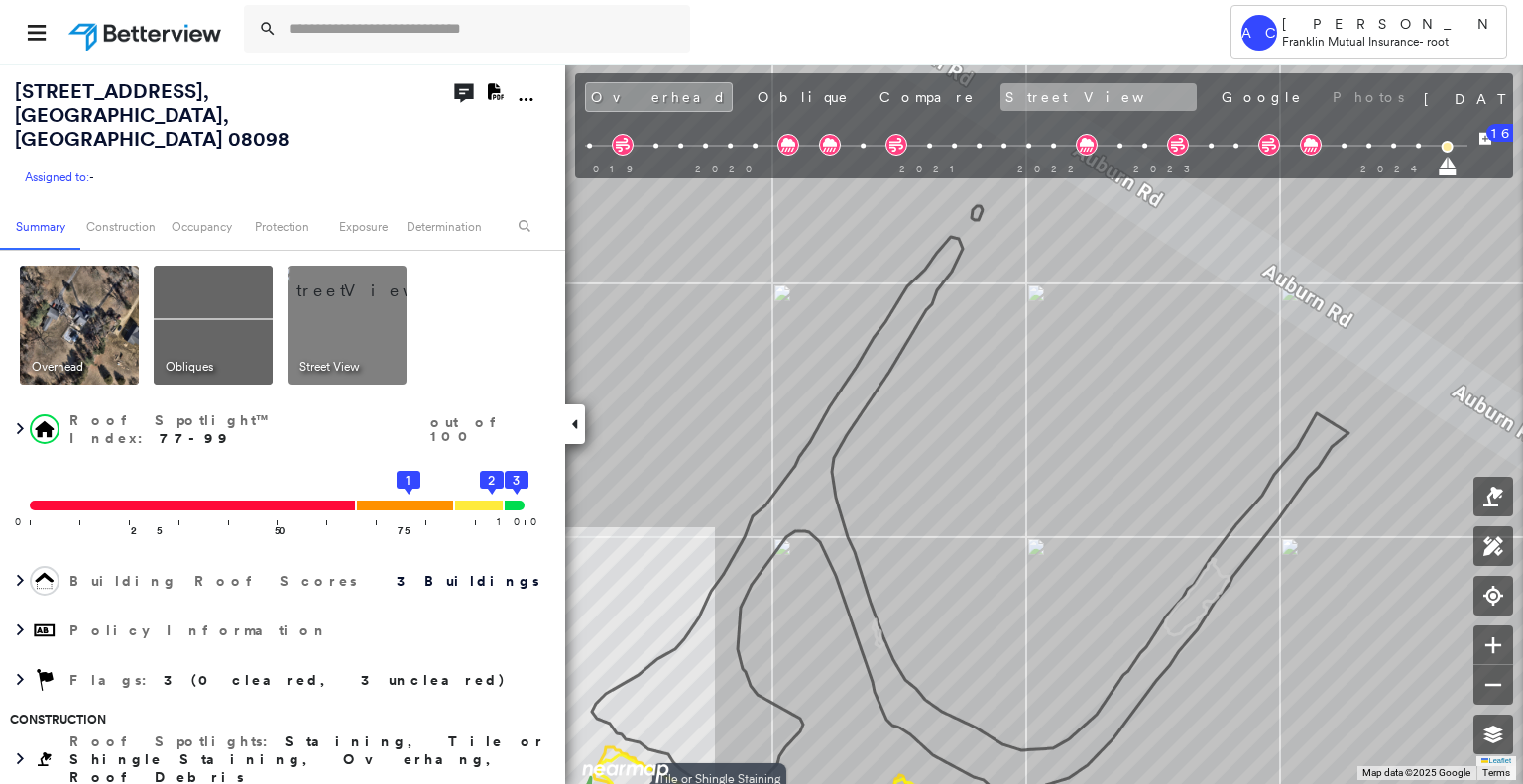 click on "Street View" at bounding box center [1099, 97] 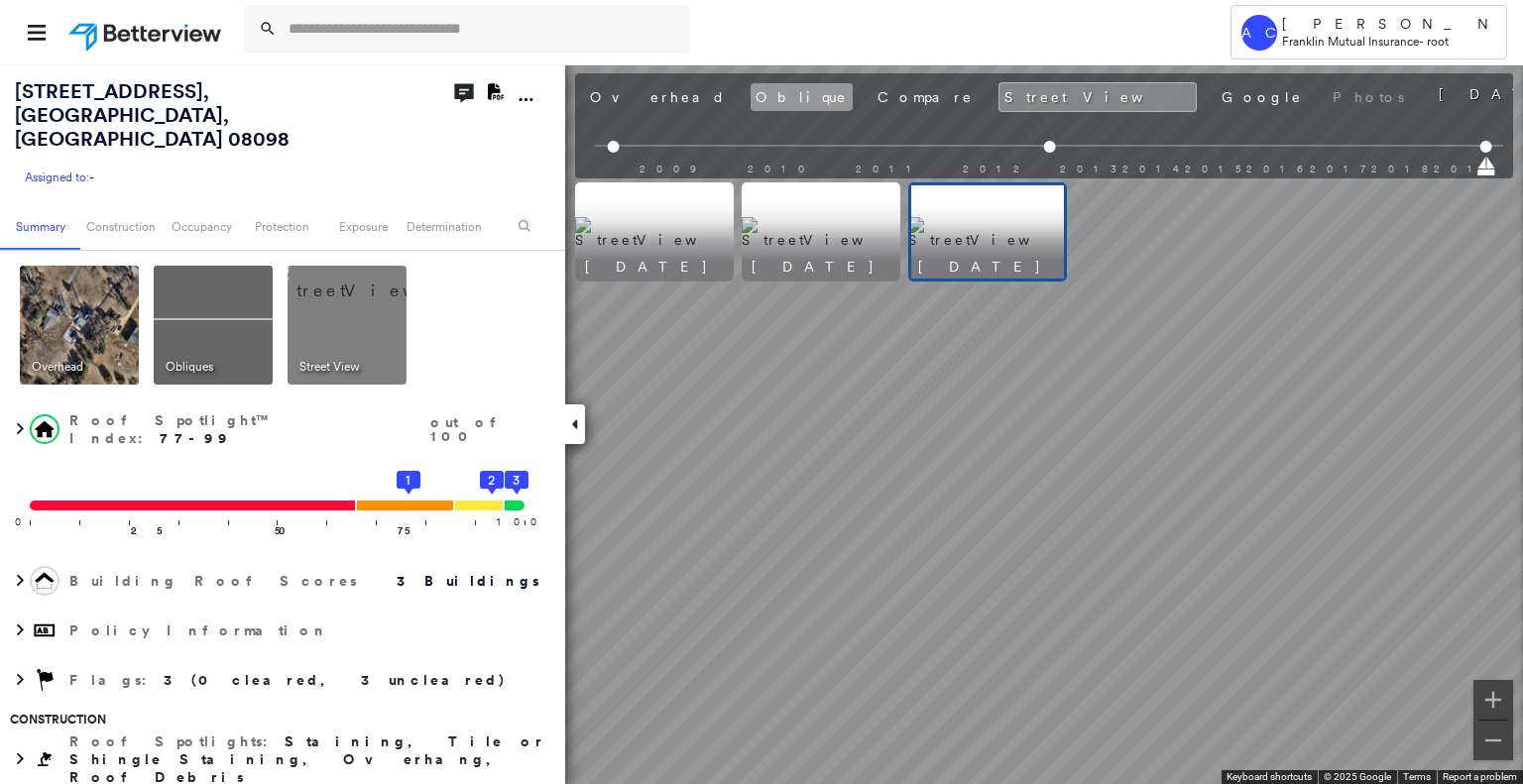 click on "Oblique" at bounding box center [801, 97] 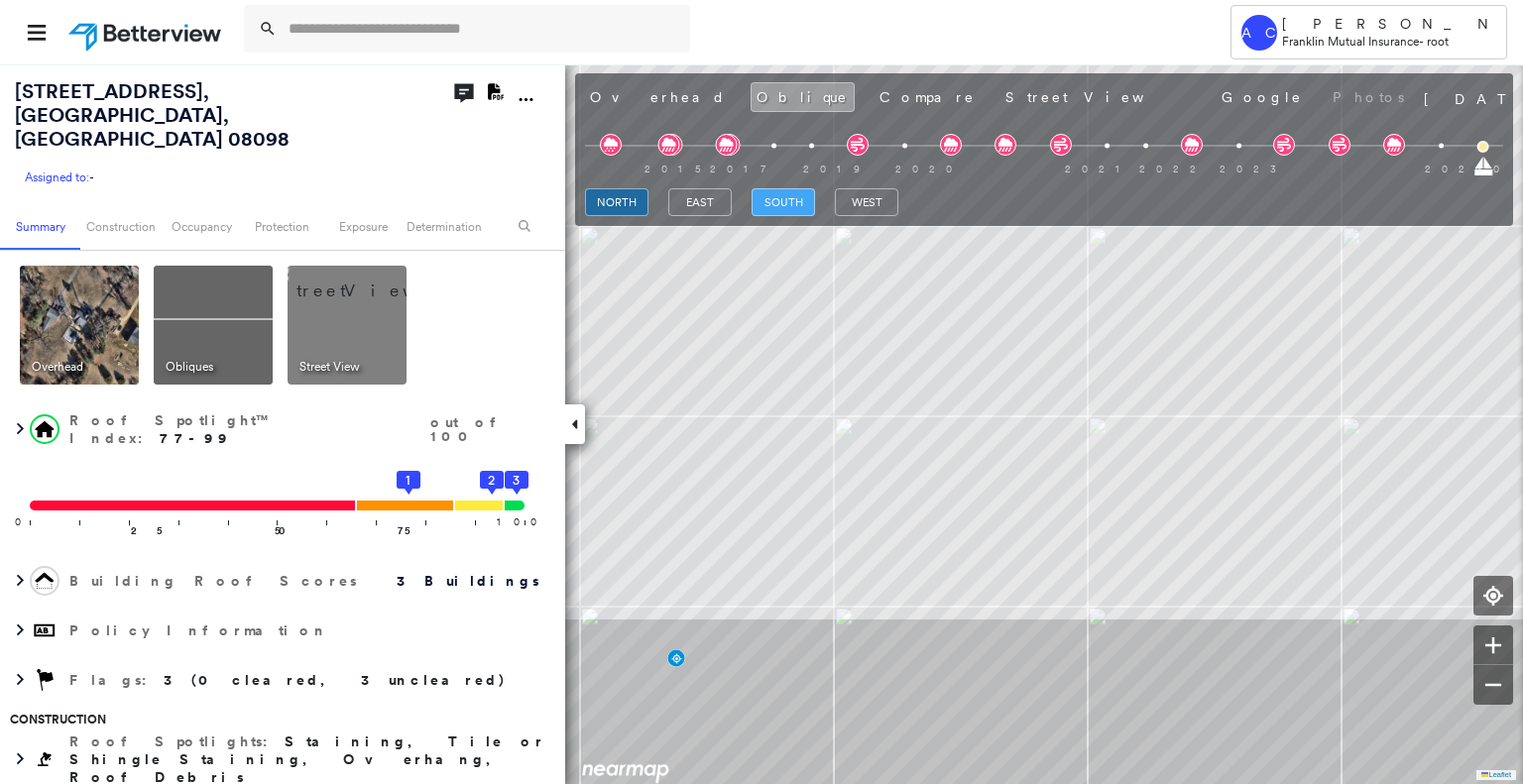 click on "south" at bounding box center [783, 202] 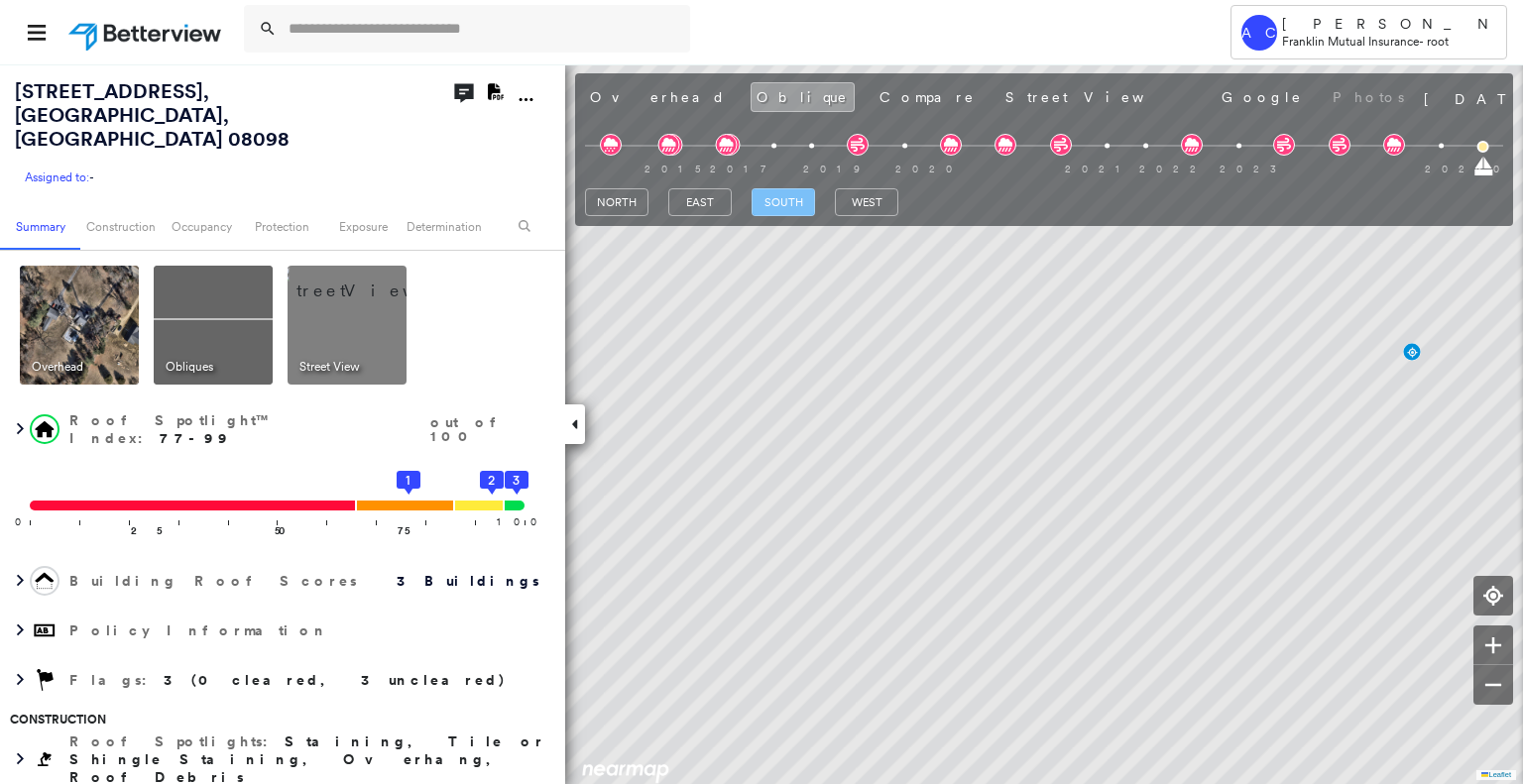 click on "south" at bounding box center (783, 202) 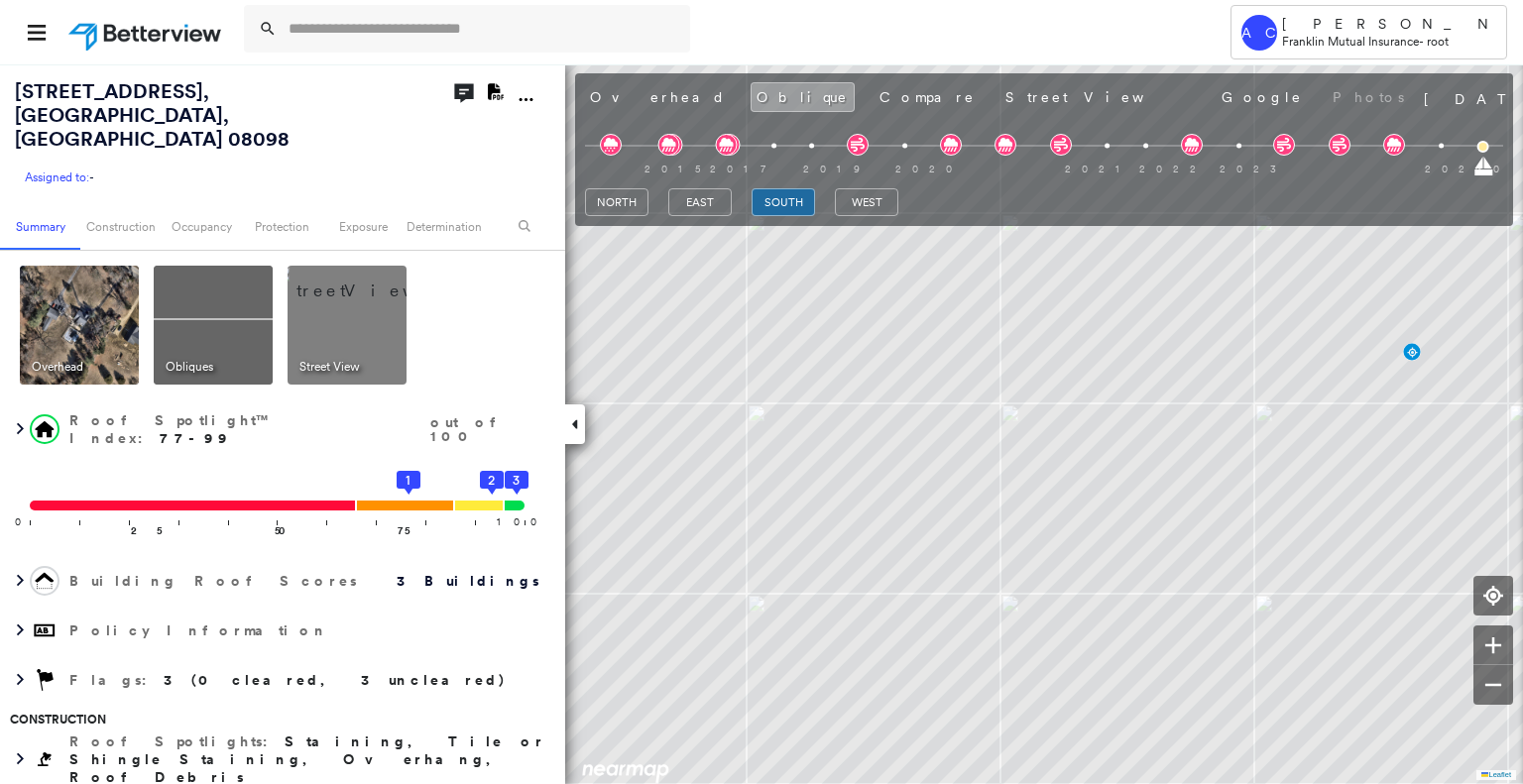 scroll, scrollTop: 0, scrollLeft: 0, axis: both 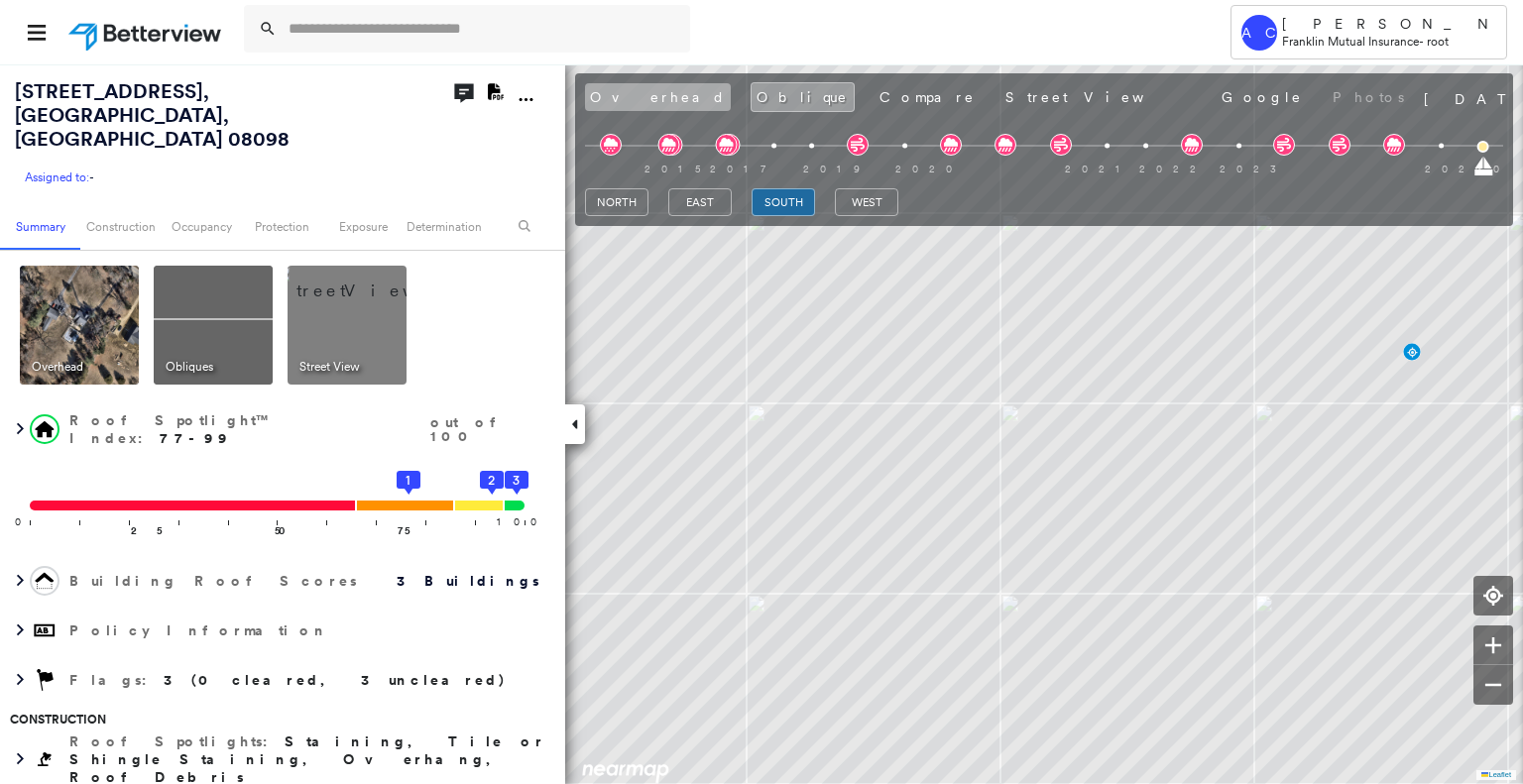 click on "Overhead" at bounding box center [657, 97] 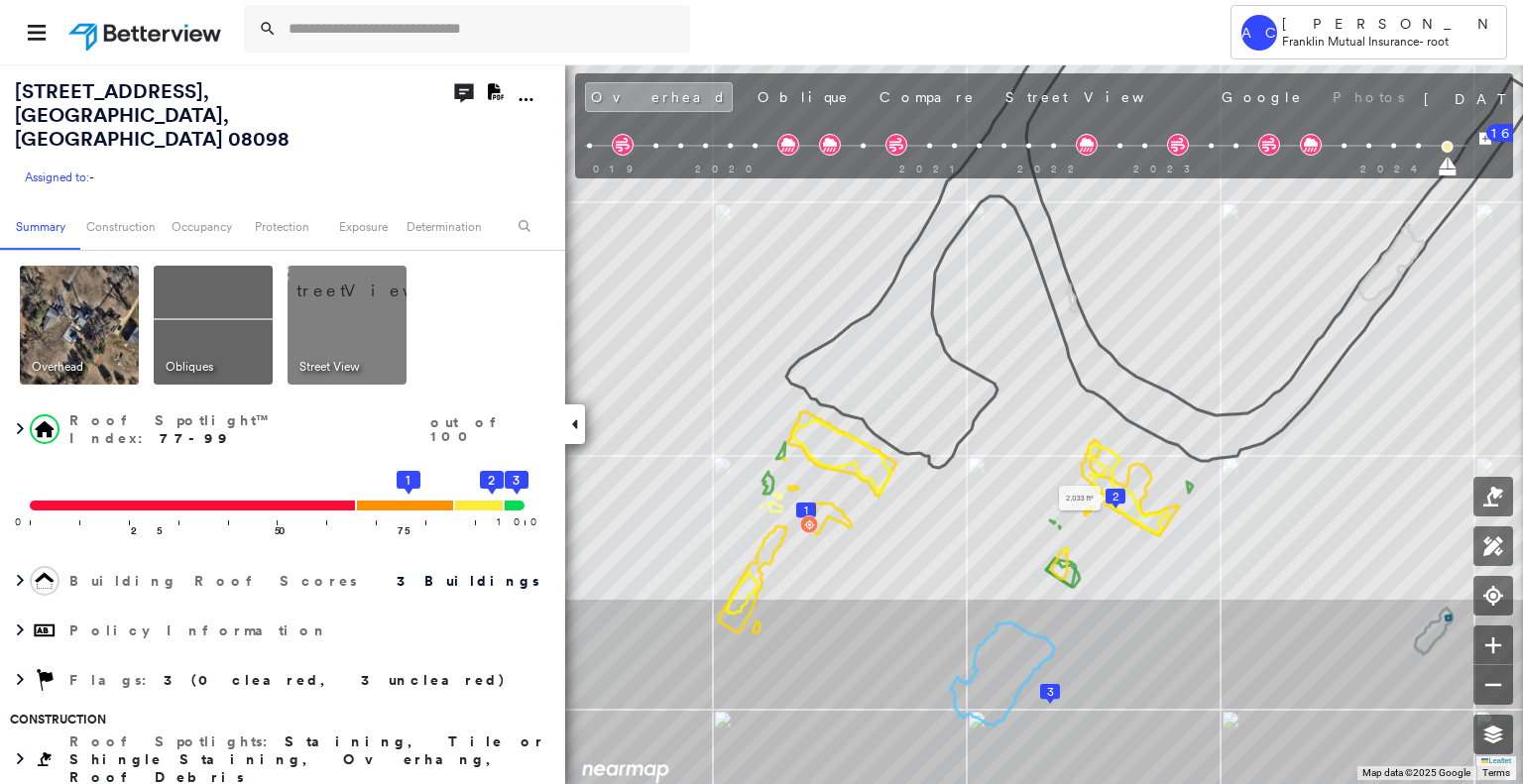 click on "2" at bounding box center [1115, 497] 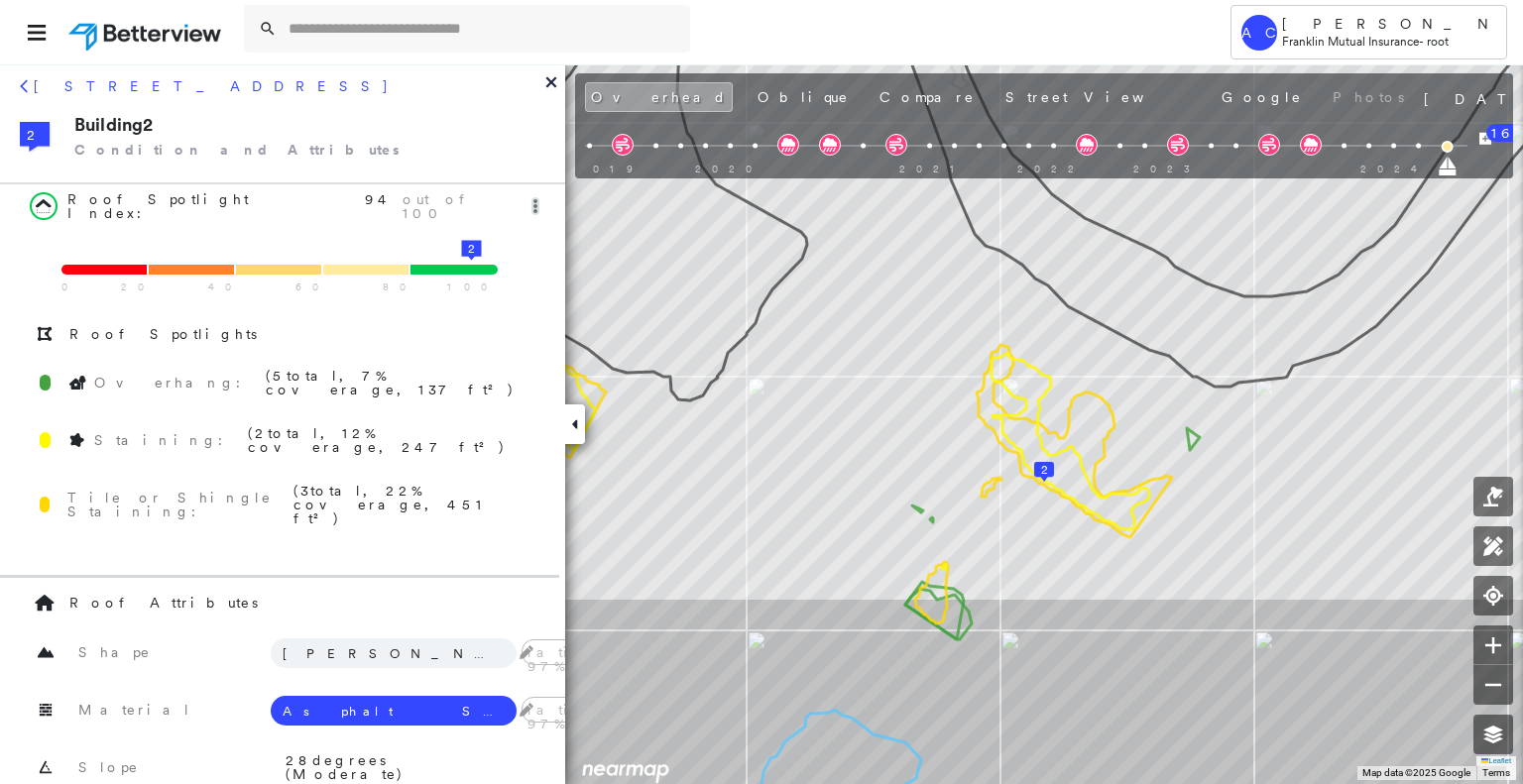 click 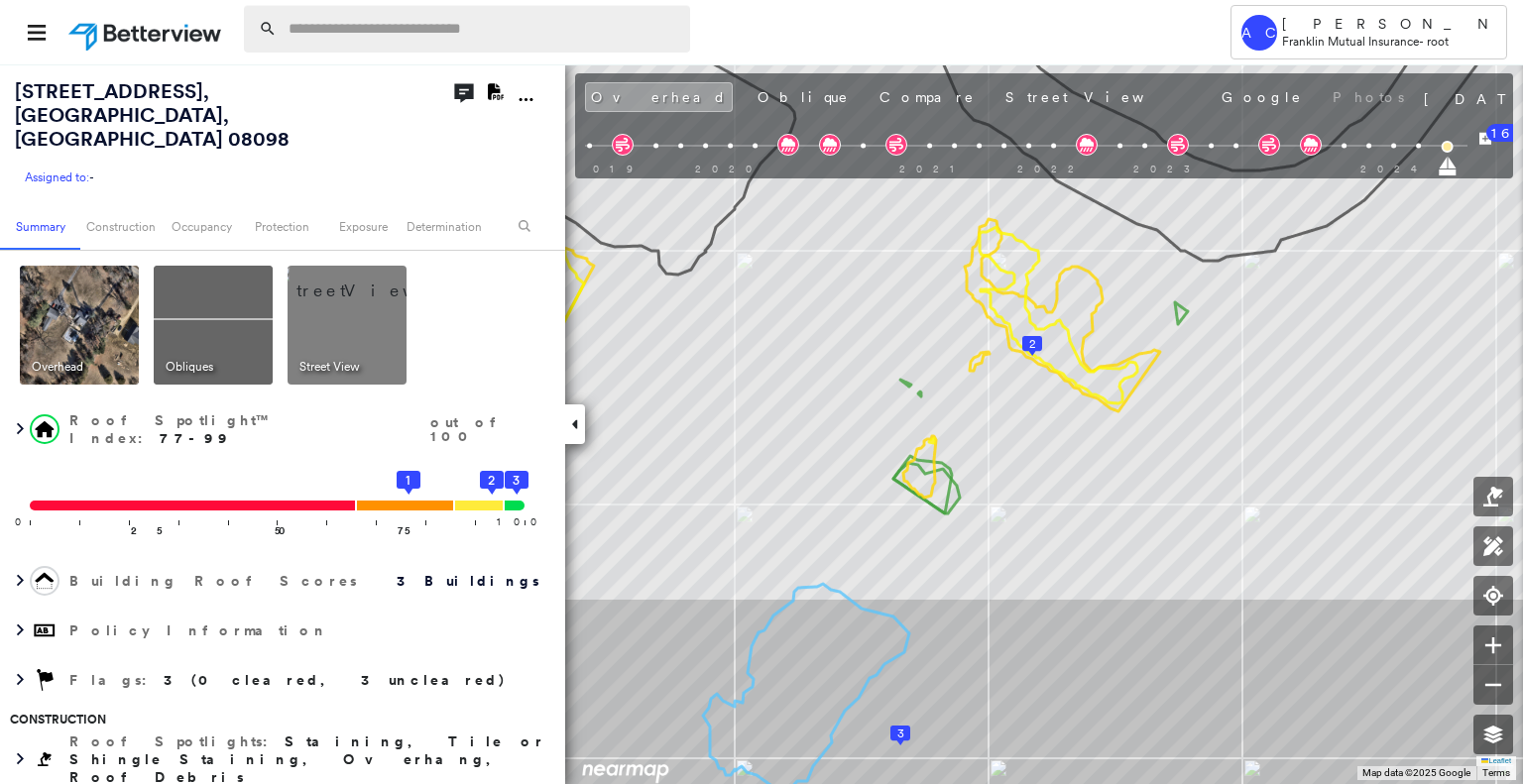 click at bounding box center [483, 29] 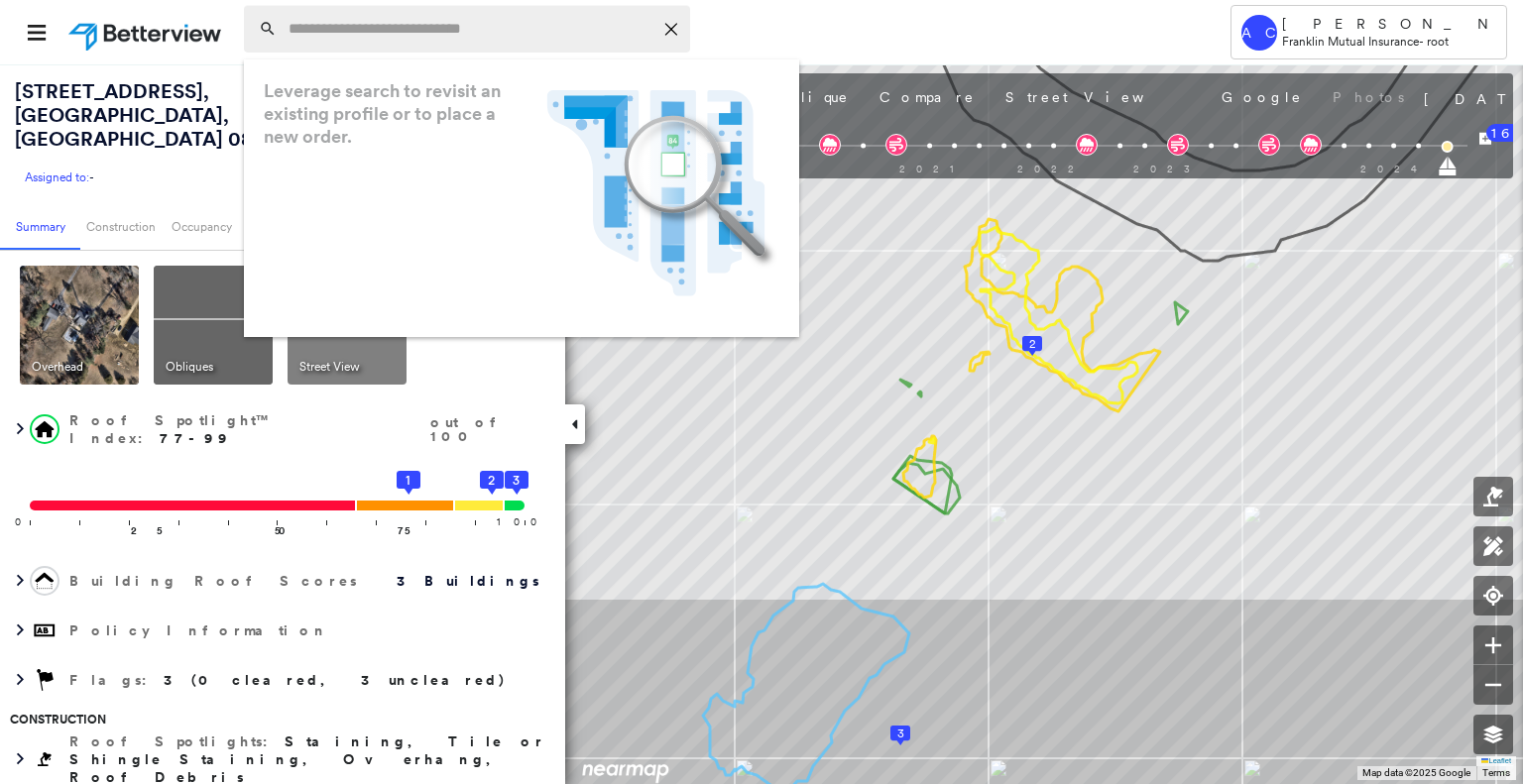 paste on "**********" 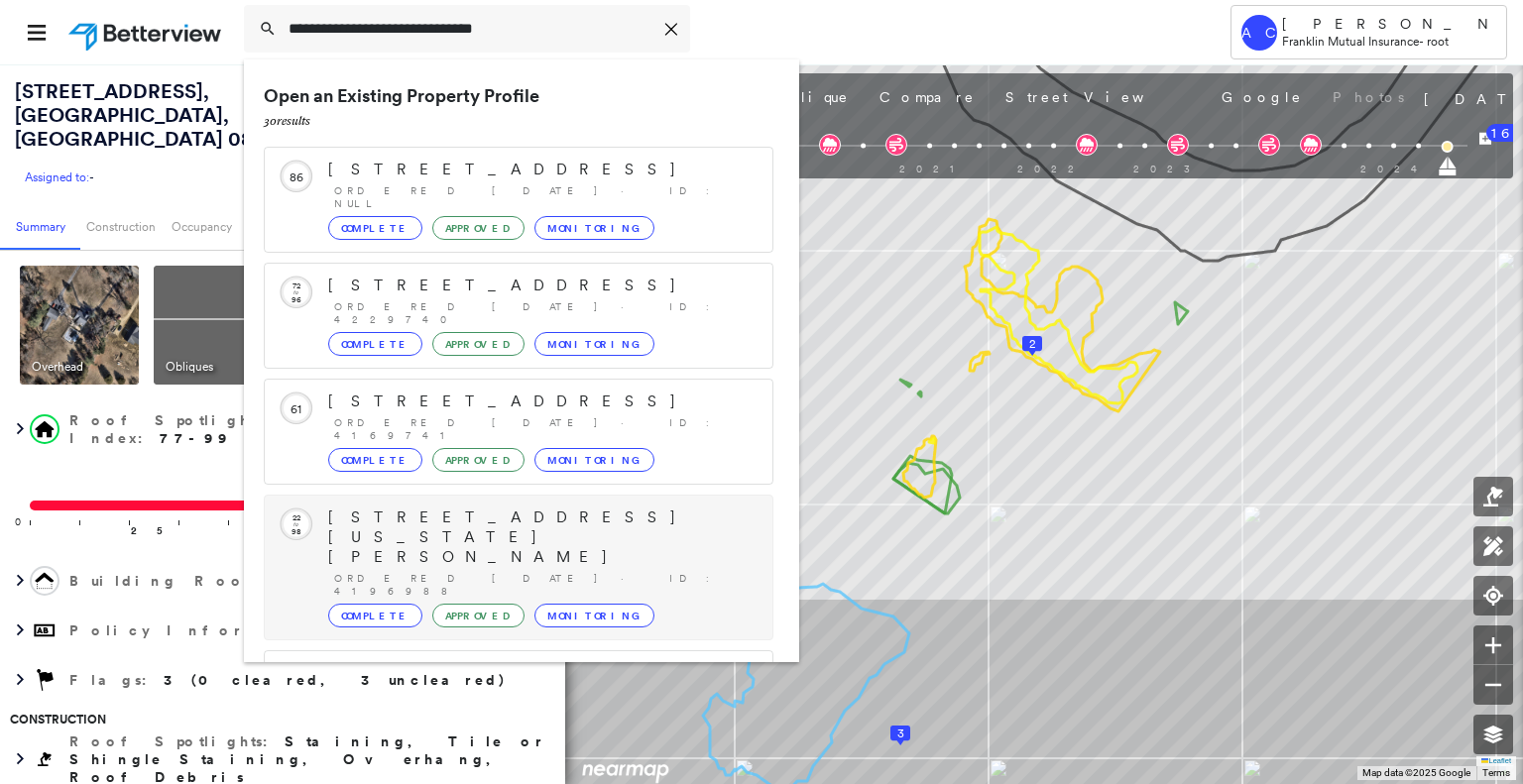 scroll, scrollTop: 206, scrollLeft: 0, axis: vertical 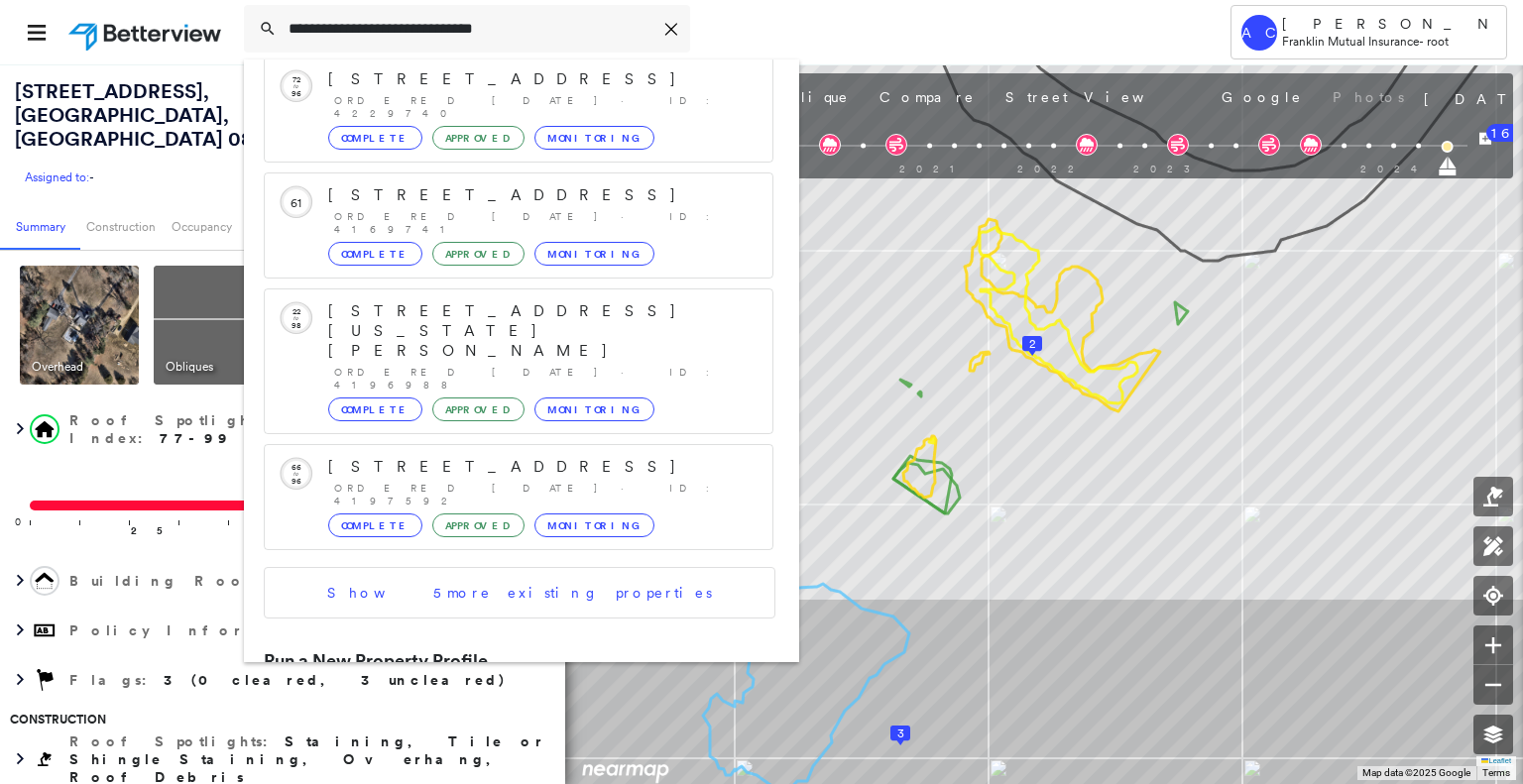 type on "**********" 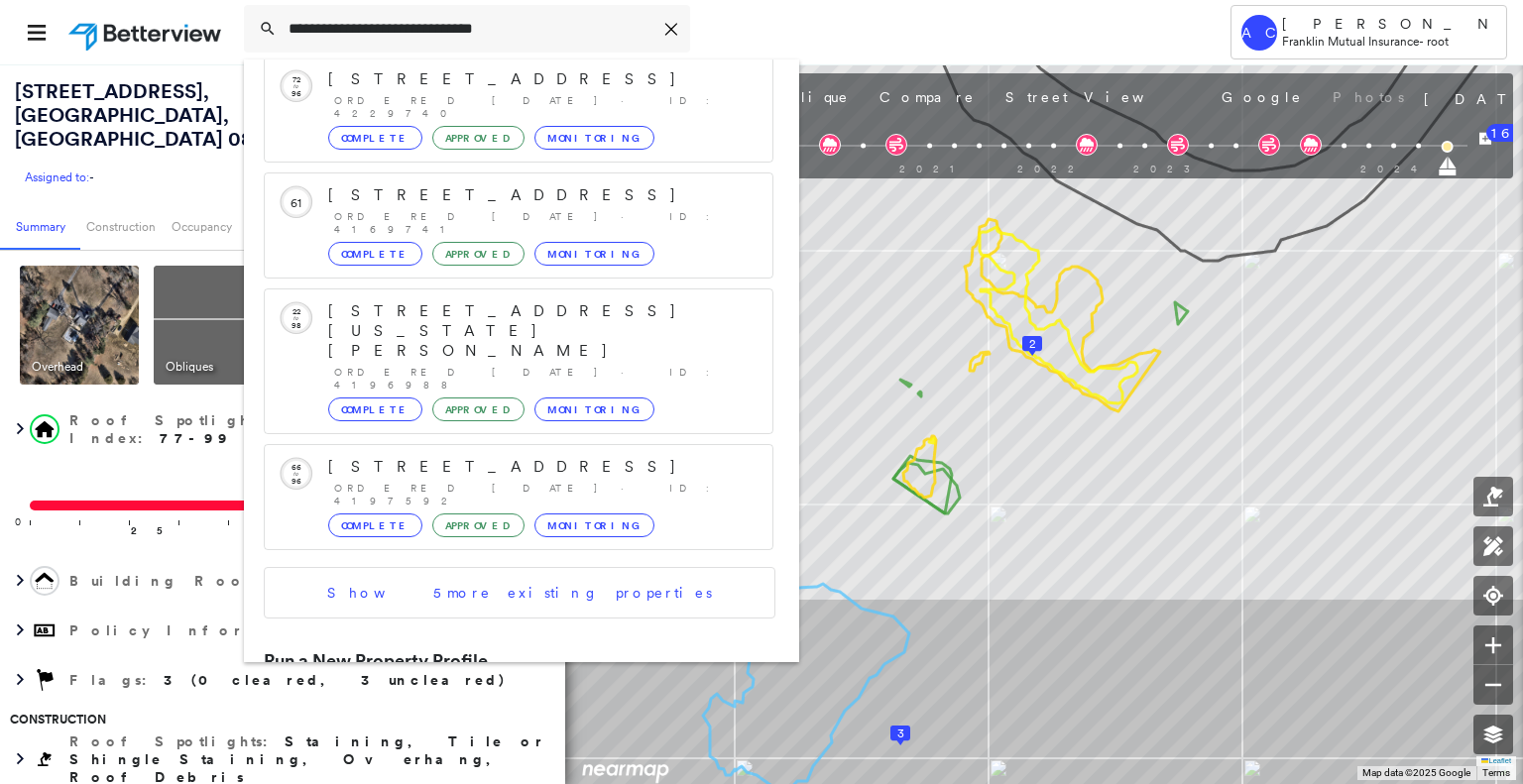 click on "636 15th Ave, Prospect Park, PA 19076 Group Created with Sketch." at bounding box center [519, 728] 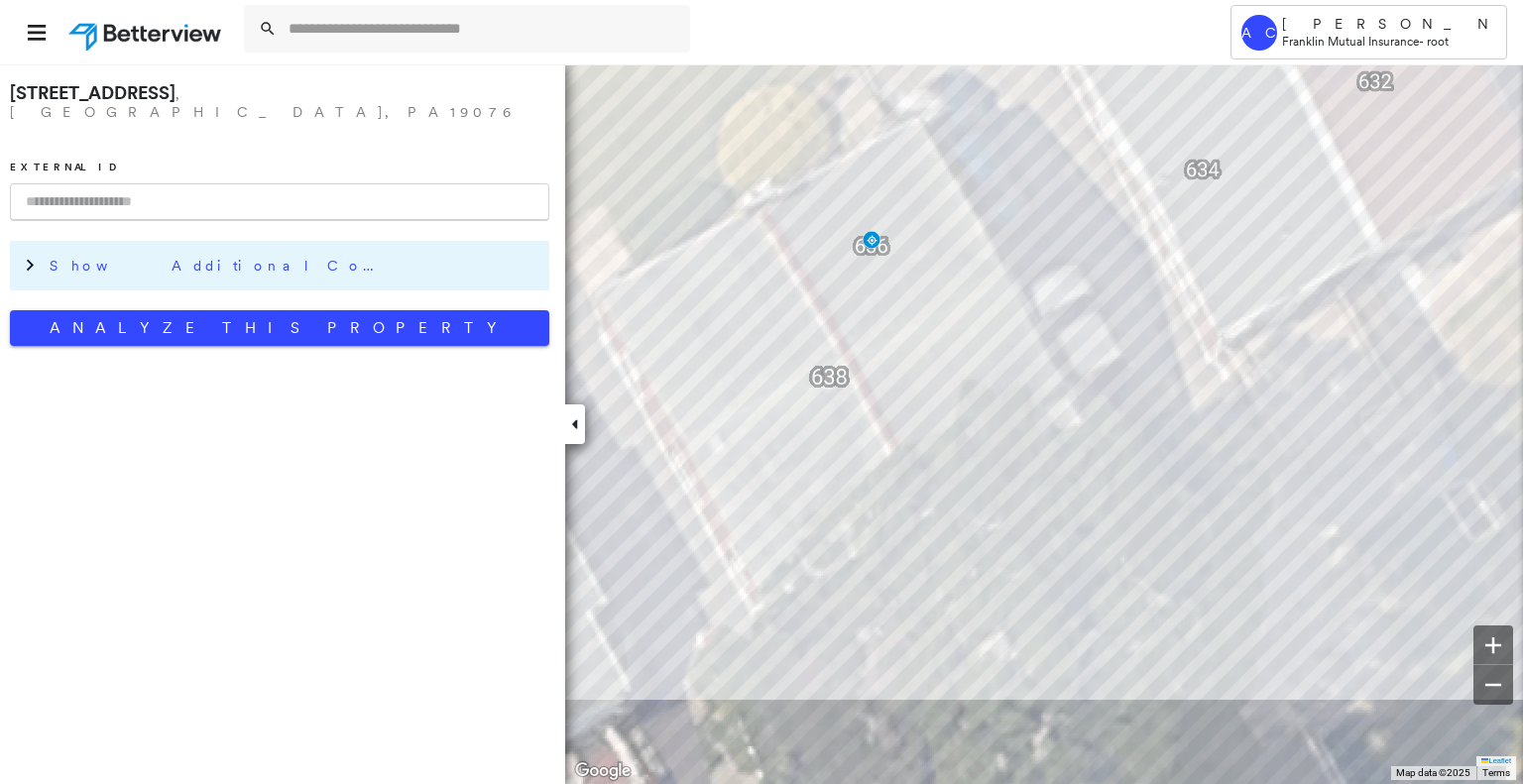 click on "Show Additional Company Data" at bounding box center (294, 266) 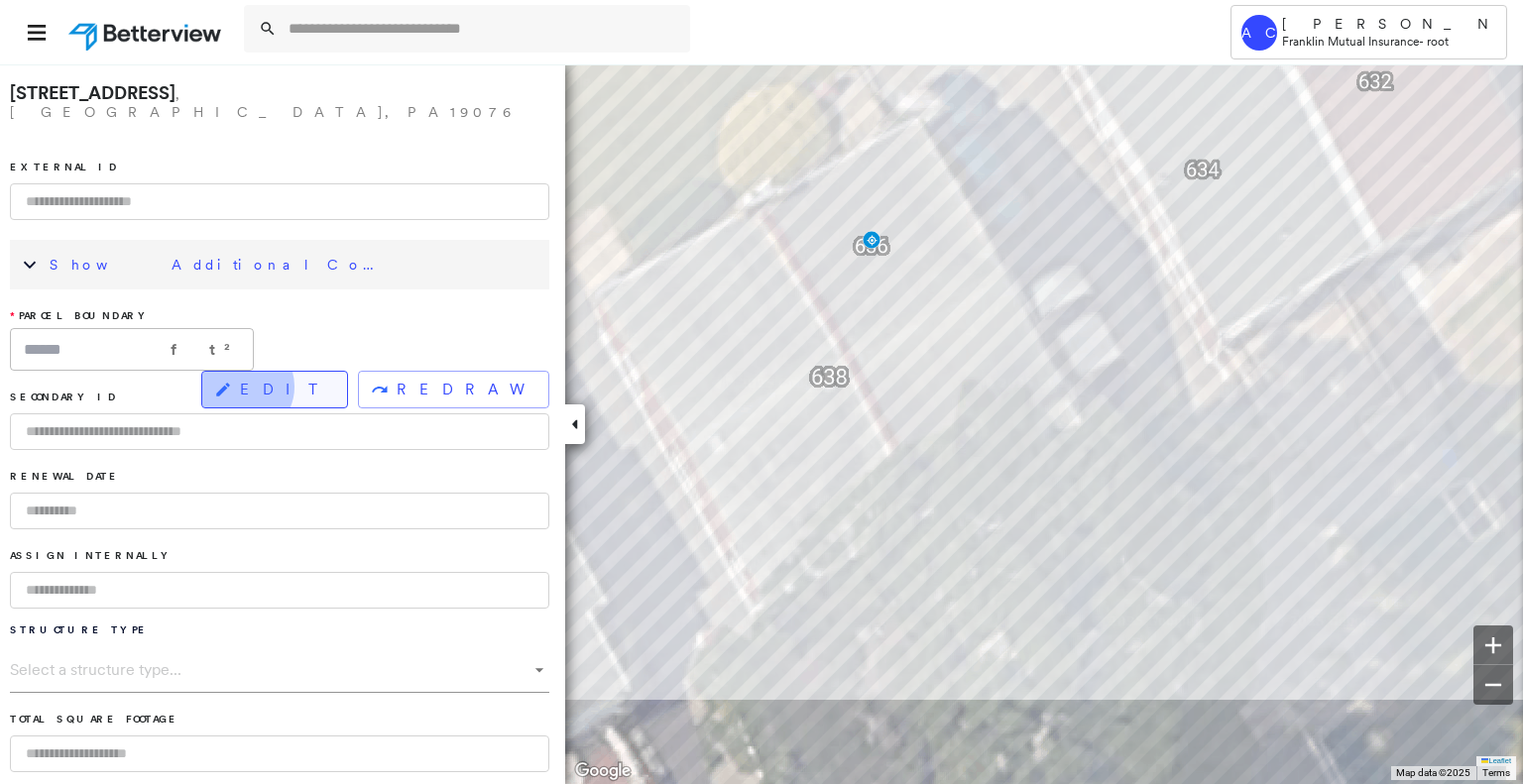 click on "EDIT" at bounding box center (286, 390) 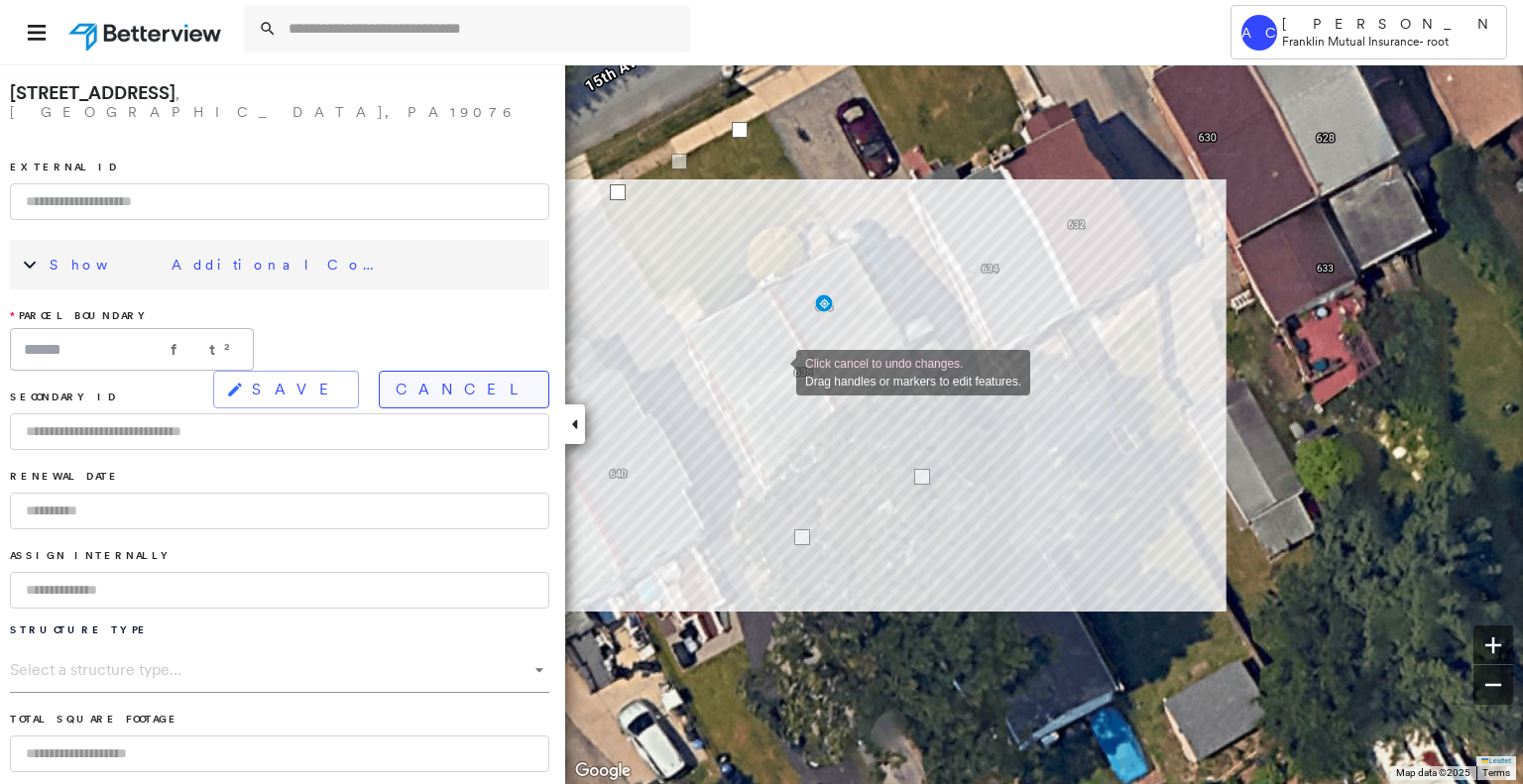 click on "Cancel" at bounding box center (464, 390) 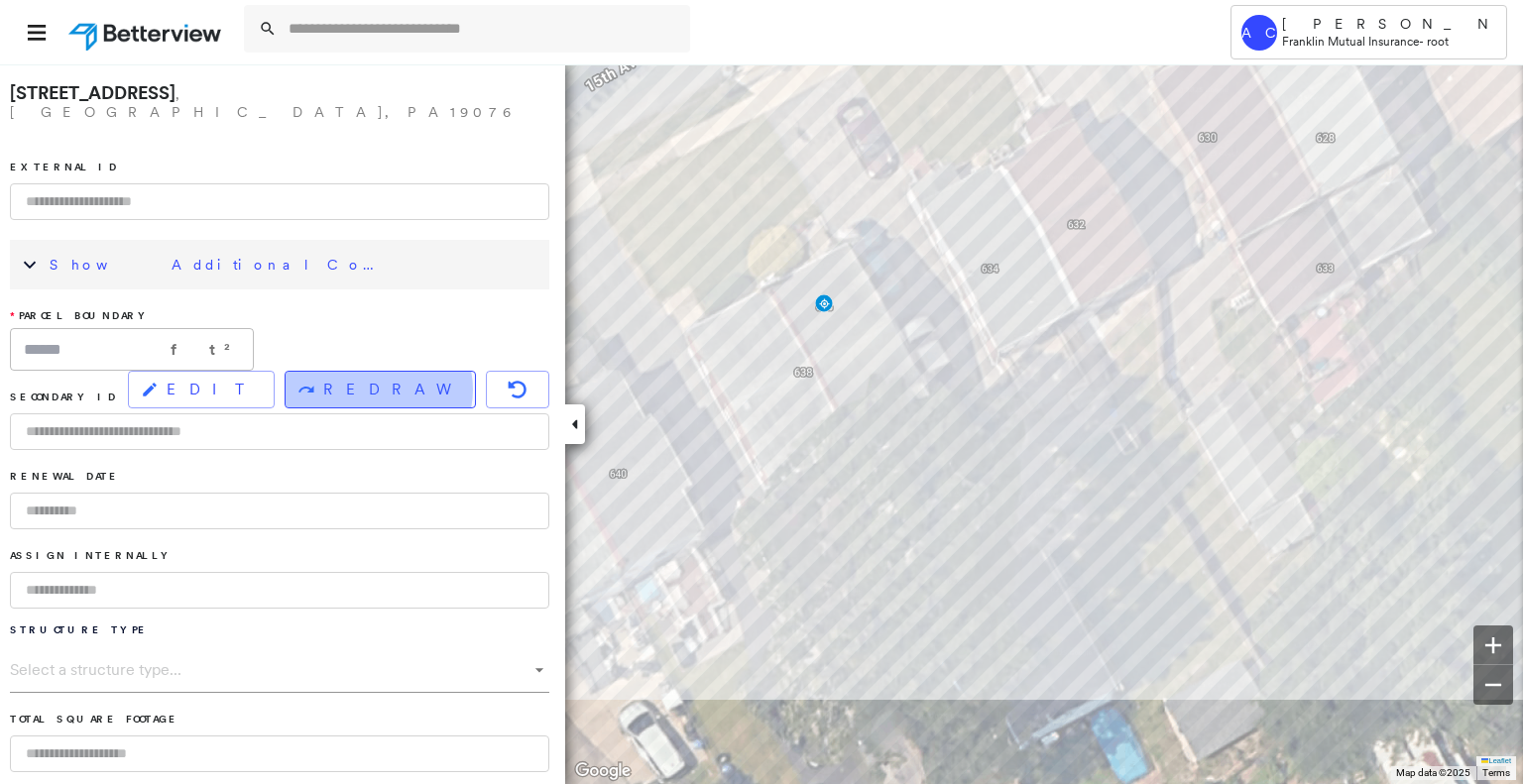 click on "REDRAW" at bounding box center [391, 390] 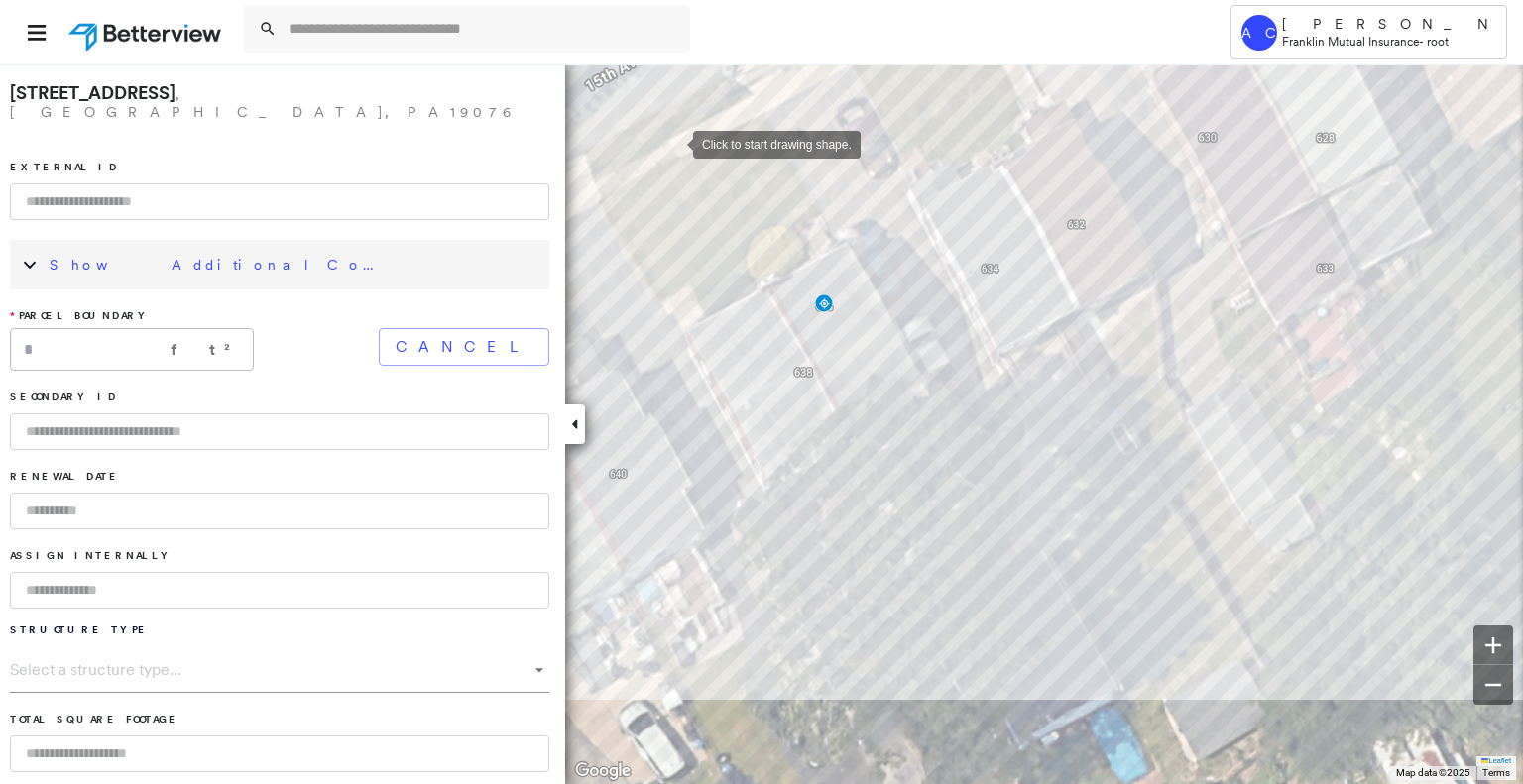 click at bounding box center [673, 143] 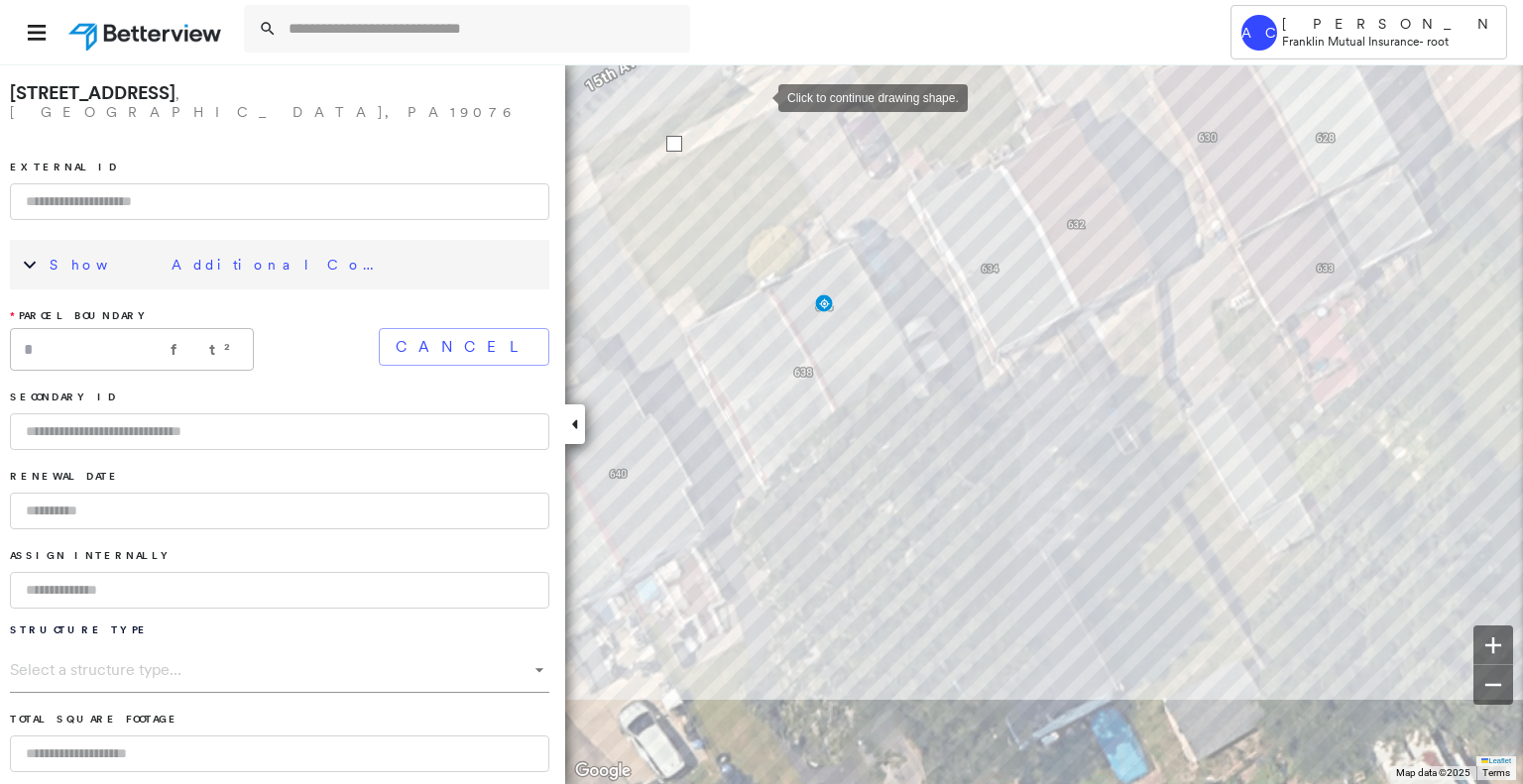 click at bounding box center (759, 96) 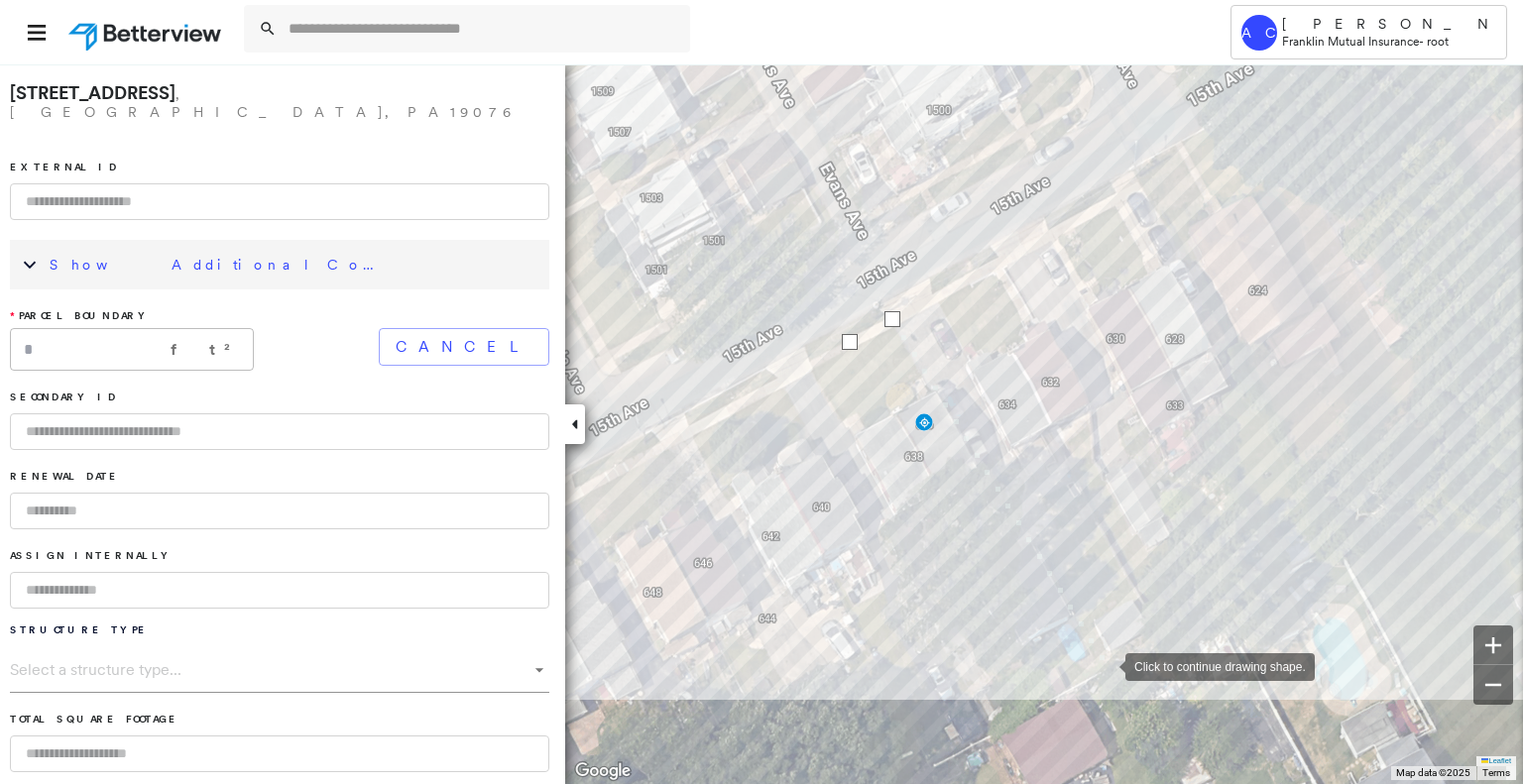 click at bounding box center (1106, 665) 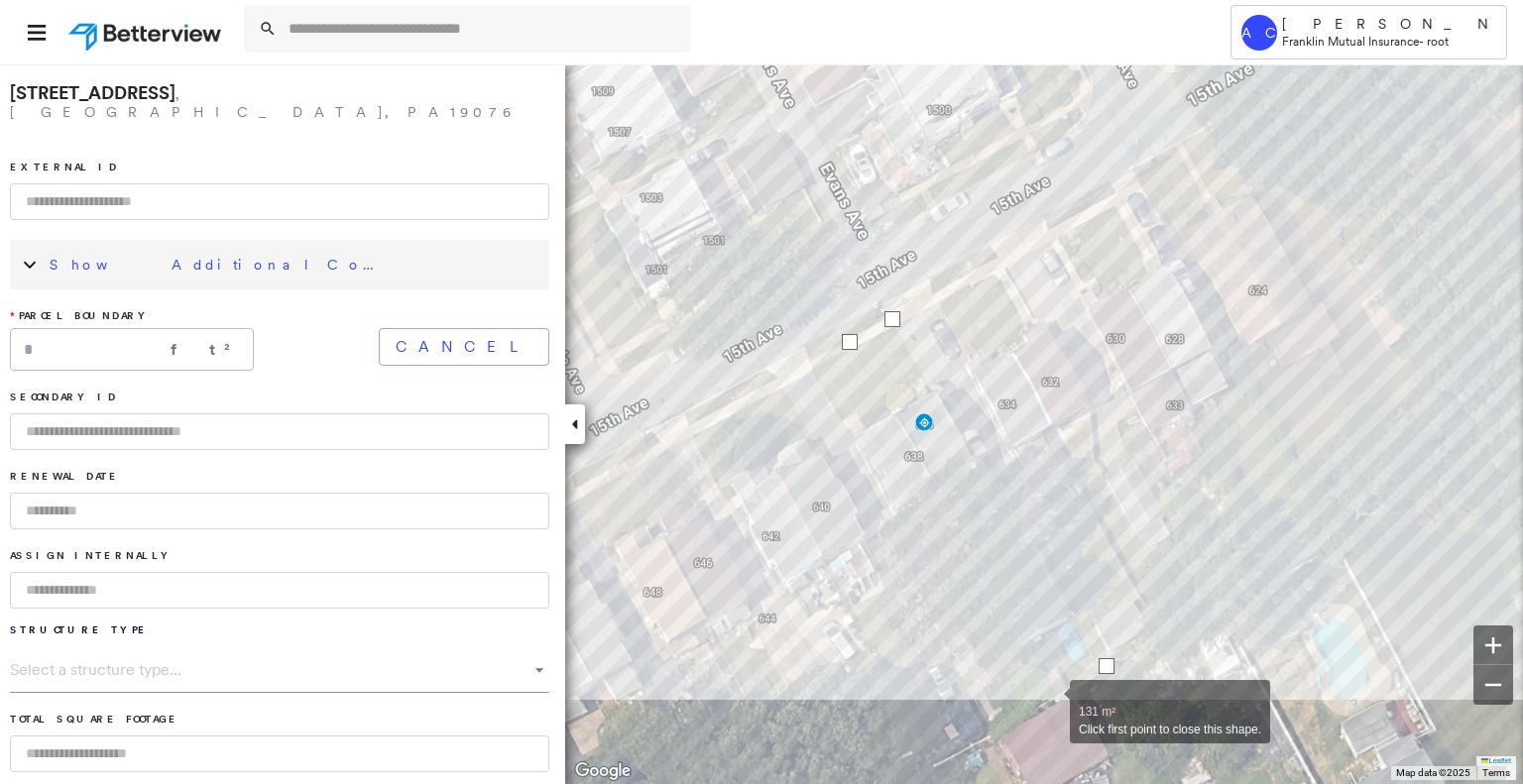 click at bounding box center (1050, 701) 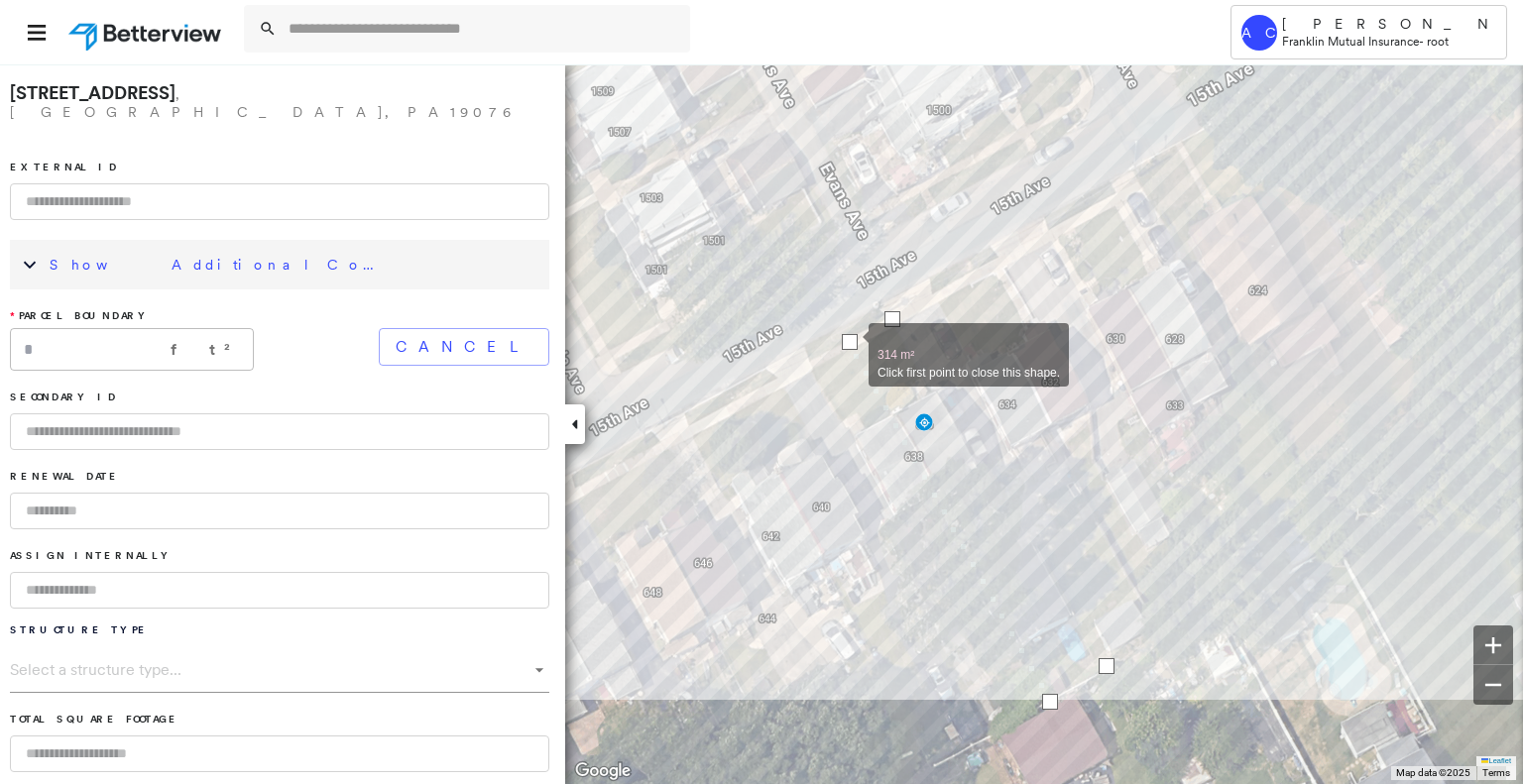 click at bounding box center (850, 342) 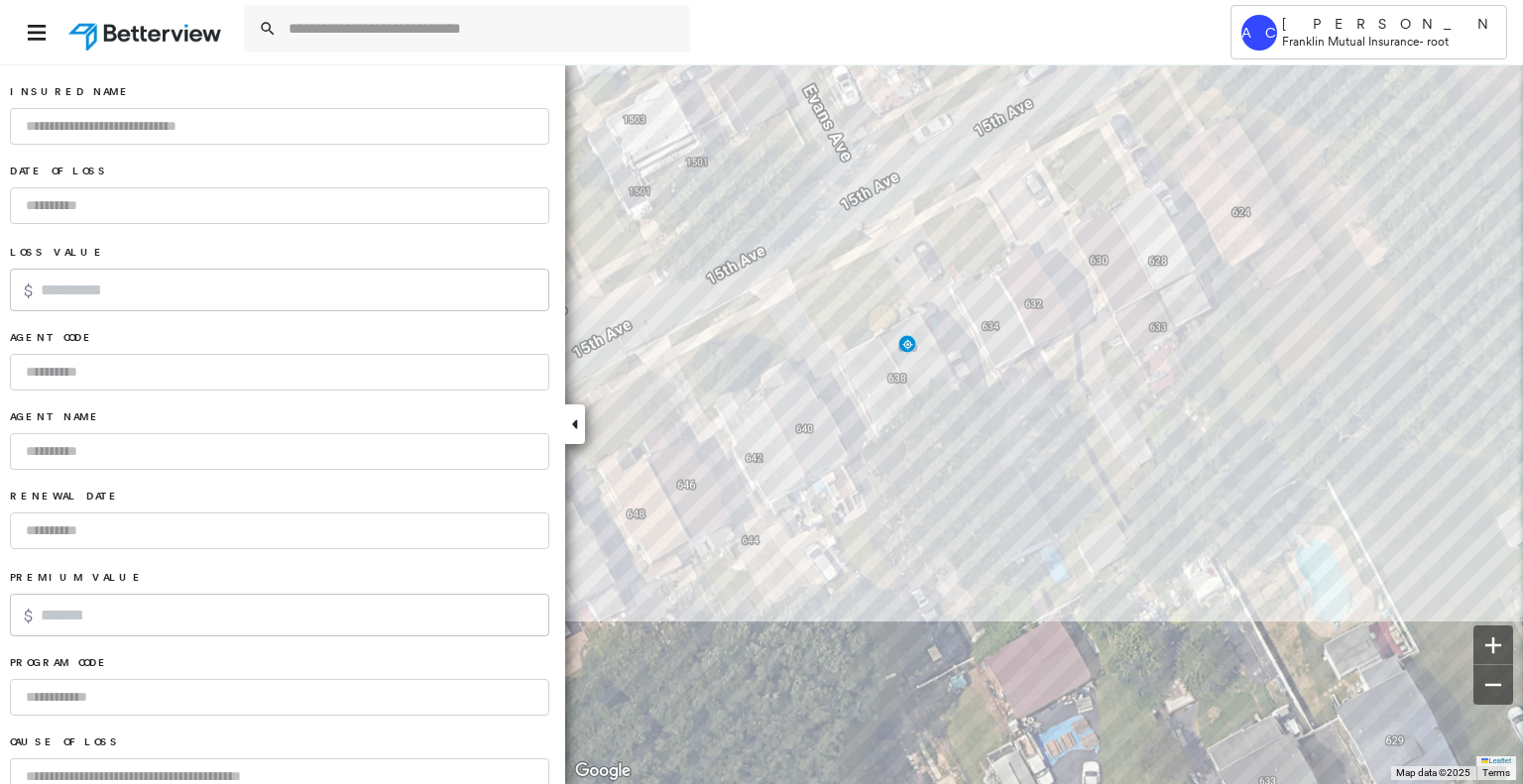 scroll, scrollTop: 1158, scrollLeft: 0, axis: vertical 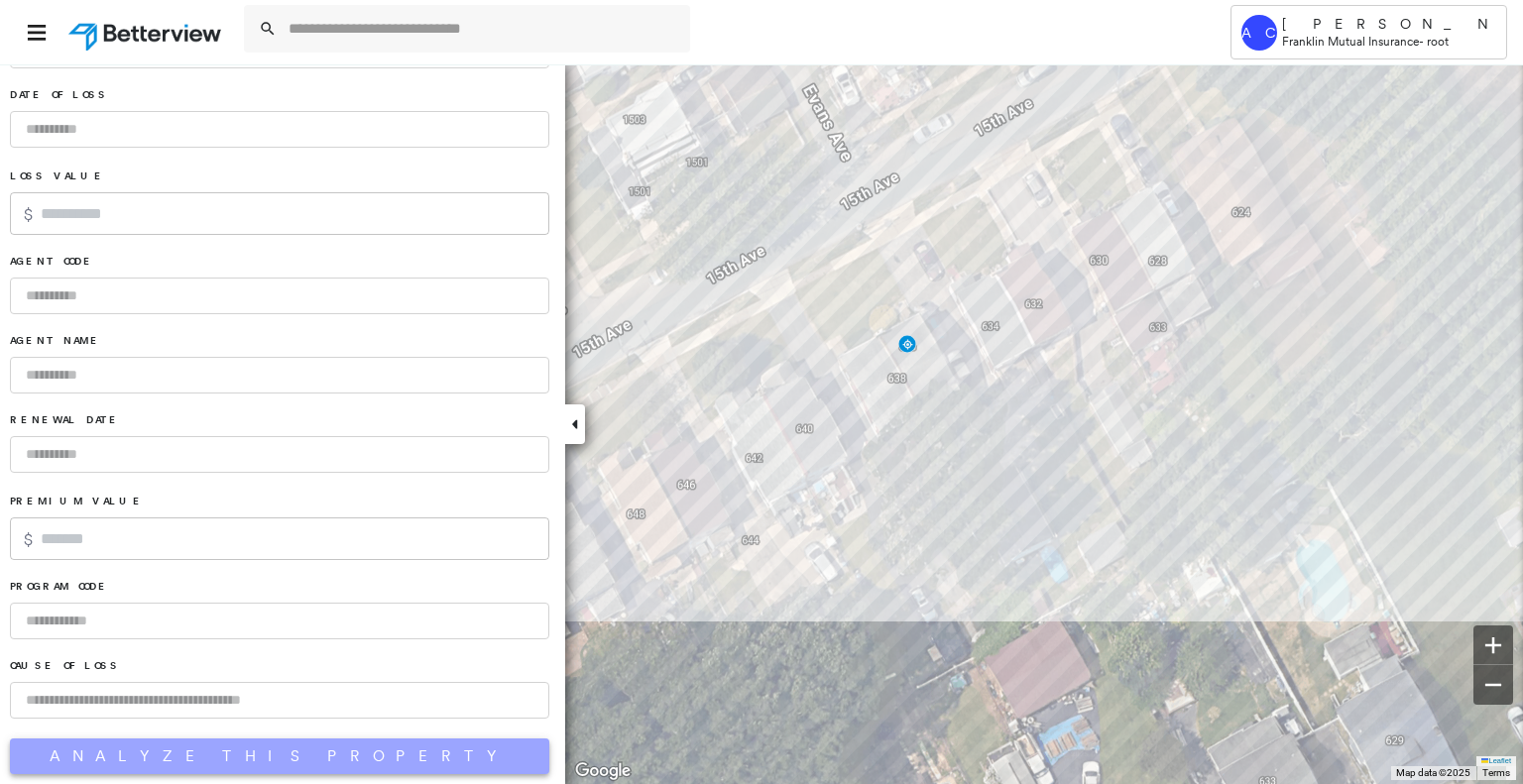 click on "Analyze This Property" at bounding box center (280, 756) 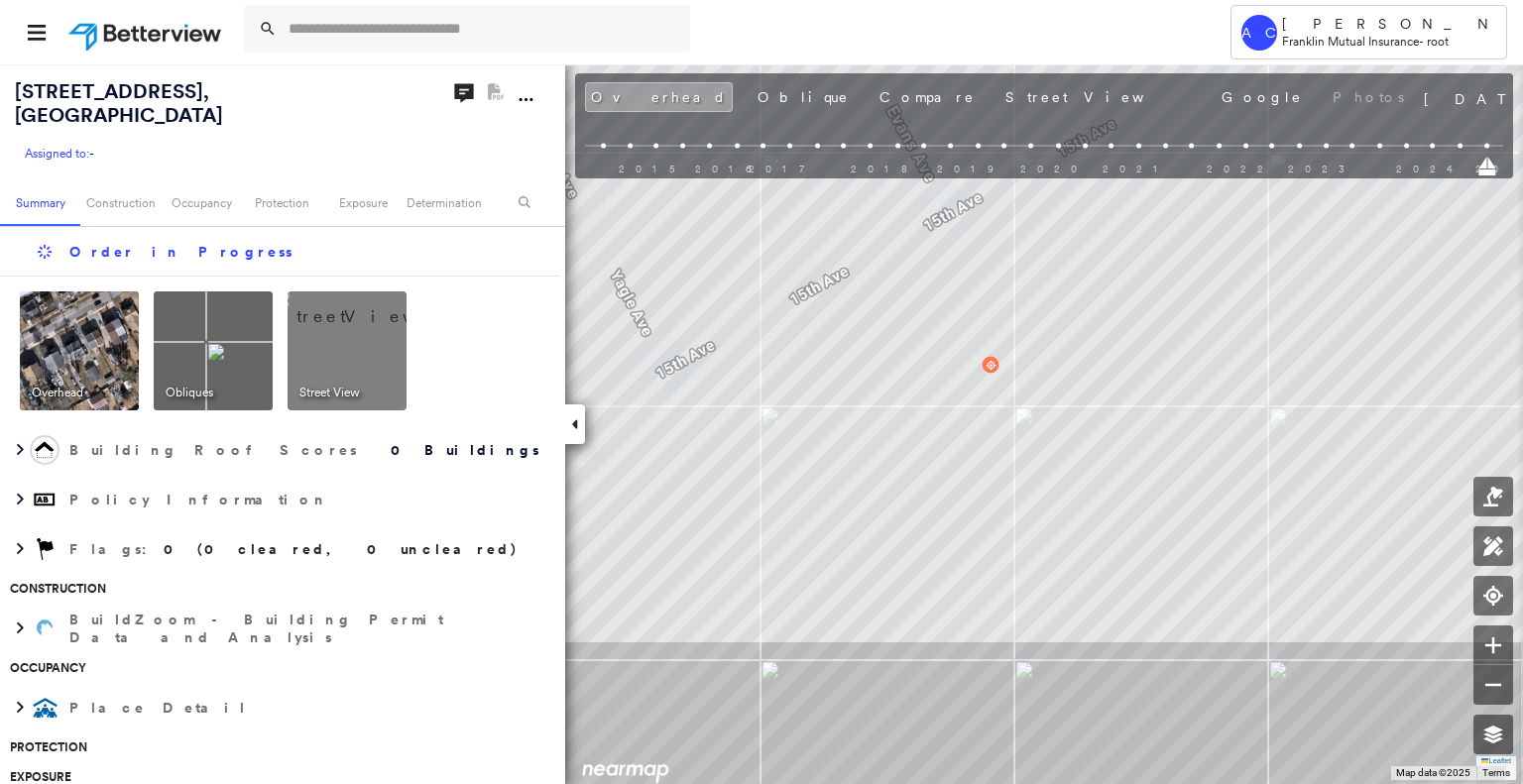 scroll, scrollTop: 0, scrollLeft: 0, axis: both 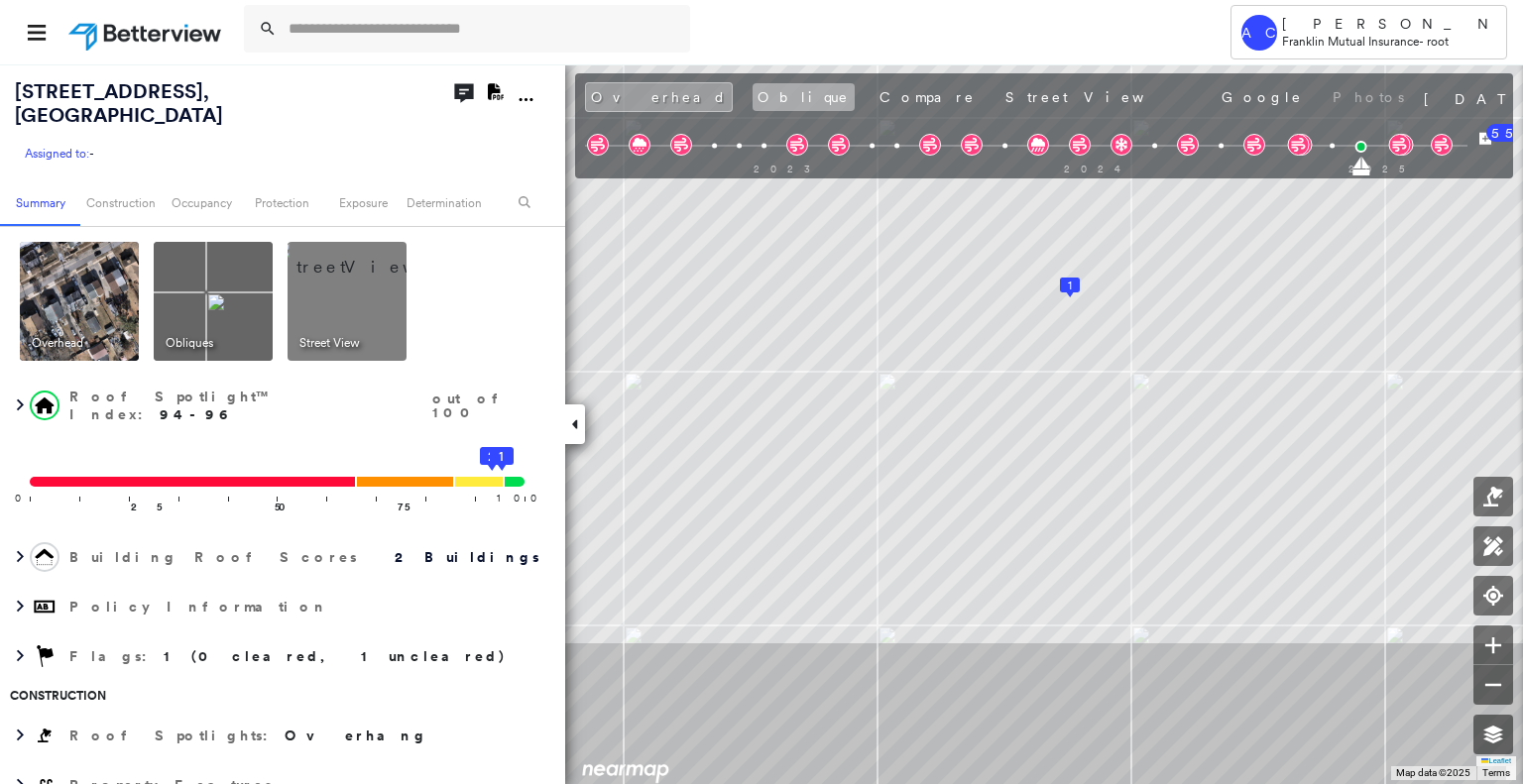 click on "Oblique" at bounding box center (803, 97) 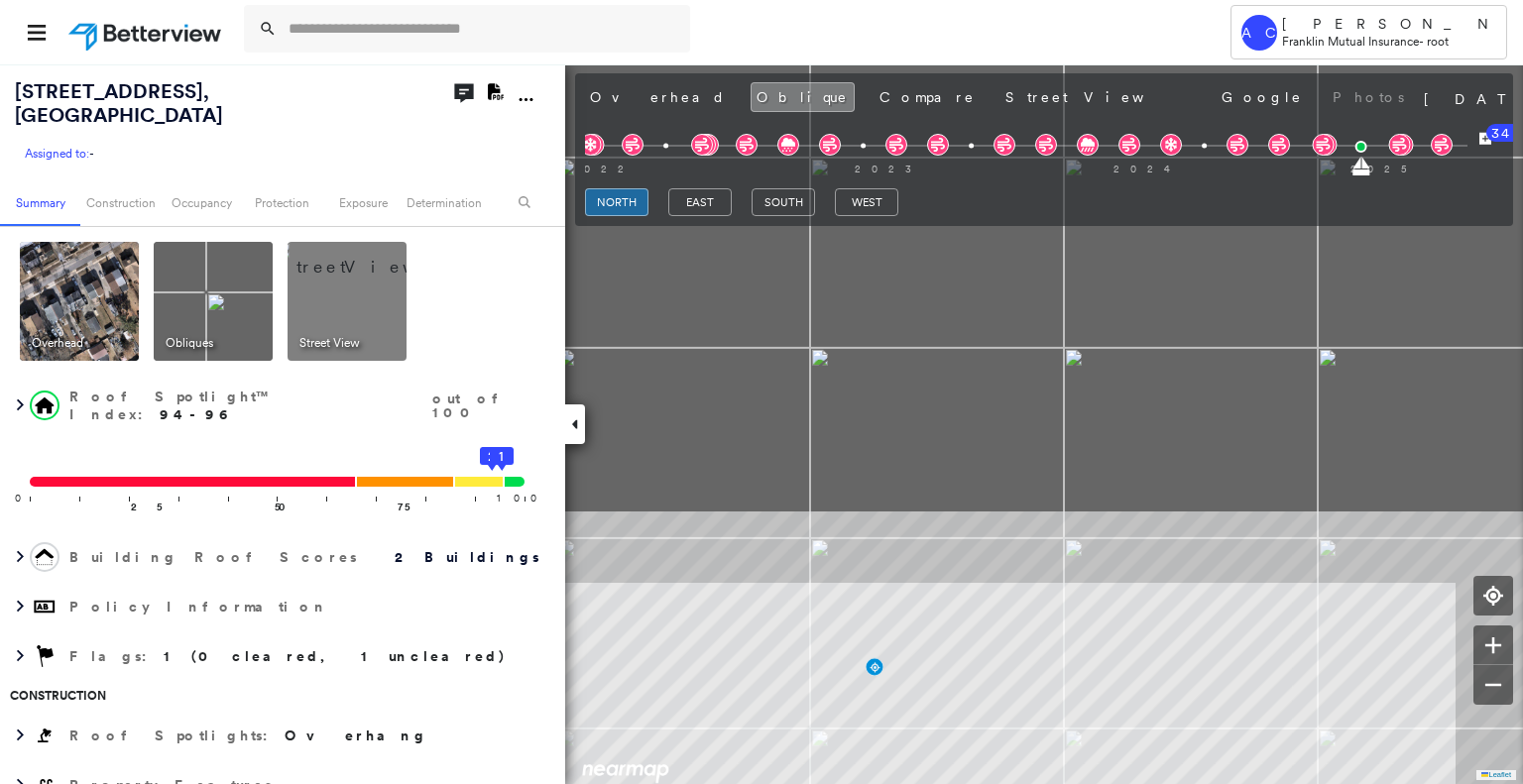 click on "Tower AC Anderson Cardona Franklin Mutual Insurance  -   root 636 15th Avenue ,  Prospect Park, PA 19076 Assigned to:  - Assigned to:  - Assigned to:  - Open Comments Download PDF Report Summary Construction Occupancy Protection Exposure Determination Overhead Obliques Street View Roof Spotlight™ Index :  94-96 out of 100 0 100 25 50 75 2 1 Building Roof Scores 2 Buildings Policy Information Flags :  1 (0 cleared, 1 uncleared) Construction Roof Spotlights :  Overhang Property Features Roof Size & Shape :  2 buildings  BuildZoom - Building Permit Data and Analysis Occupancy Place Detail Protection Exposure FEMA Risk Index Wind Additional Perils Tree Fall Risk:  Present   Determination Flags :  1 (0 cleared, 1 uncleared) Uncleared Flags (1) Cleared Flags  (0) LOW Low Priority Flagged 07/23/25 Clear Action Taken New Entry History Quote/New Business Terms & Conditions Added ACV Endorsement Added Cosmetic Endorsement Inspection/Loss Control Report Information Added to Inspection Survey Onsite Inspection Ordered" at bounding box center (762, 392) 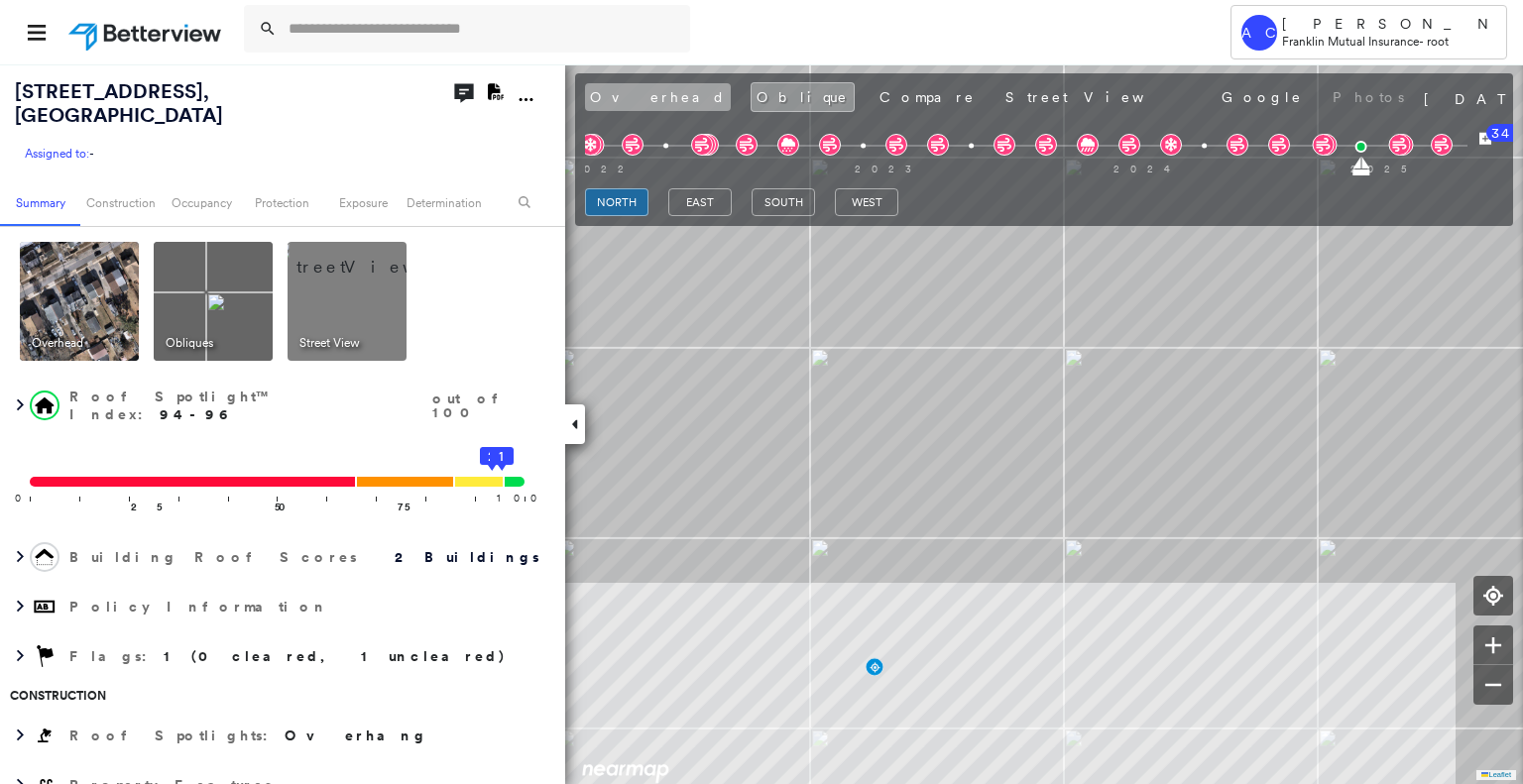 click on "Overhead" at bounding box center (657, 97) 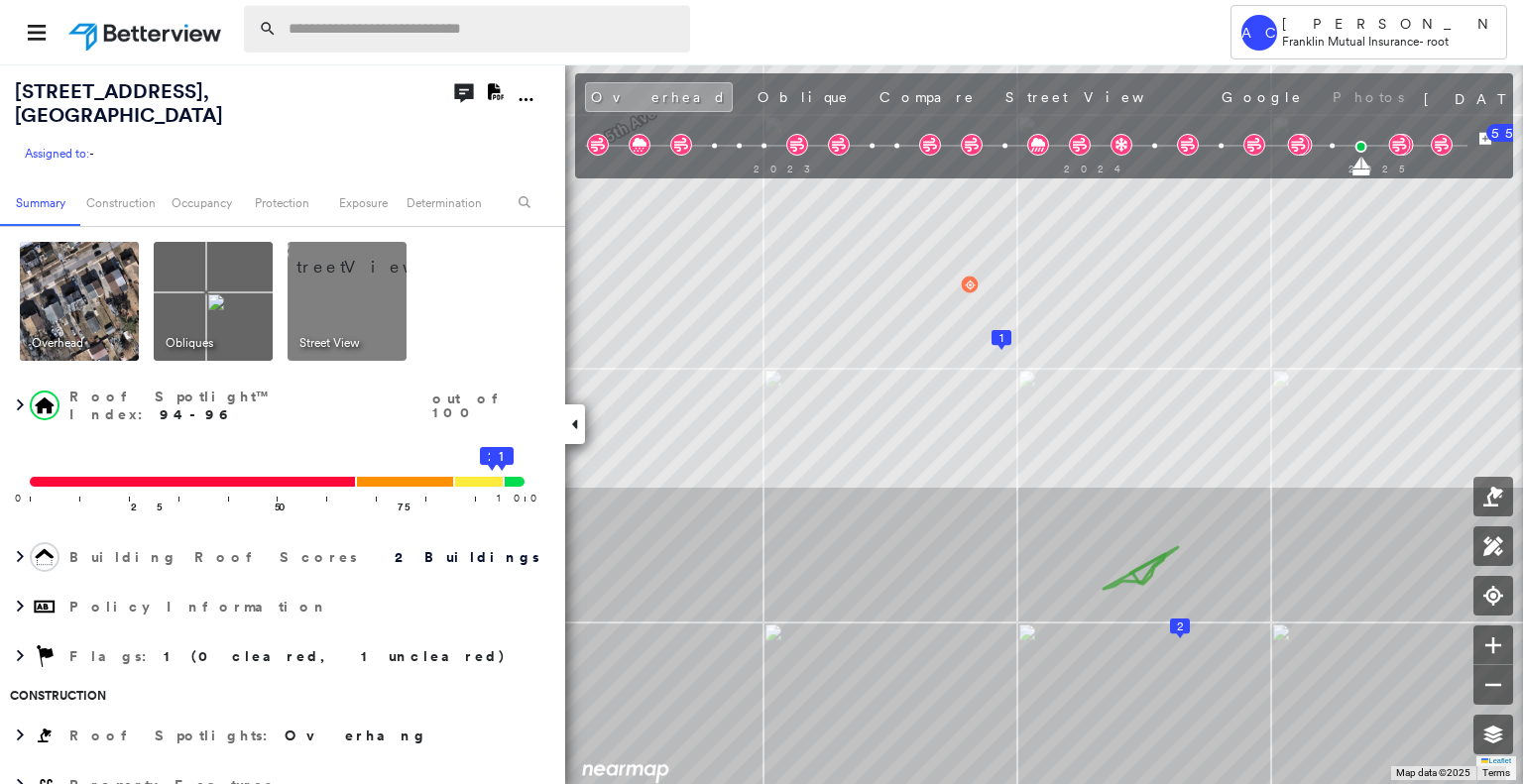 click at bounding box center [483, 29] 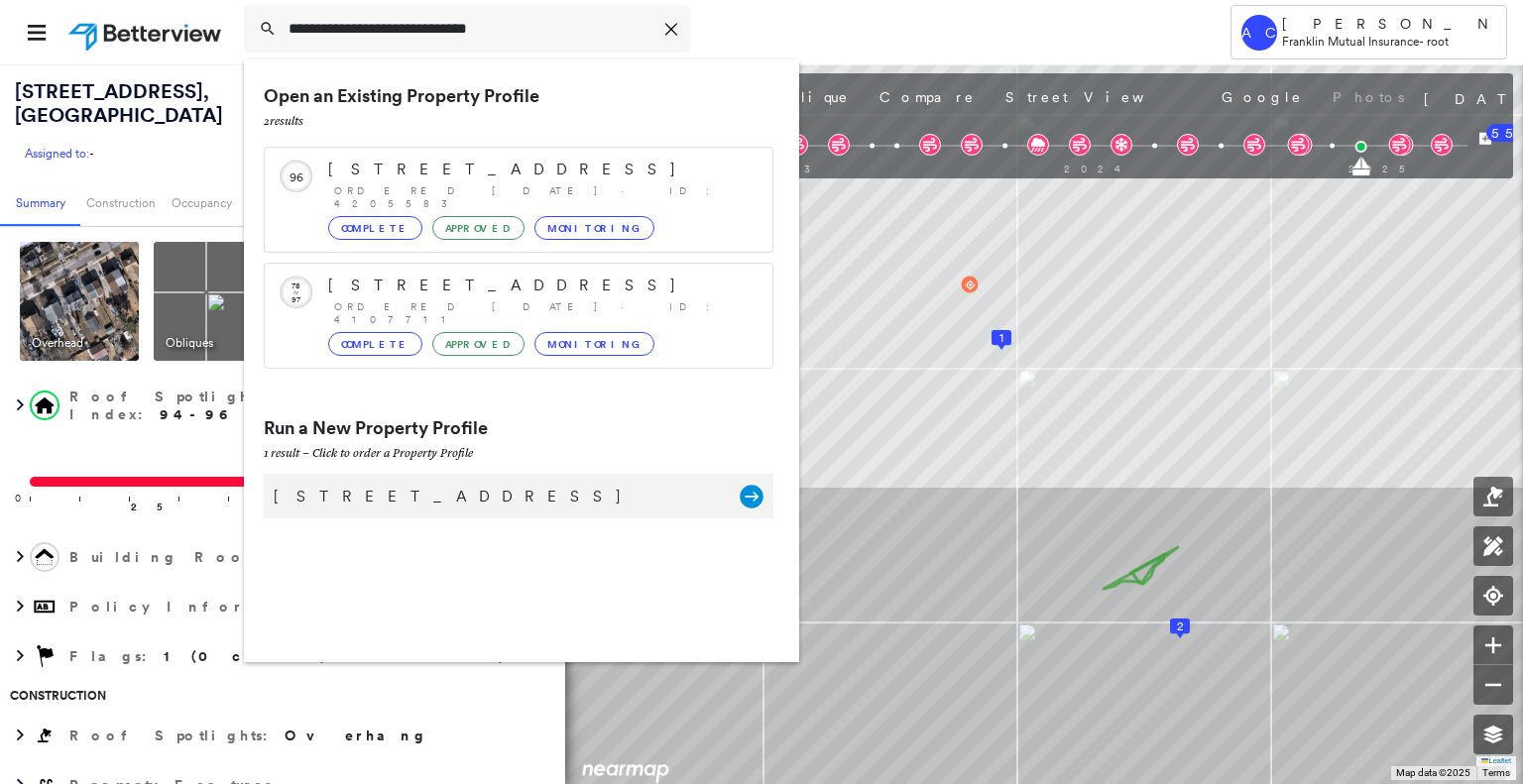 type on "**********" 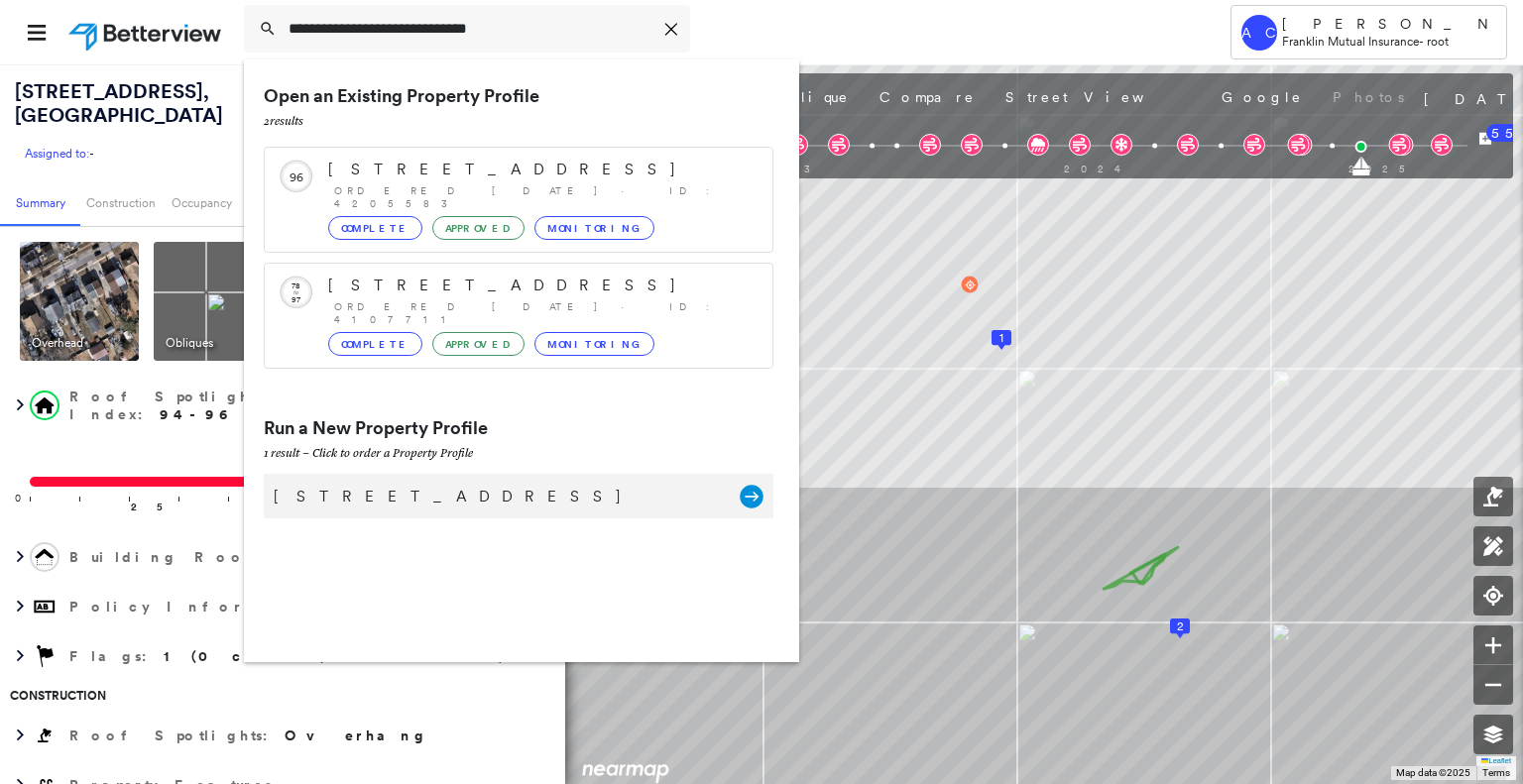 click on "12 Briarcliff Ct, Freehold, NJ 07728 Group Created with Sketch." at bounding box center (519, 496) 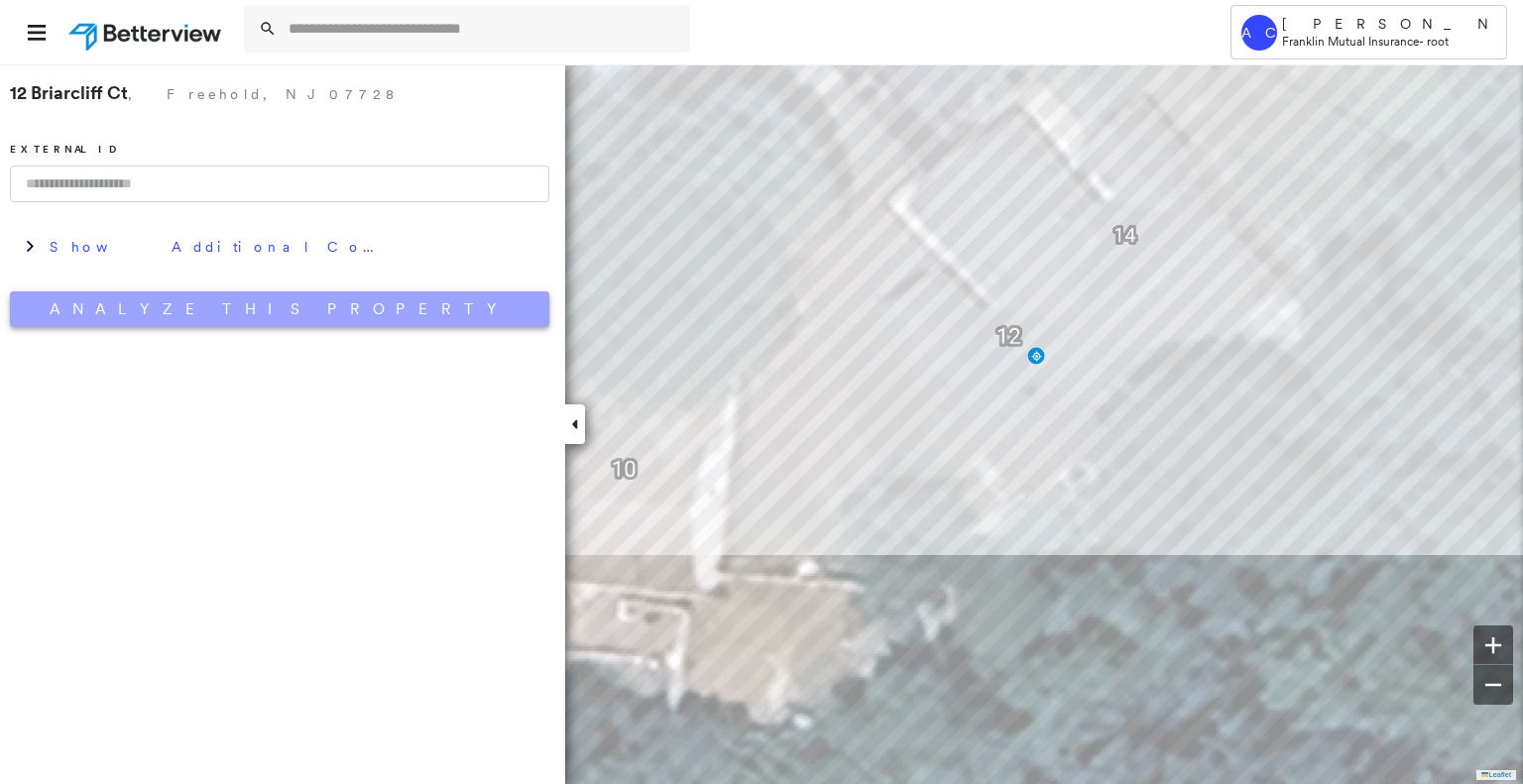 click on "Analyze This Property" at bounding box center [280, 309] 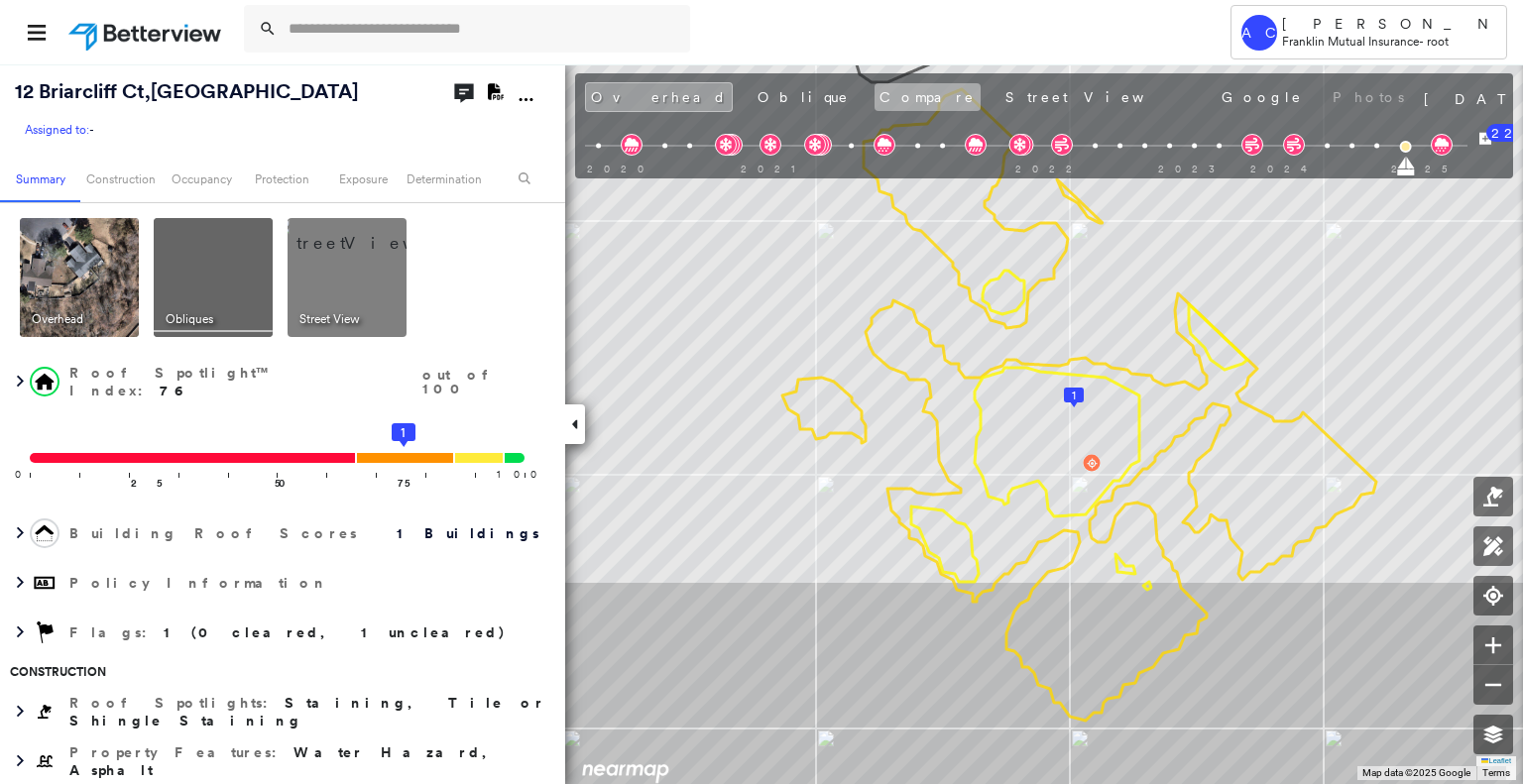 scroll, scrollTop: 0, scrollLeft: 0, axis: both 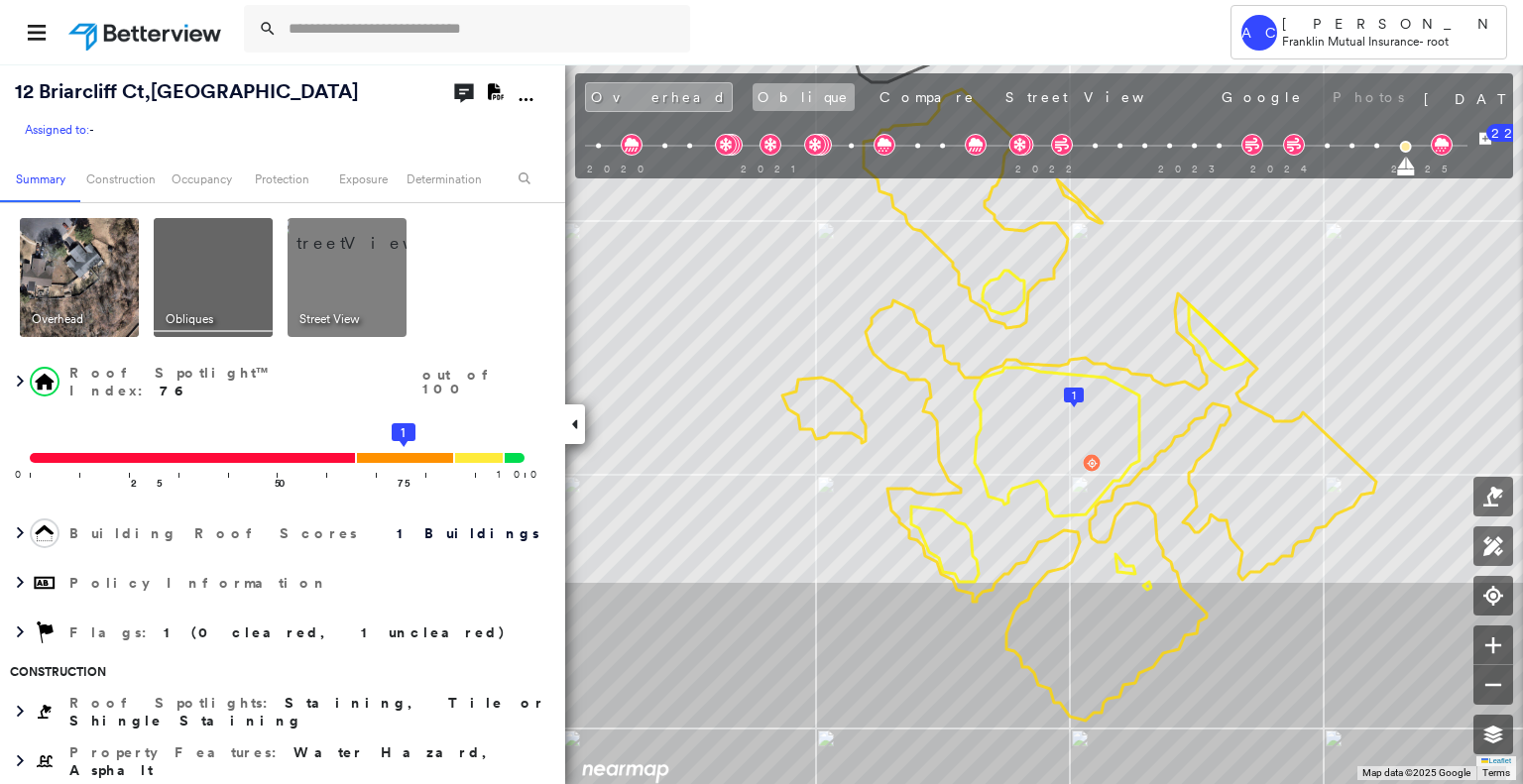 click on "Oblique" at bounding box center (803, 97) 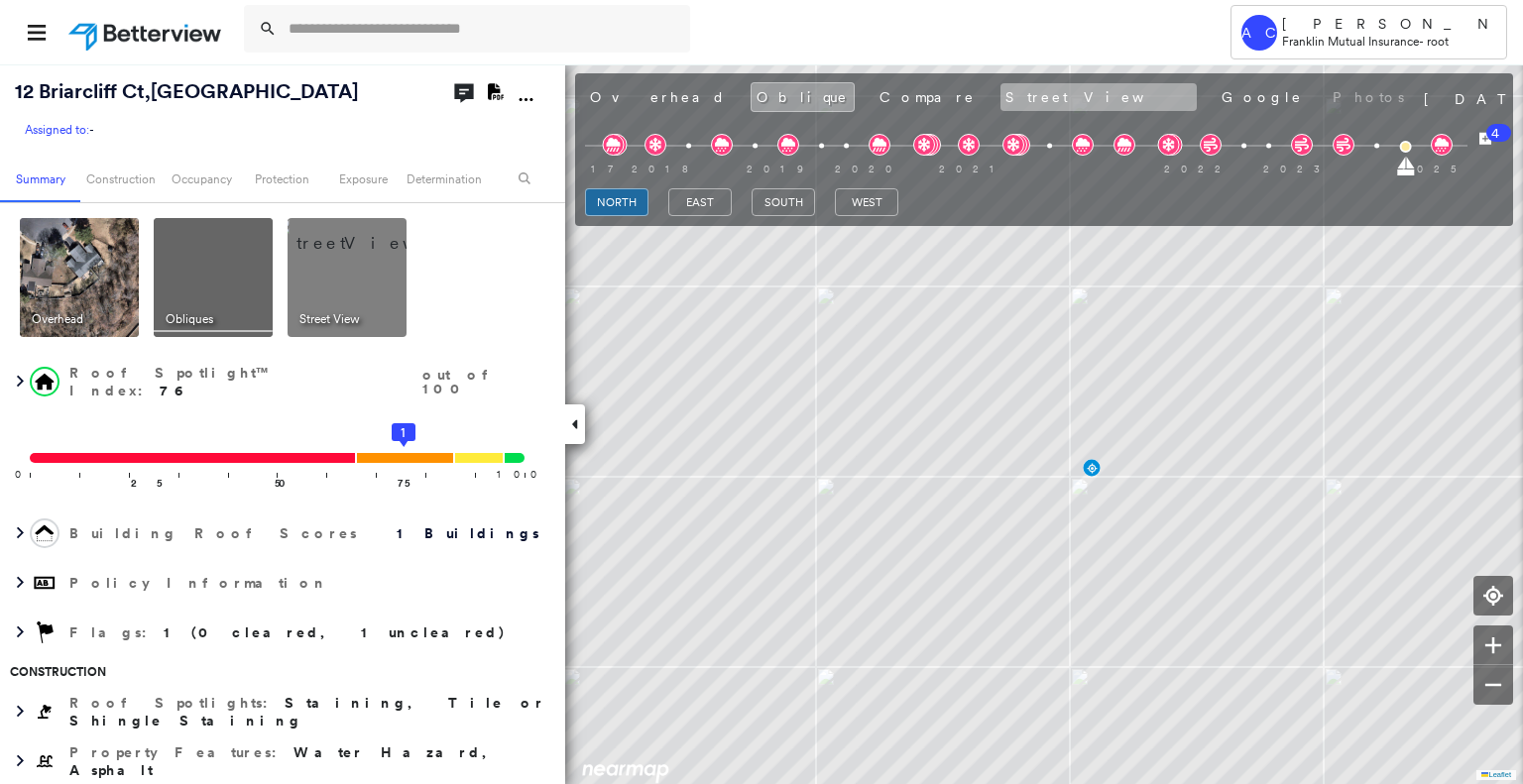 click on "Street View" at bounding box center [1099, 97] 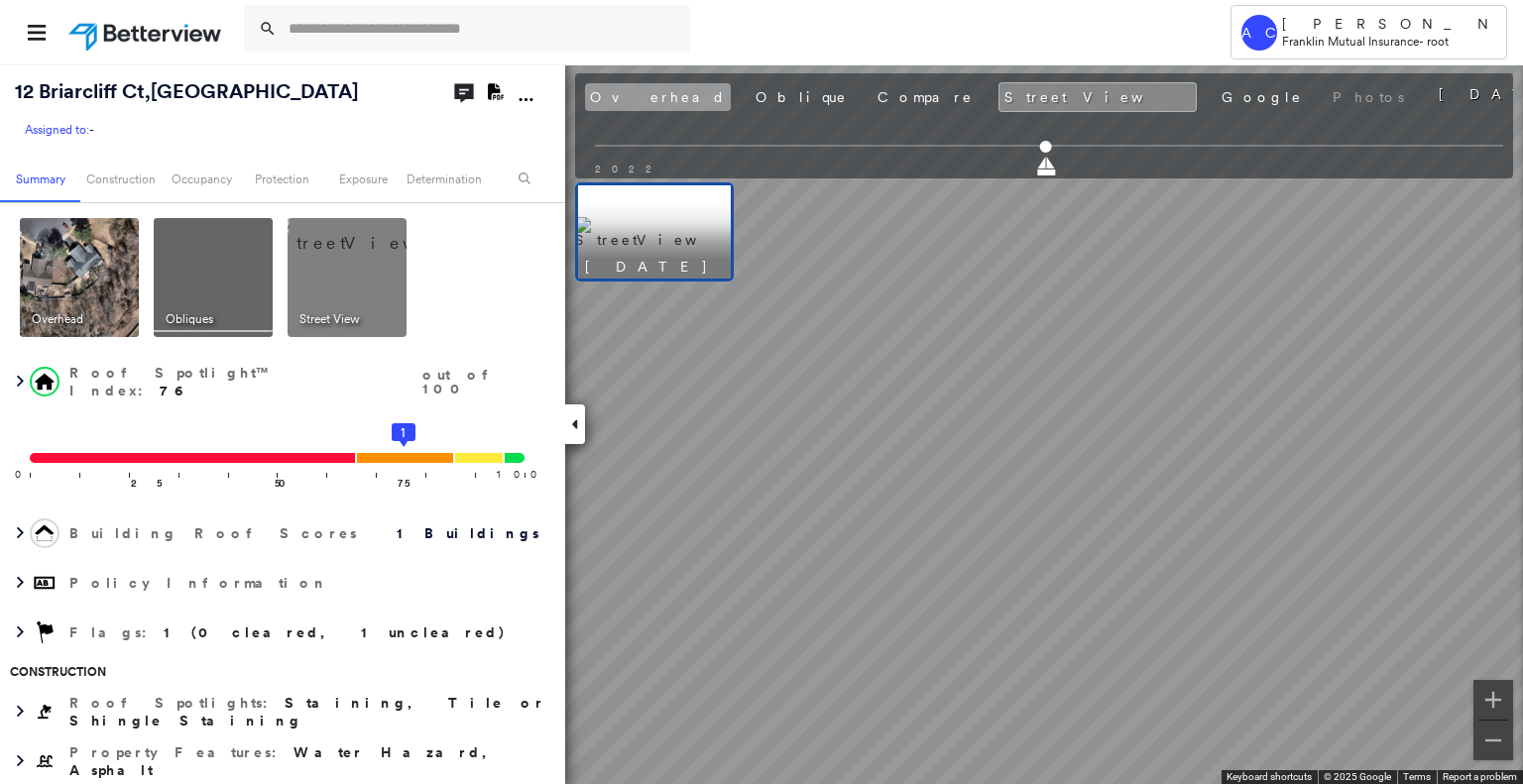 click on "Overhead" at bounding box center (657, 97) 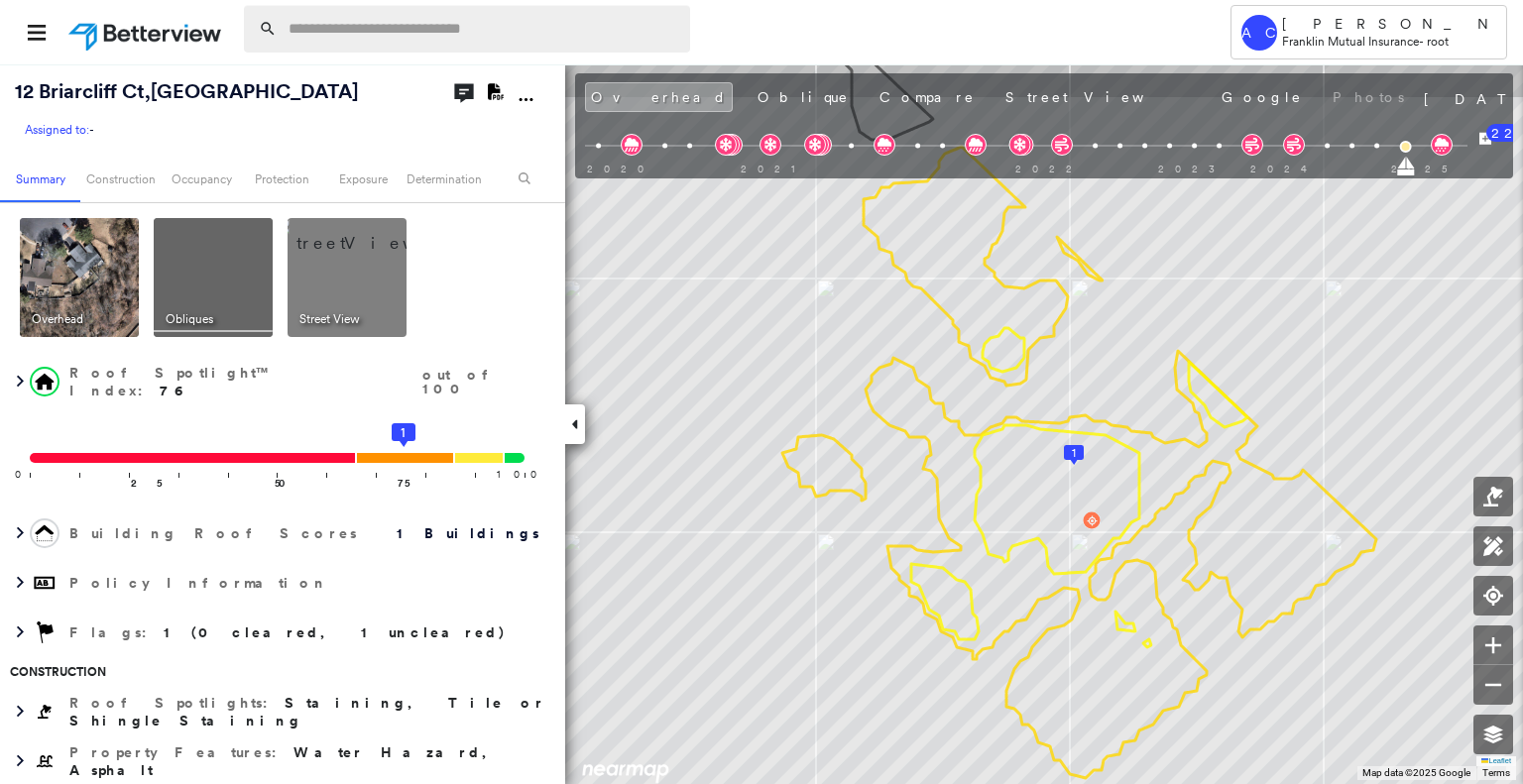 click at bounding box center [483, 29] 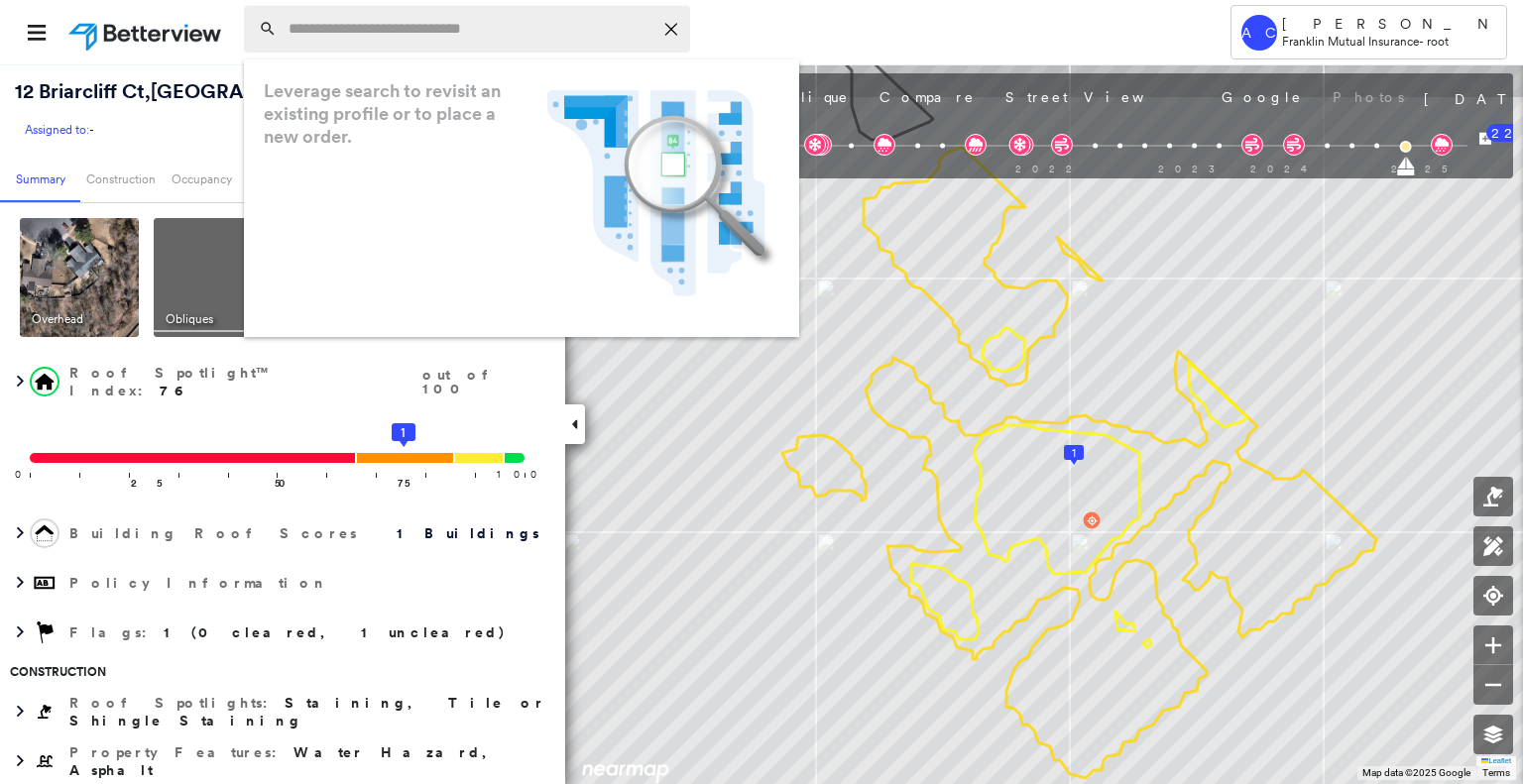 paste on "**********" 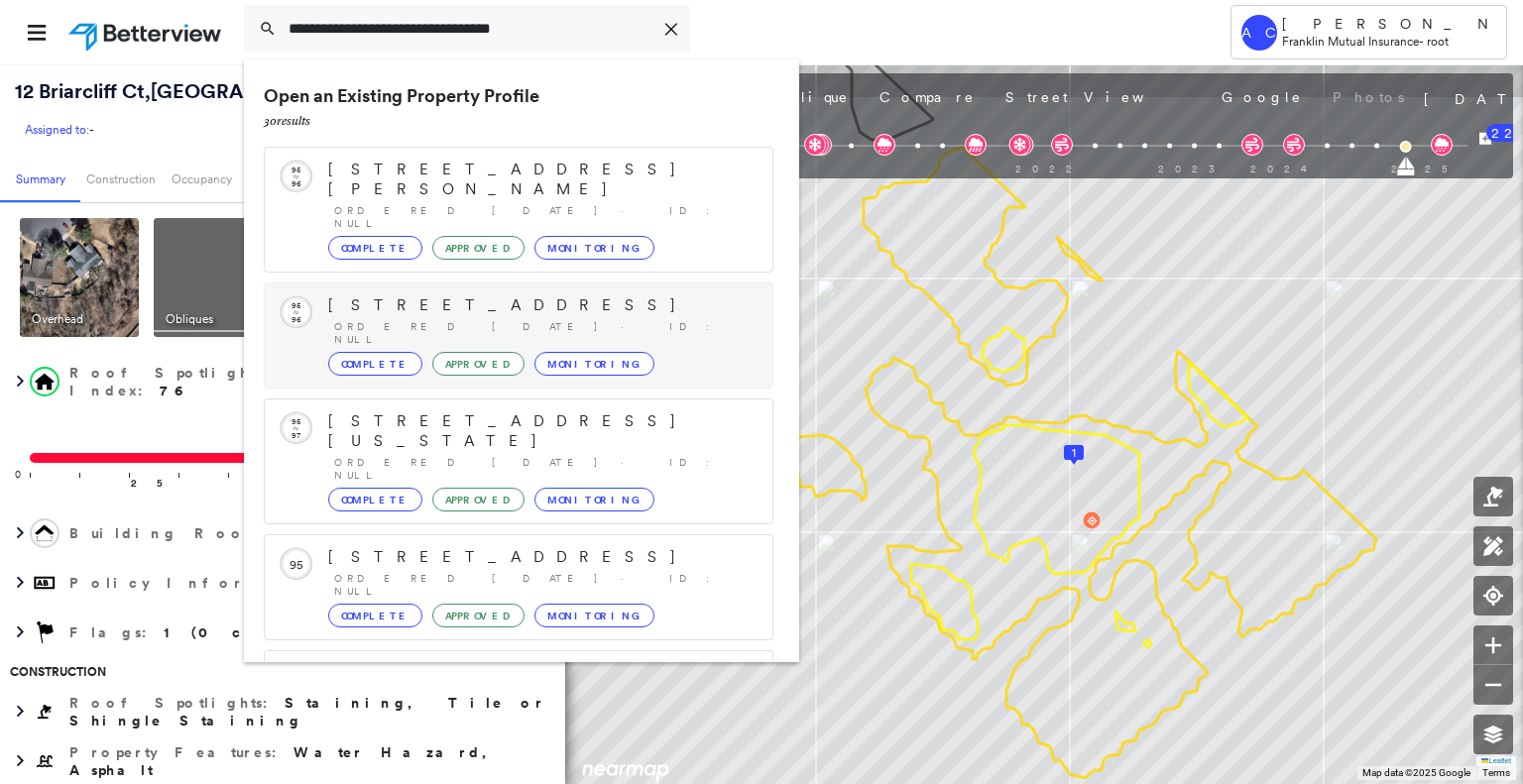 scroll, scrollTop: 206, scrollLeft: 0, axis: vertical 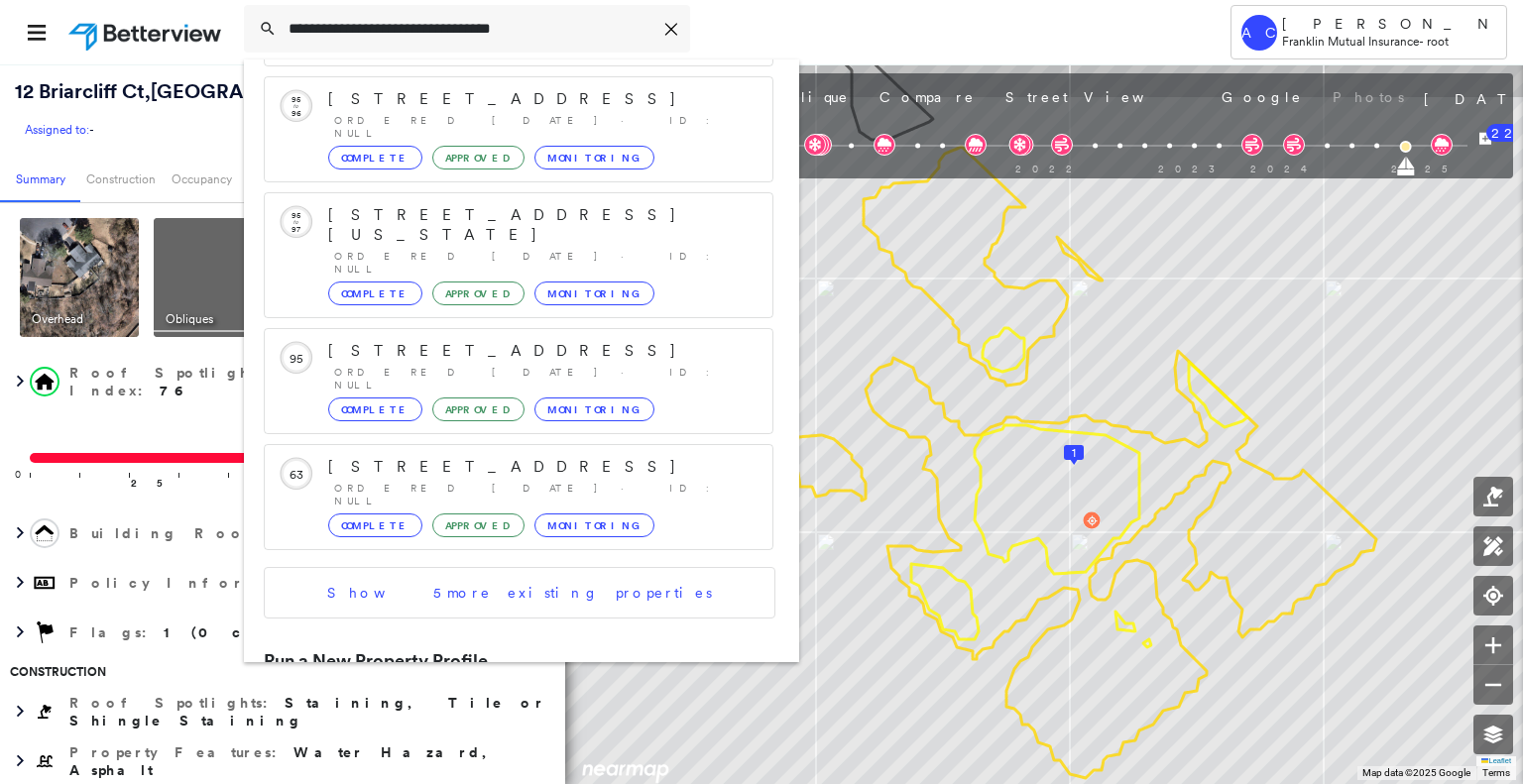 type on "**********" 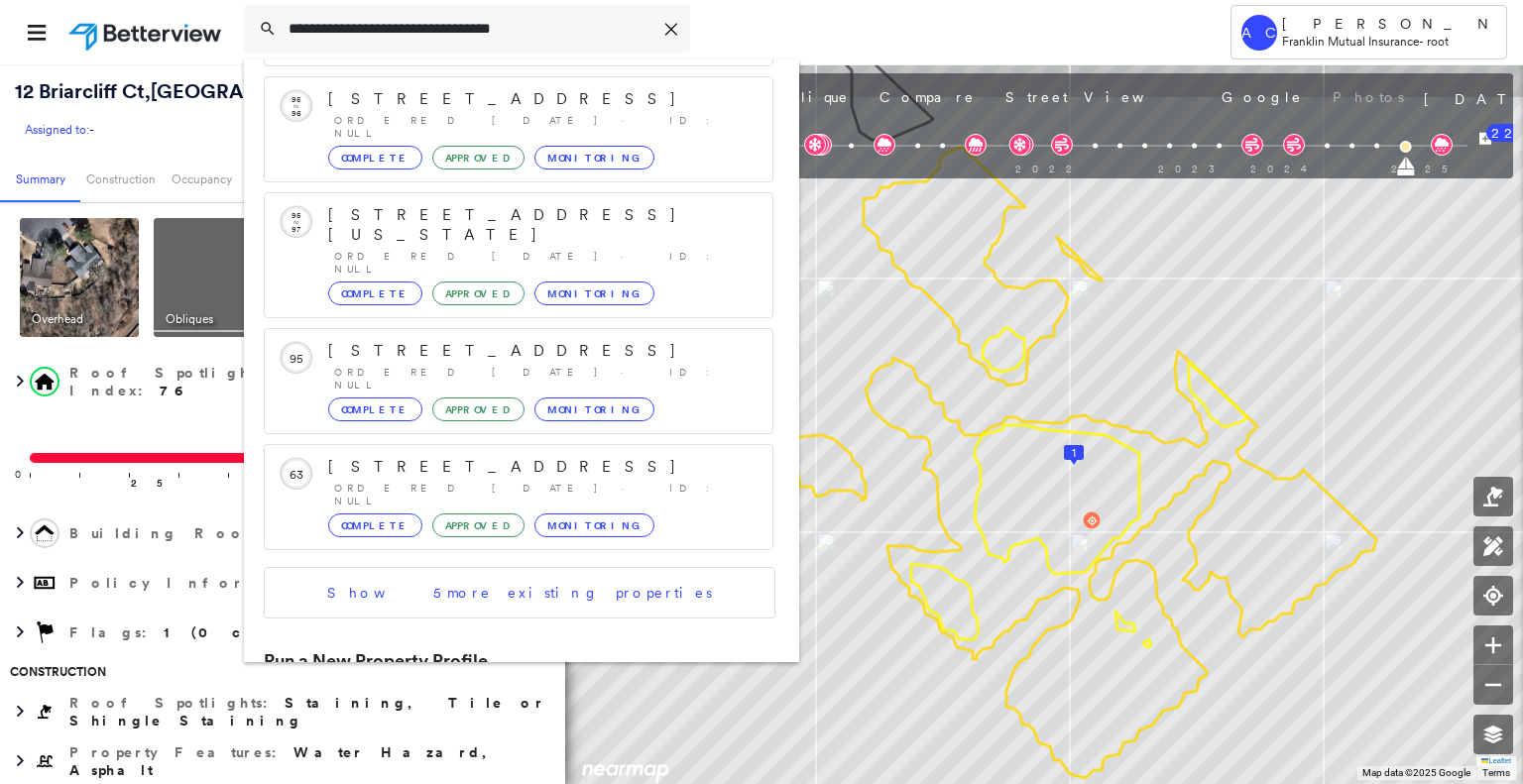 click on "530 Tomlinson Mill Rd, Marlton, NJ 08053" at bounding box center (497, 729) 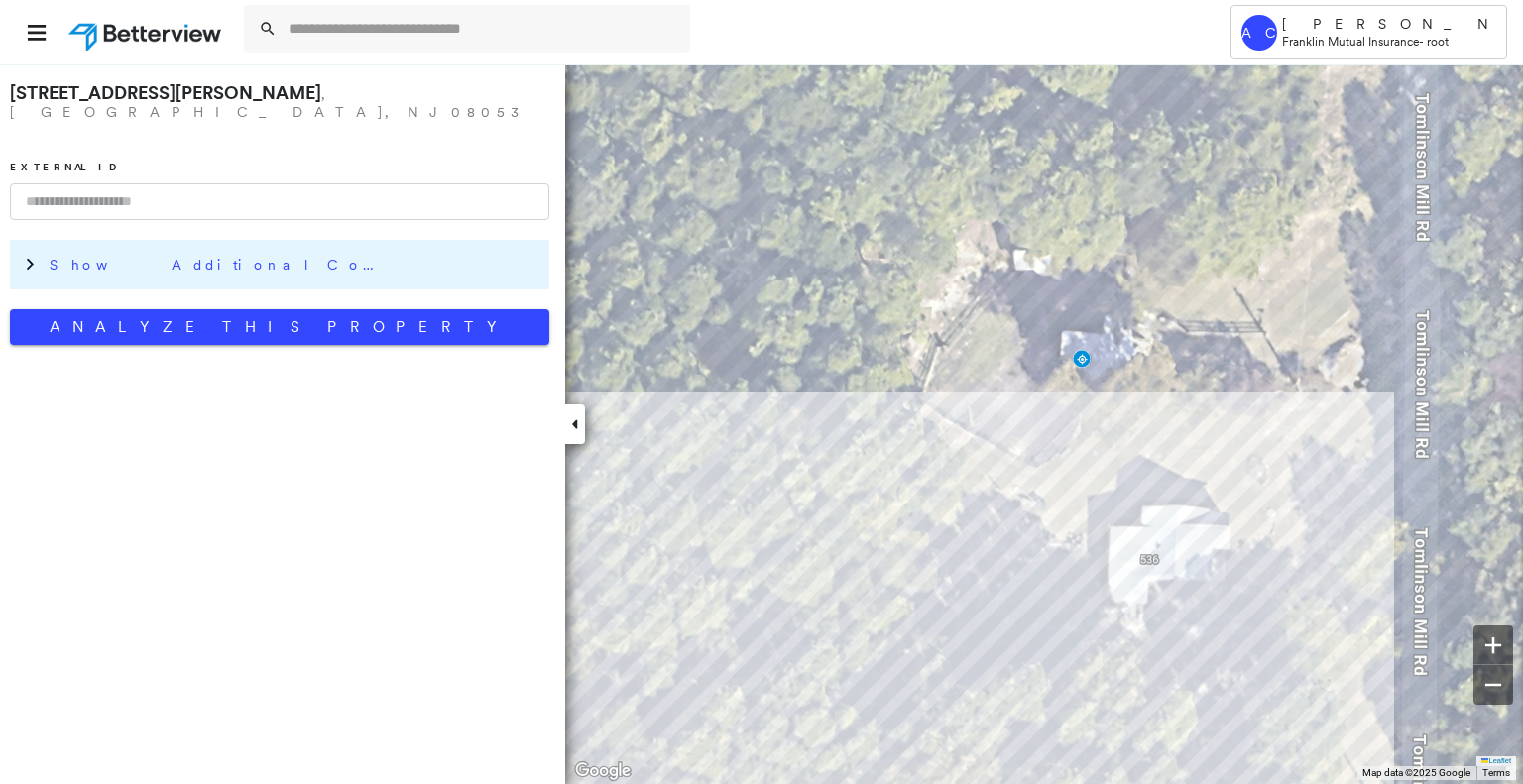 click on "Show Additional Company Data" at bounding box center (294, 265) 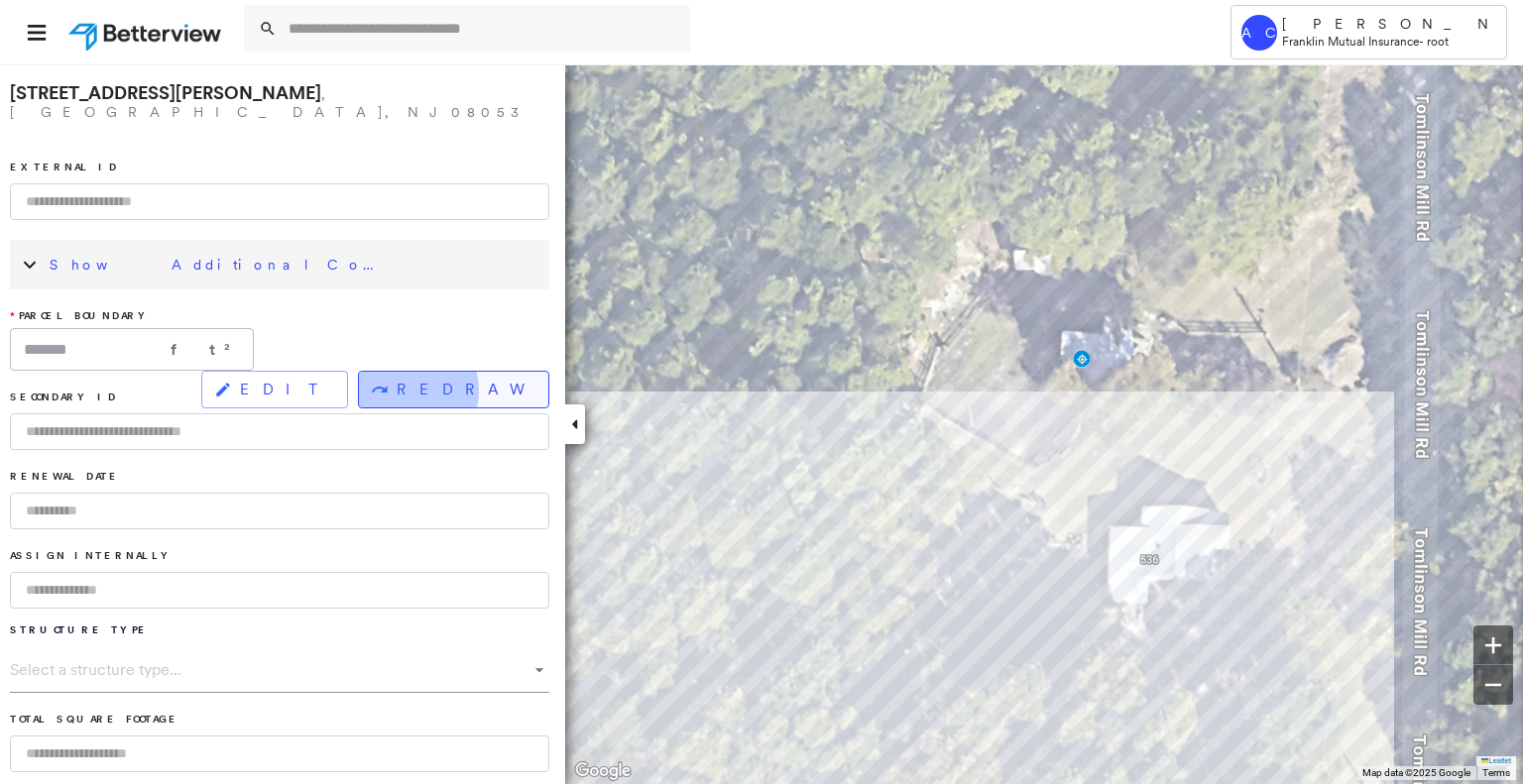 click on "REDRAW" at bounding box center [464, 390] 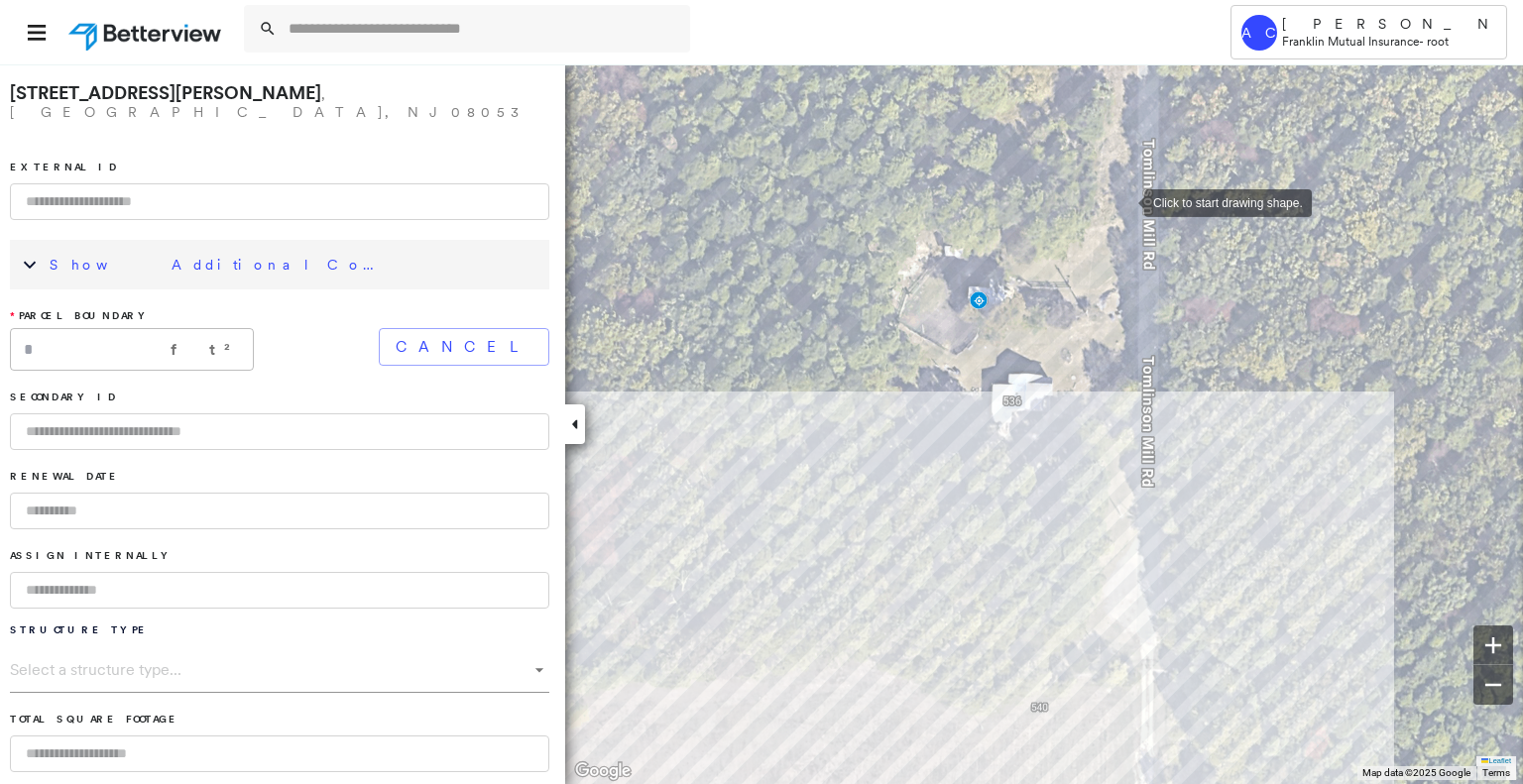 click at bounding box center [1124, 201] 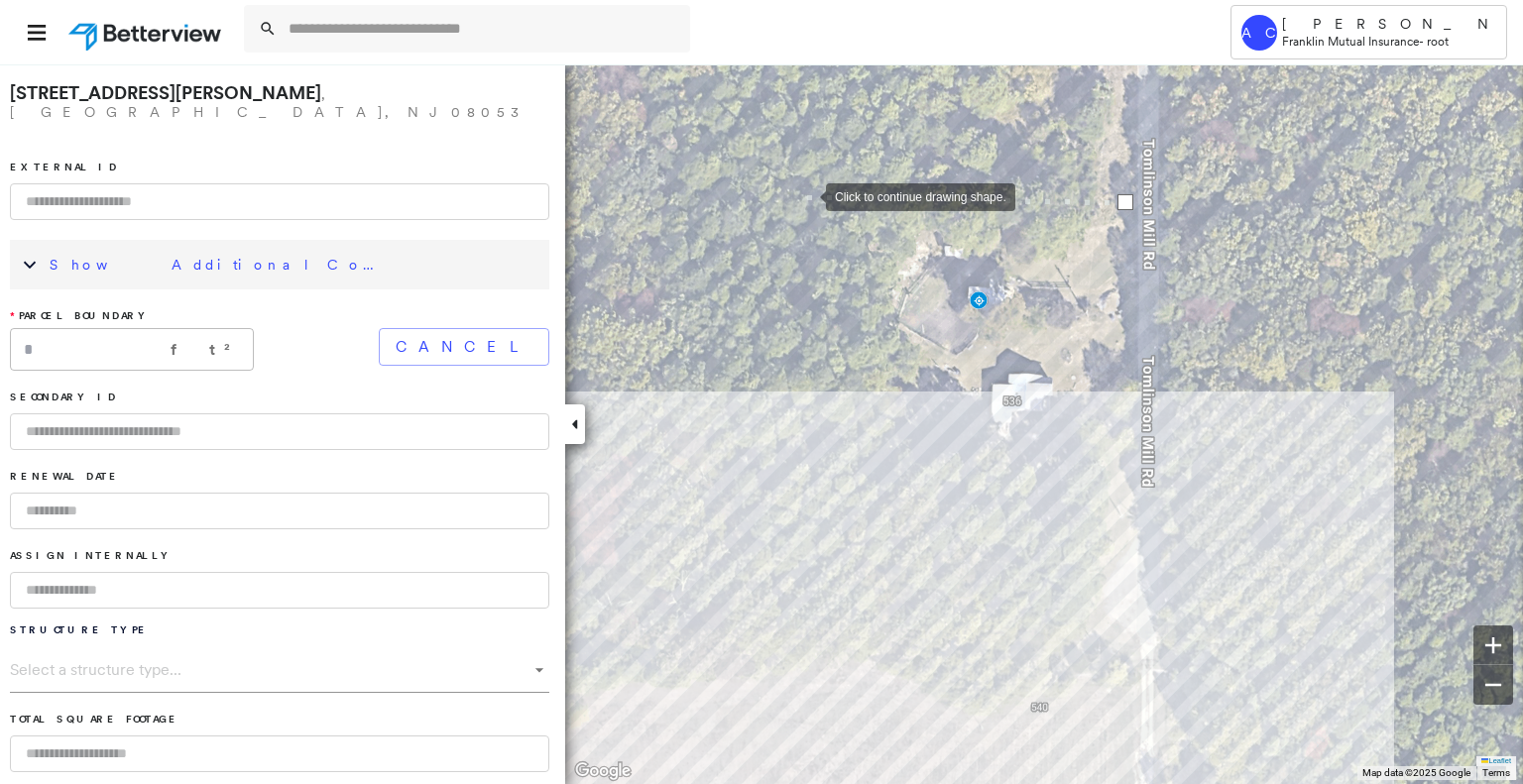 click at bounding box center (806, 195) 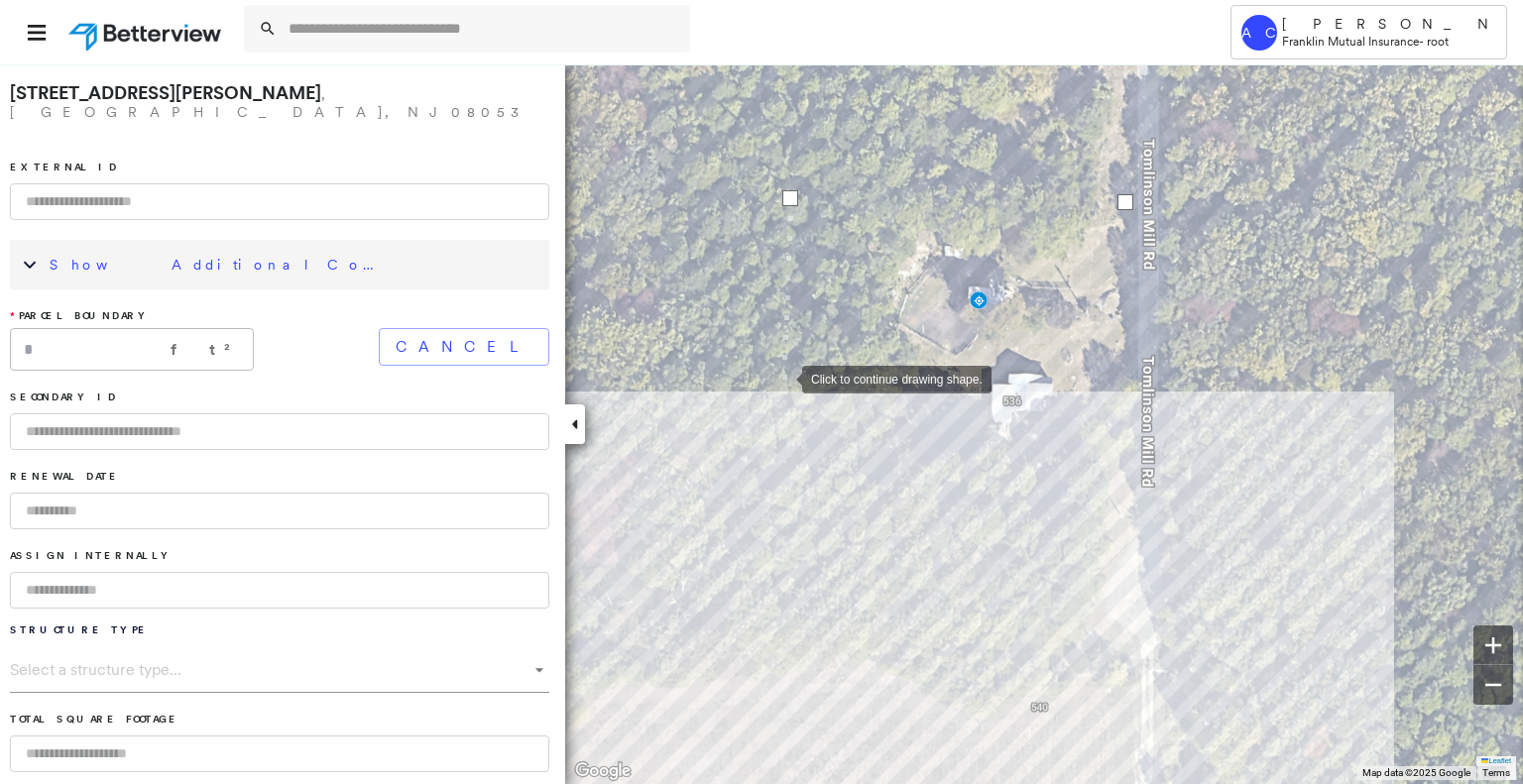 click at bounding box center [782, 378] 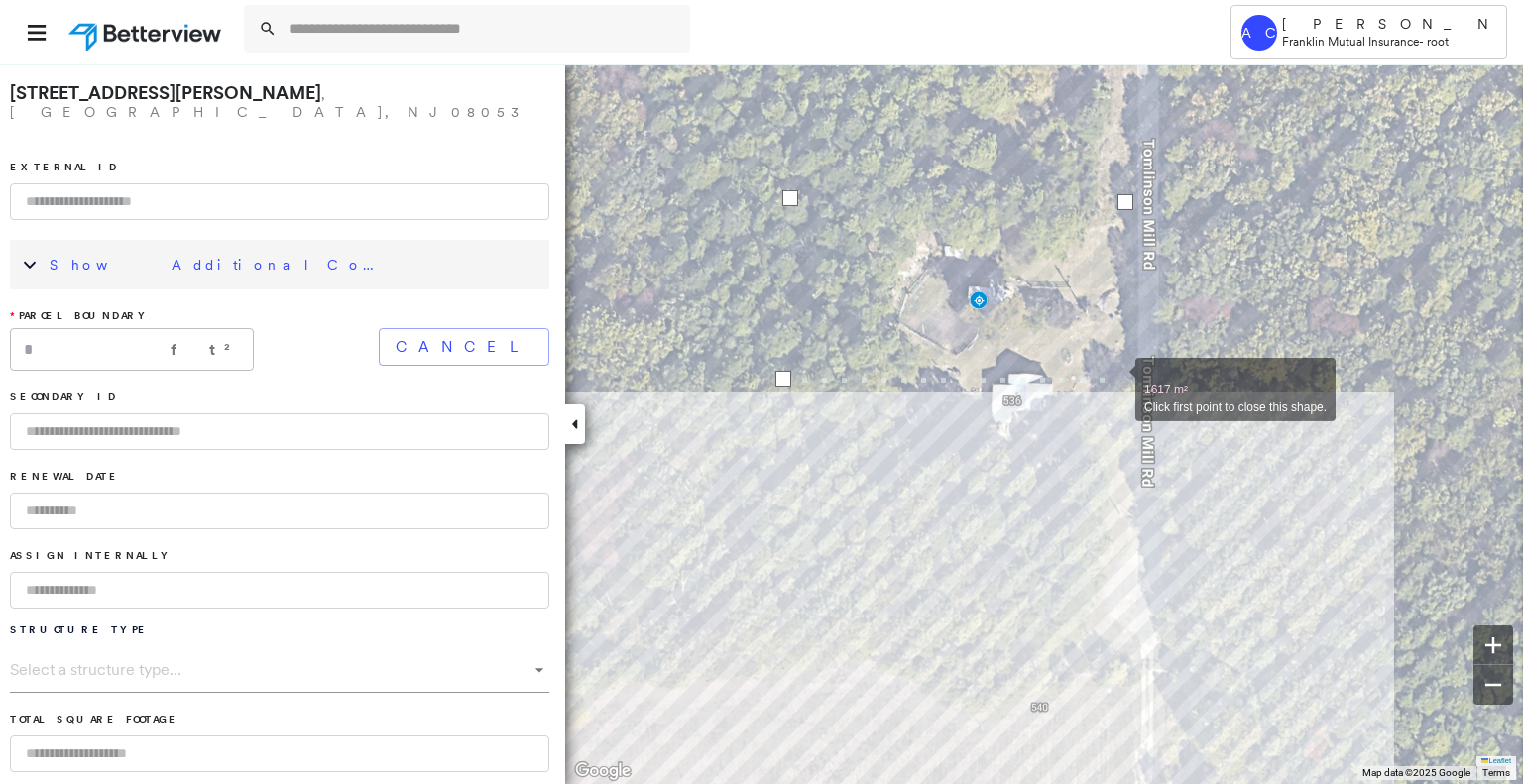 click at bounding box center (1115, 379) 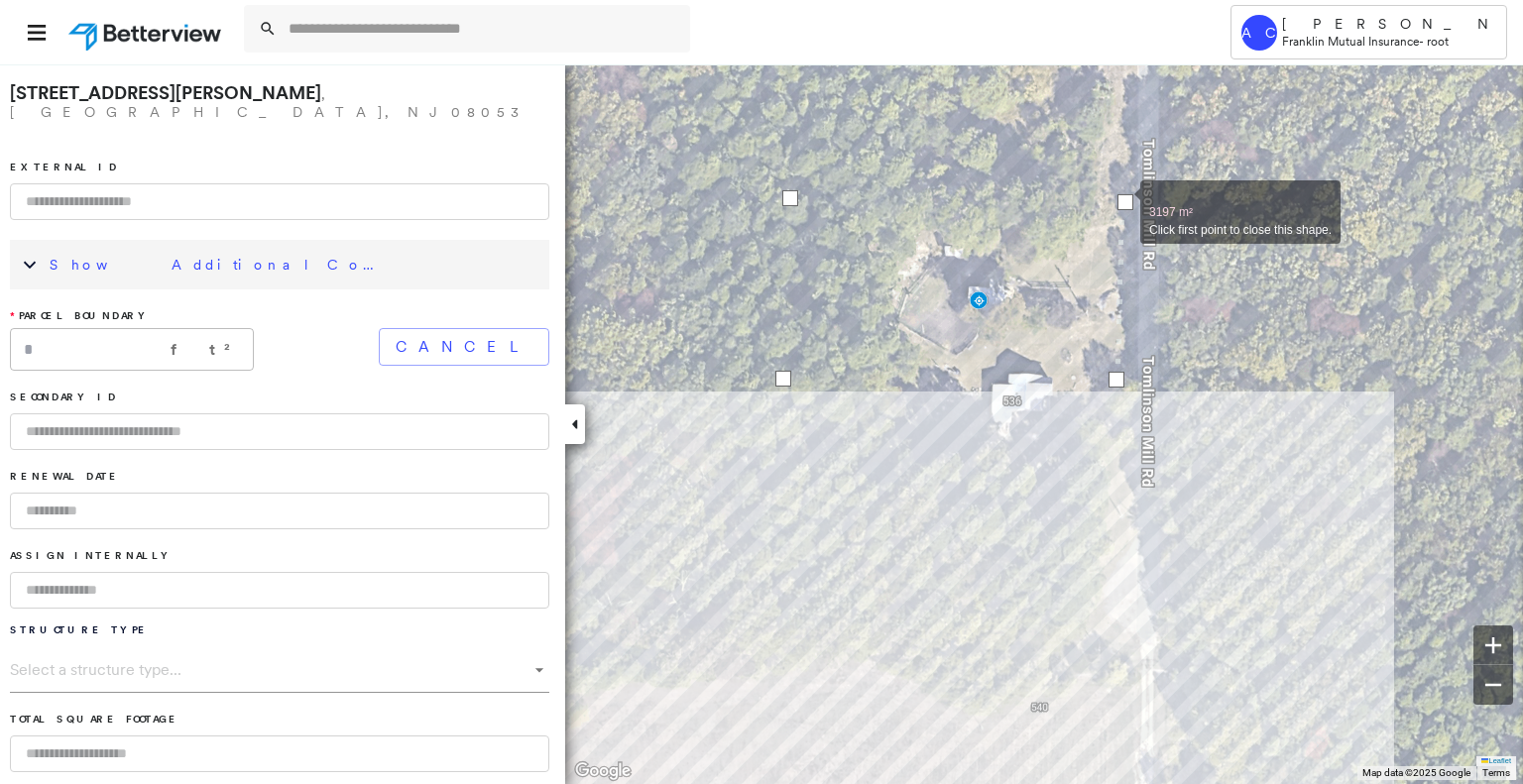 click at bounding box center (1125, 202) 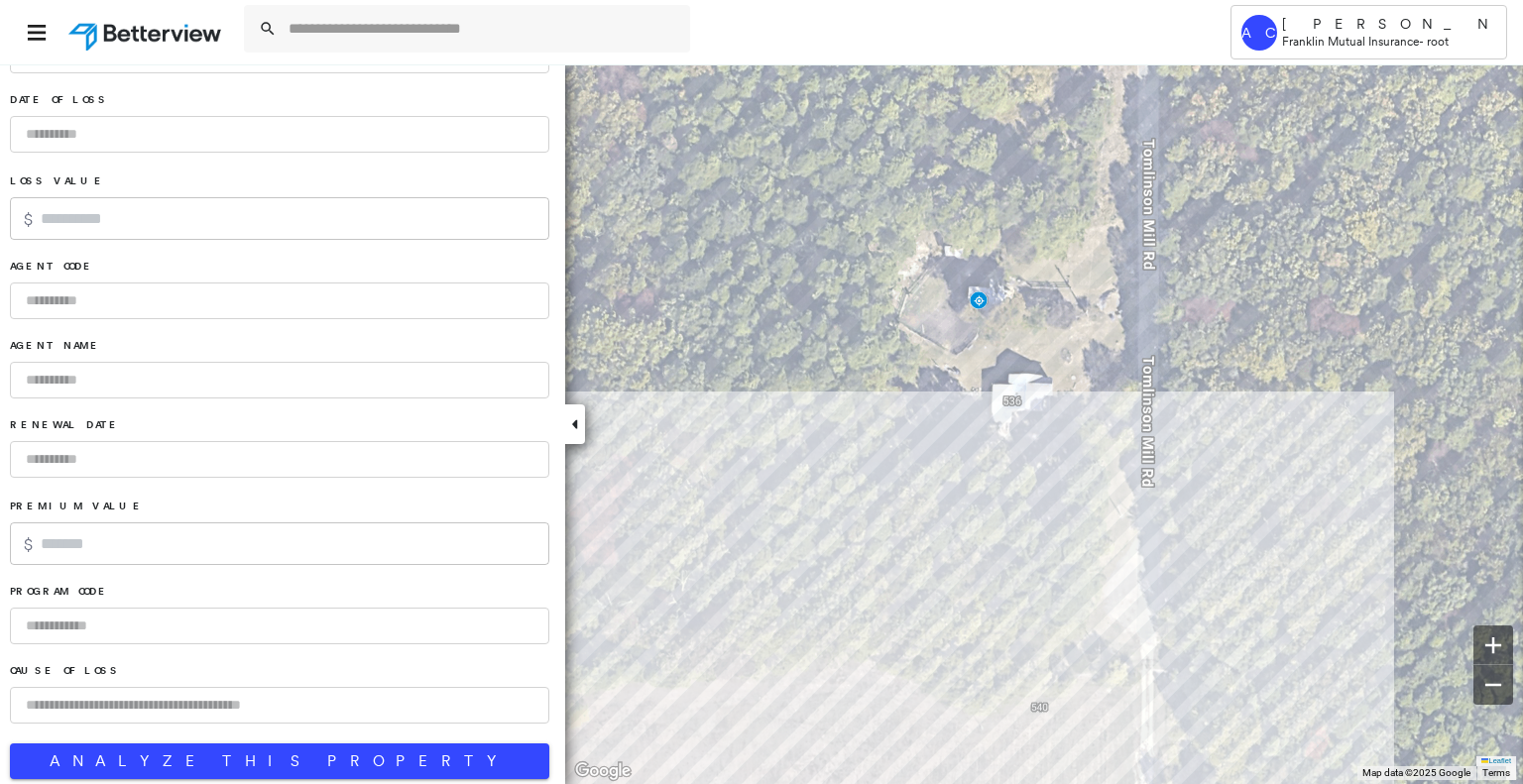 scroll, scrollTop: 1158, scrollLeft: 0, axis: vertical 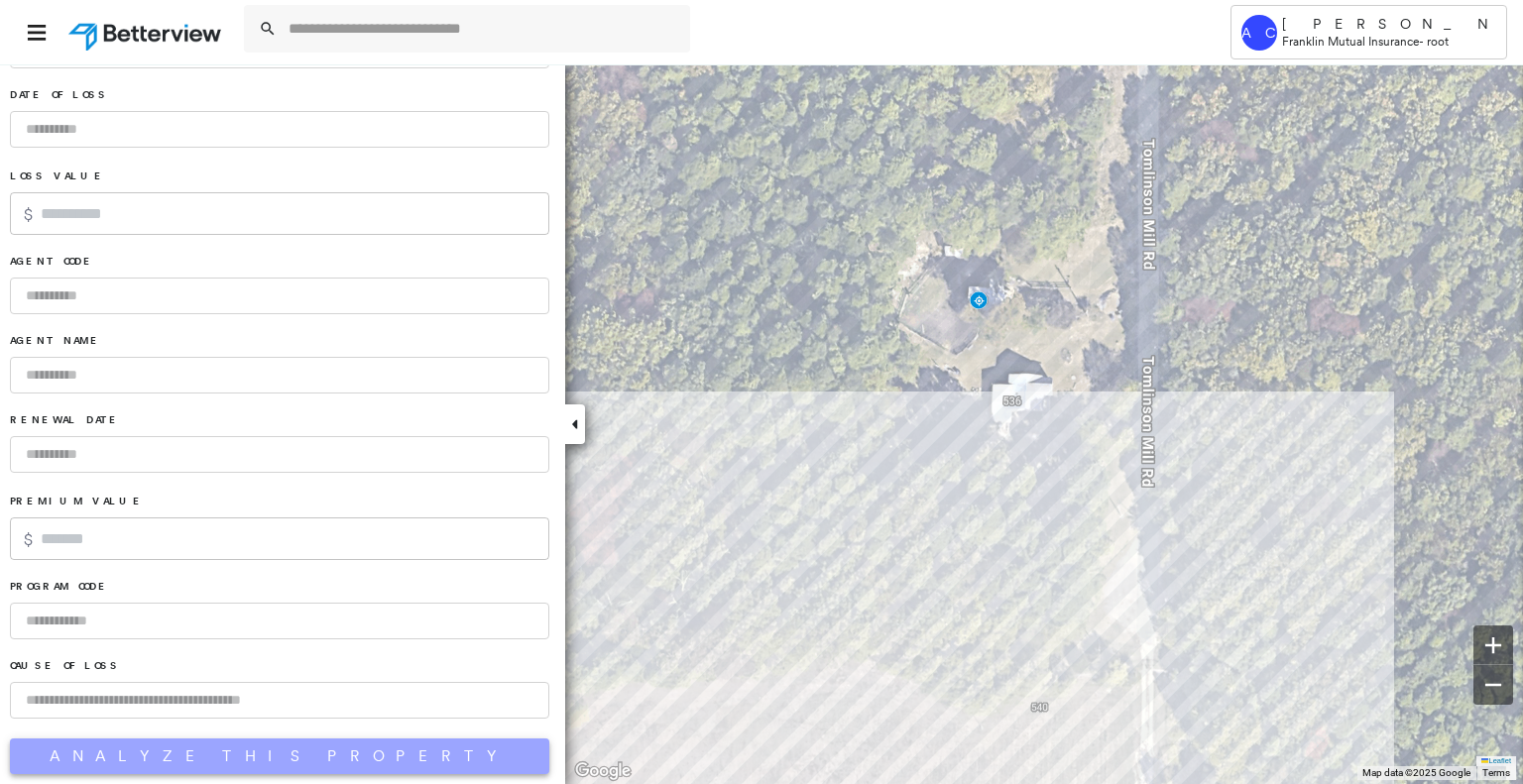 click on "Analyze This Property" at bounding box center (280, 756) 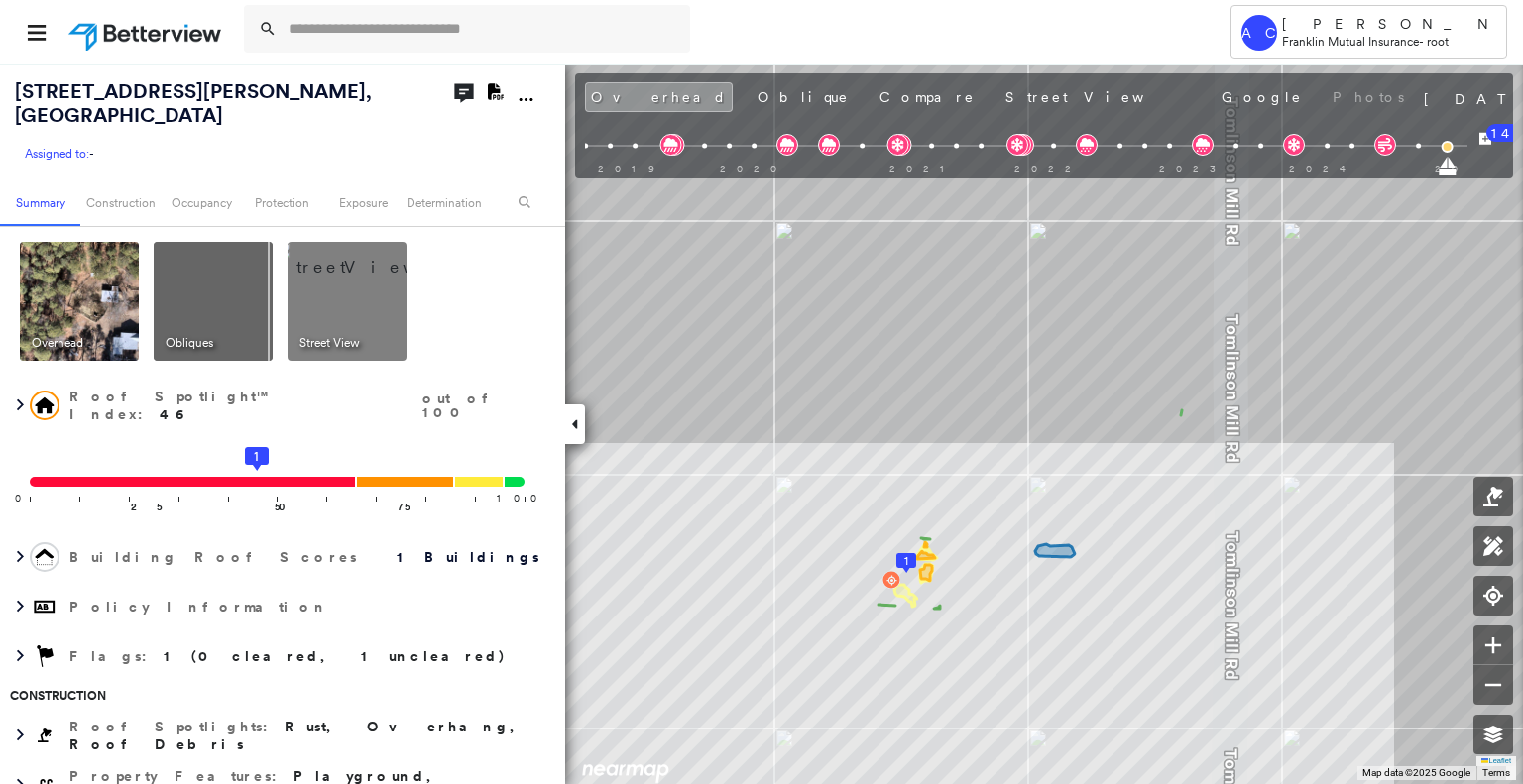 scroll, scrollTop: 0, scrollLeft: 0, axis: both 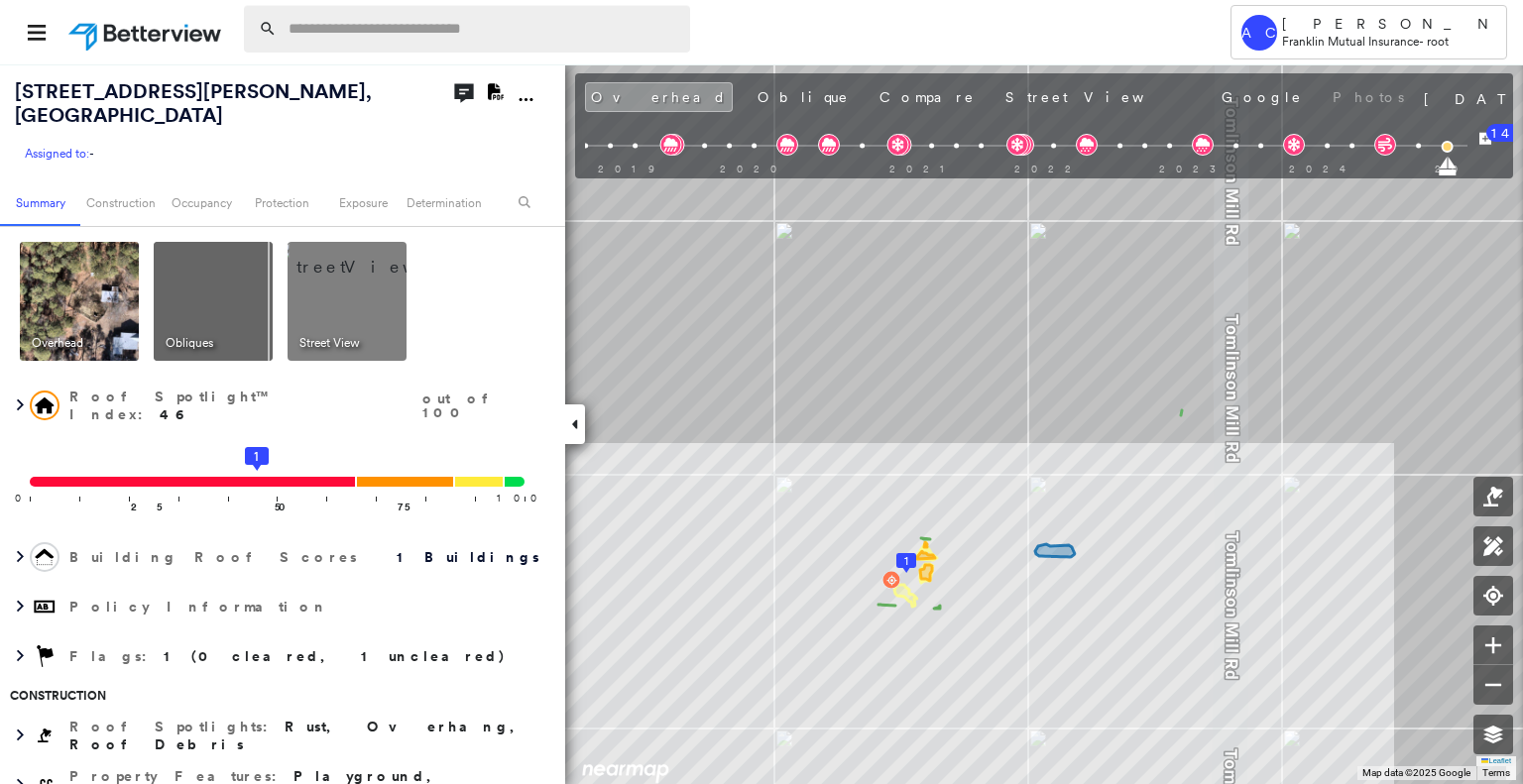 click at bounding box center (483, 29) 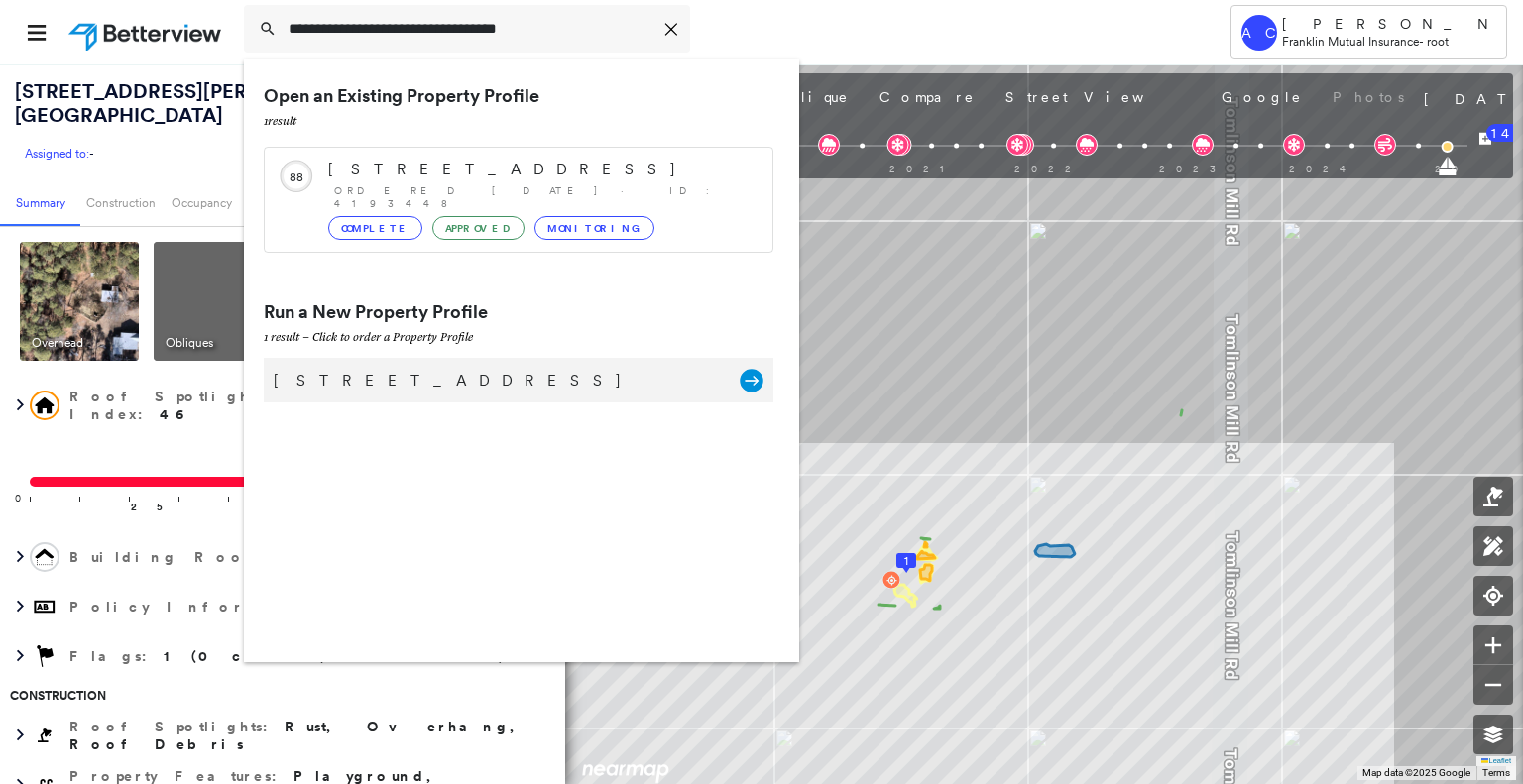 type on "**********" 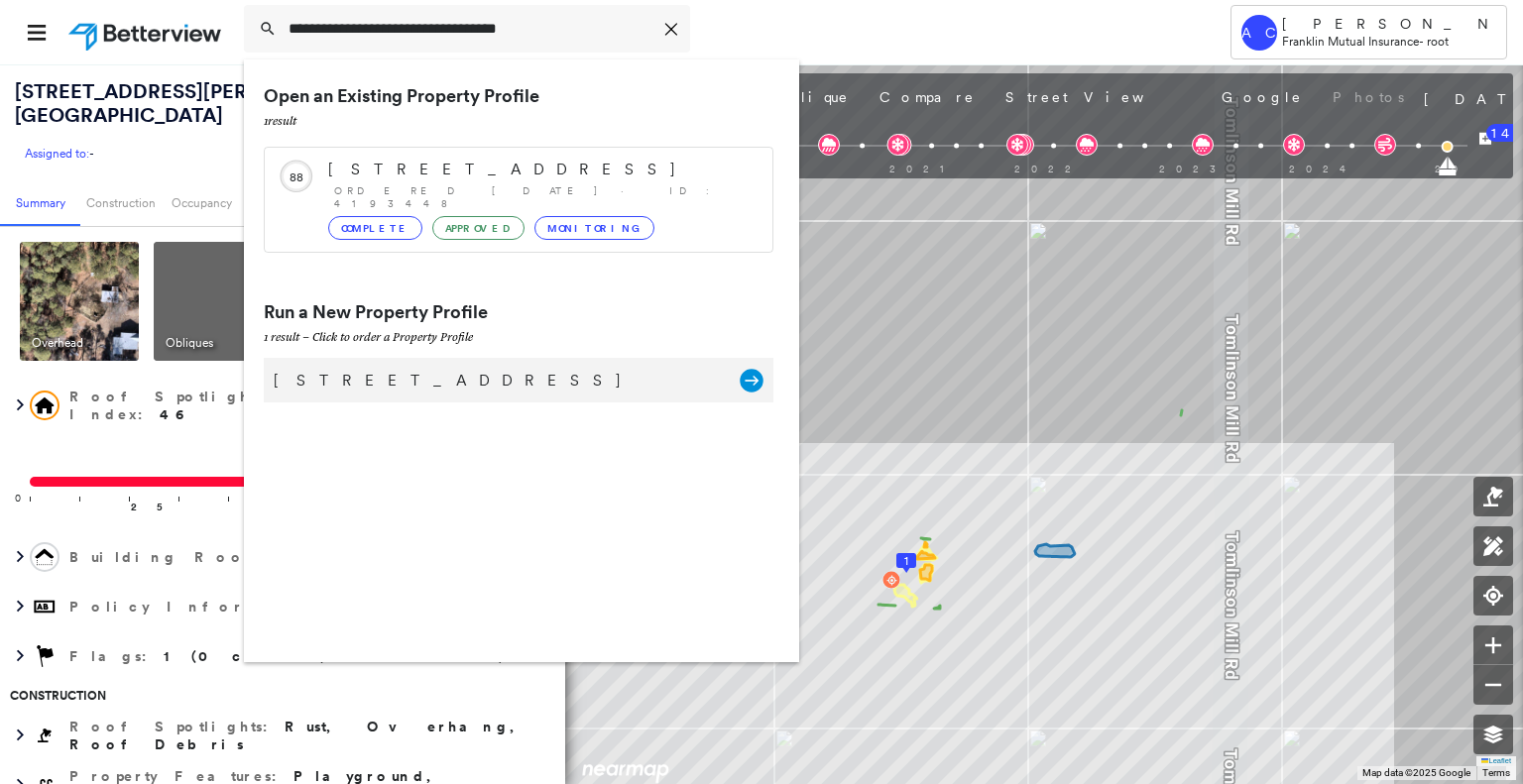 click on "[STREET_ADDRESS] Group Created with Sketch." at bounding box center (519, 380) 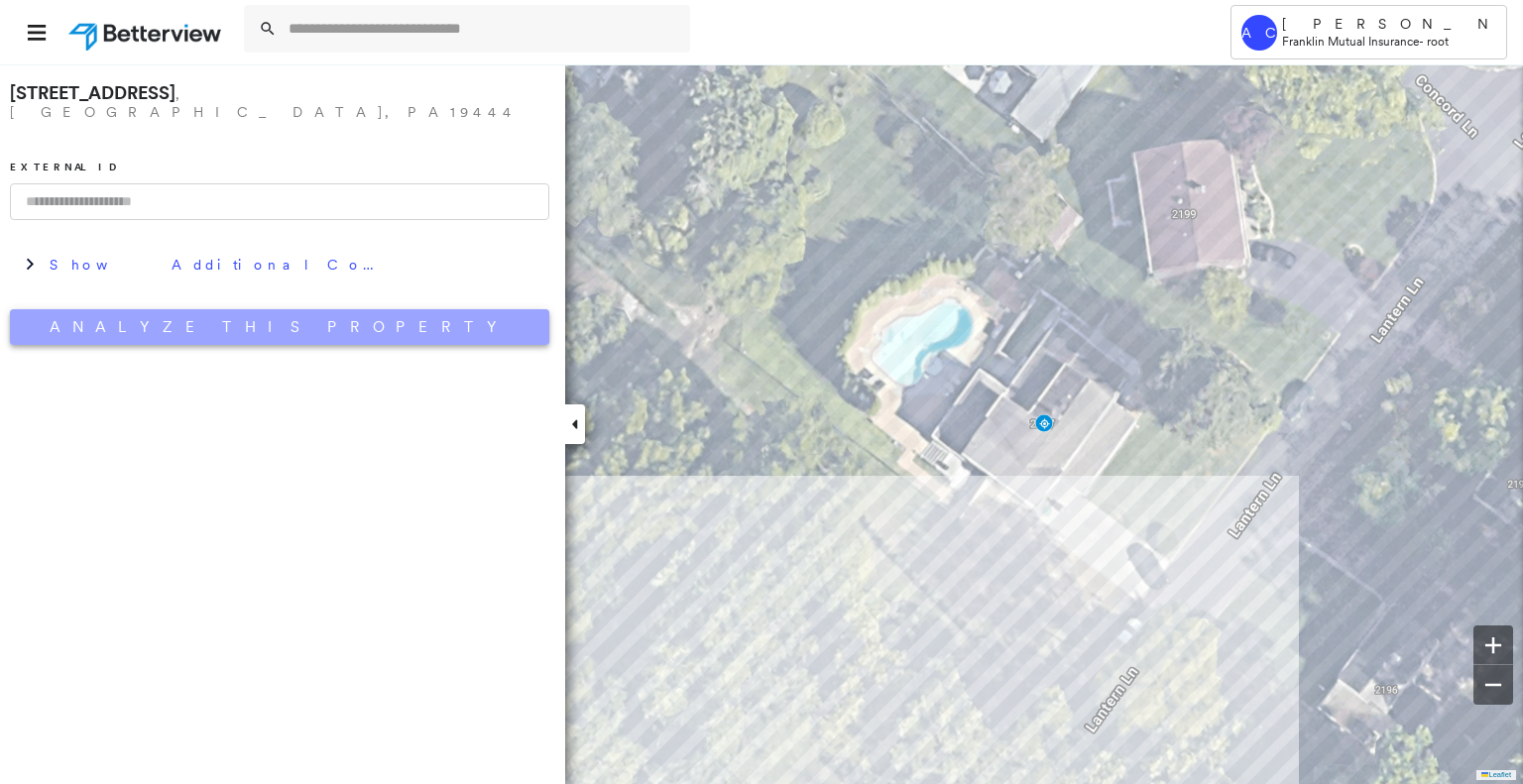 click on "Analyze This Property" at bounding box center [280, 327] 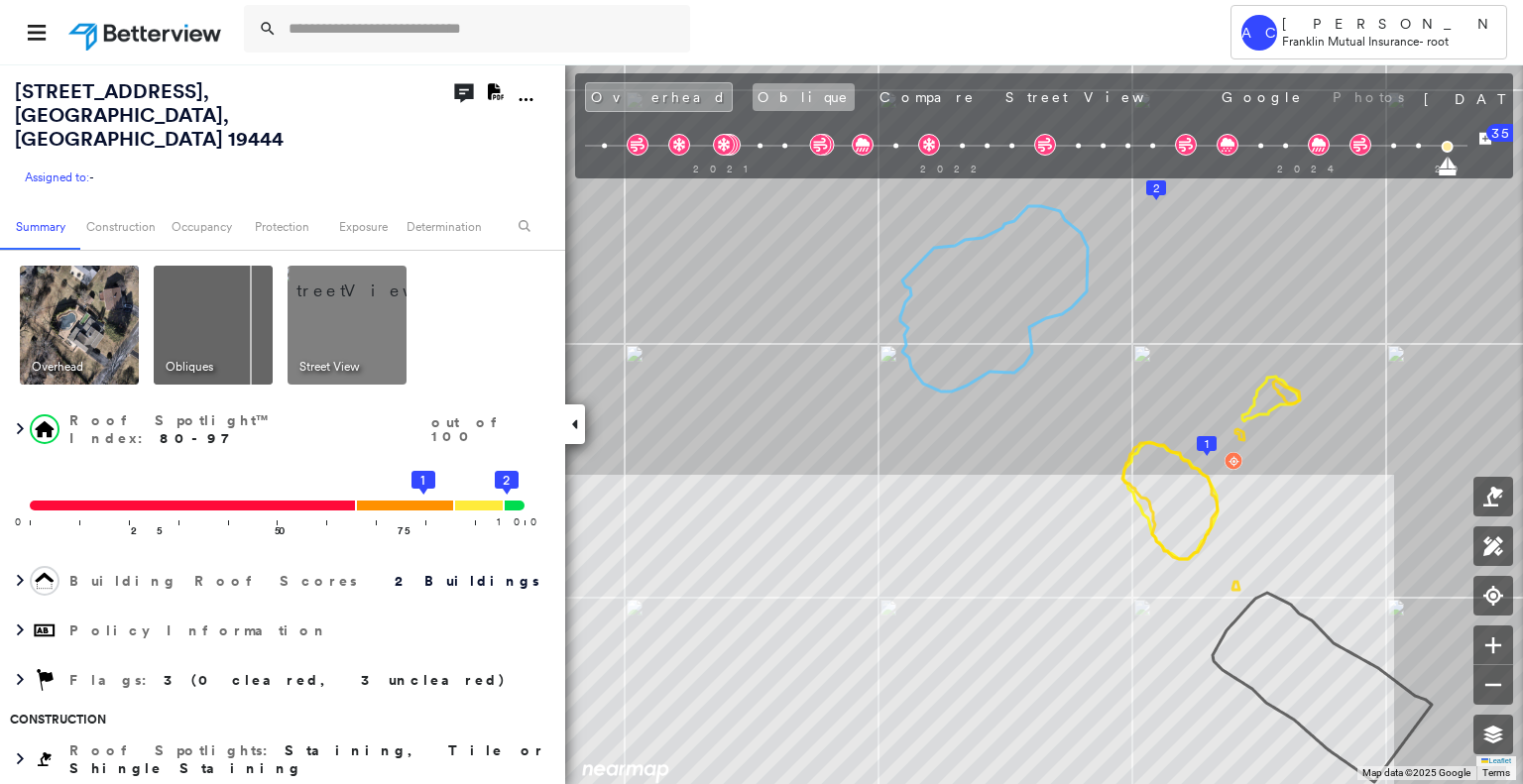 click on "Oblique" at bounding box center [803, 97] 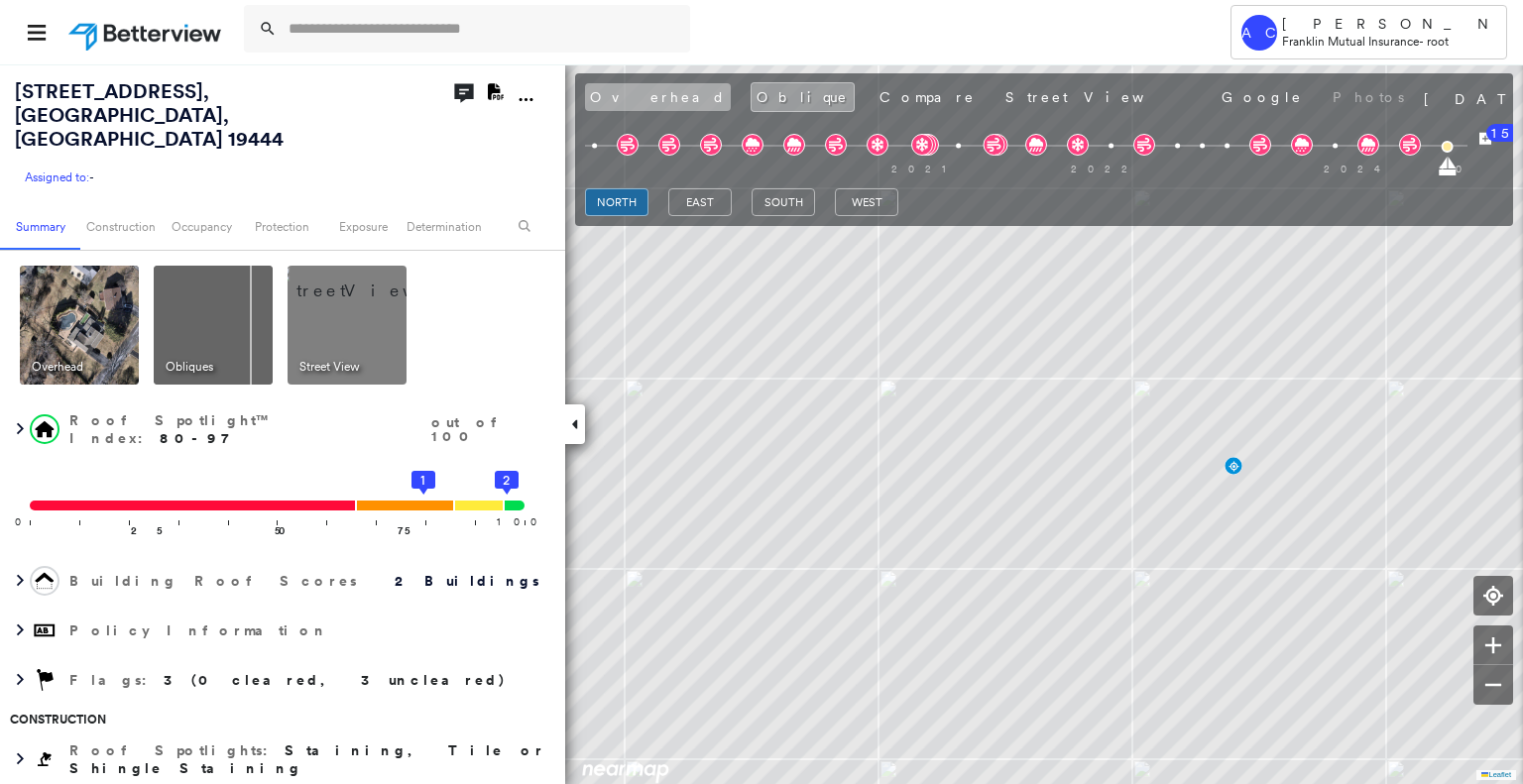 click on "Overhead" at bounding box center (657, 97) 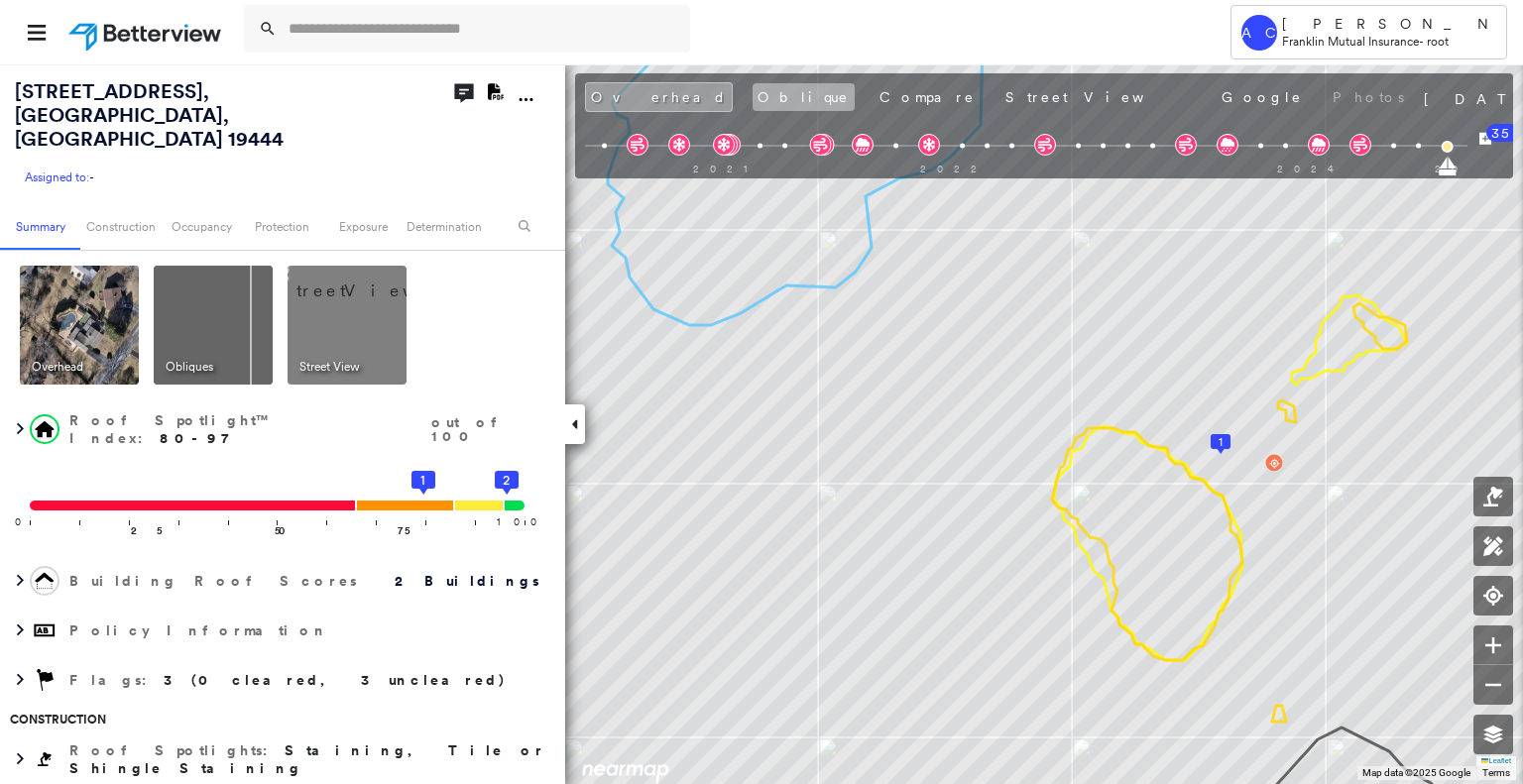 click on "Oblique" at bounding box center [803, 97] 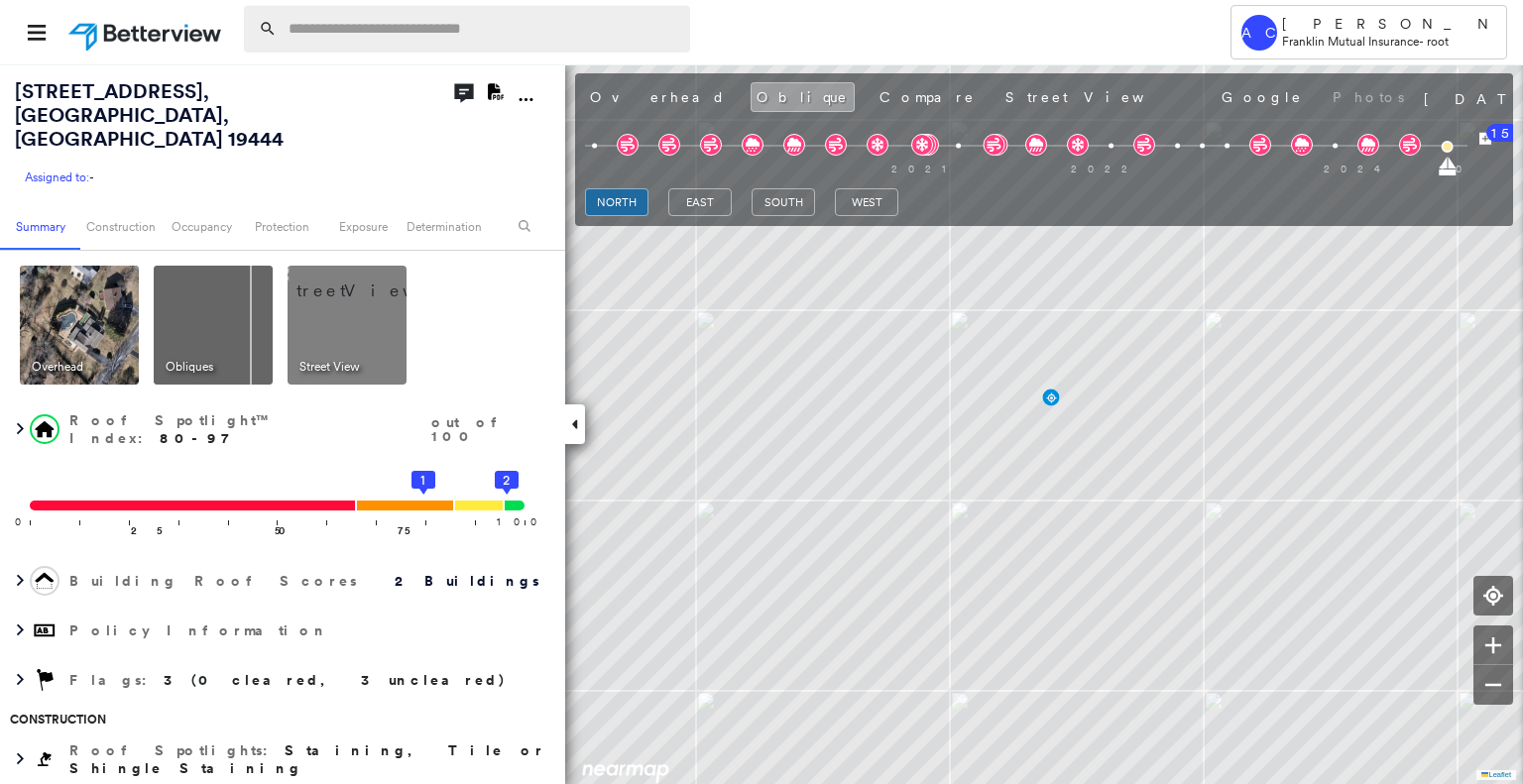 click at bounding box center (483, 29) 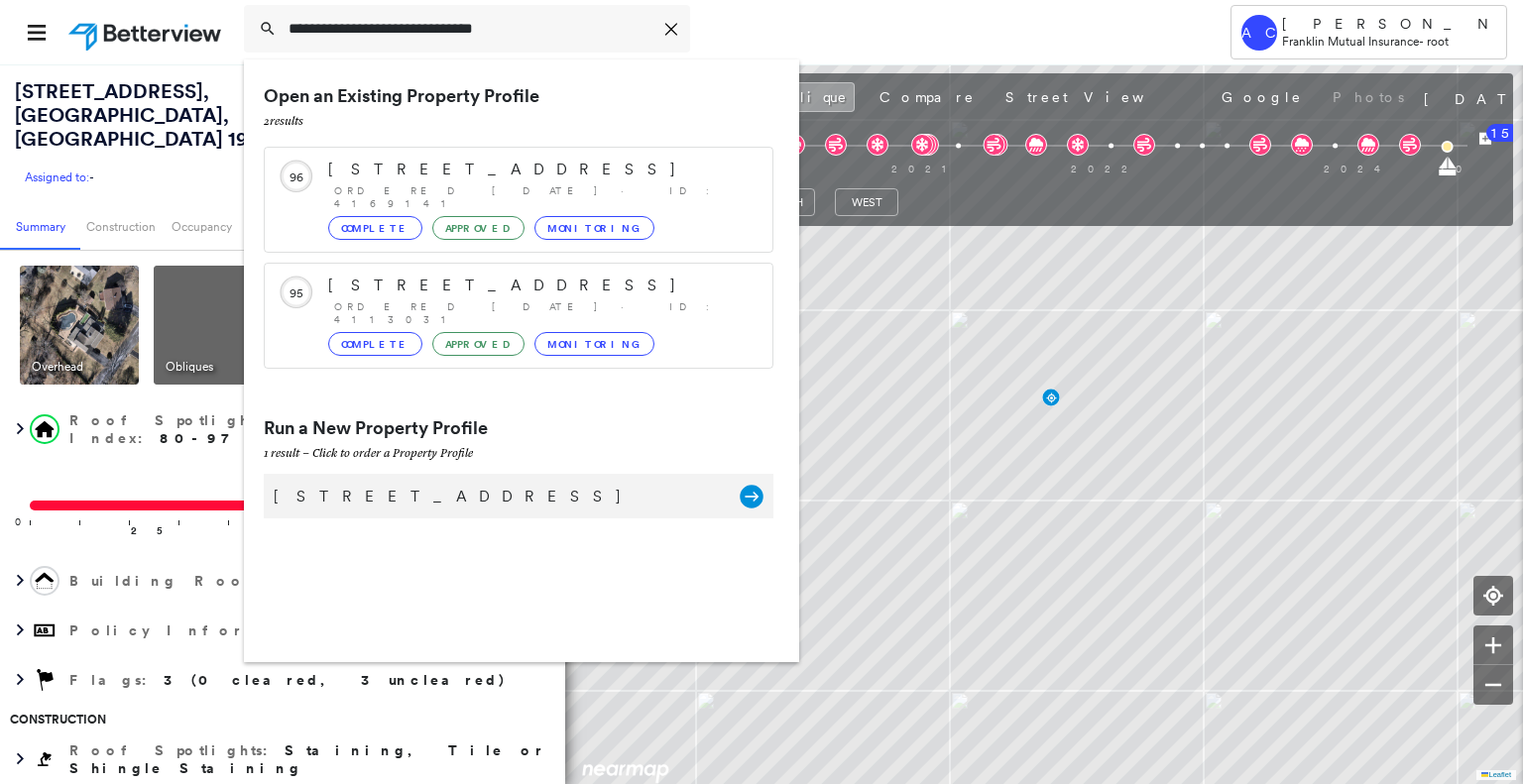 type on "**********" 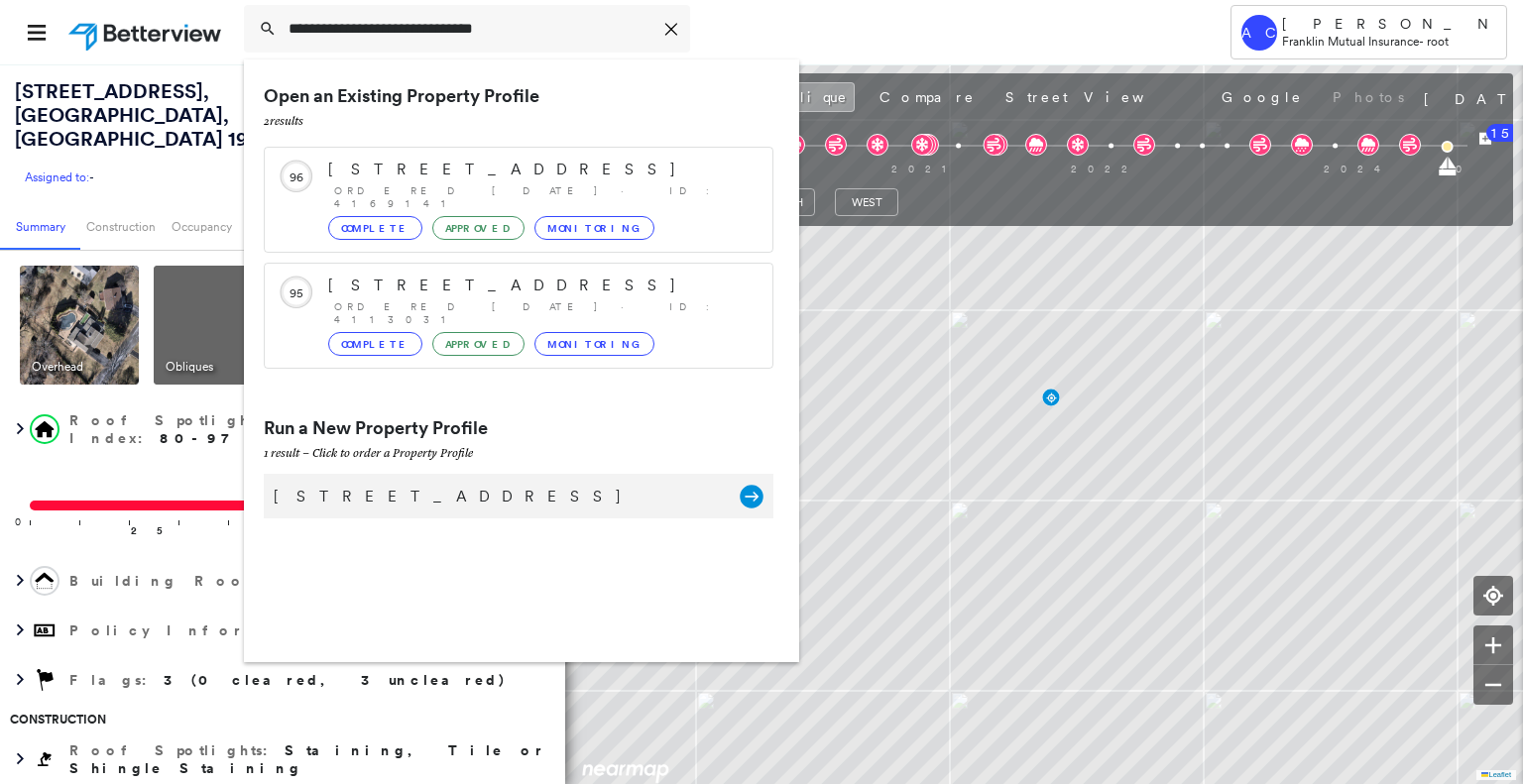 click on "4911 Elmwood Dr, Pittsburgh, PA 15227 Group Created with Sketch." at bounding box center (519, 496) 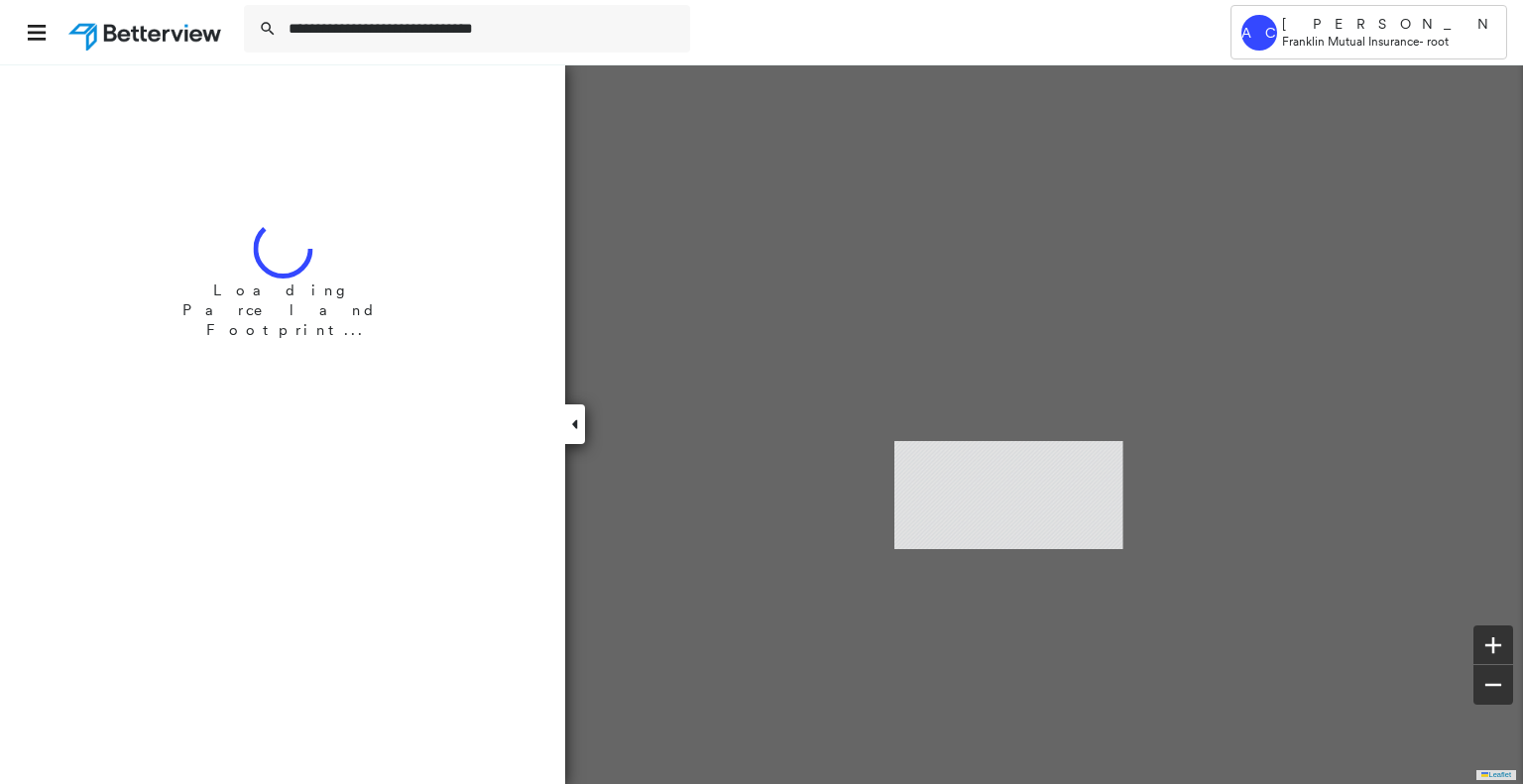 type 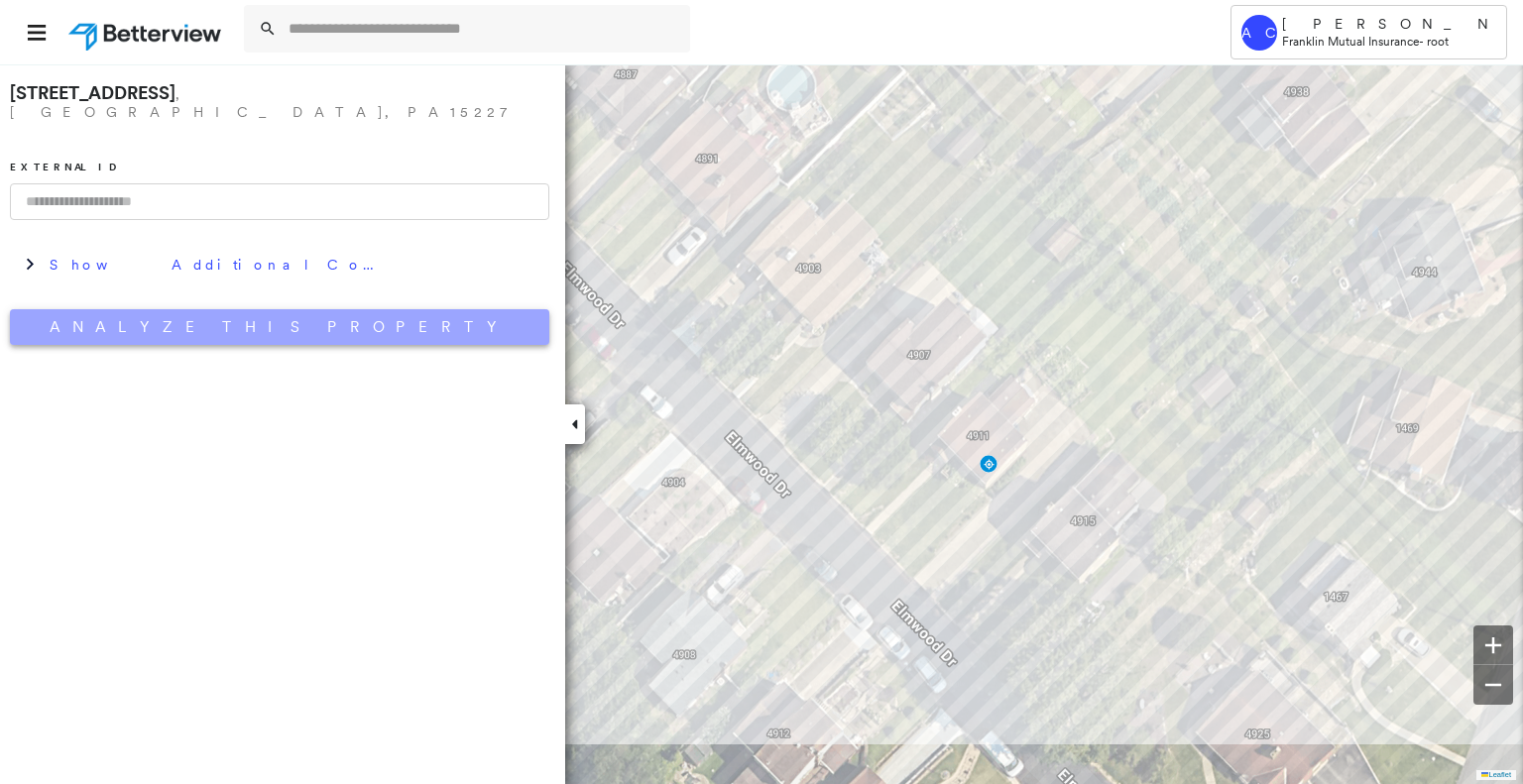 click on "Analyze This Property" at bounding box center (280, 327) 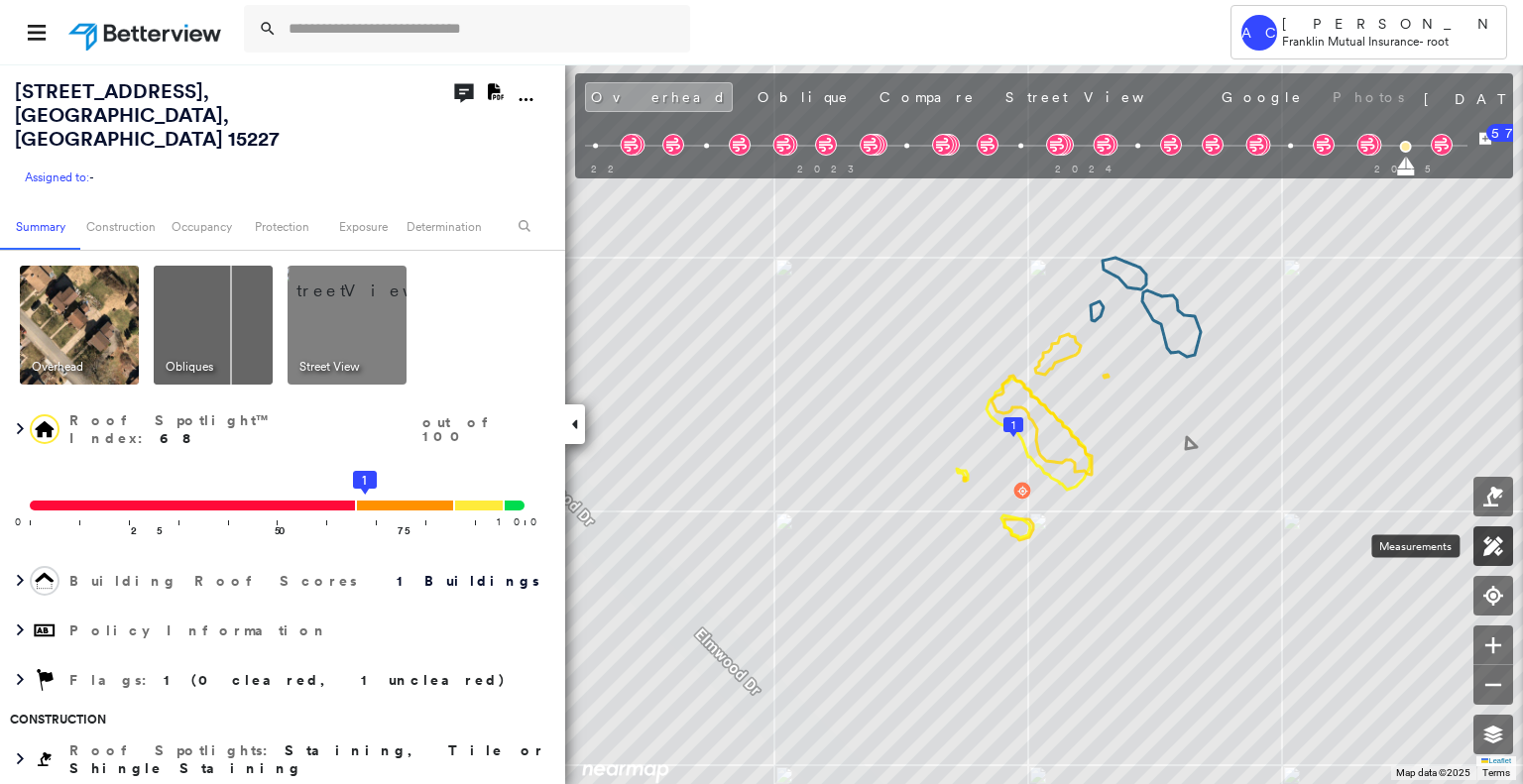 click 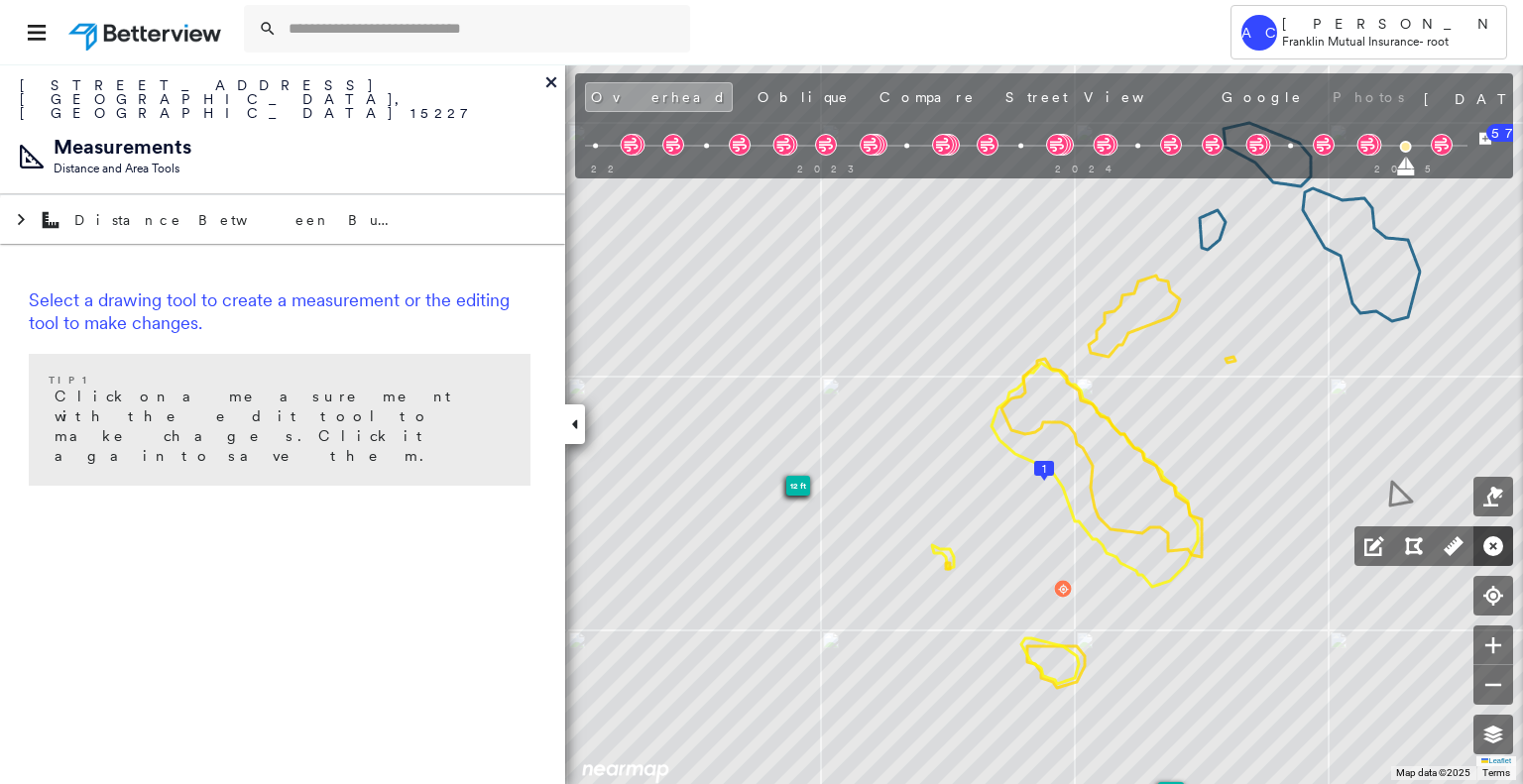 click at bounding box center [1493, 546] 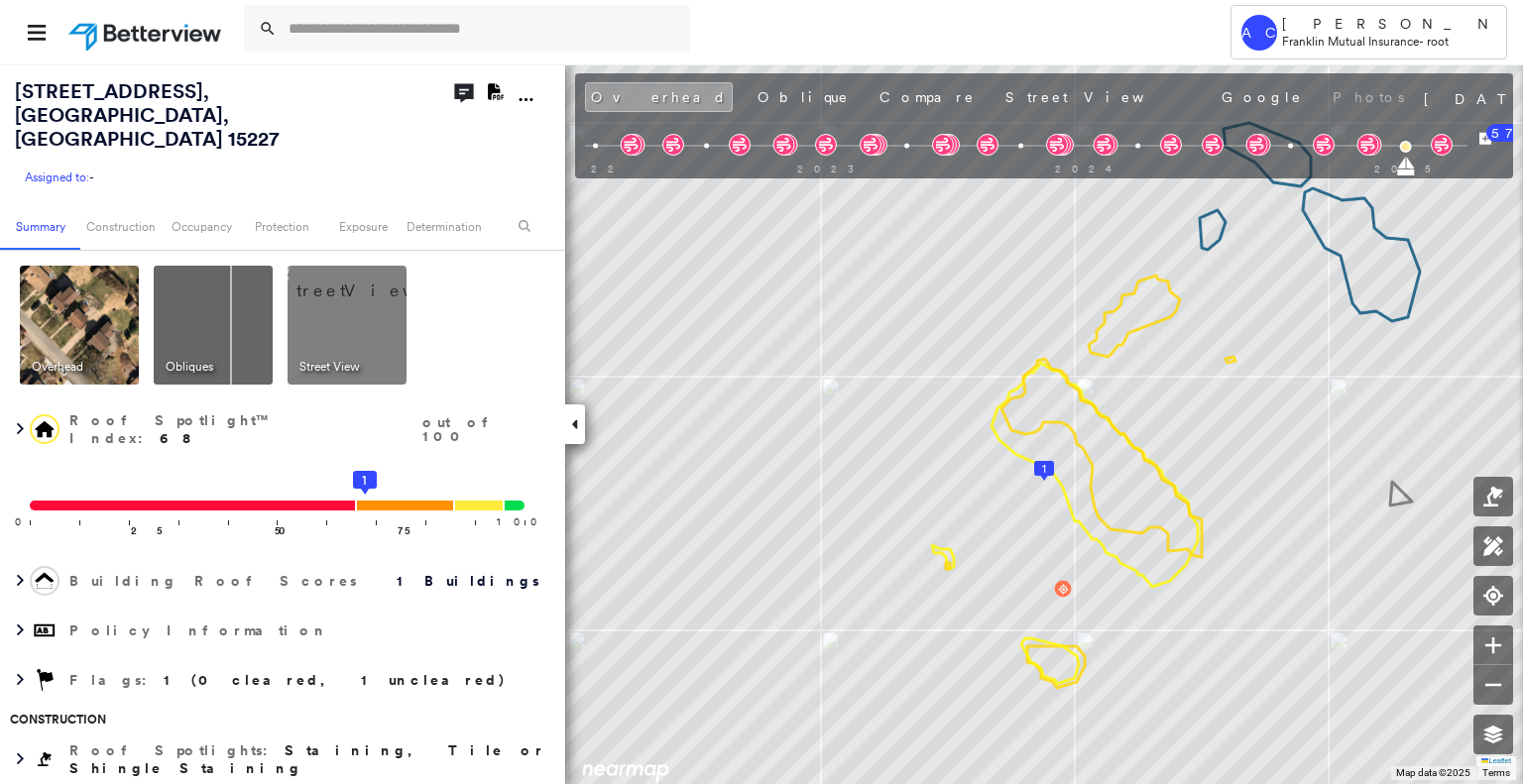 scroll, scrollTop: 0, scrollLeft: 0, axis: both 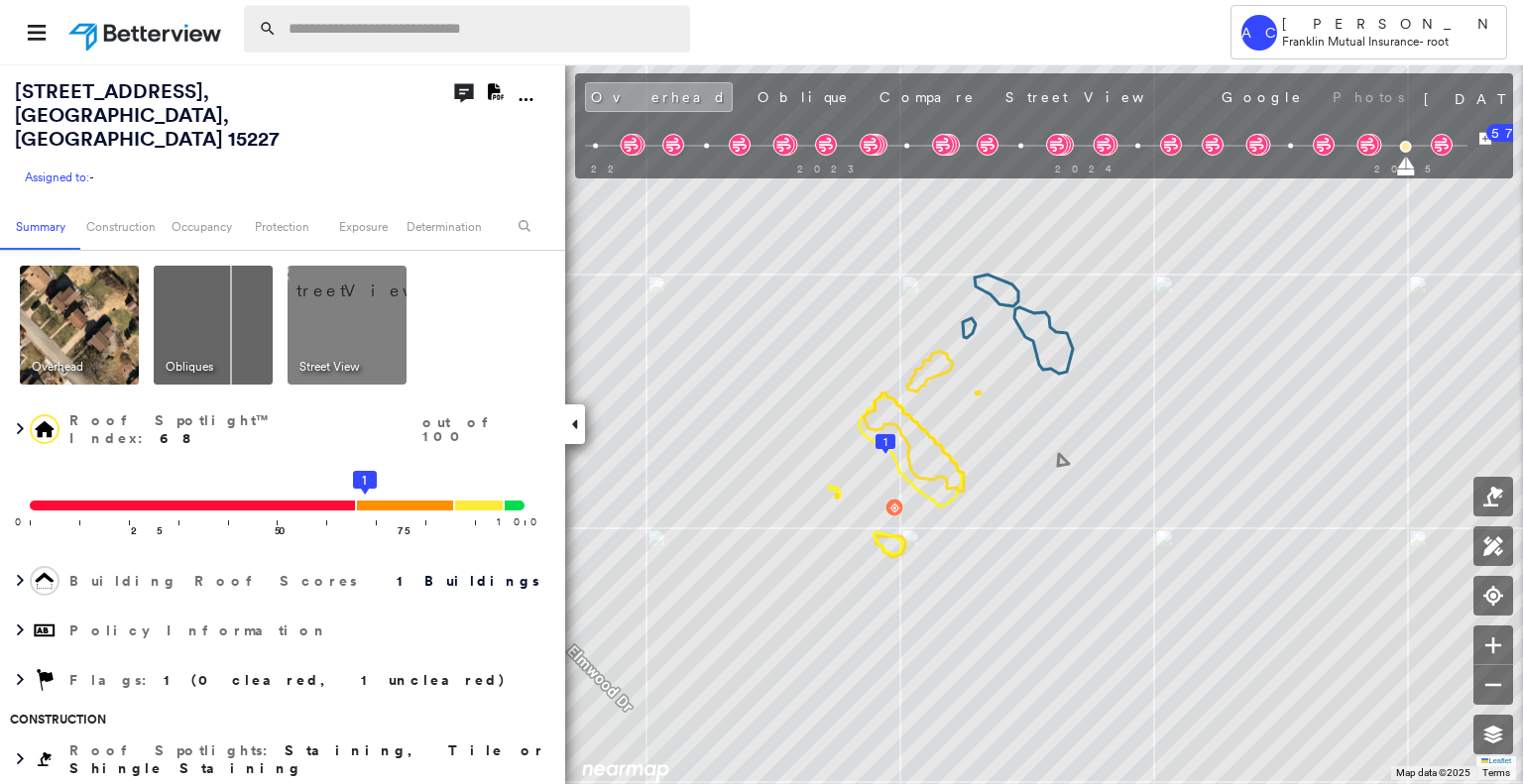 click at bounding box center [483, 29] 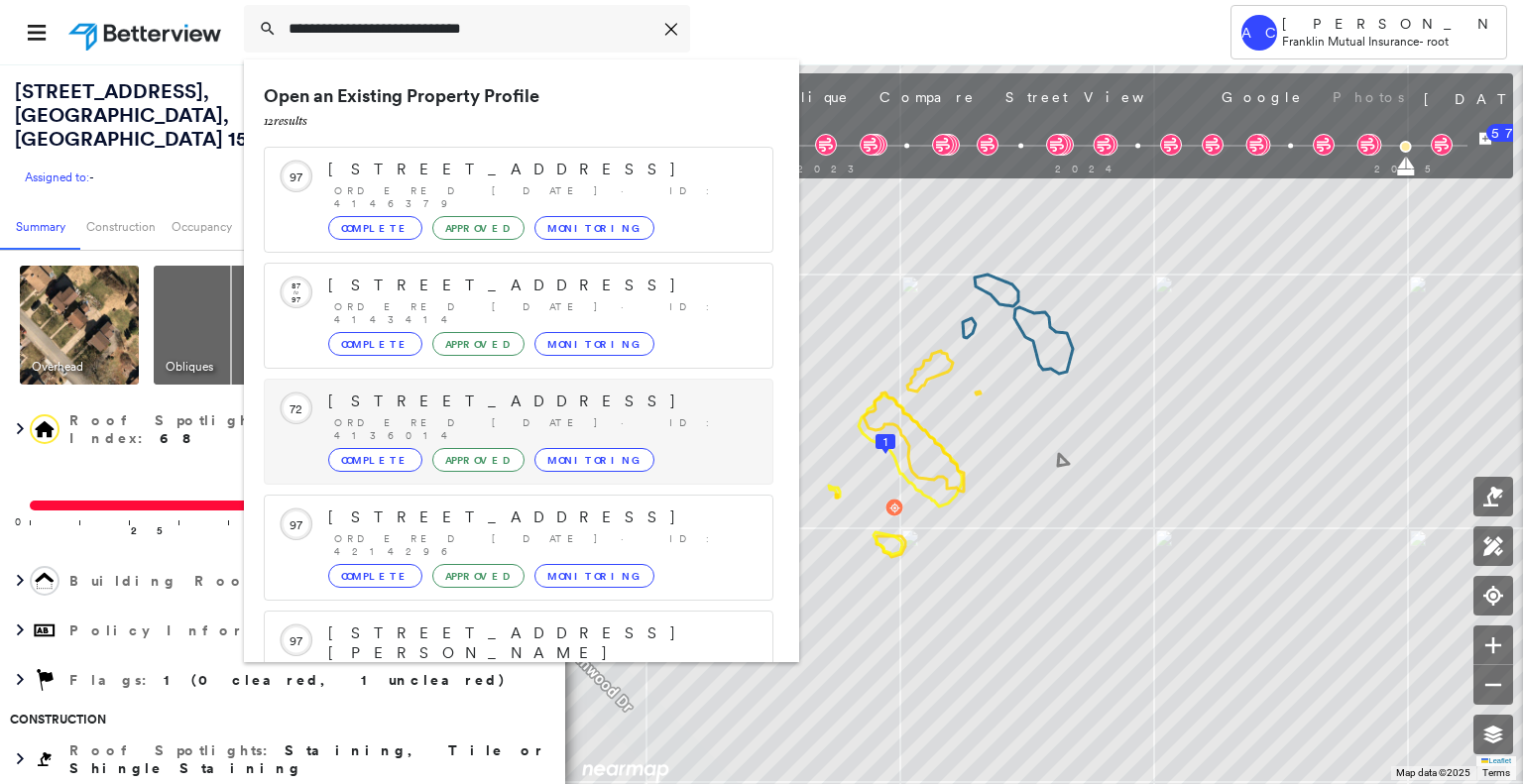 scroll, scrollTop: 206, scrollLeft: 0, axis: vertical 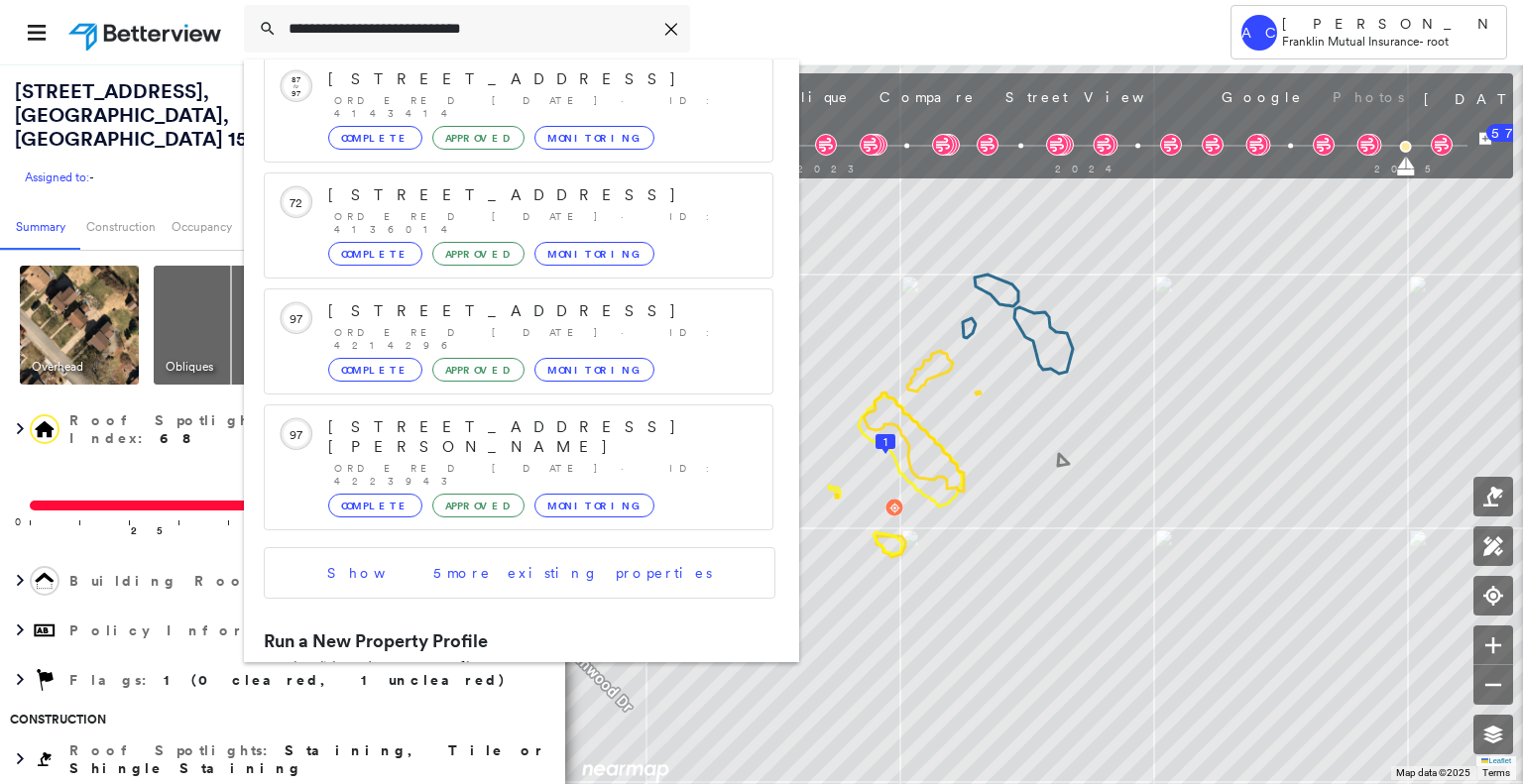 type on "**********" 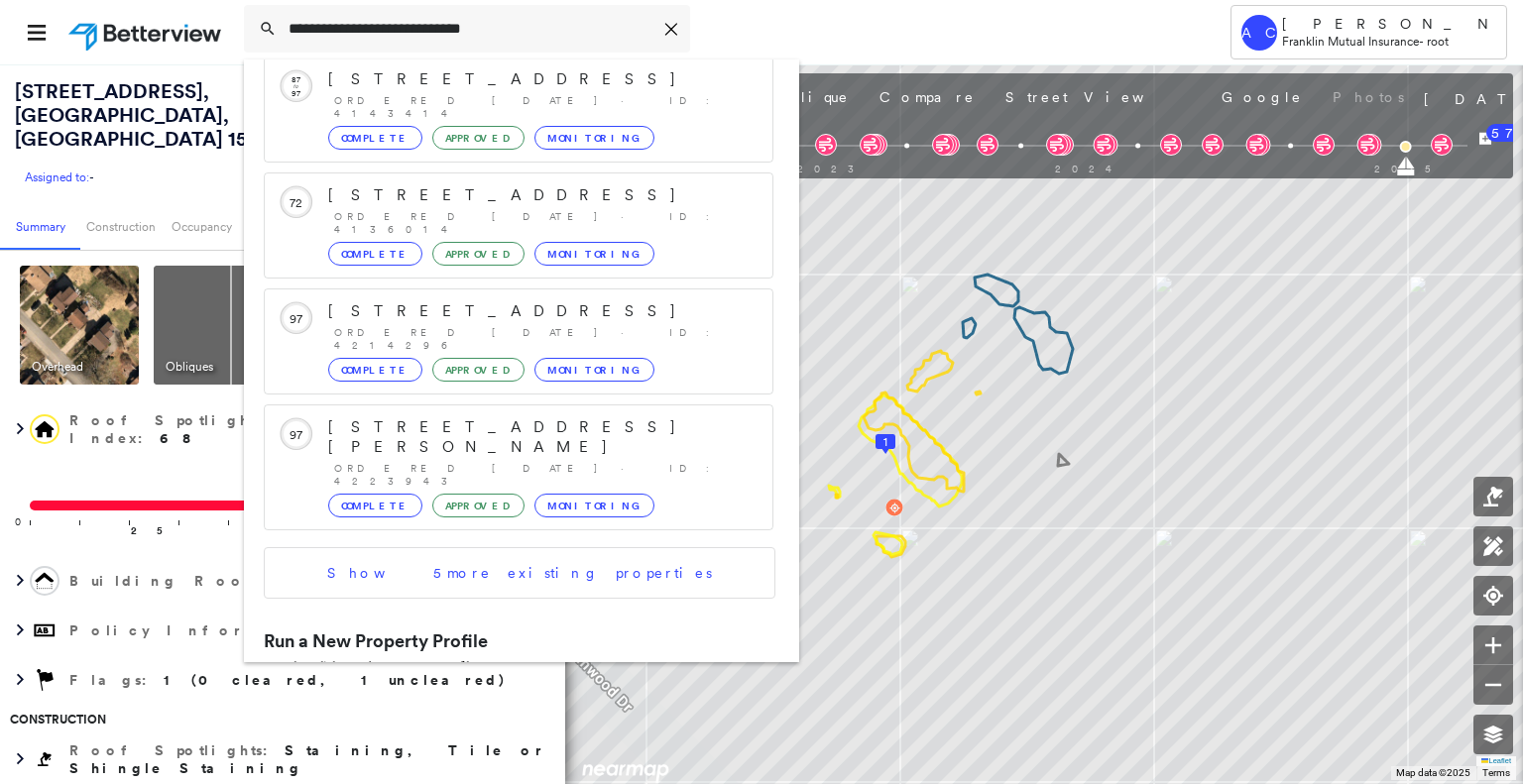 click on "1371 Walton Rd, Blue Bell, PA 19422" at bounding box center (497, 710) 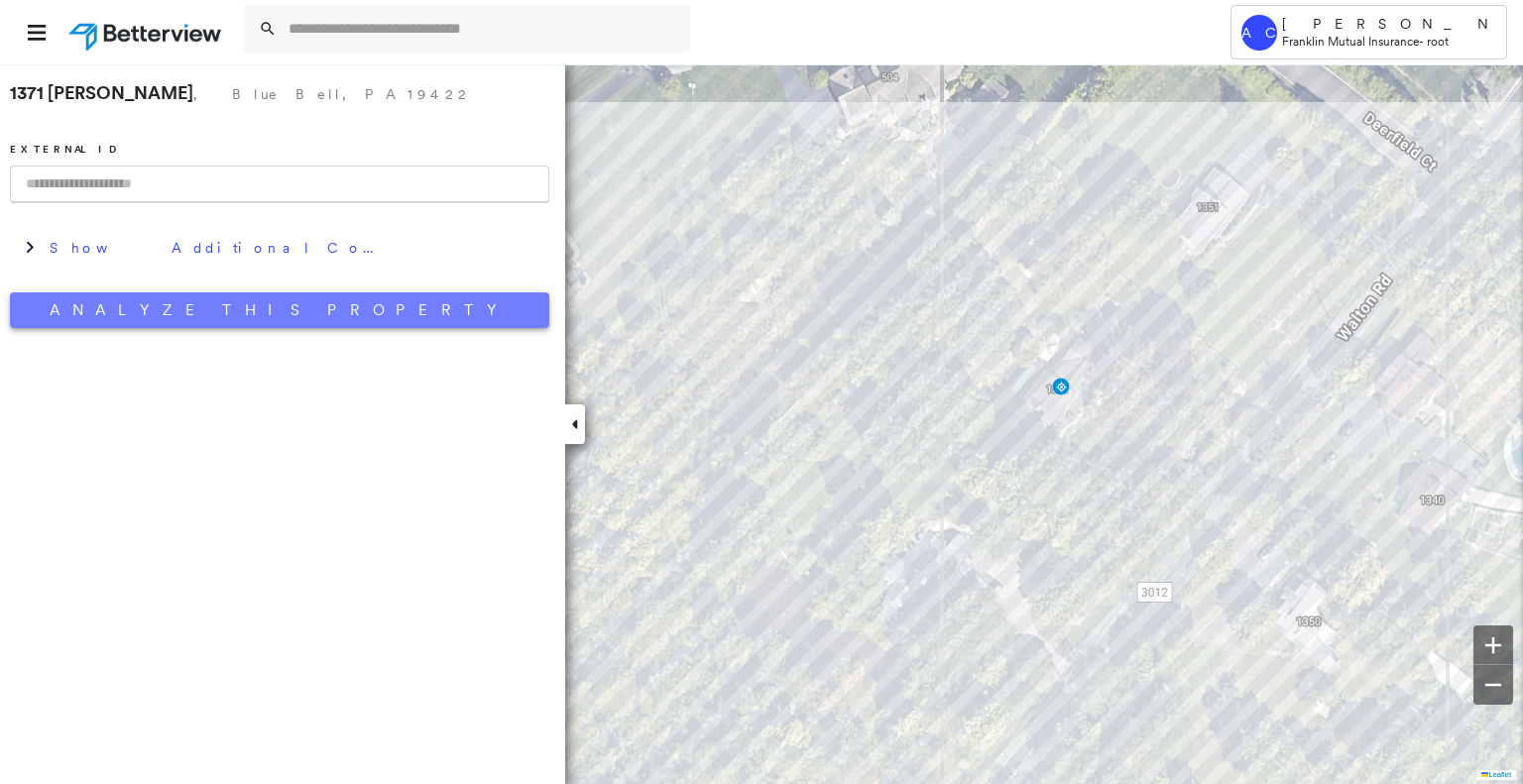 click on "Analyze This Property" at bounding box center [280, 310] 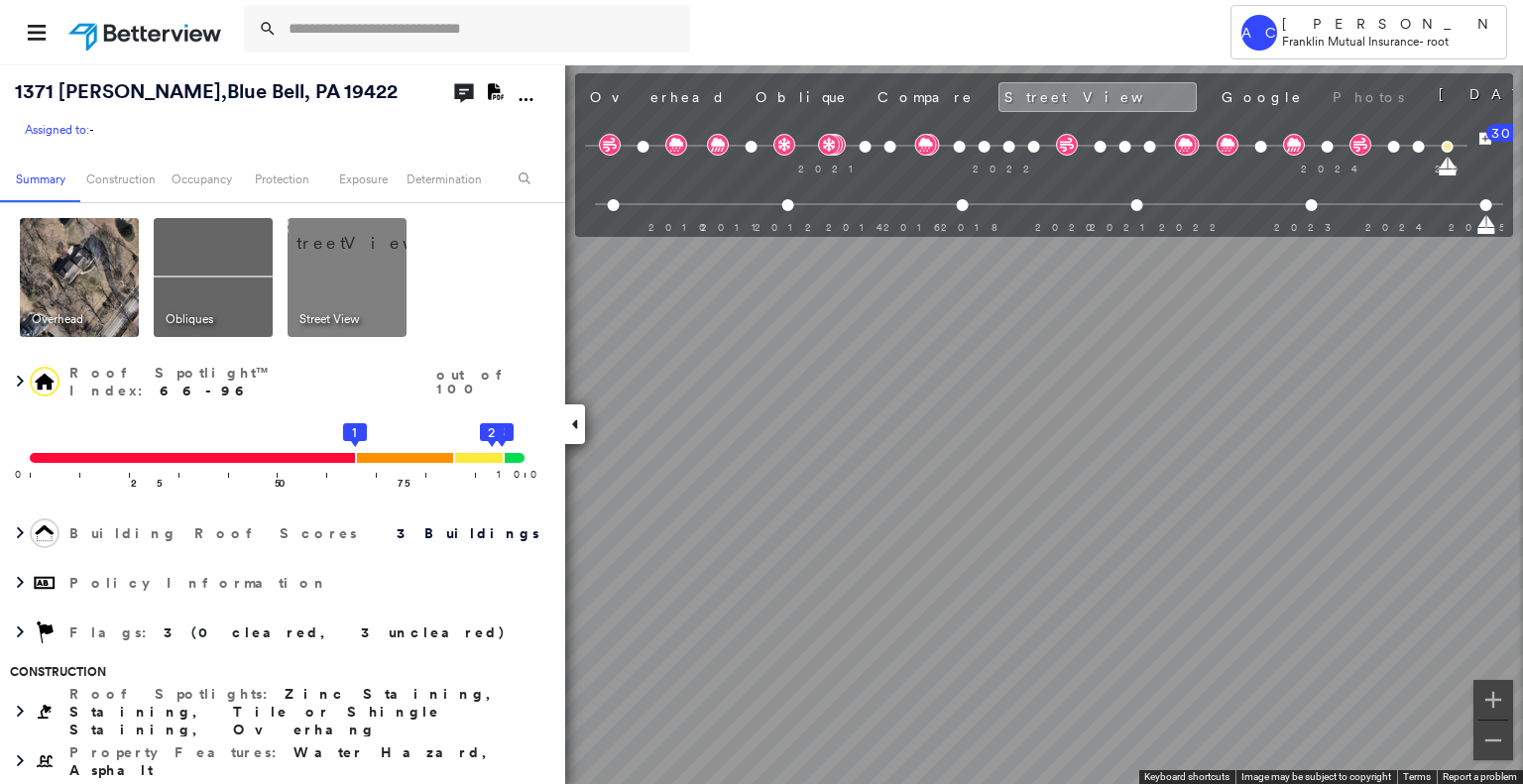 scroll, scrollTop: 0, scrollLeft: 0, axis: both 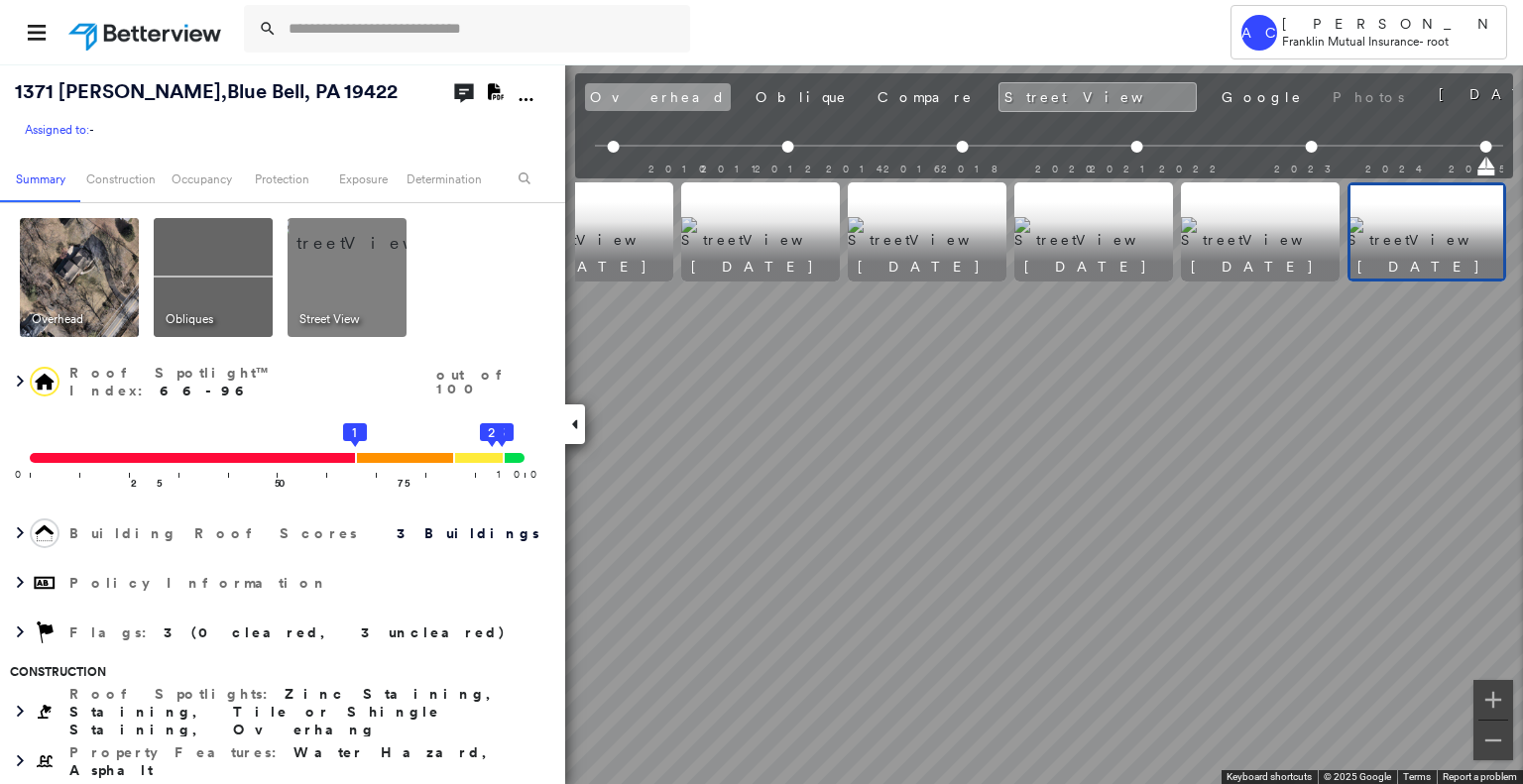 click on "Overhead" at bounding box center [657, 97] 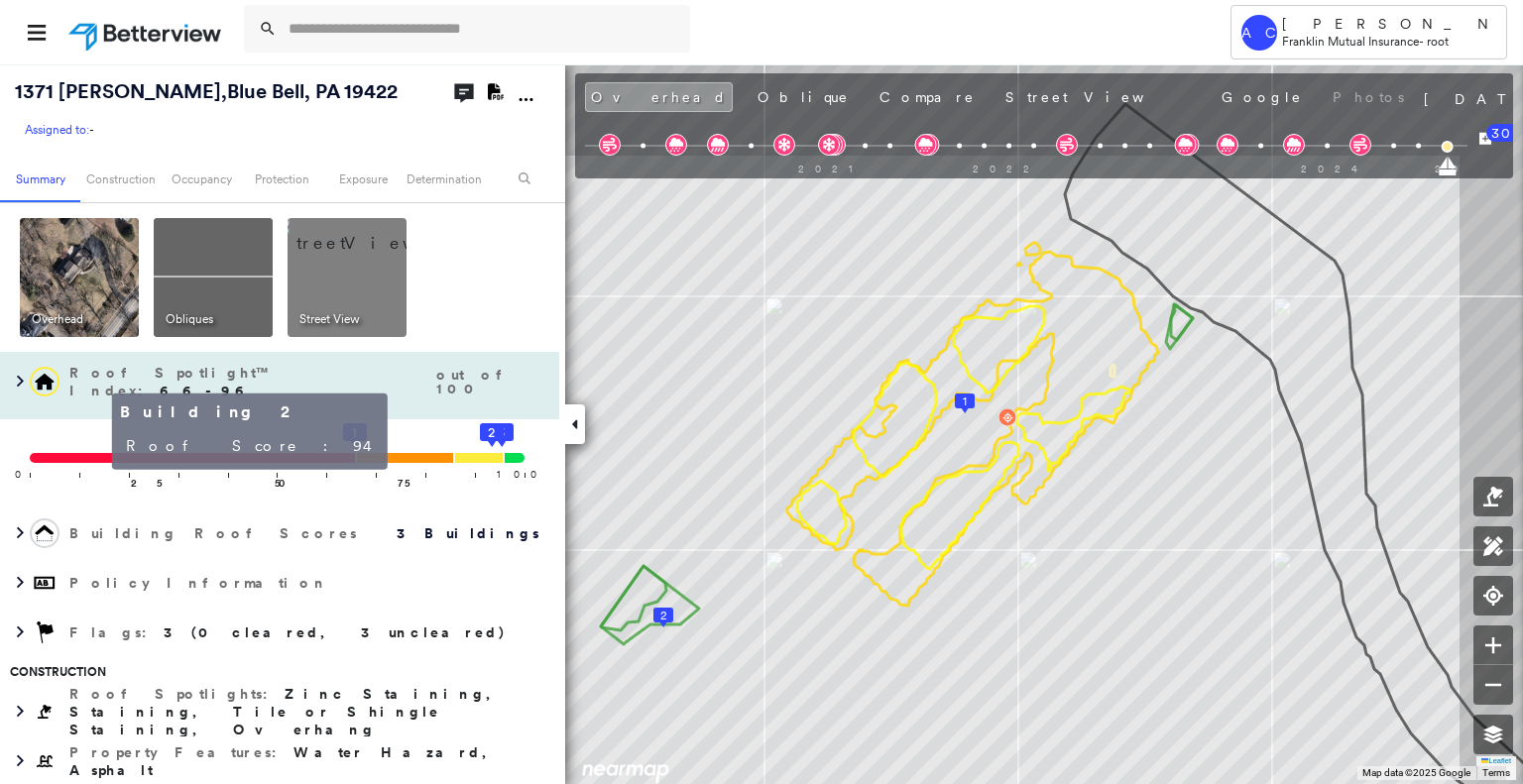 click 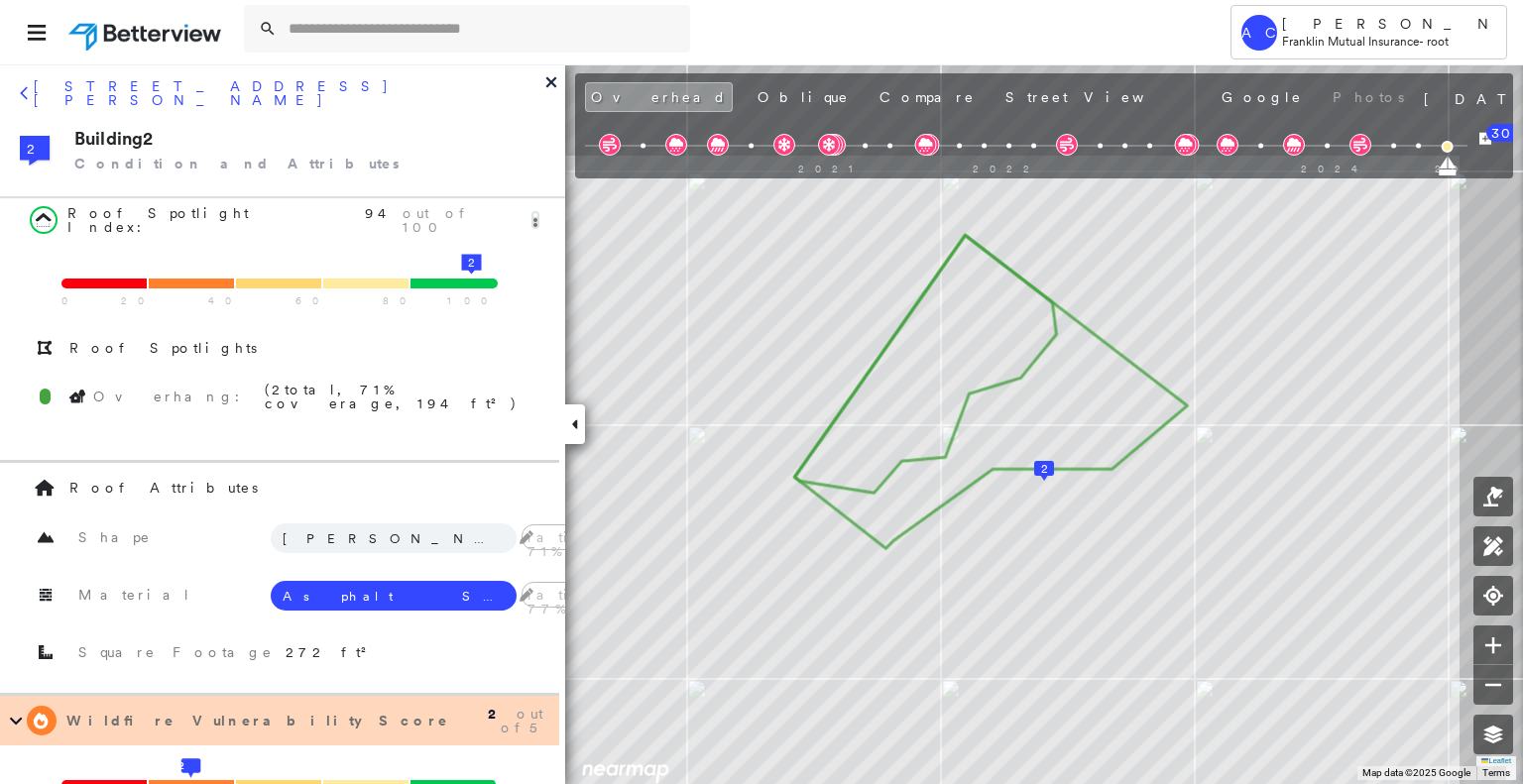 click 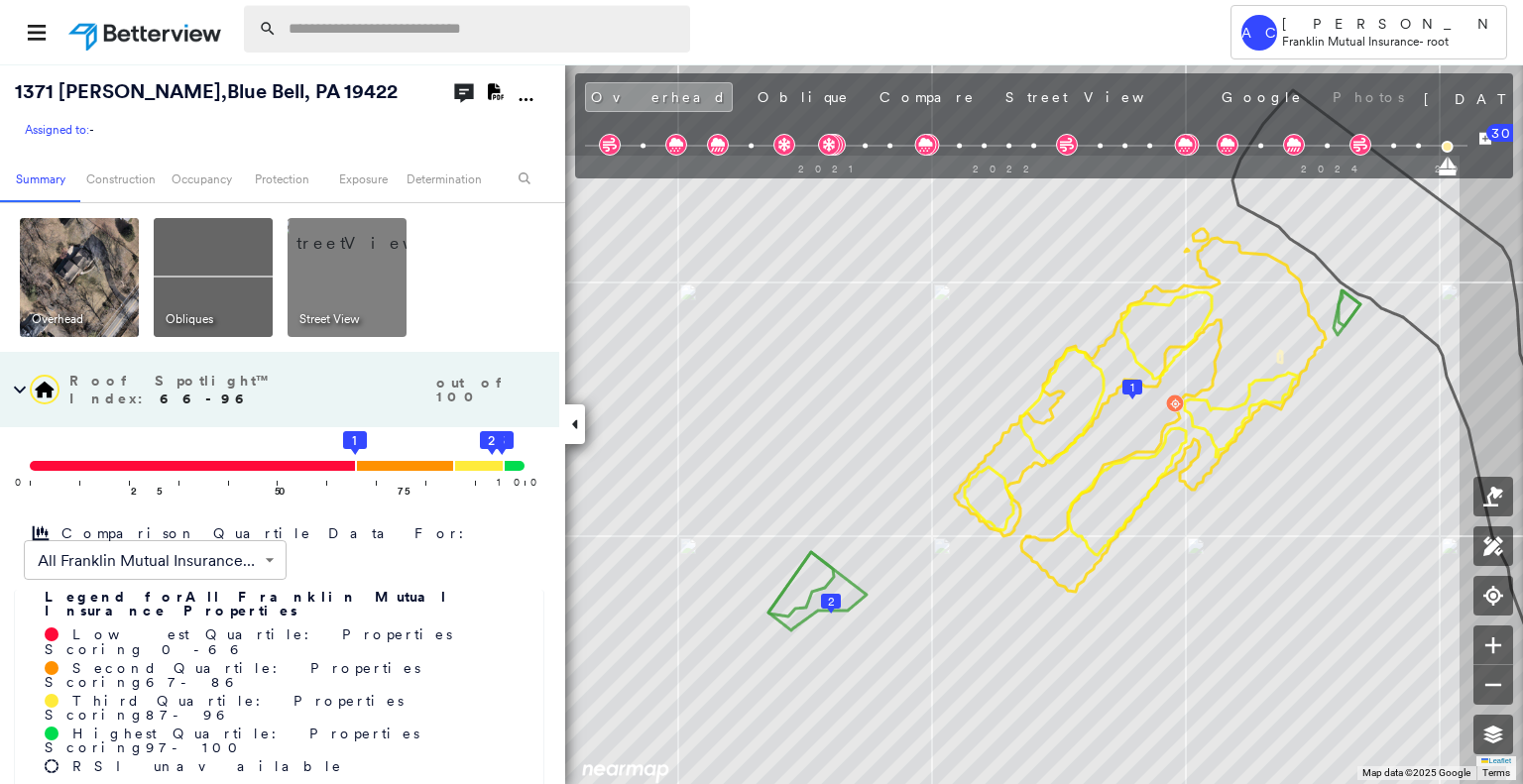 click at bounding box center [483, 29] 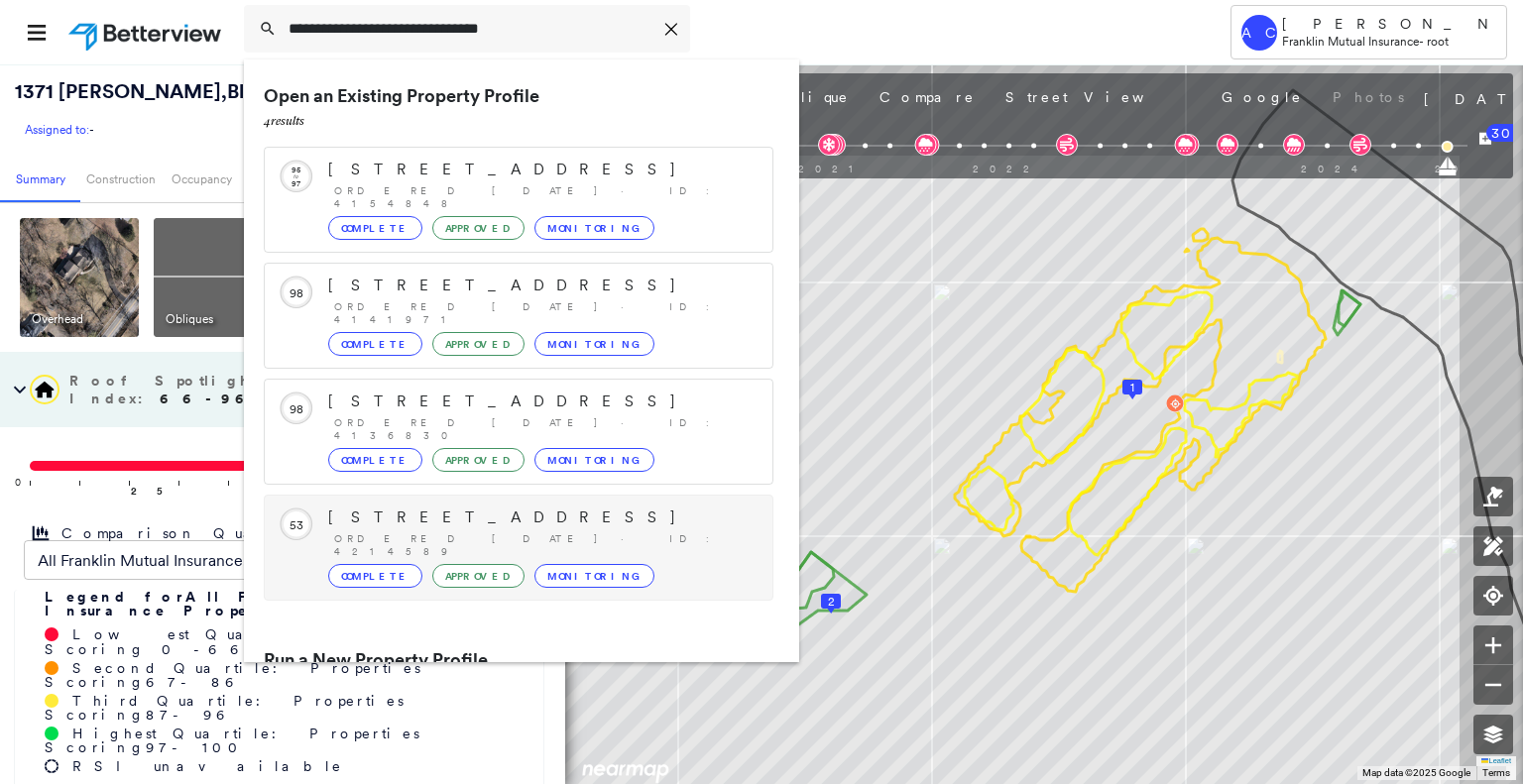 scroll, scrollTop: 52, scrollLeft: 0, axis: vertical 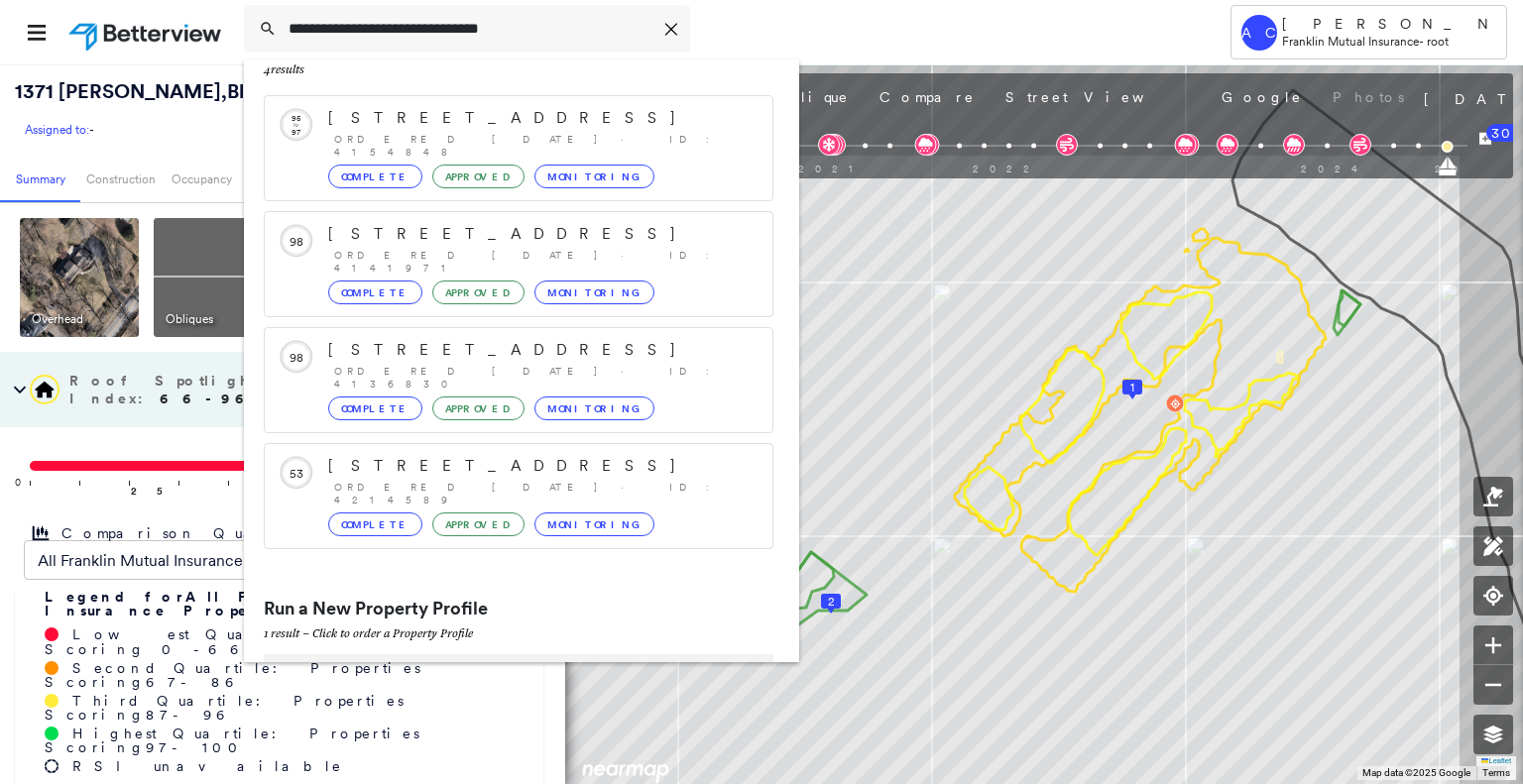 type on "**********" 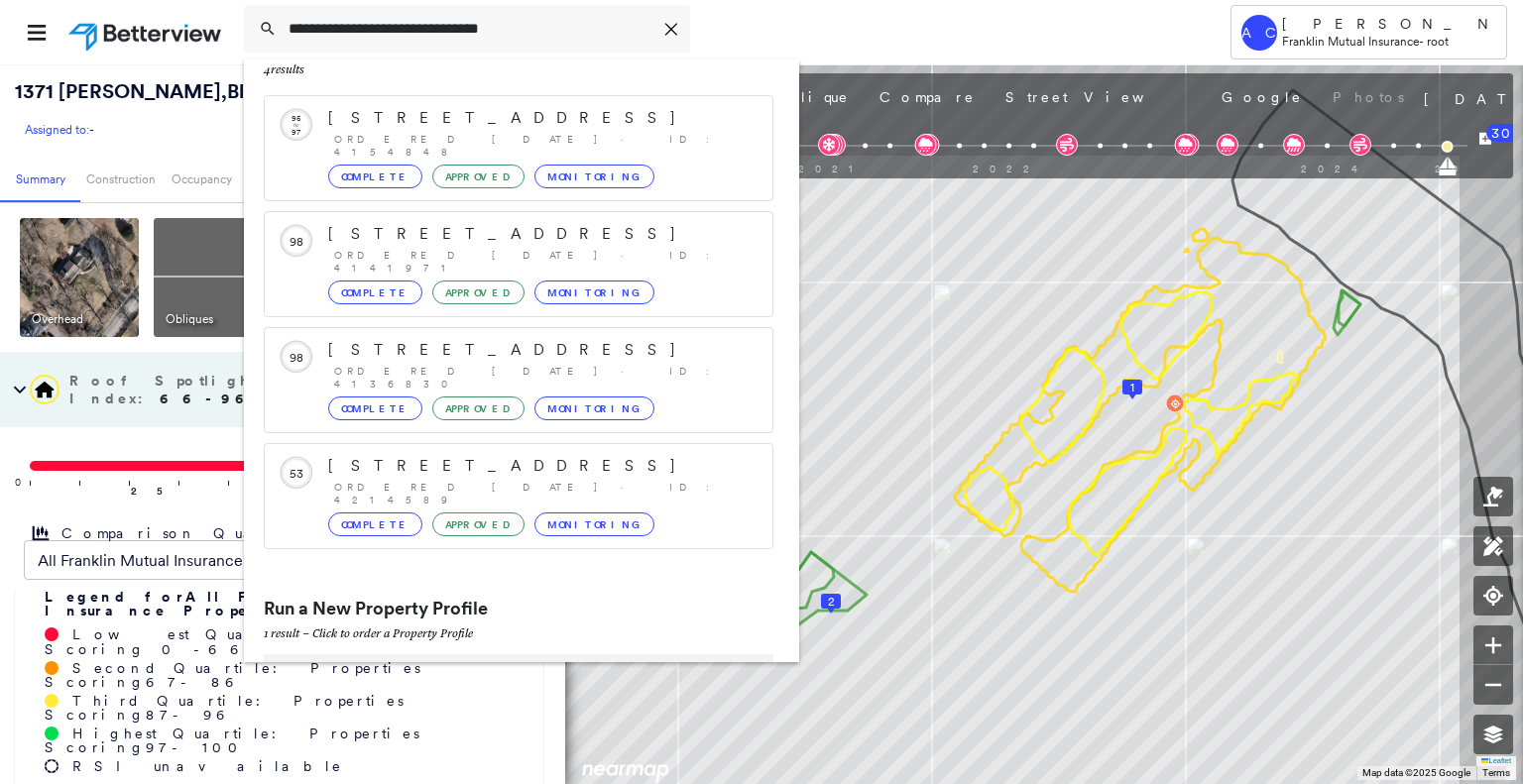 click on "[STREET_ADDRESS]" at bounding box center [497, 677] 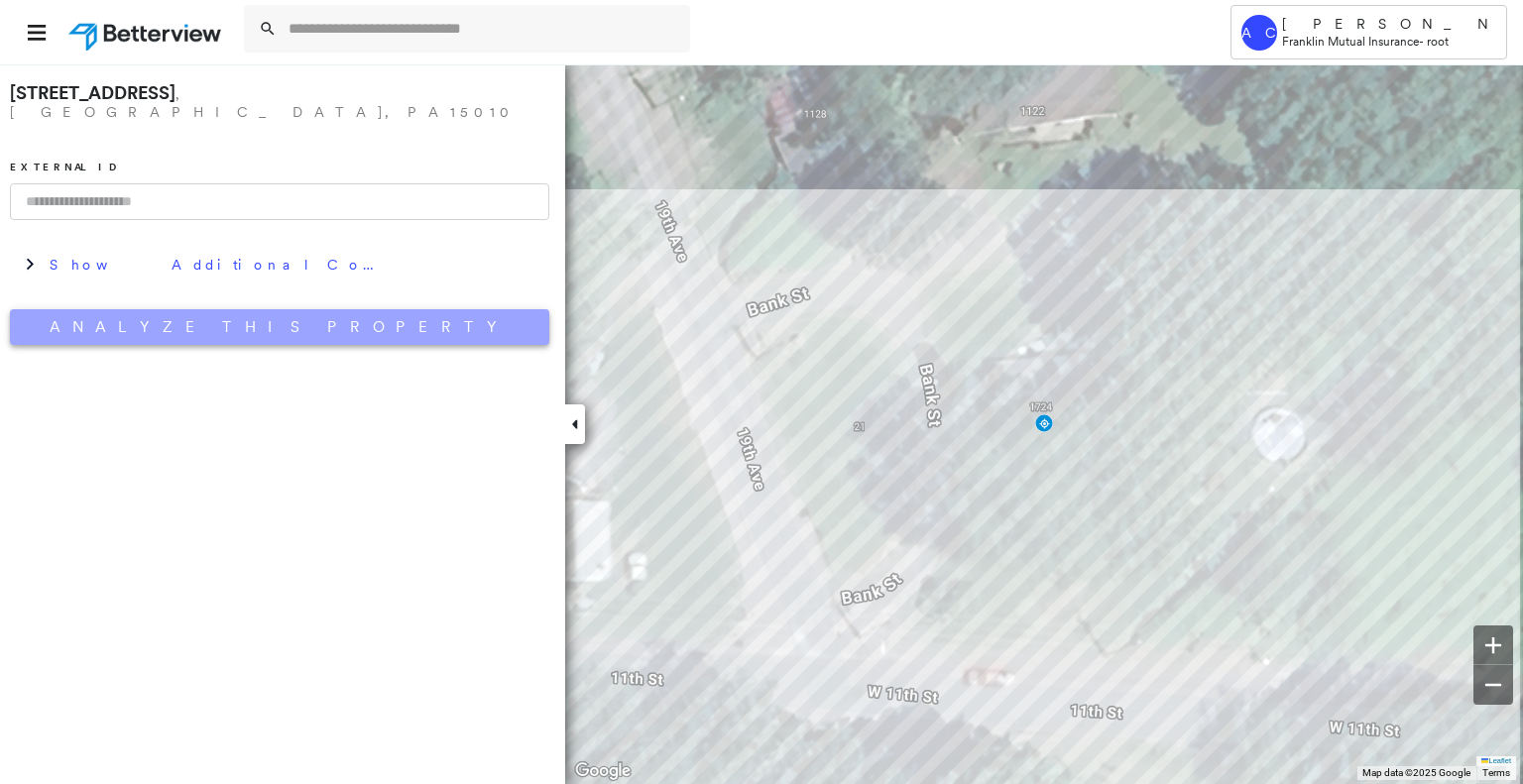 click on "Analyze This Property" at bounding box center [280, 327] 